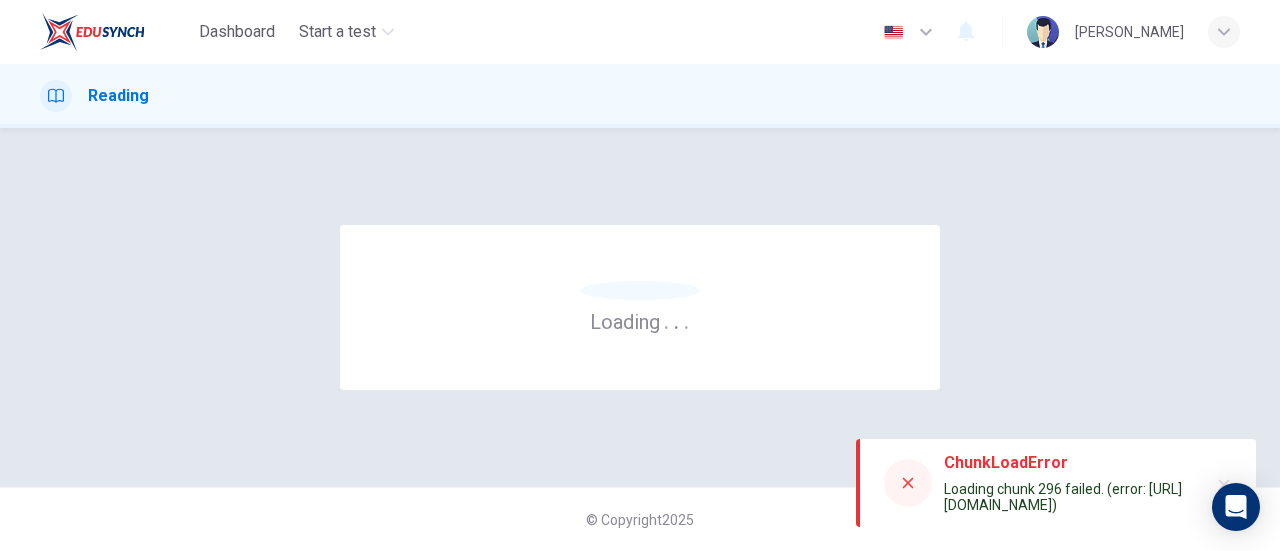 scroll, scrollTop: 0, scrollLeft: 0, axis: both 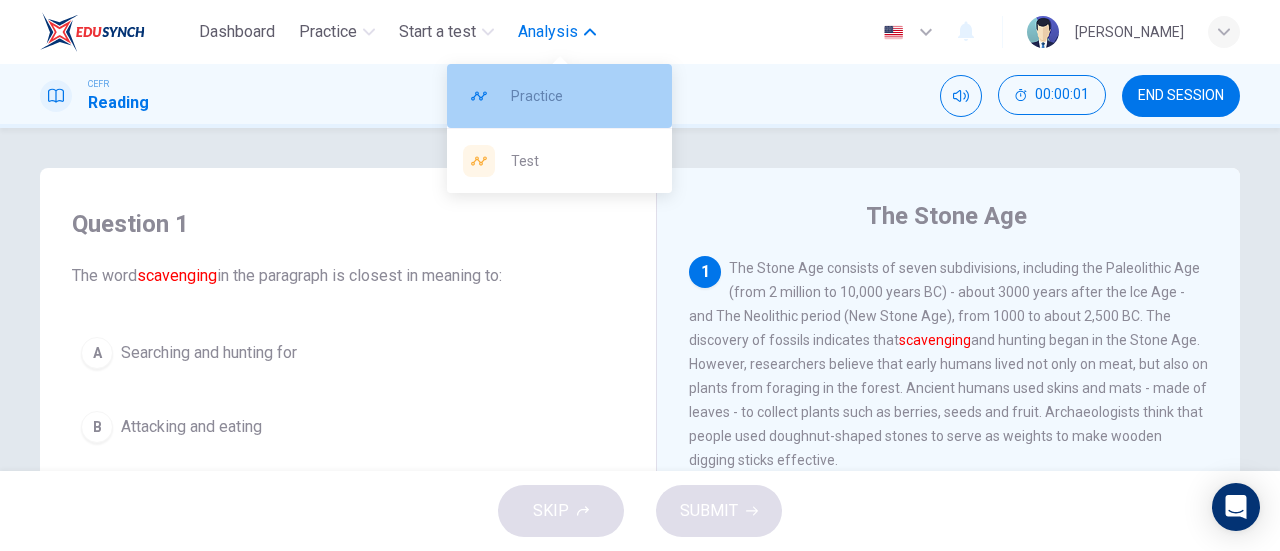 click on "Practice" at bounding box center [583, 96] 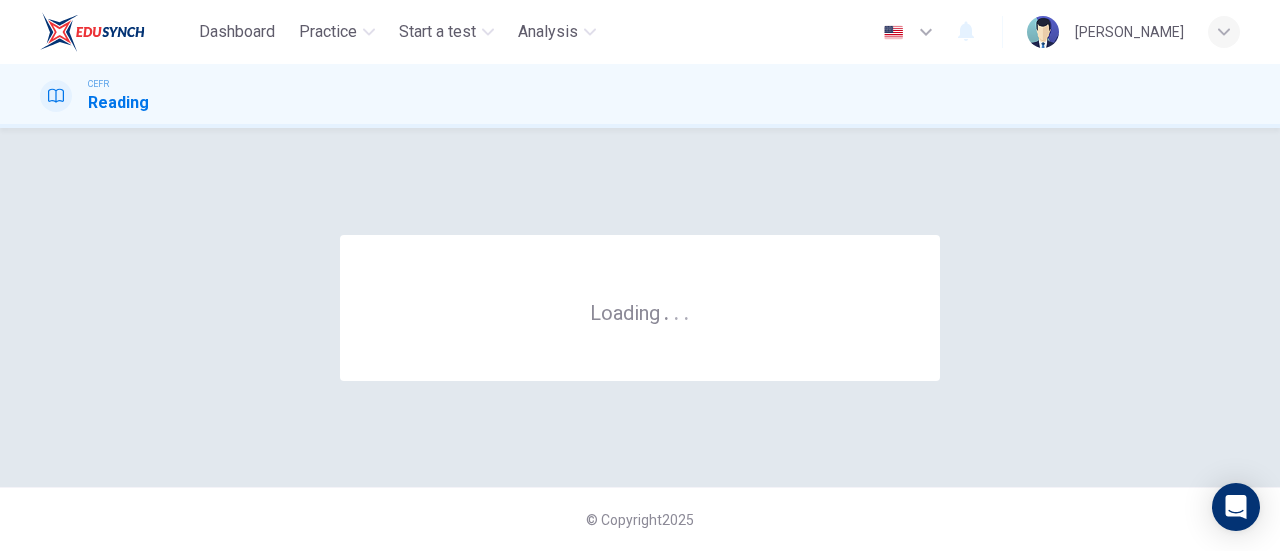 scroll, scrollTop: 0, scrollLeft: 0, axis: both 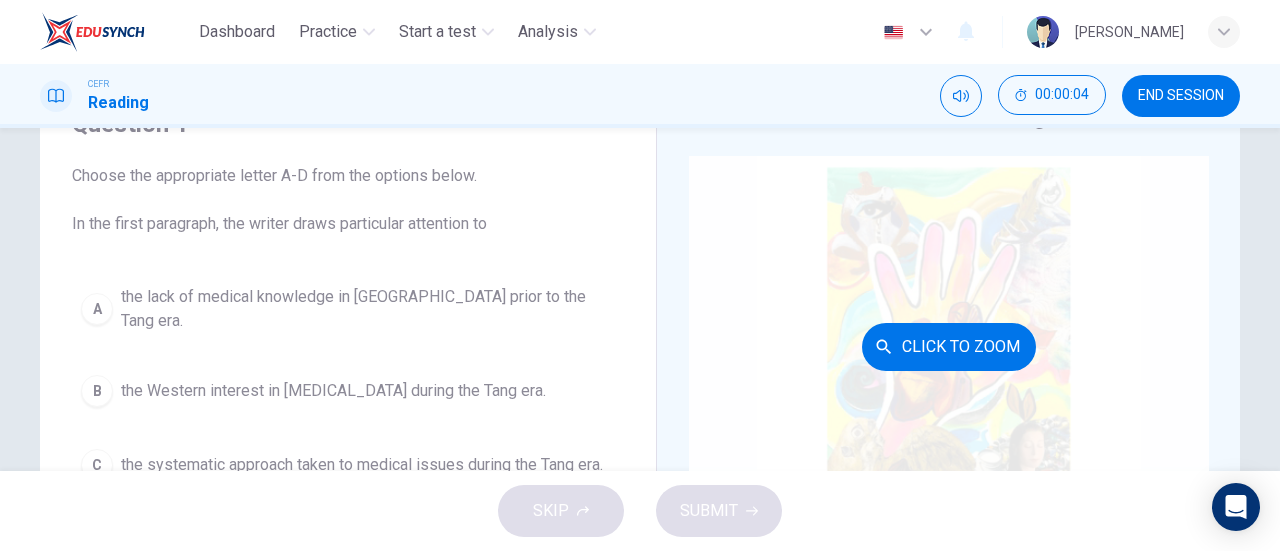 click on "Click to Zoom" at bounding box center (949, 347) 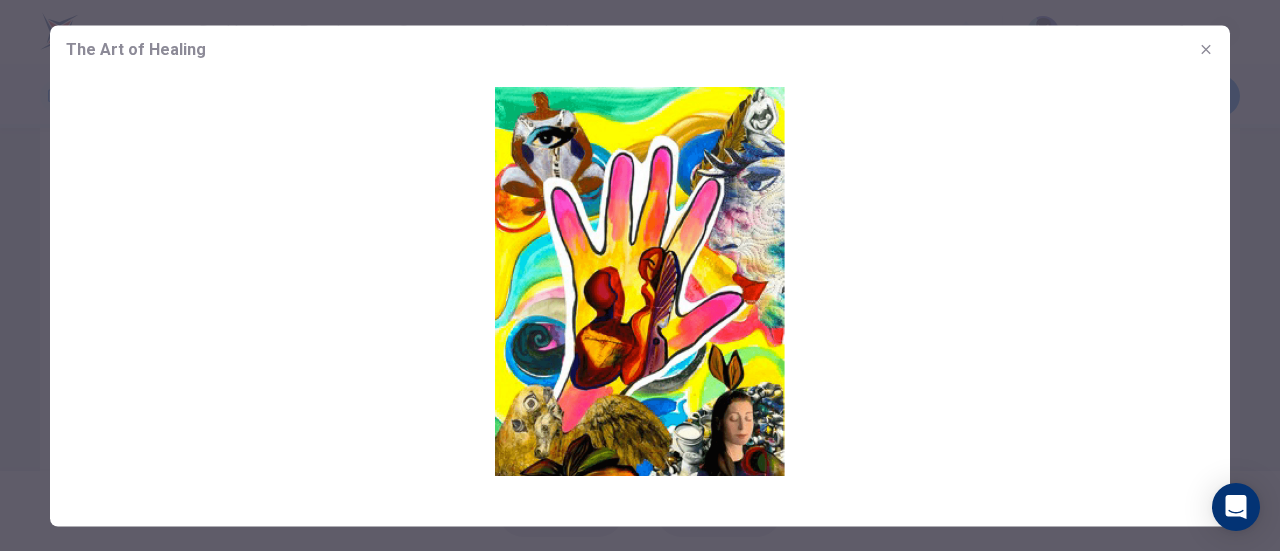 click at bounding box center [1206, 49] 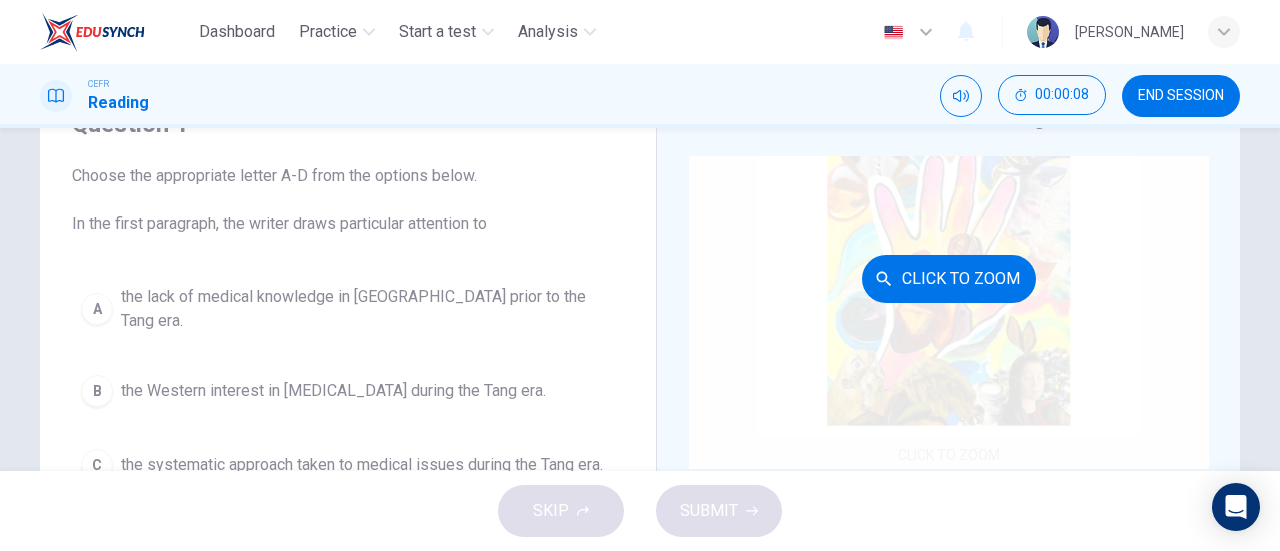 scroll, scrollTop: 200, scrollLeft: 0, axis: vertical 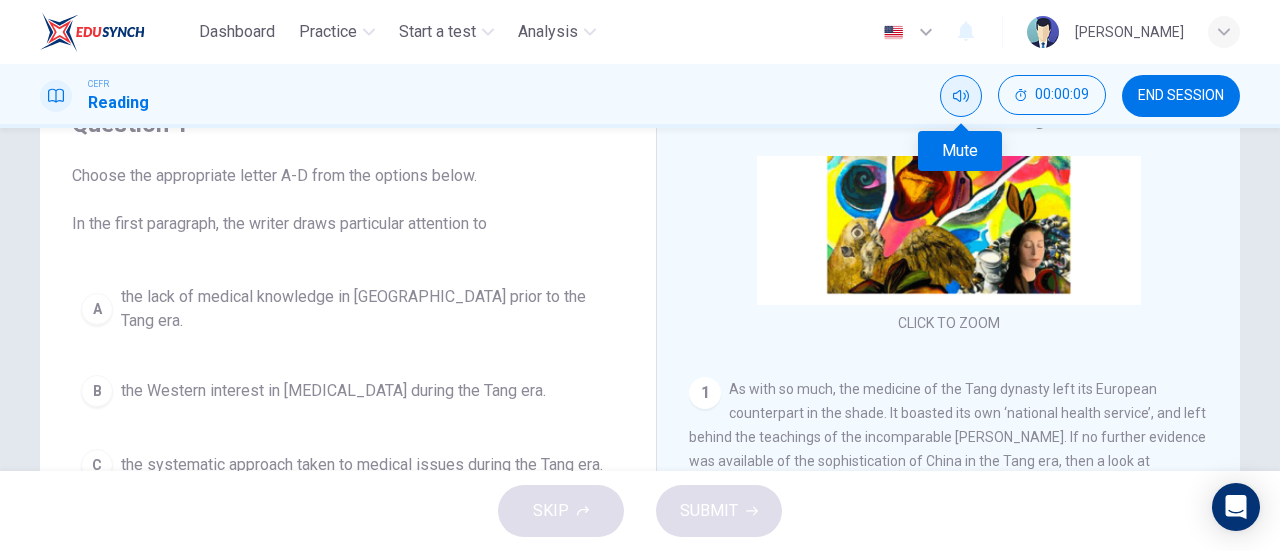 click at bounding box center (961, 96) 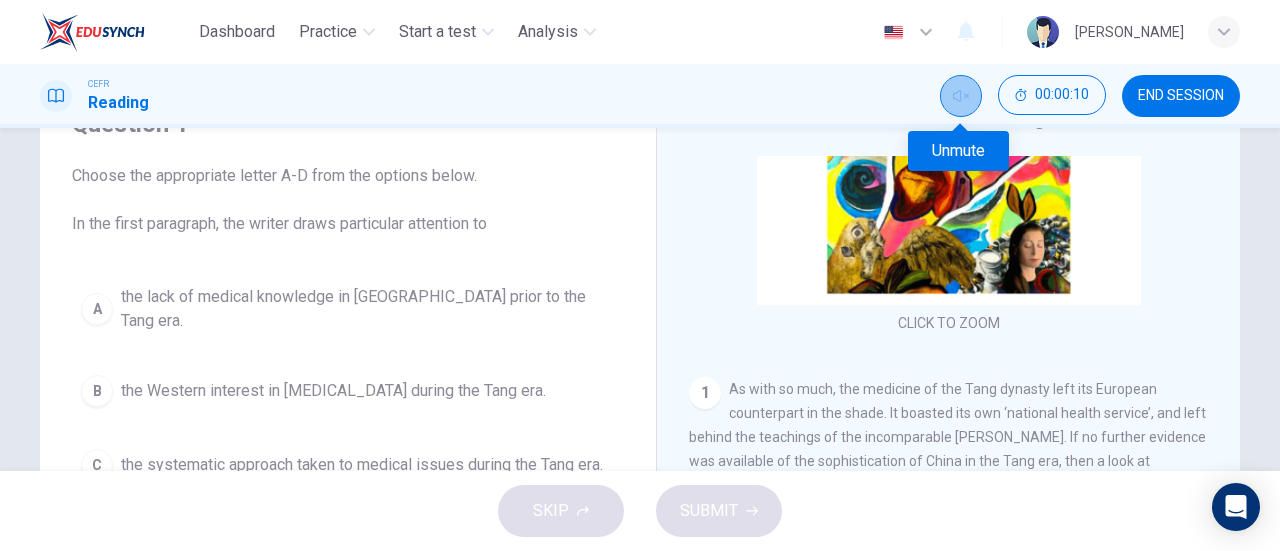click 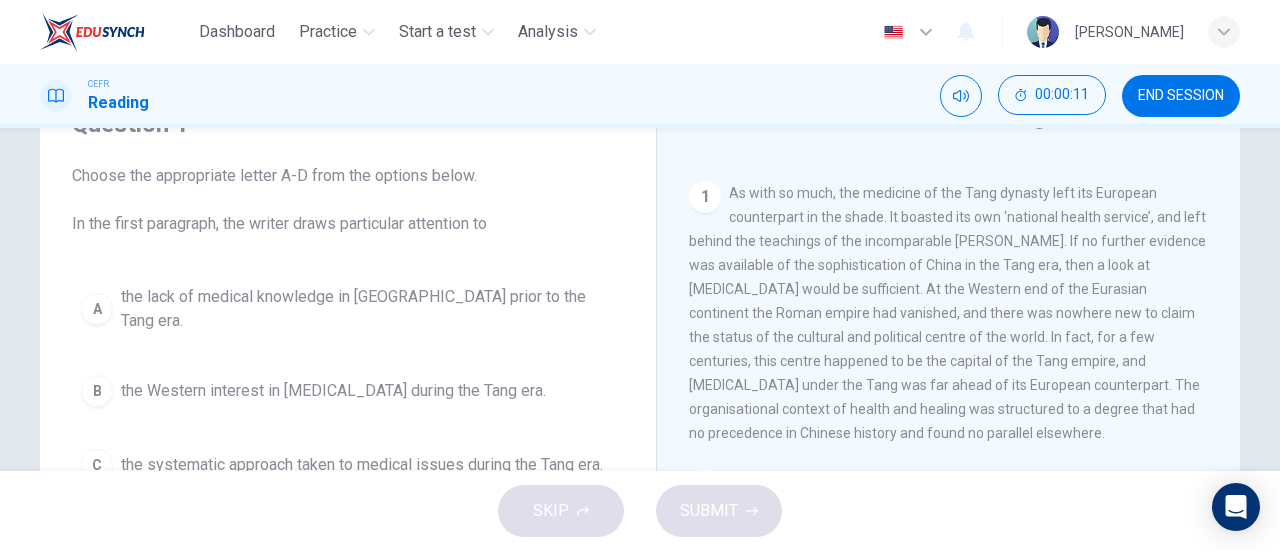 scroll, scrollTop: 400, scrollLeft: 0, axis: vertical 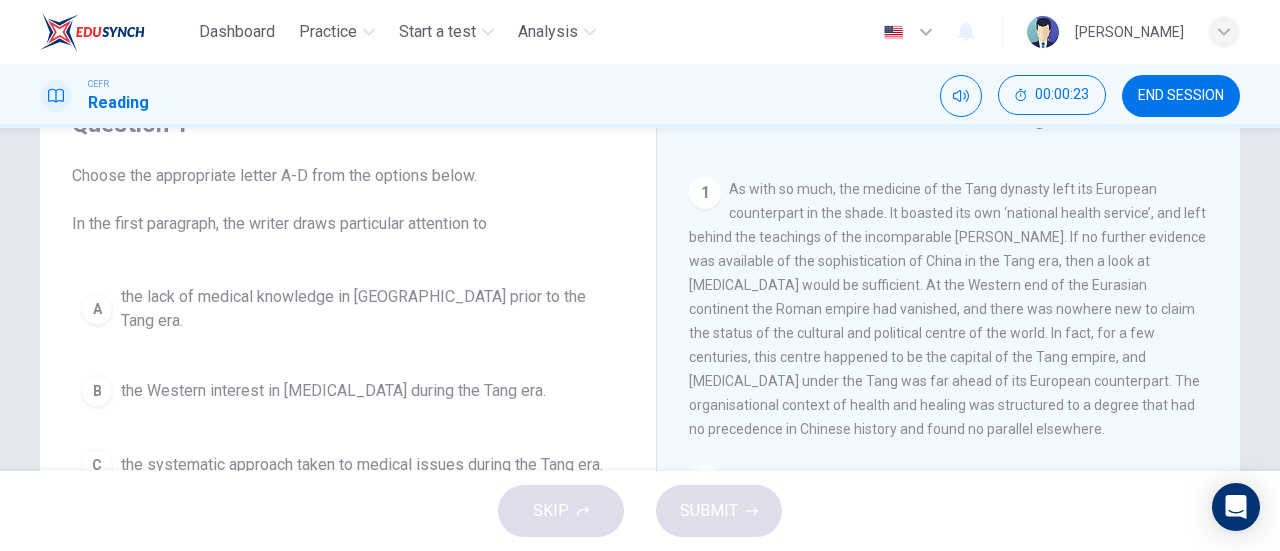 drag, startPoint x: 735, startPoint y: 187, endPoint x: 882, endPoint y: 233, distance: 154.02922 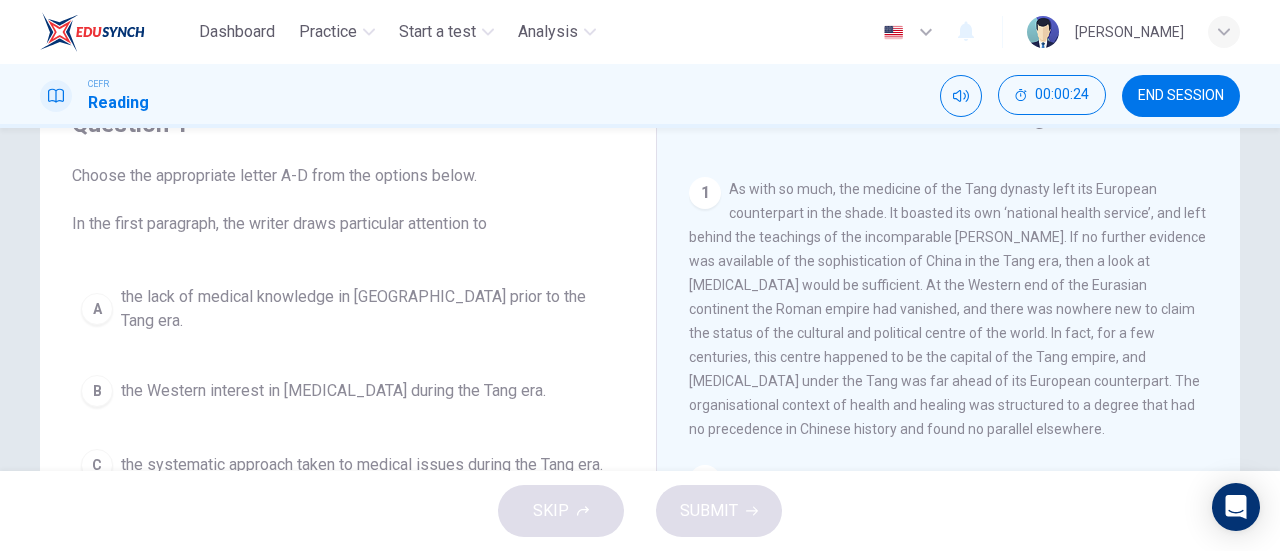 drag, startPoint x: 876, startPoint y: 208, endPoint x: 898, endPoint y: 262, distance: 58.30952 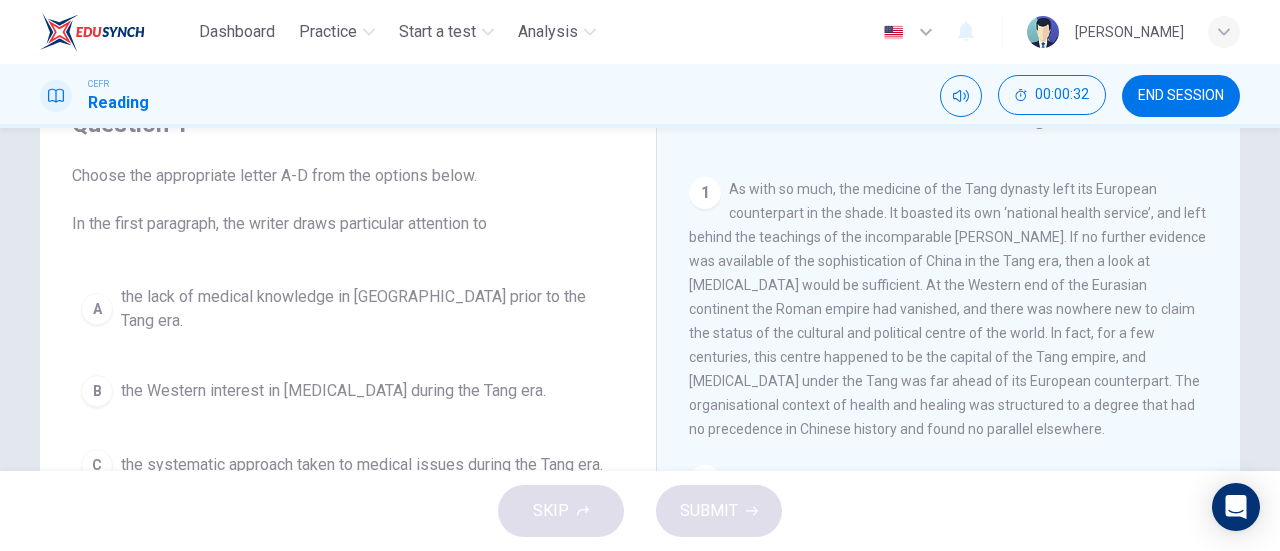 scroll, scrollTop: 200, scrollLeft: 0, axis: vertical 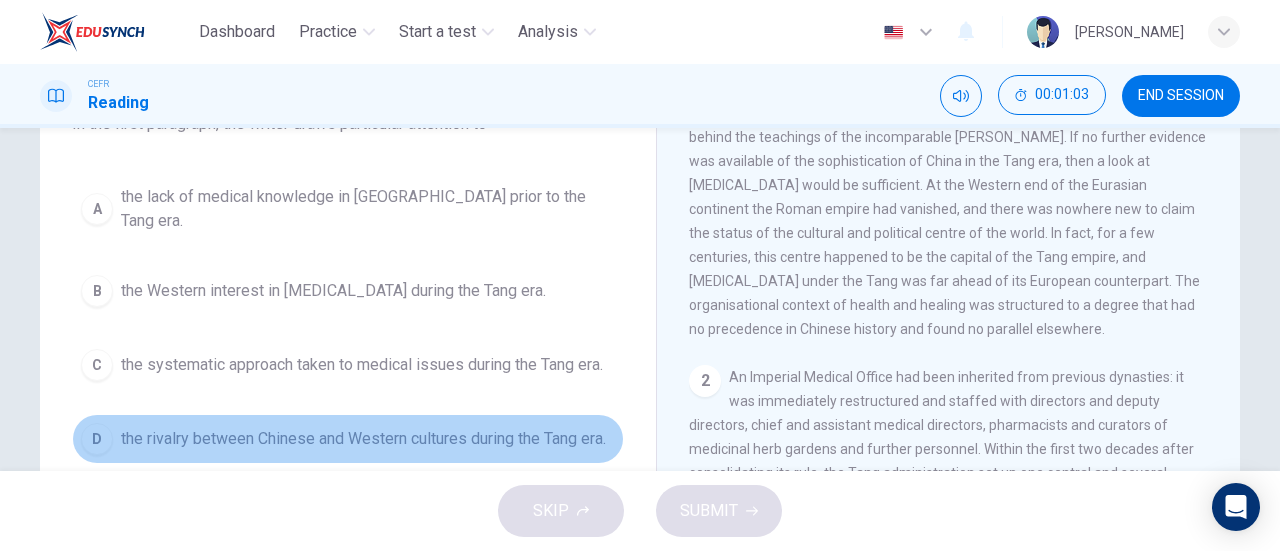 click on "D" at bounding box center (97, 439) 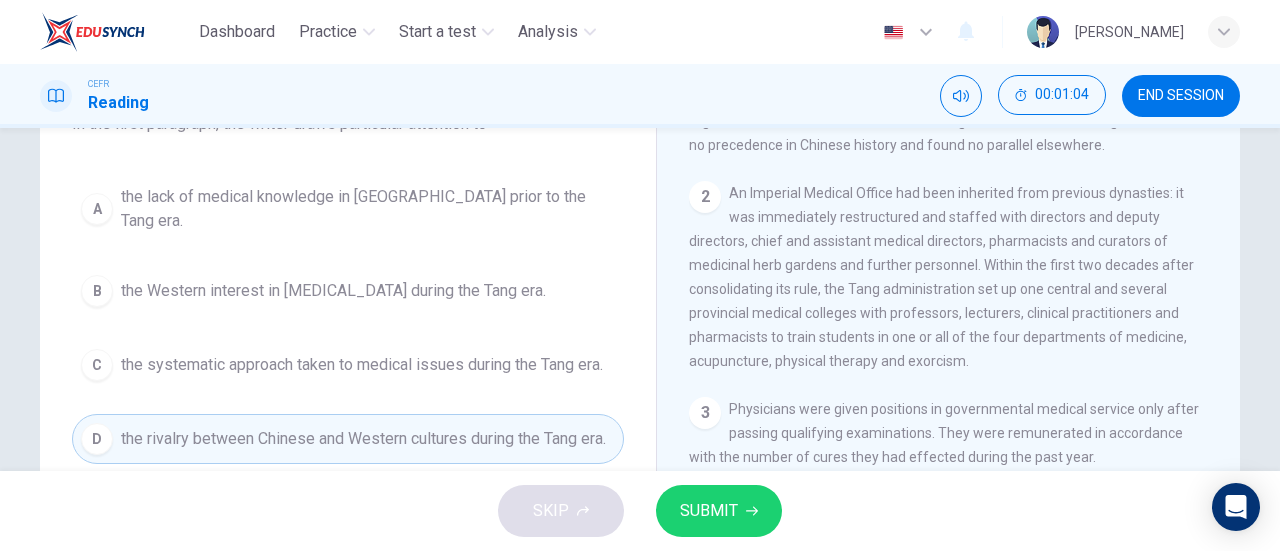 scroll, scrollTop: 600, scrollLeft: 0, axis: vertical 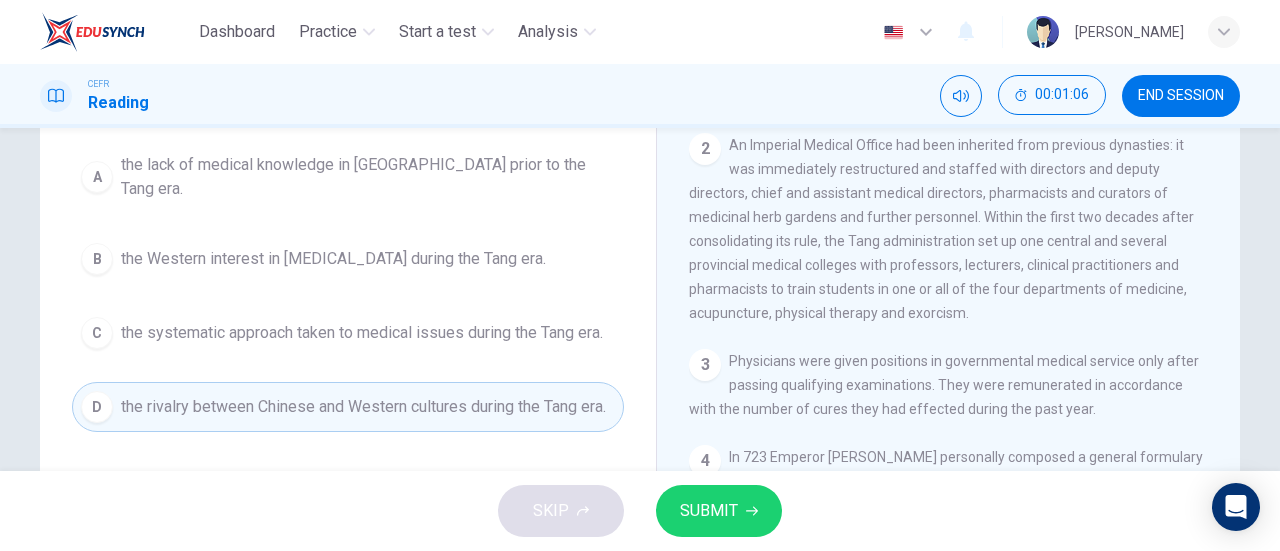 click on "SUBMIT" at bounding box center [719, 511] 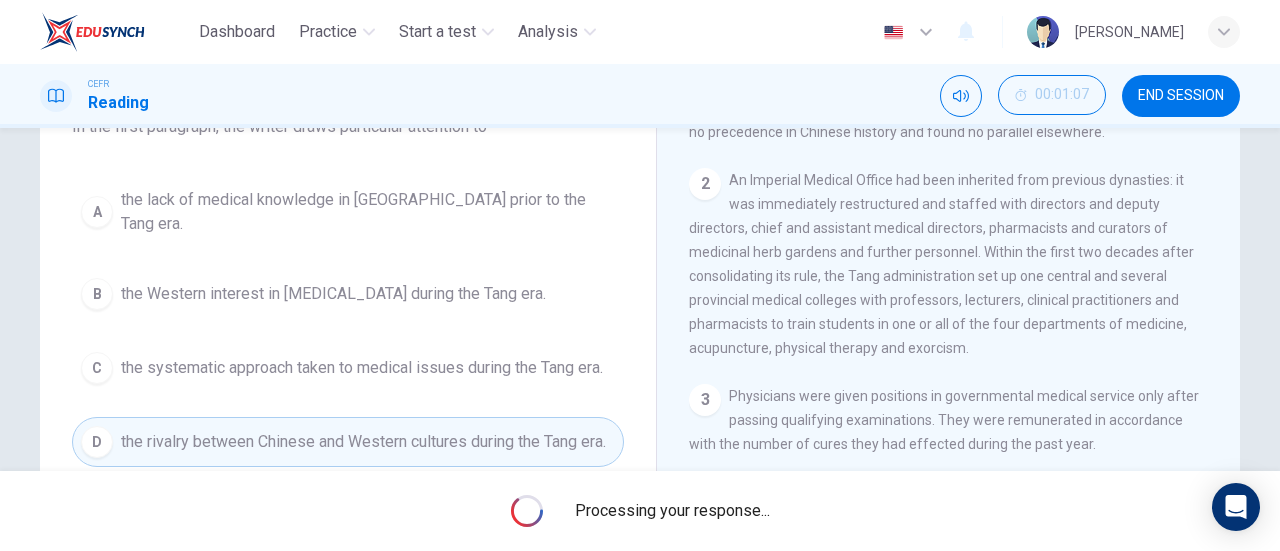 scroll, scrollTop: 232, scrollLeft: 0, axis: vertical 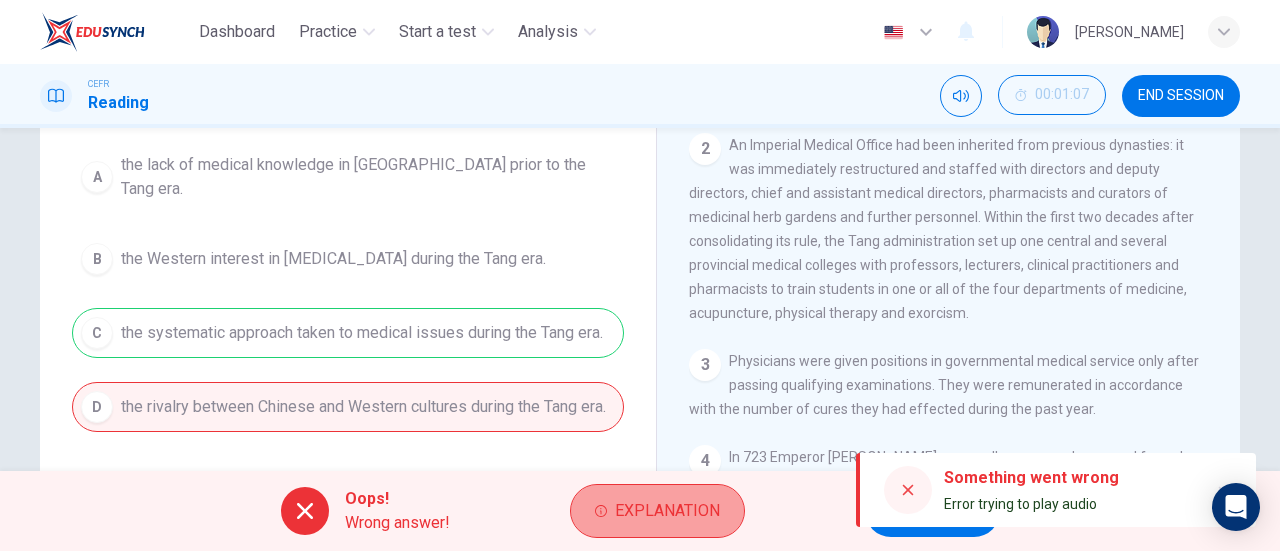 click on "Explanation" at bounding box center (667, 511) 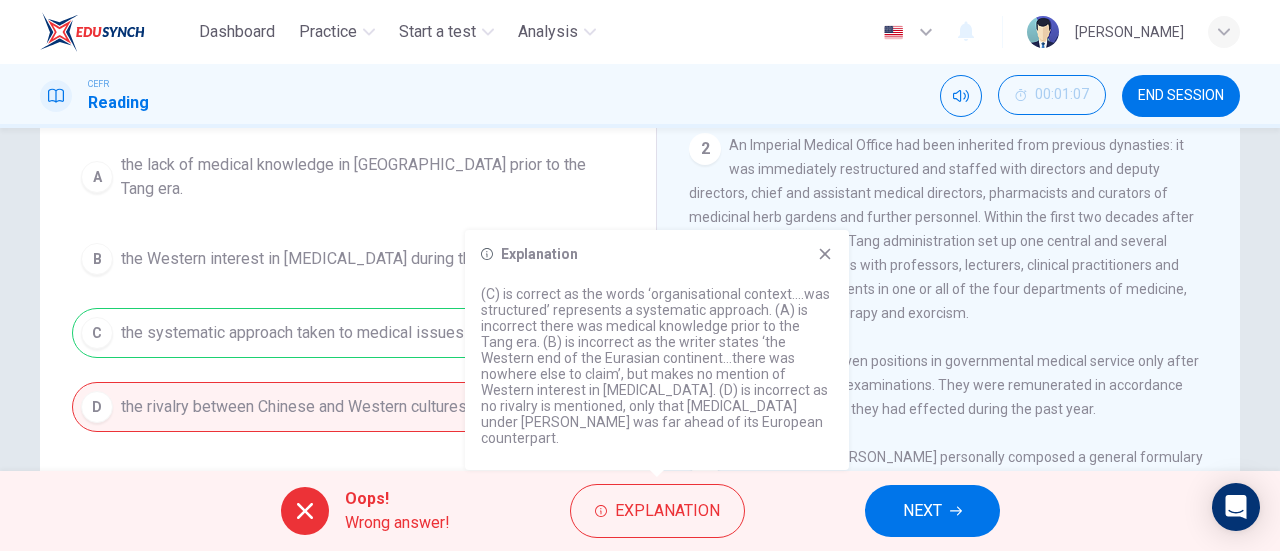 drag, startPoint x: 633, startPoint y: 304, endPoint x: 665, endPoint y: 358, distance: 62.76942 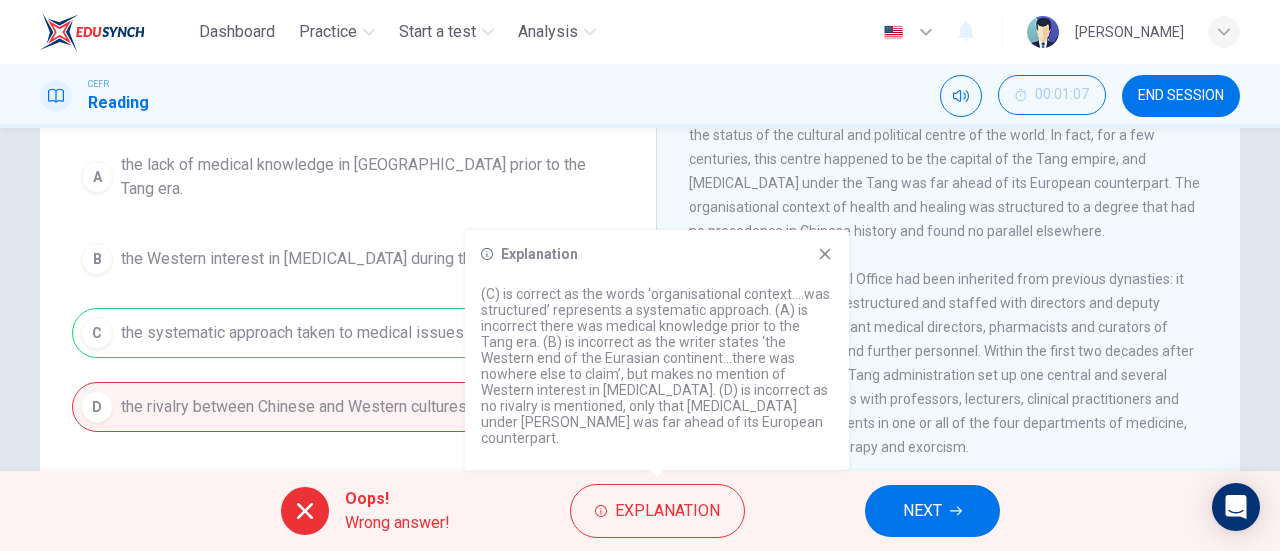 scroll, scrollTop: 500, scrollLeft: 0, axis: vertical 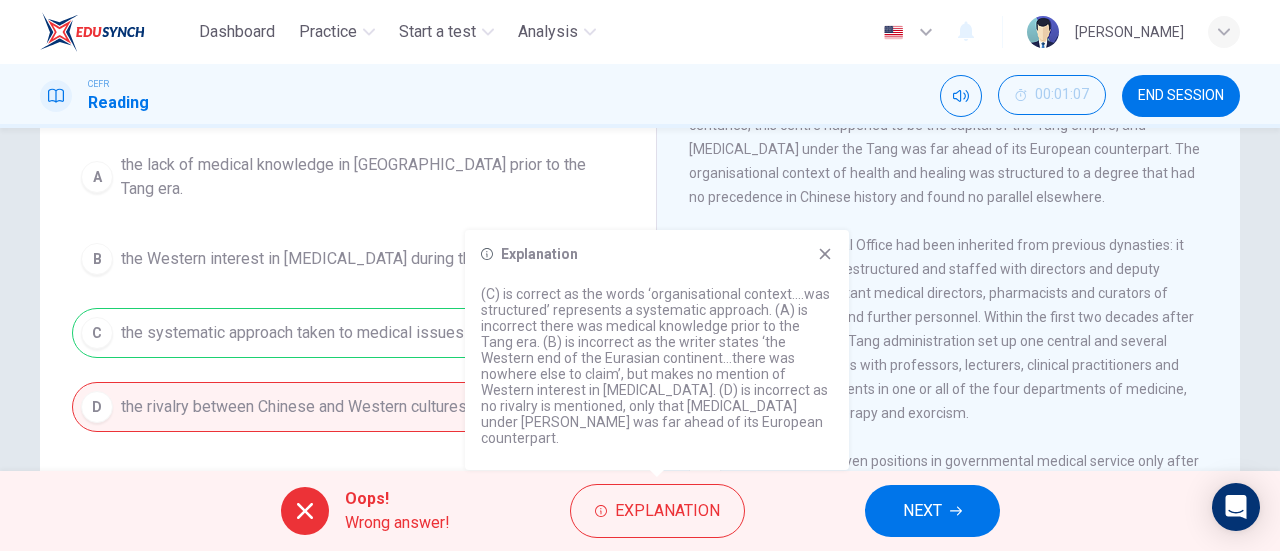 click 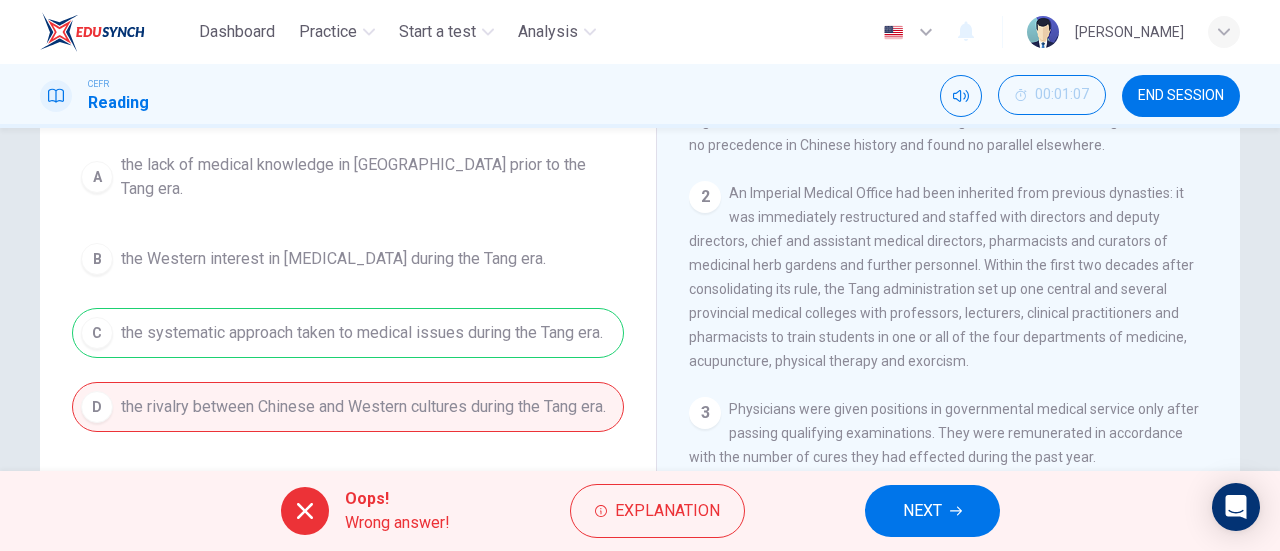 scroll, scrollTop: 600, scrollLeft: 0, axis: vertical 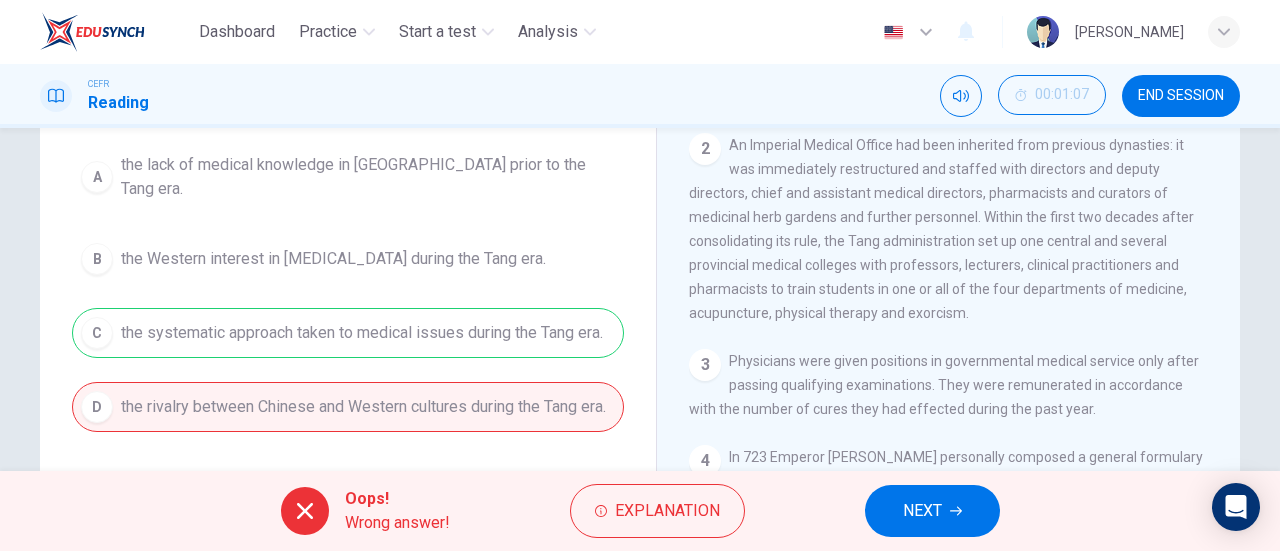click on "NEXT" at bounding box center (922, 511) 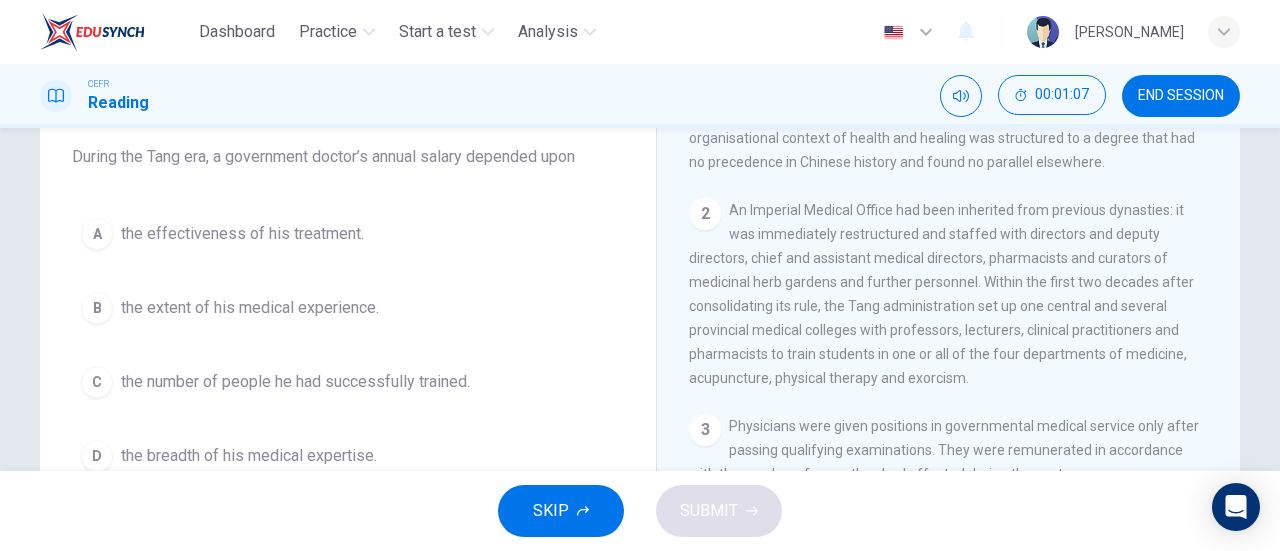 scroll, scrollTop: 132, scrollLeft: 0, axis: vertical 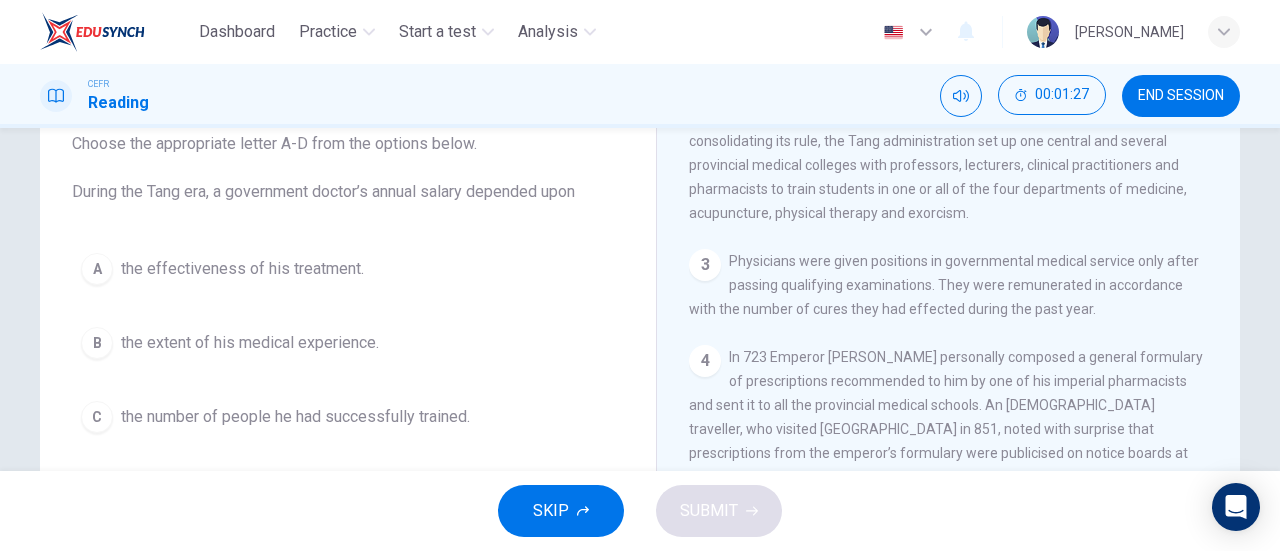 drag, startPoint x: 923, startPoint y: 309, endPoint x: 960, endPoint y: 332, distance: 43.56604 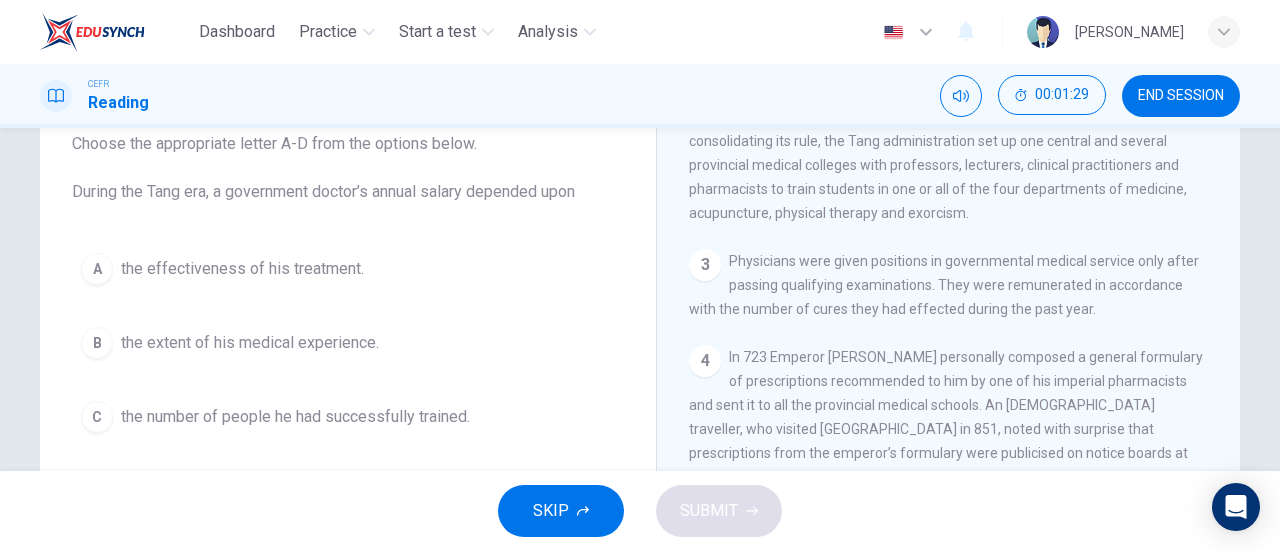 scroll, scrollTop: 232, scrollLeft: 0, axis: vertical 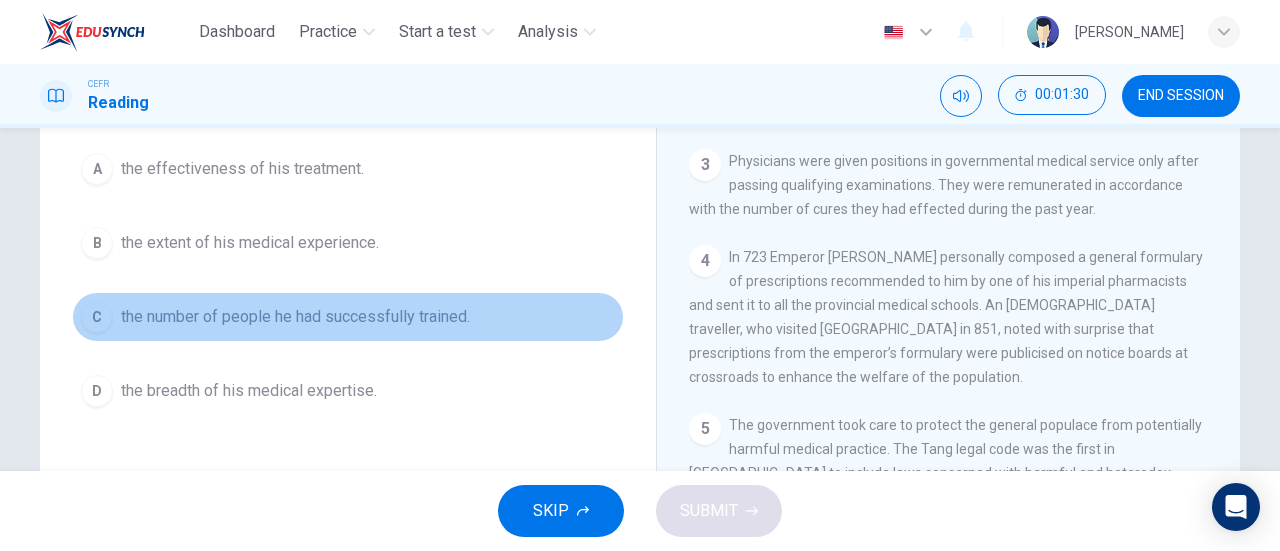 click on "C" at bounding box center (97, 317) 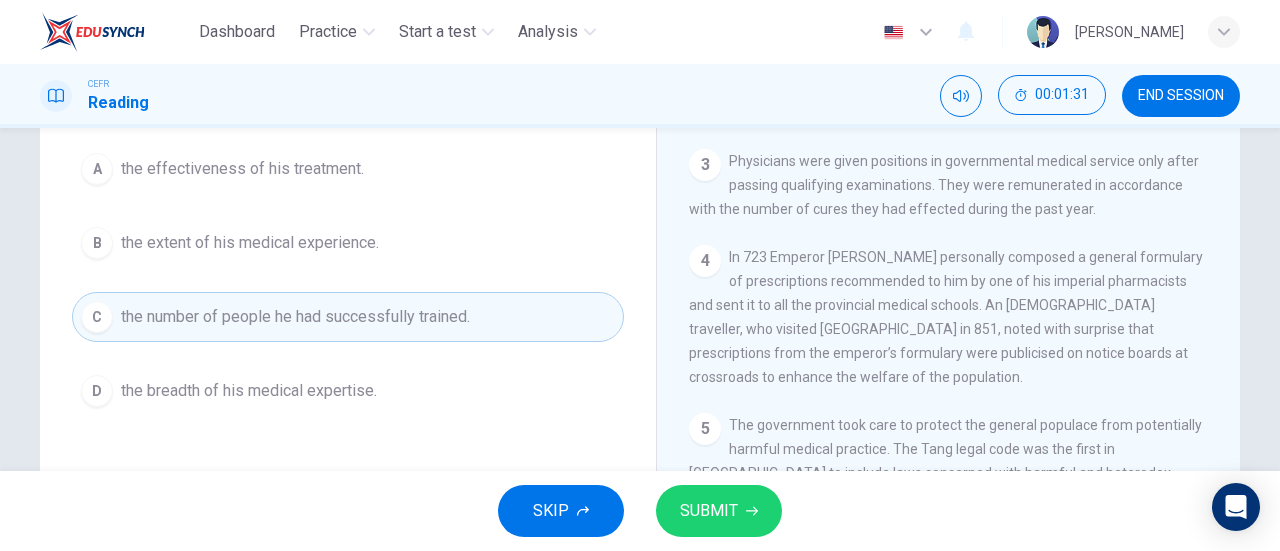 click on "SUBMIT" at bounding box center [709, 511] 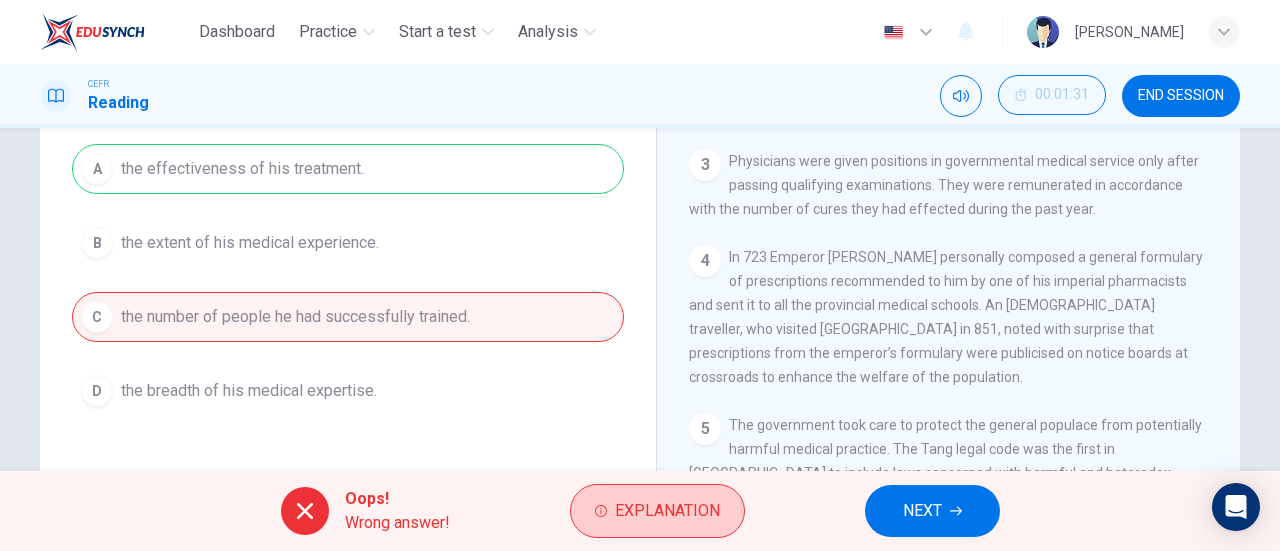click on "Explanation" at bounding box center (667, 511) 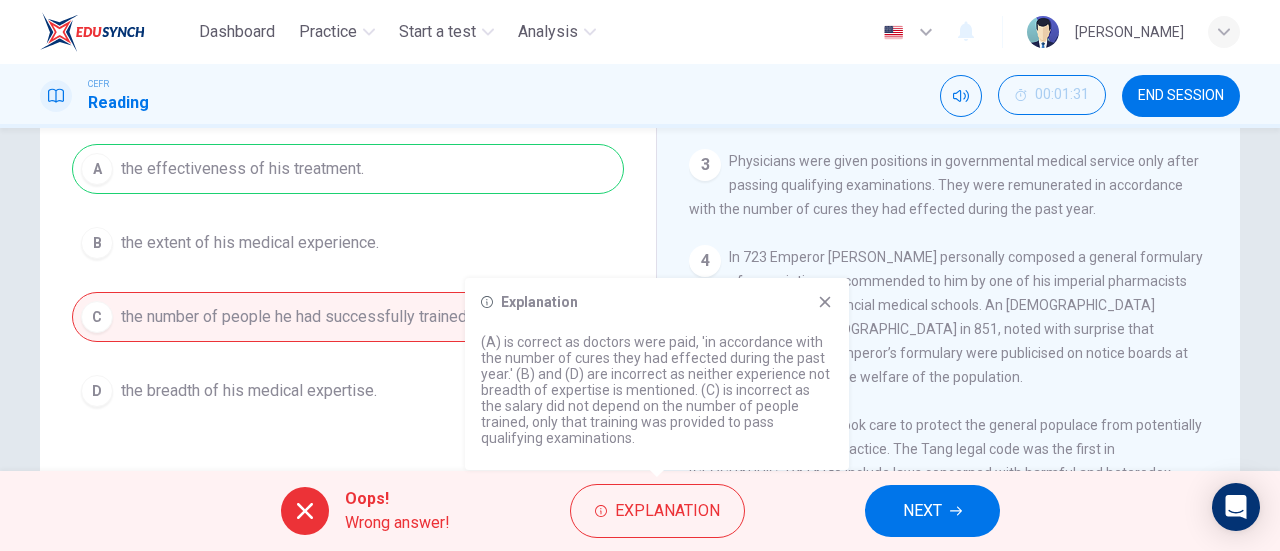 click 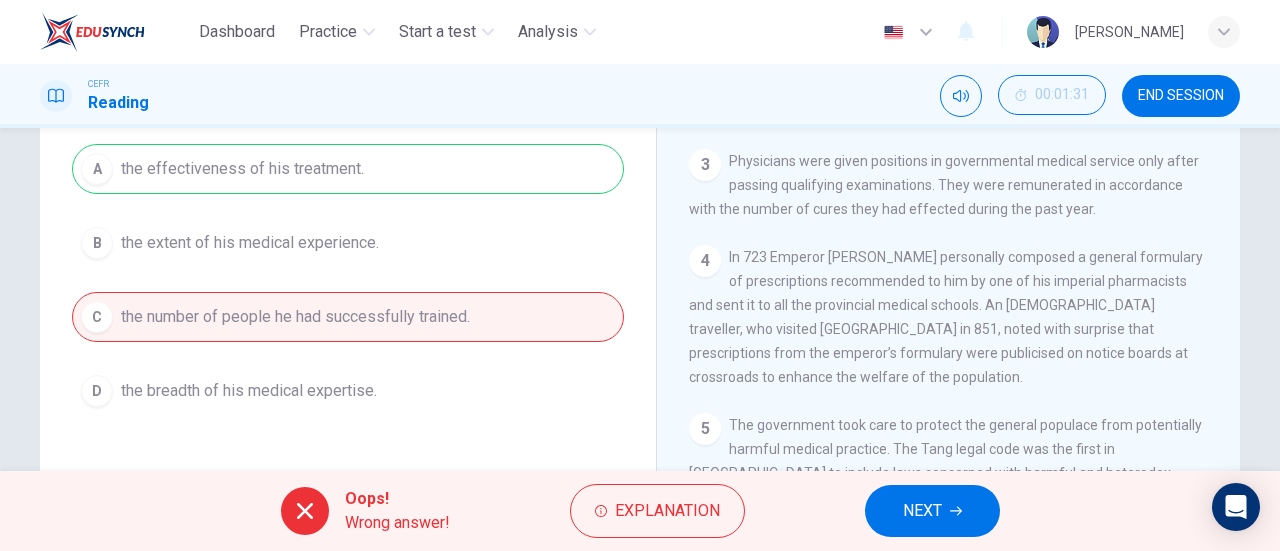click on "NEXT" at bounding box center (922, 511) 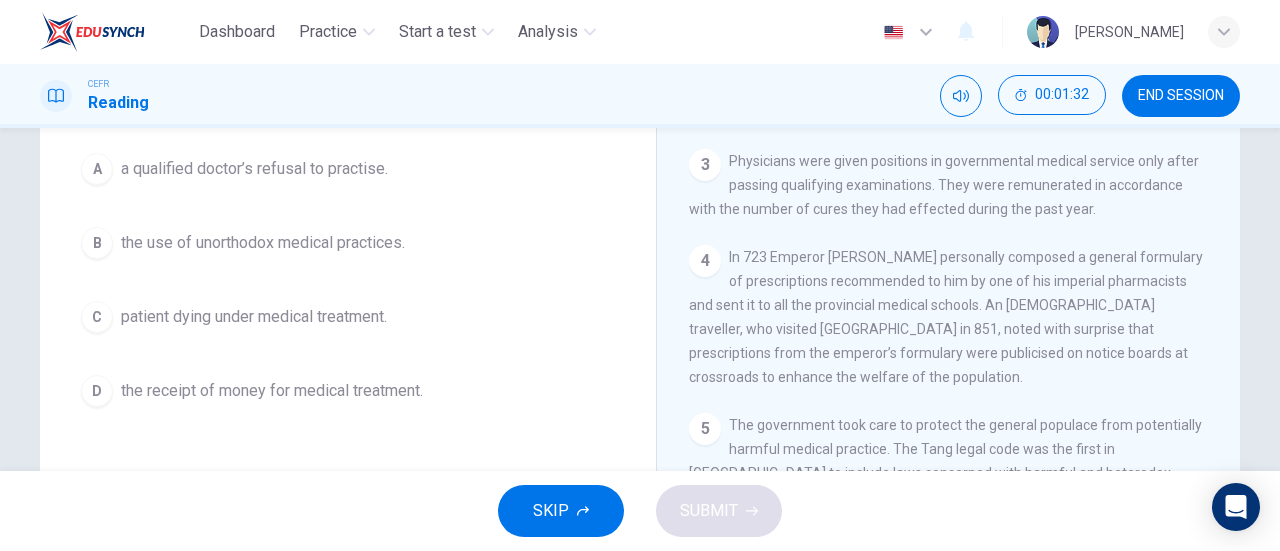 scroll, scrollTop: 700, scrollLeft: 0, axis: vertical 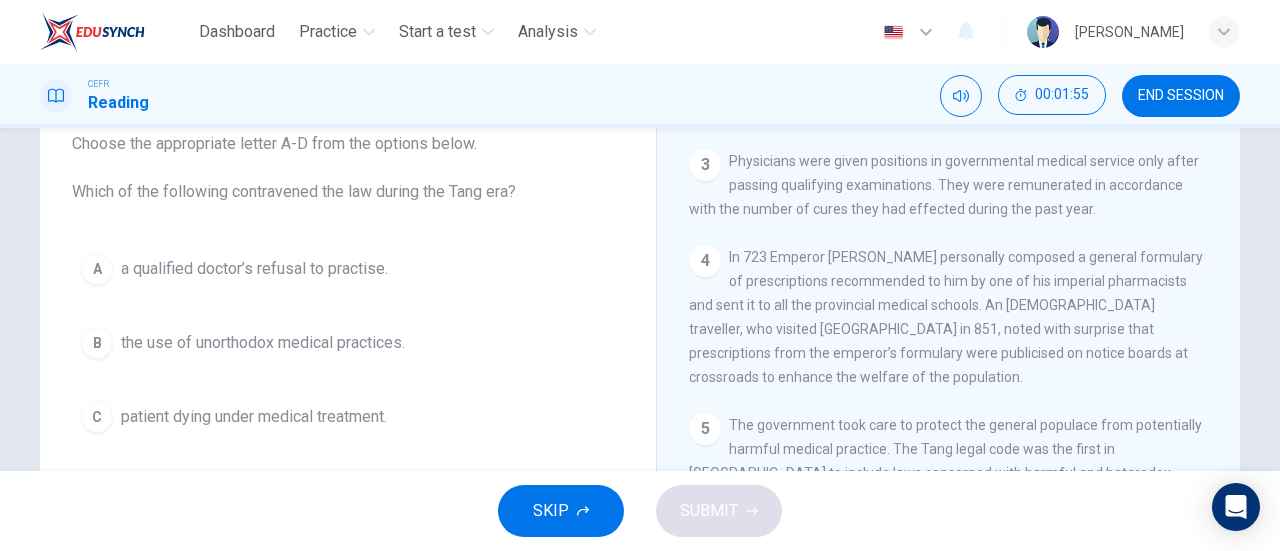 drag, startPoint x: 727, startPoint y: 277, endPoint x: 870, endPoint y: 355, distance: 162.88953 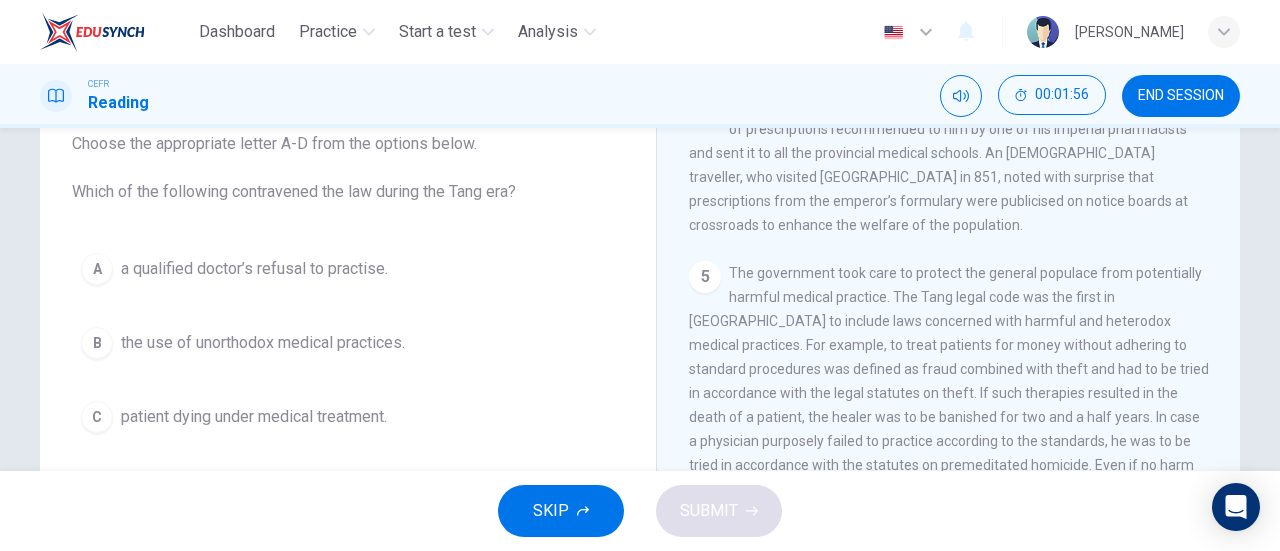 scroll, scrollTop: 1100, scrollLeft: 0, axis: vertical 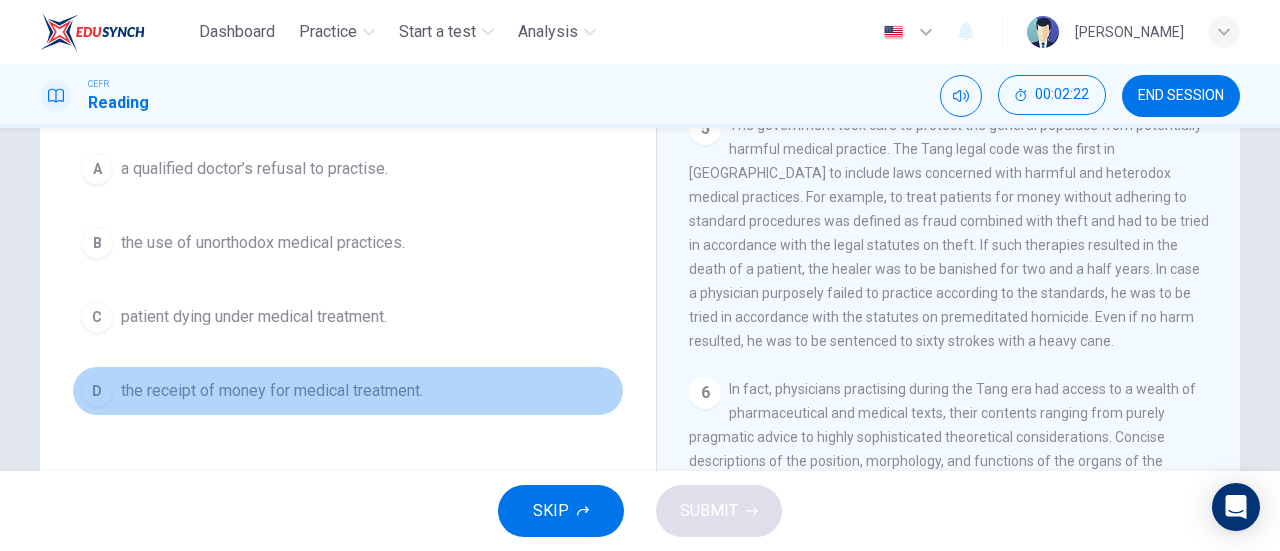 click on "the receipt of money for medical treatment." at bounding box center [272, 391] 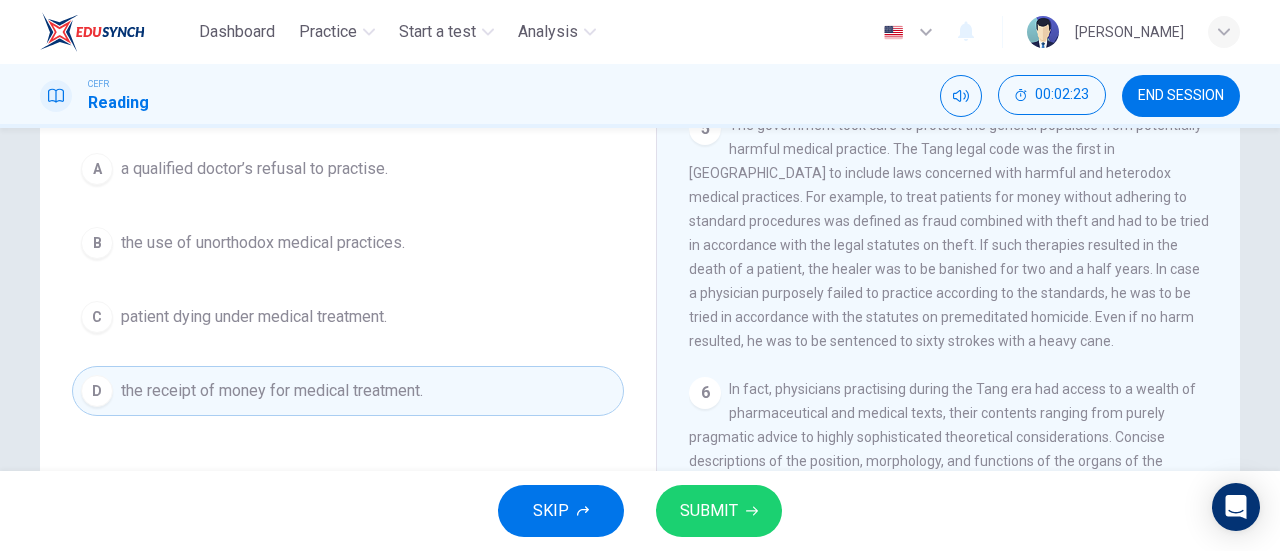 click on "SUBMIT" at bounding box center (709, 511) 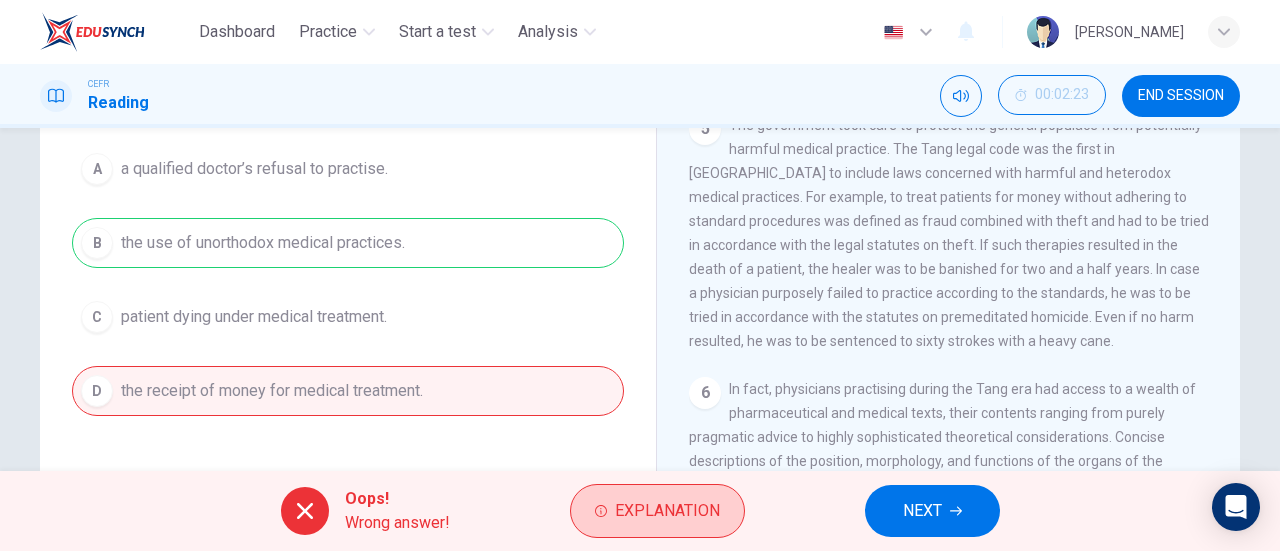 click on "Explanation" at bounding box center (667, 511) 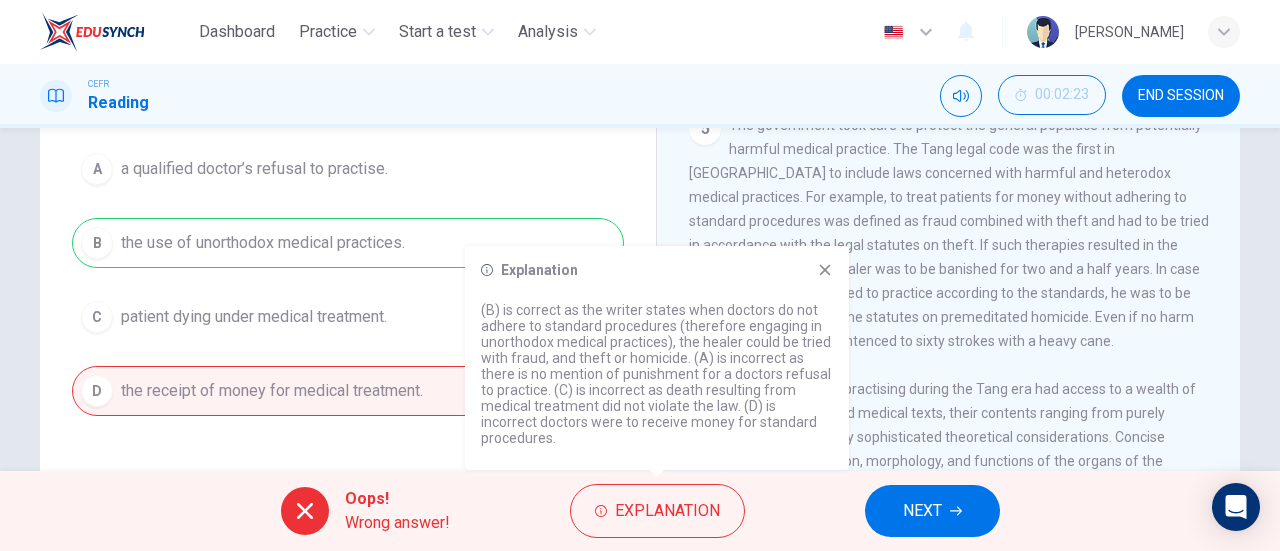 drag, startPoint x: 691, startPoint y: 376, endPoint x: 692, endPoint y: 411, distance: 35.014282 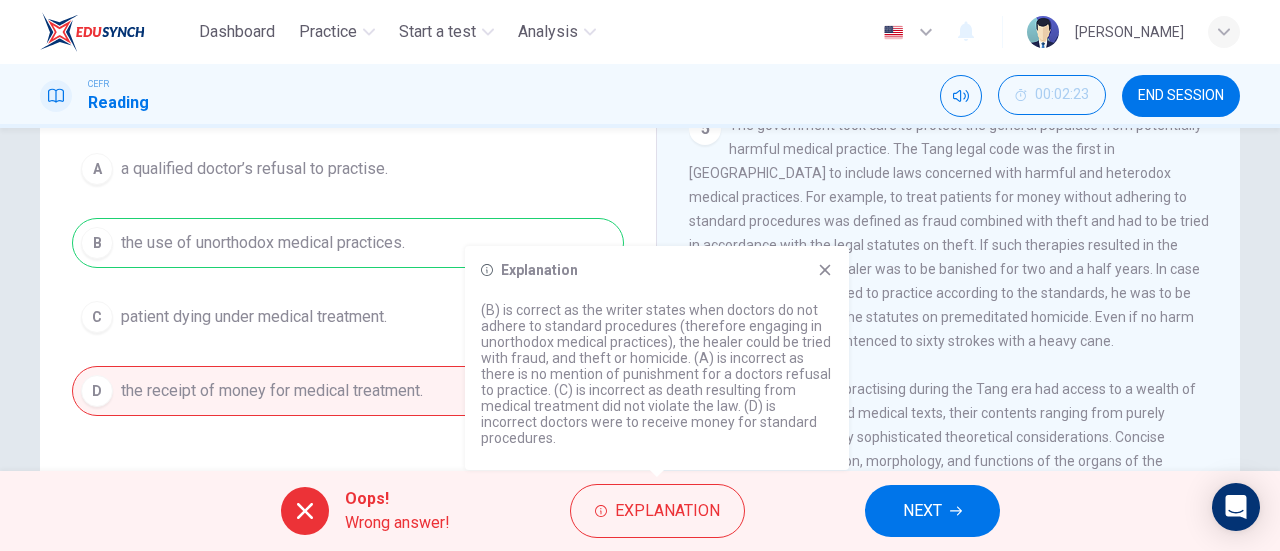 scroll, scrollTop: 132, scrollLeft: 0, axis: vertical 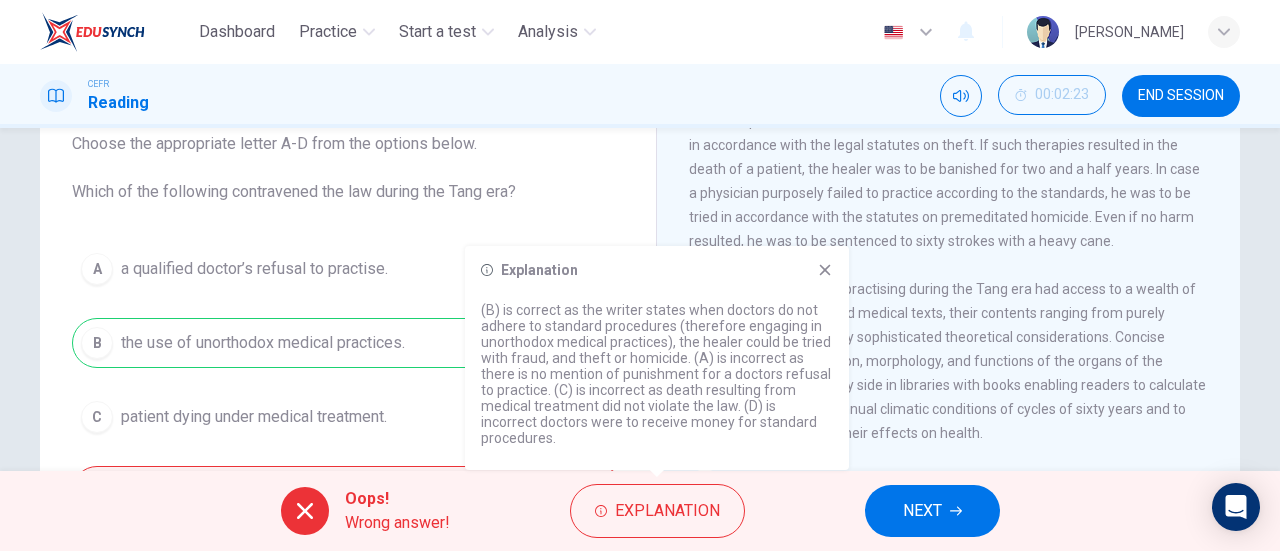 click on "Explanation (B) is correct as the writer states when doctors do not adhere to standard procedures (therefore engaging in unorthodox medical practices), the healer could be tried with fraud, and theft or homicide. (A) is incorrect as there is no mention of punishment for a doctors refusal to practice. (C) is incorrect as death resulting from medical treatment did not violate the law. (D) is incorrect doctors were to receive money for standard procedures." at bounding box center [657, 358] 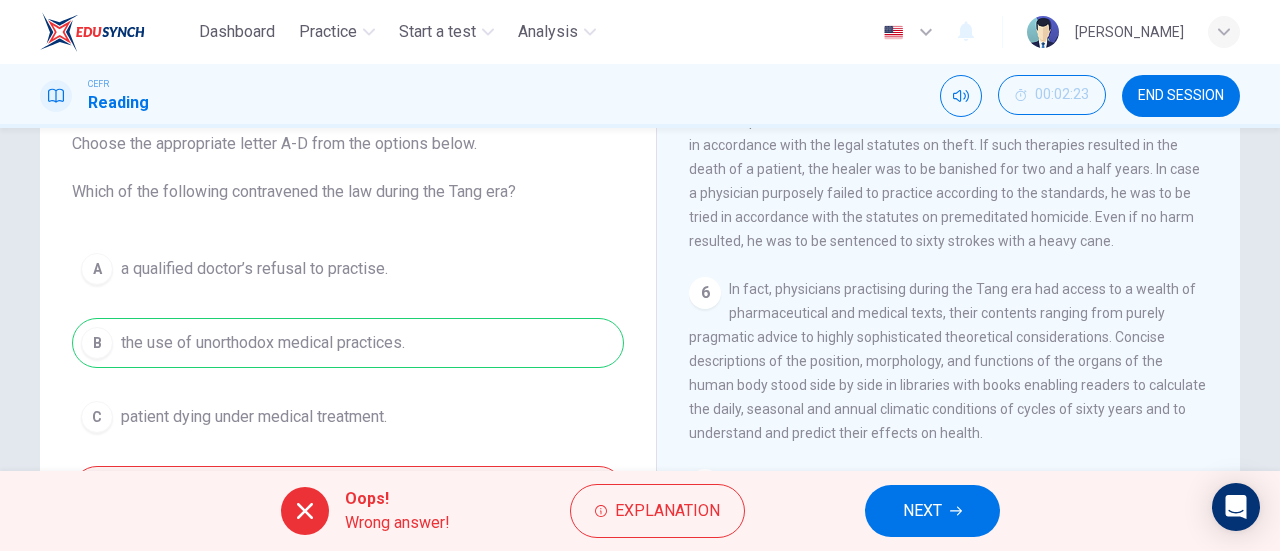 click on "NEXT" at bounding box center [932, 511] 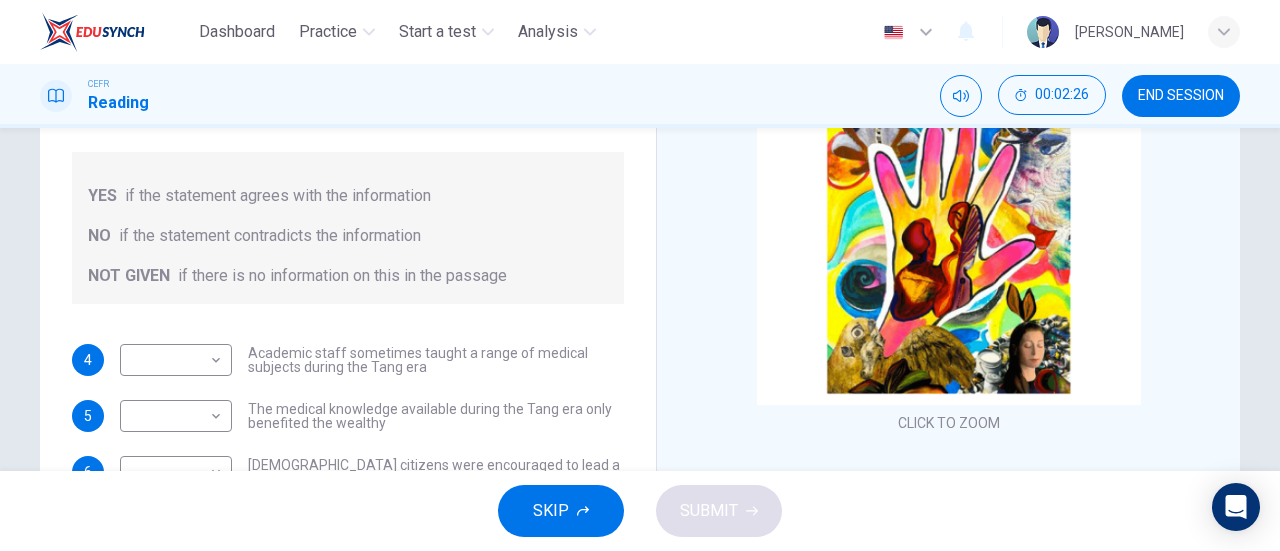 scroll, scrollTop: 0, scrollLeft: 0, axis: both 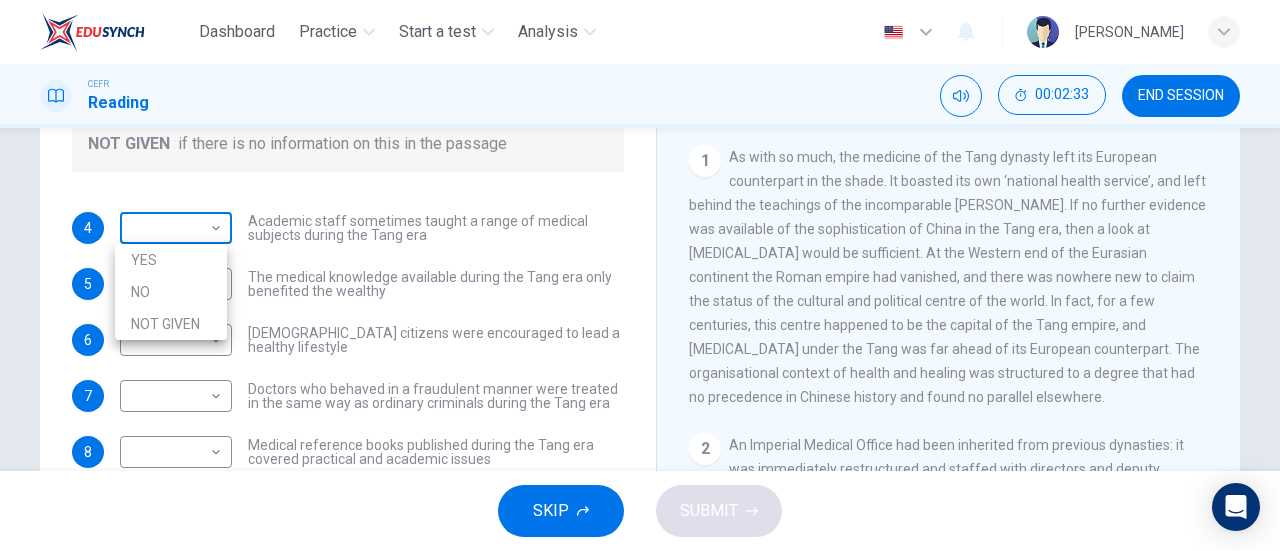 click on "Dashboard Practice Start a test Analysis English en ​ [PERSON_NAME] ANUAR CEFR Reading 00:02:33 END SESSION Questions 4 - 10 Do the following statements agree with the information given in the Reading Passage?
In the boxes below on your answer sheet write: YES if the statement agrees with the information NO if the statement contradicts the information NOT GIVEN if there is no information on this in the passage 4 ​ ​ Academic staff sometimes taught a range of medical subjects during the Tang era 5 ​ ​ The medical knowledge available during the Tang era only benefited the wealthy 6 ​ ​ [DEMOGRAPHIC_DATA] citizens were encouraged to lead a healthy lifestyle 7 ​ ​ Doctors who behaved in a fraudulent manner were treated in the same way as ordinary criminals during the Tang era 8 ​ ​ Medical reference books published during the Tang era covered practical and academic issues 9 ​ ​ Waitai Miyao contained medical data from the Tang era 10 ​ ​ The Art of Healing CLICK TO ZOOM Click to Zoom" at bounding box center (640, 275) 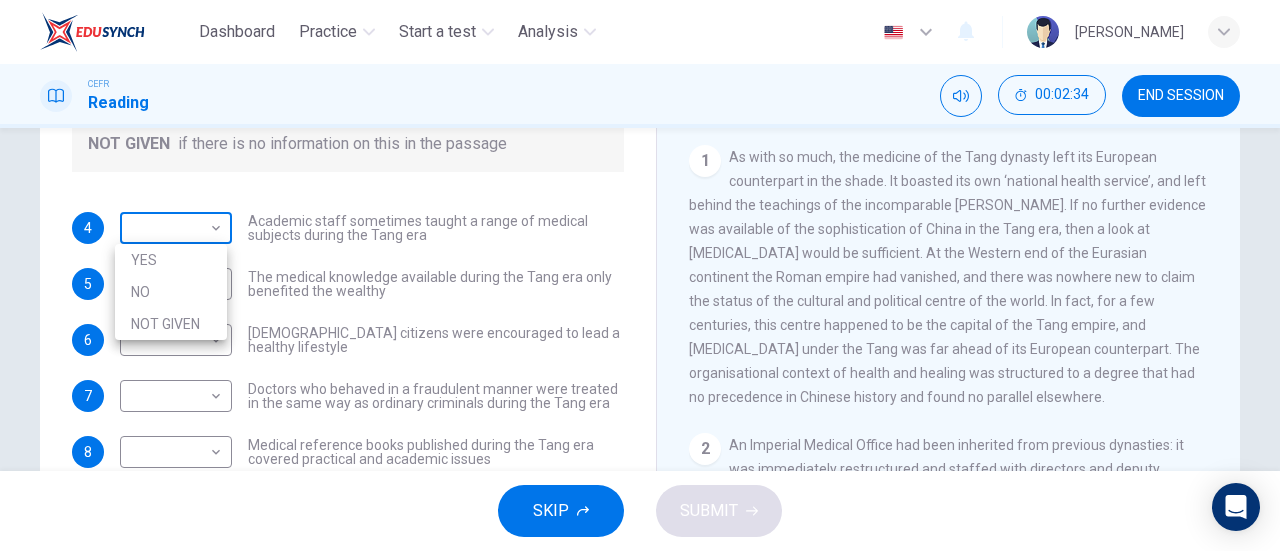 click at bounding box center (640, 275) 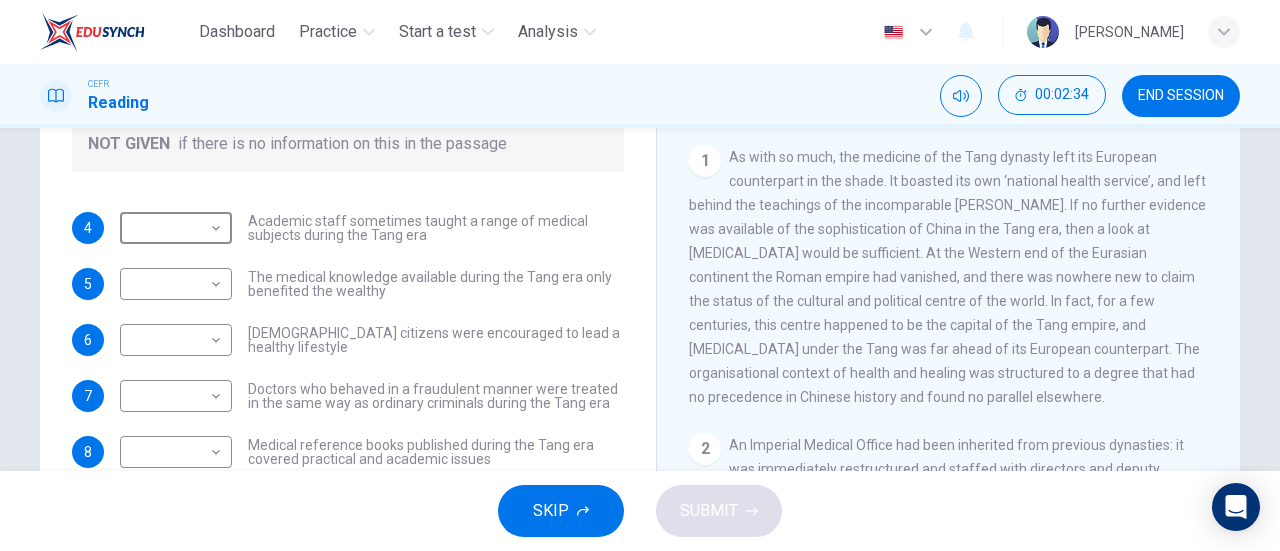 scroll, scrollTop: 132, scrollLeft: 0, axis: vertical 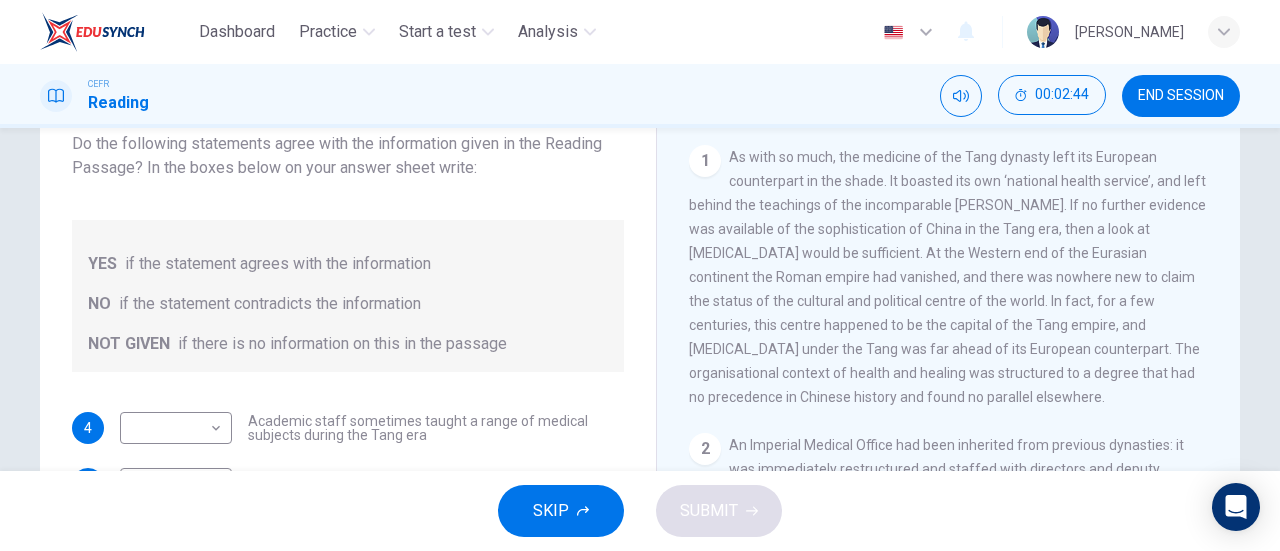 drag, startPoint x: 877, startPoint y: 219, endPoint x: 912, endPoint y: 247, distance: 44.82187 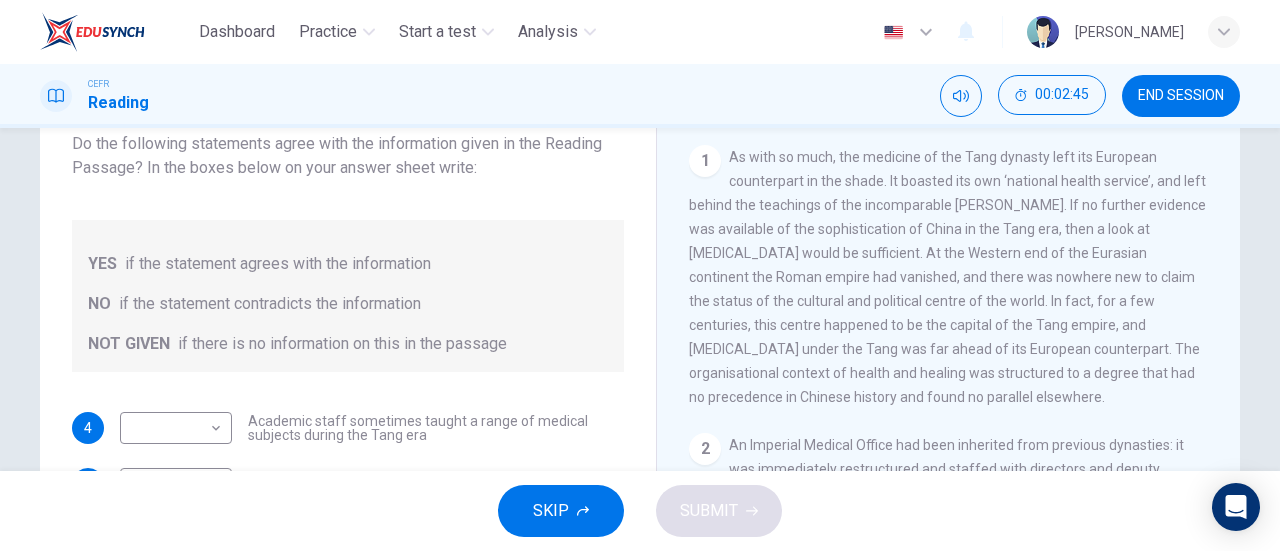 drag, startPoint x: 912, startPoint y: 247, endPoint x: 914, endPoint y: 264, distance: 17.117243 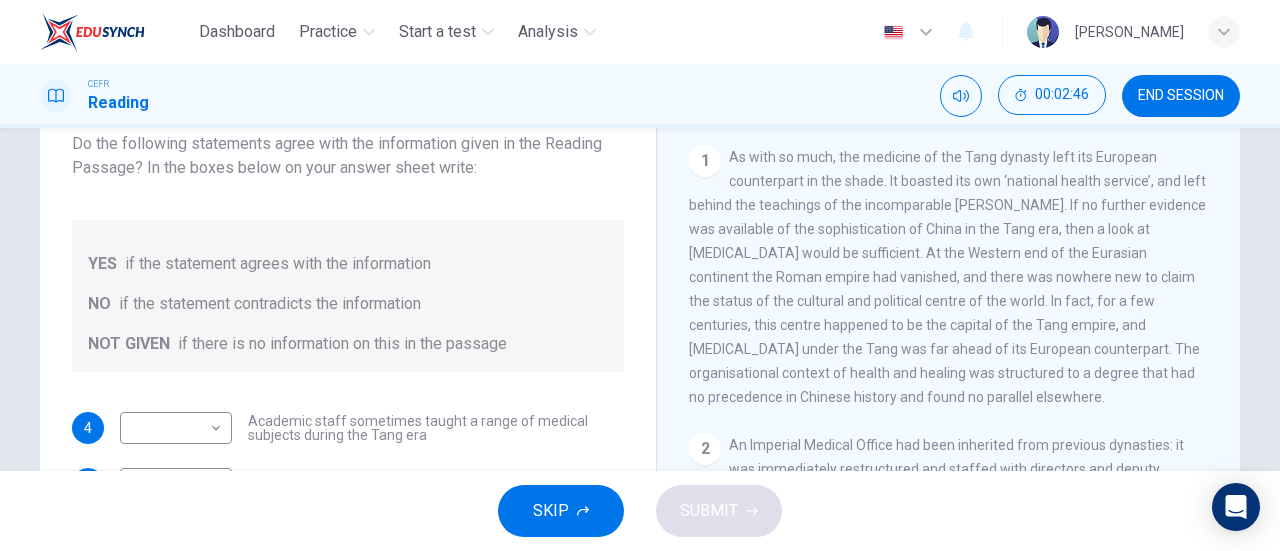 drag, startPoint x: 887, startPoint y: 280, endPoint x: 889, endPoint y: 304, distance: 24.083189 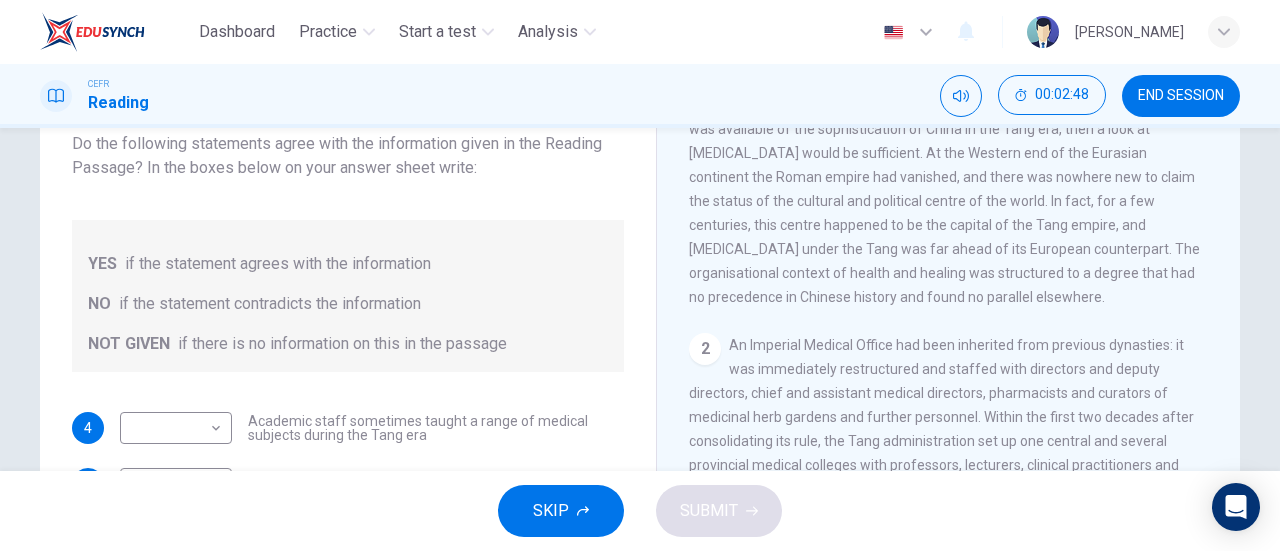 scroll, scrollTop: 600, scrollLeft: 0, axis: vertical 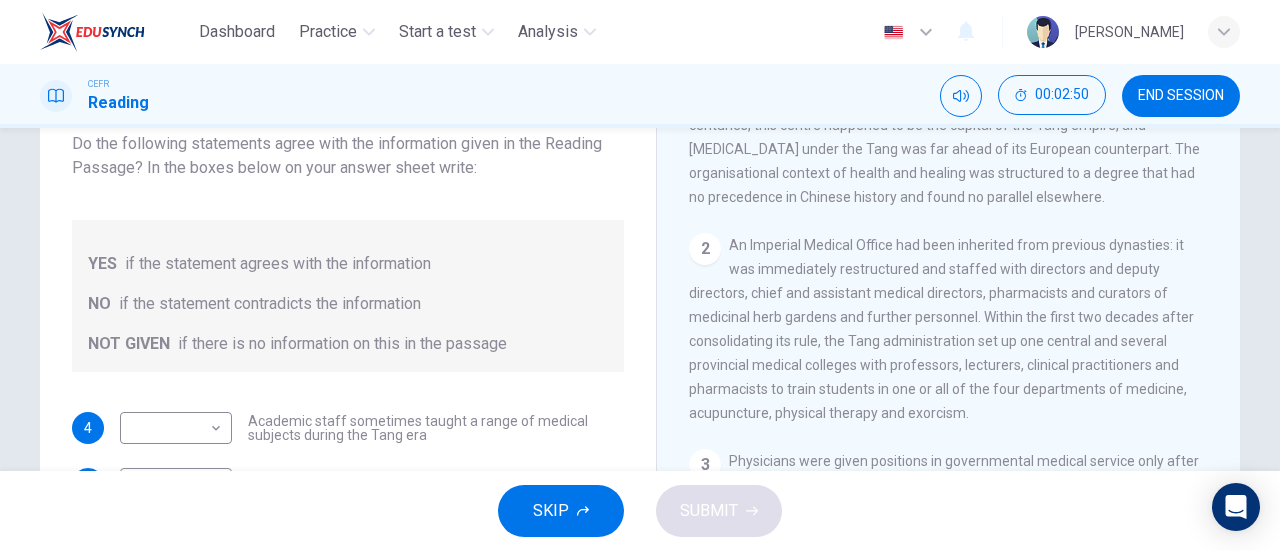 drag, startPoint x: 880, startPoint y: 267, endPoint x: 891, endPoint y: 312, distance: 46.32494 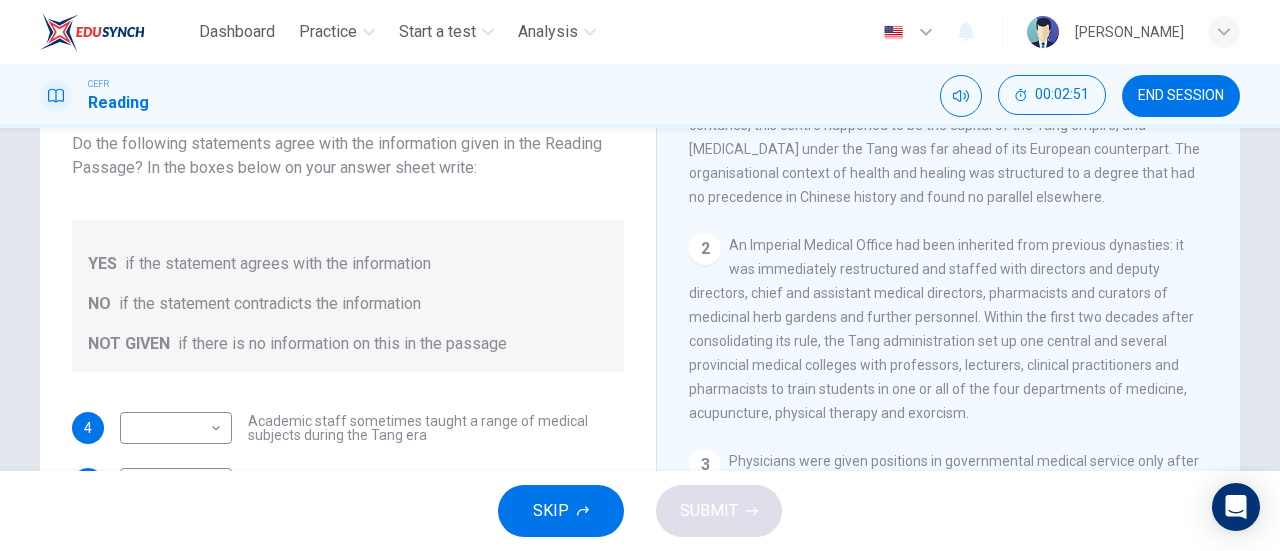 click on "An Imperial Medical Office had been inherited from previous dynasties: it was immediately restructured and staffed with directors and deputy directors, chief and assistant medical directors, pharmacists and curators of medicinal herb gardens and further personnel. Within the first two decades after consolidating its rule, the Tang administration set up one central and several provincial medical colleges with professors, lecturers, clinical practitioners and pharmacists to train students in one or all of the four departments of medicine, acupuncture, physical therapy and exorcism." at bounding box center [941, 329] 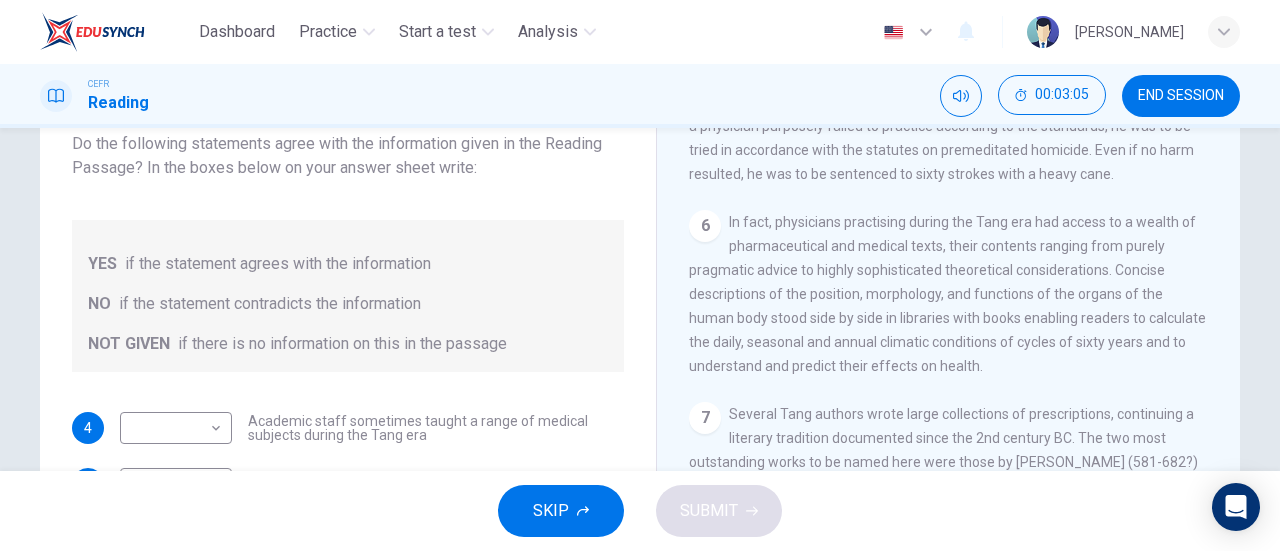 scroll, scrollTop: 1400, scrollLeft: 0, axis: vertical 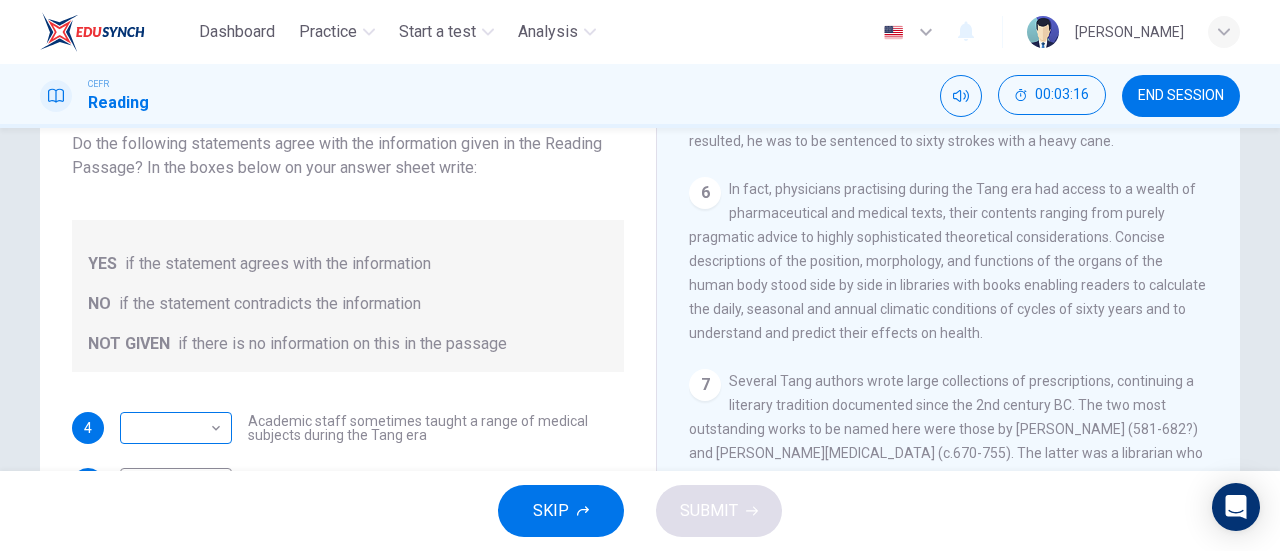 click on "Dashboard Practice Start a test Analysis English en ​ [PERSON_NAME] ANUAR CEFR Reading 00:03:16 END SESSION Questions 4 - 10 Do the following statements agree with the information given in the Reading Passage?
In the boxes below on your answer sheet write: YES if the statement agrees with the information NO if the statement contradicts the information NOT GIVEN if there is no information on this in the passage 4 ​ ​ Academic staff sometimes taught a range of medical subjects during the Tang era 5 ​ ​ The medical knowledge available during the Tang era only benefited the wealthy 6 ​ ​ [DEMOGRAPHIC_DATA] citizens were encouraged to lead a healthy lifestyle 7 ​ ​ Doctors who behaved in a fraudulent manner were treated in the same way as ordinary criminals during the Tang era 8 ​ ​ Medical reference books published during the Tang era covered practical and academic issues 9 ​ ​ Waitai Miyao contained medical data from the Tang era 10 ​ ​ The Art of Healing CLICK TO ZOOM Click to Zoom" at bounding box center [640, 275] 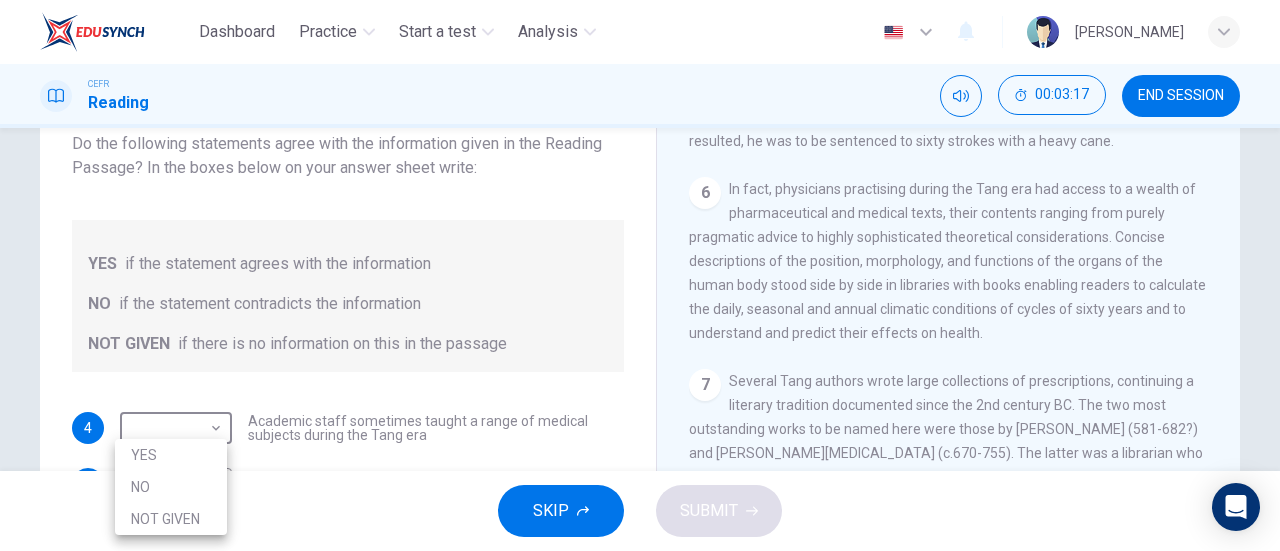 click on "YES" at bounding box center [171, 455] 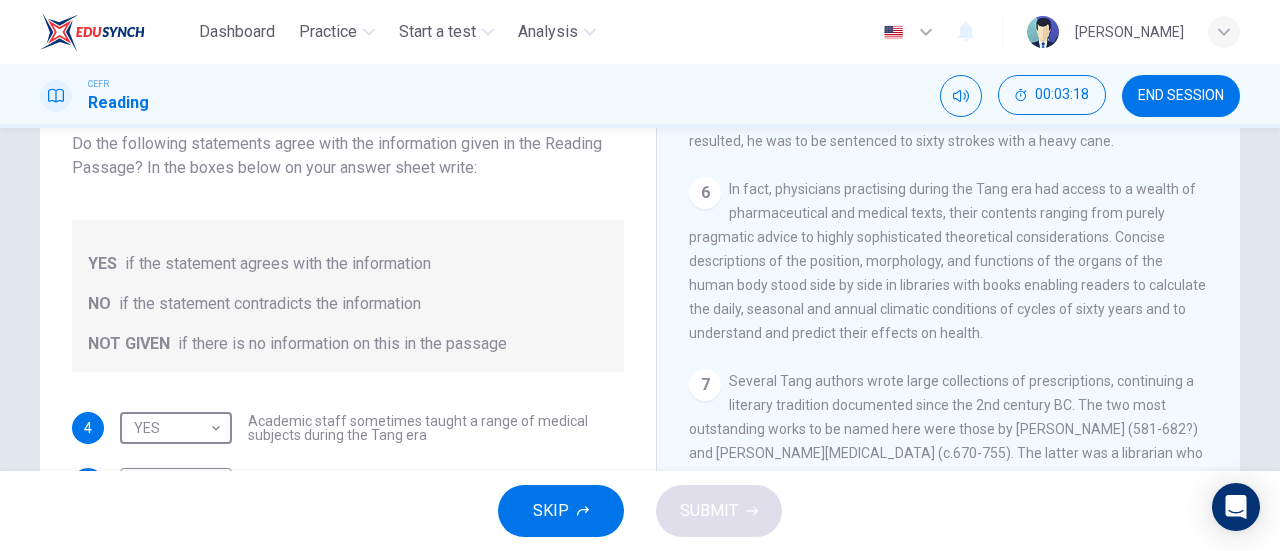 scroll, scrollTop: 1500, scrollLeft: 0, axis: vertical 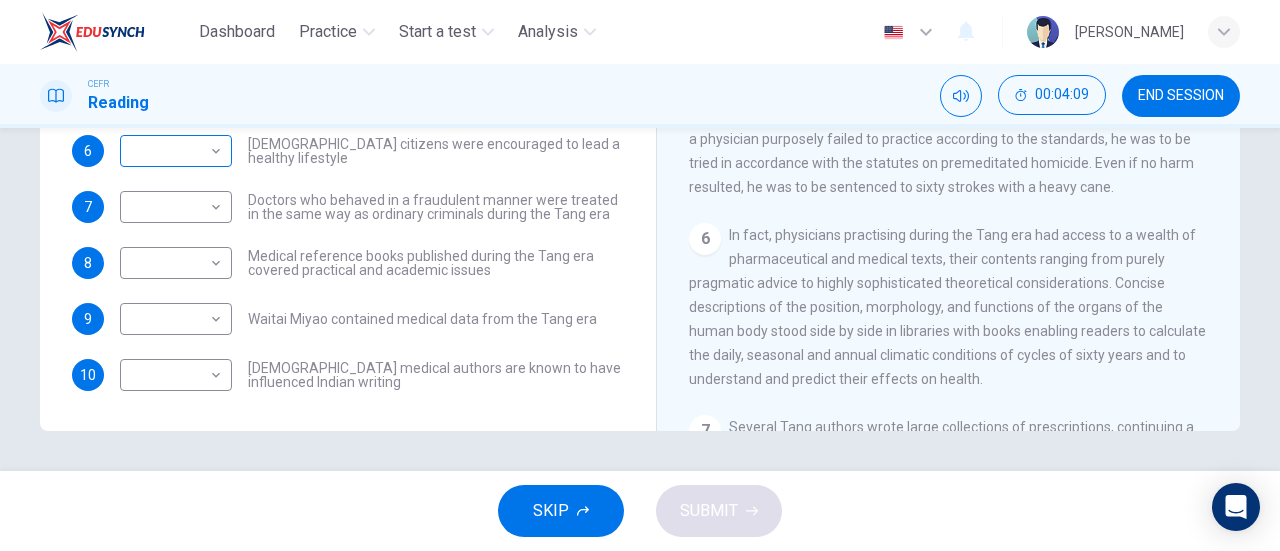 click on "Dashboard Practice Start a test Analysis English en ​ [PERSON_NAME] ANUAR CEFR Reading 00:04:09 END SESSION Questions 4 - 10 Do the following statements agree with the information given in the Reading Passage?
In the boxes below on your answer sheet write: YES if the statement agrees with the information NO if the statement contradicts the information NOT GIVEN if there is no information on this in the passage 4 YES YES ​ Academic staff sometimes taught a range of medical subjects during the Tang era 5 ​ ​ The medical knowledge available during the Tang era only benefited the wealthy 6 ​ ​ [DEMOGRAPHIC_DATA] citizens were encouraged to lead a healthy lifestyle 7 ​ ​ Doctors who behaved in a fraudulent manner were treated in the same way as ordinary criminals during the Tang era 8 ​ ​ Medical reference books published during the Tang era covered practical and academic issues 9 ​ ​ Waitai Miyao contained medical data from the Tang era 10 ​ ​ The Art of Healing CLICK TO ZOOM 1 2 3 4 5" at bounding box center (640, 275) 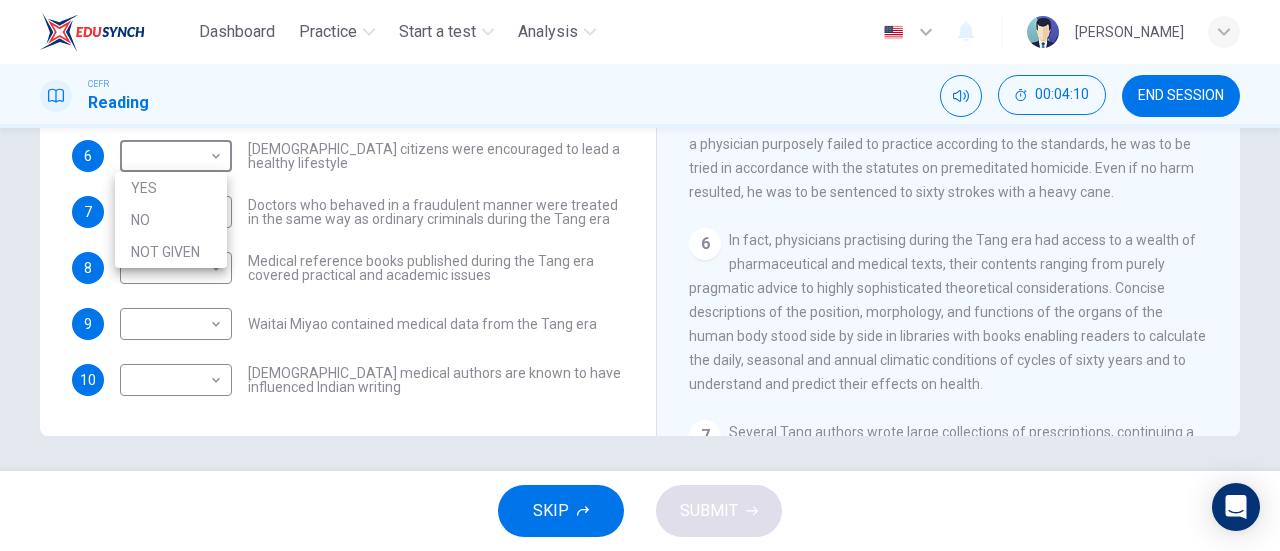 click on "NOT GIVEN" at bounding box center [171, 252] 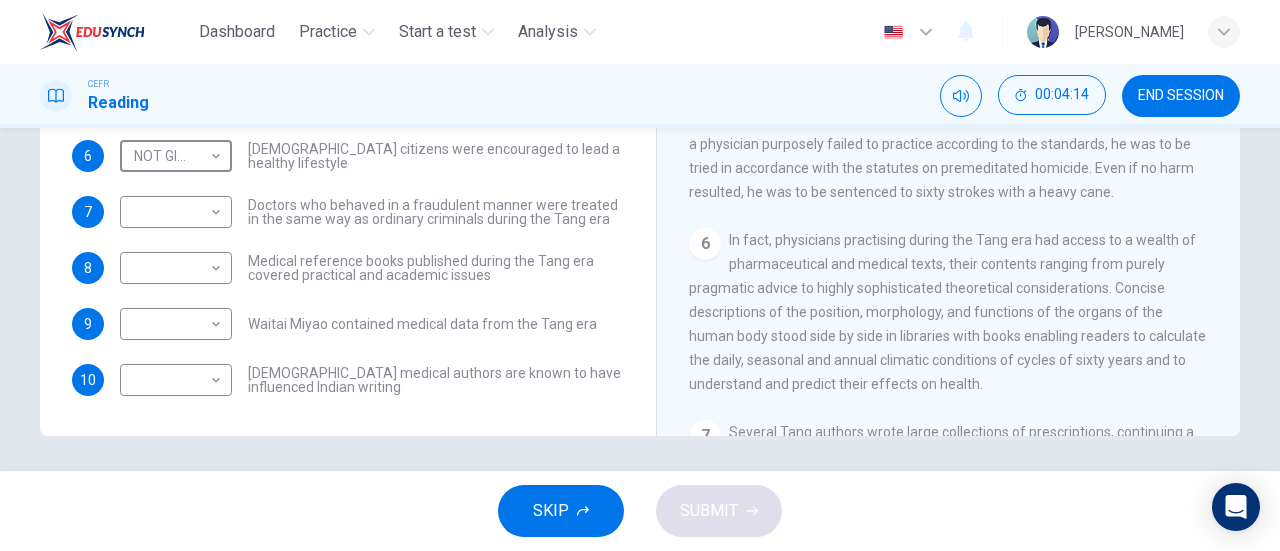 scroll, scrollTop: 1154, scrollLeft: 0, axis: vertical 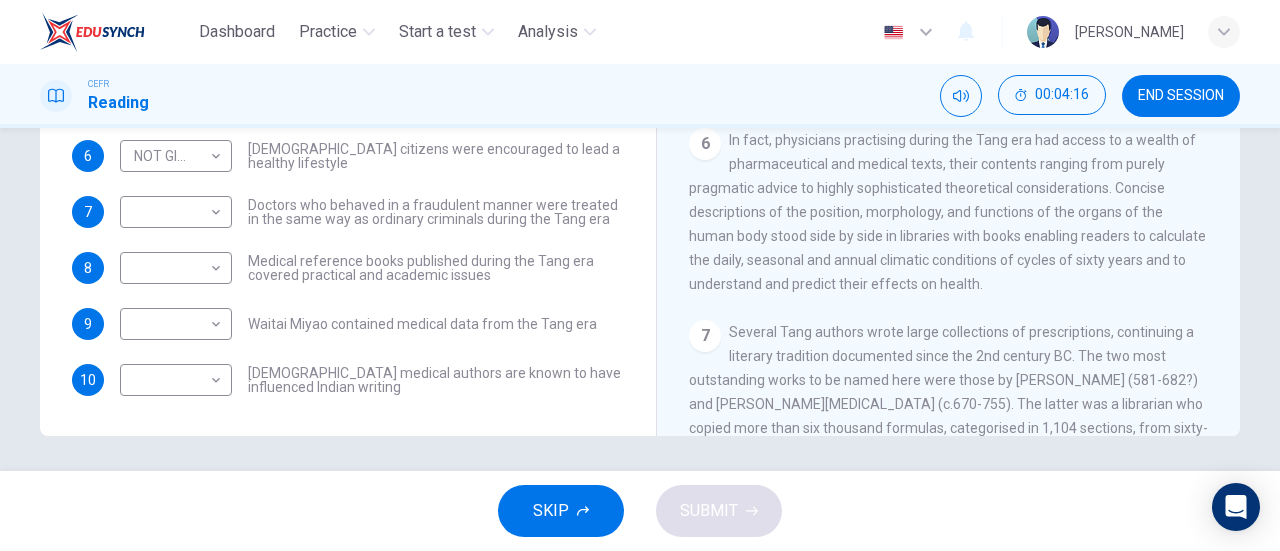drag, startPoint x: 792, startPoint y: 239, endPoint x: 837, endPoint y: 271, distance: 55.21775 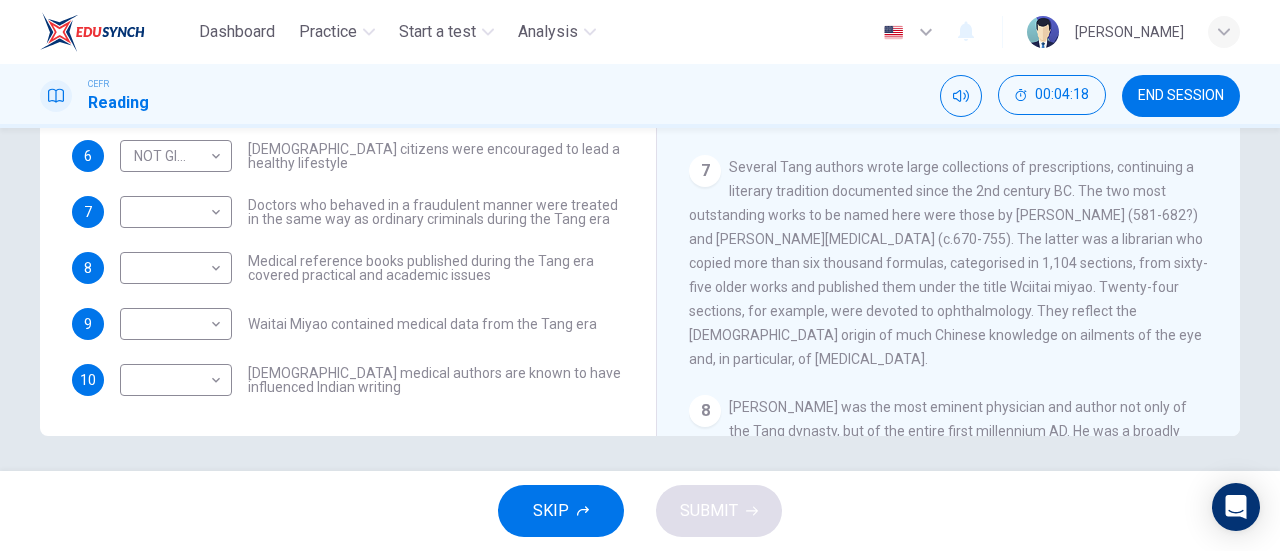 scroll, scrollTop: 1354, scrollLeft: 0, axis: vertical 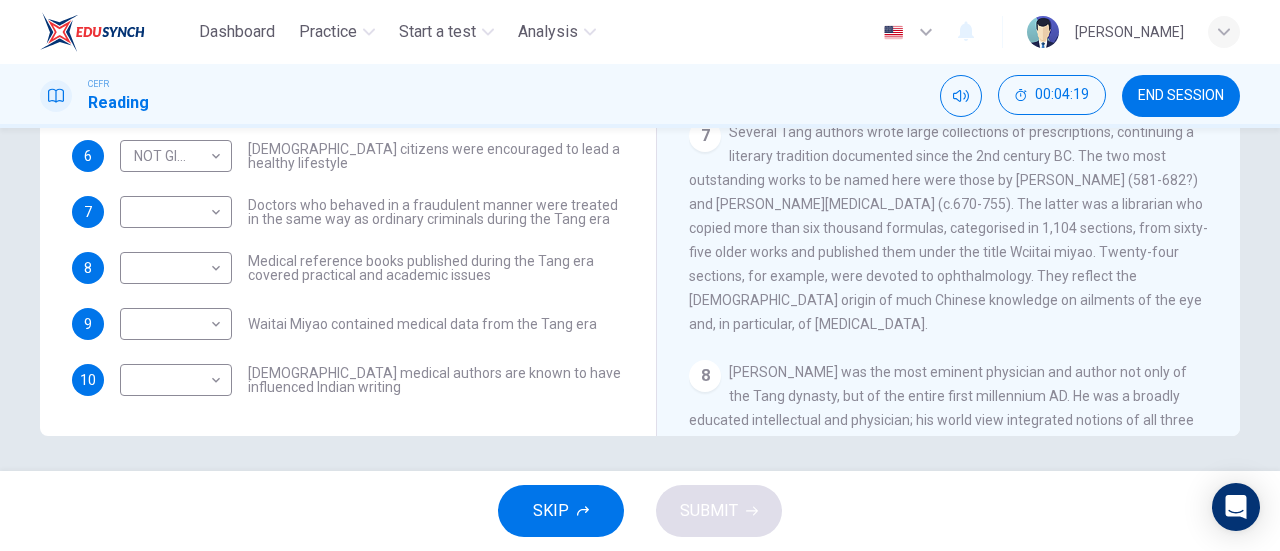 drag, startPoint x: 784, startPoint y: 196, endPoint x: 986, endPoint y: 347, distance: 252.20032 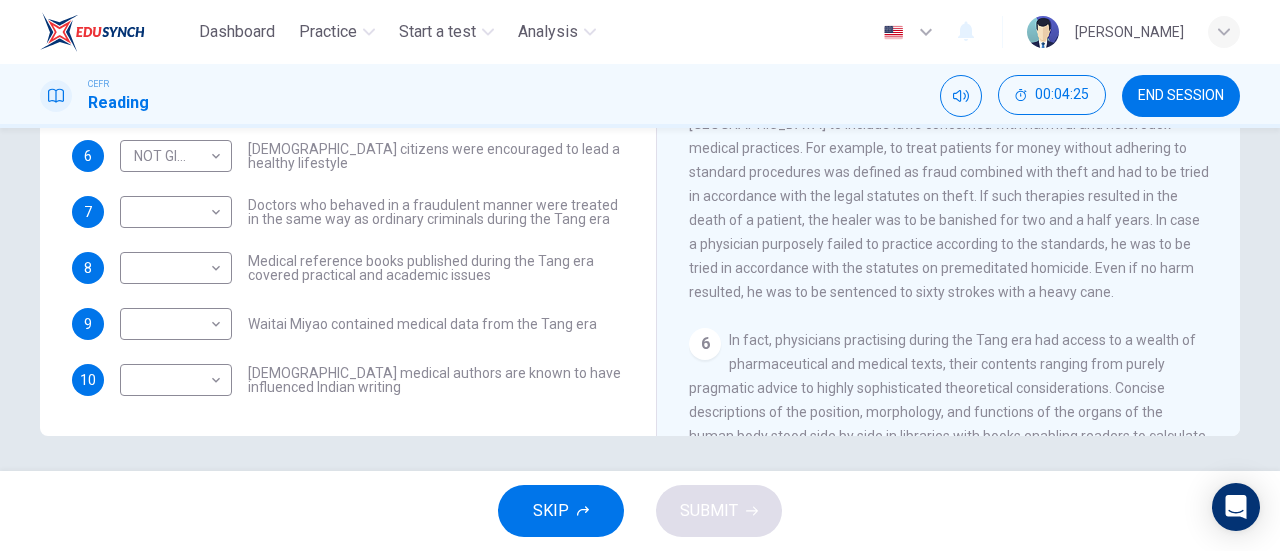 scroll, scrollTop: 854, scrollLeft: 0, axis: vertical 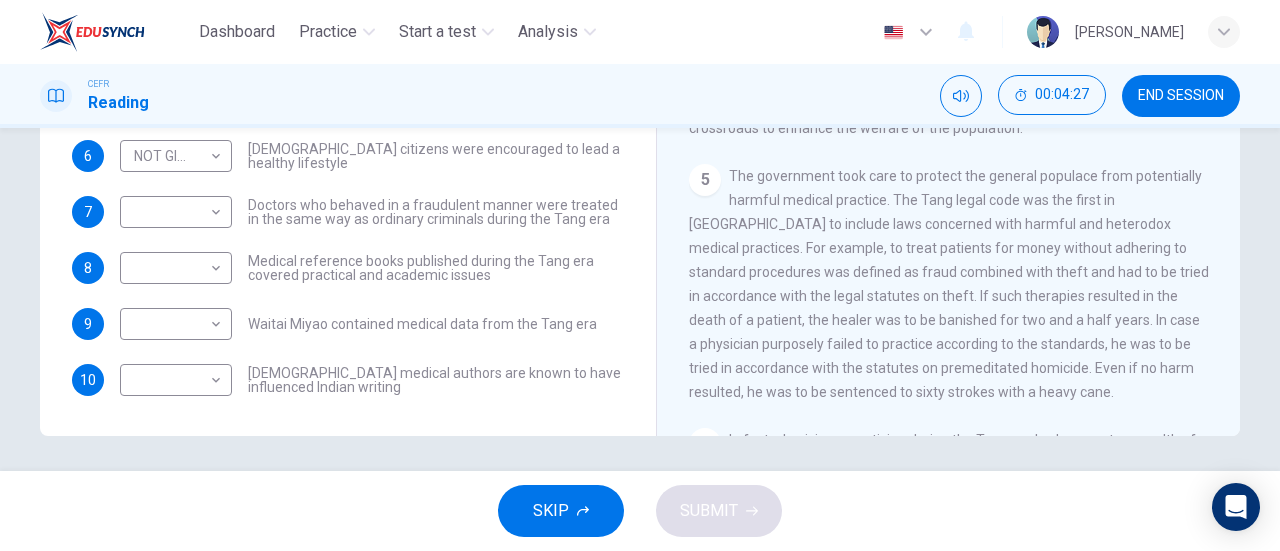 click on "The government took care to protect the general populace from potentially harmful medical practice. The Tang legal code was the first in [GEOGRAPHIC_DATA] to include laws concerned with harmful and heterodox medical practices. For example, to treat patients for money without adhering to standard procedures was defined as fraud combined with theft and had to be tried in accordance with the legal statutes on theft. If such therapies resulted in the death of a patient, the healer was to be banished for two and a half years. In case a physician purposely failed to practice according to the standards, he was to be tried in accordance with the statutes on premeditated homicide. Even if no harm resulted, he was
to be sentenced to sixty strokes with a heavy cane." at bounding box center [949, 284] 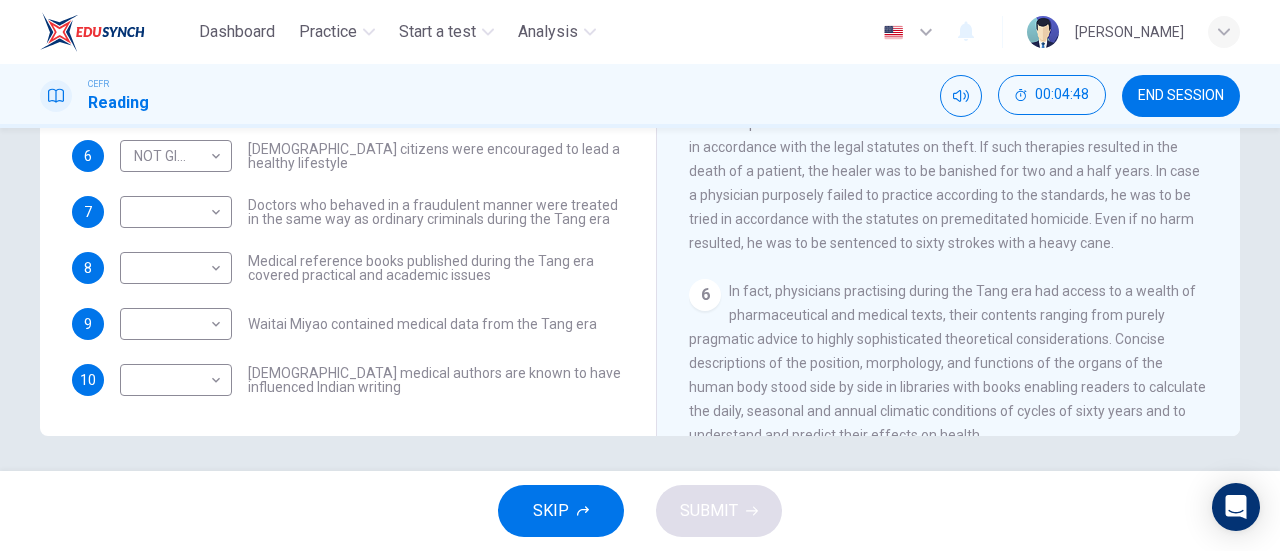 scroll, scrollTop: 954, scrollLeft: 0, axis: vertical 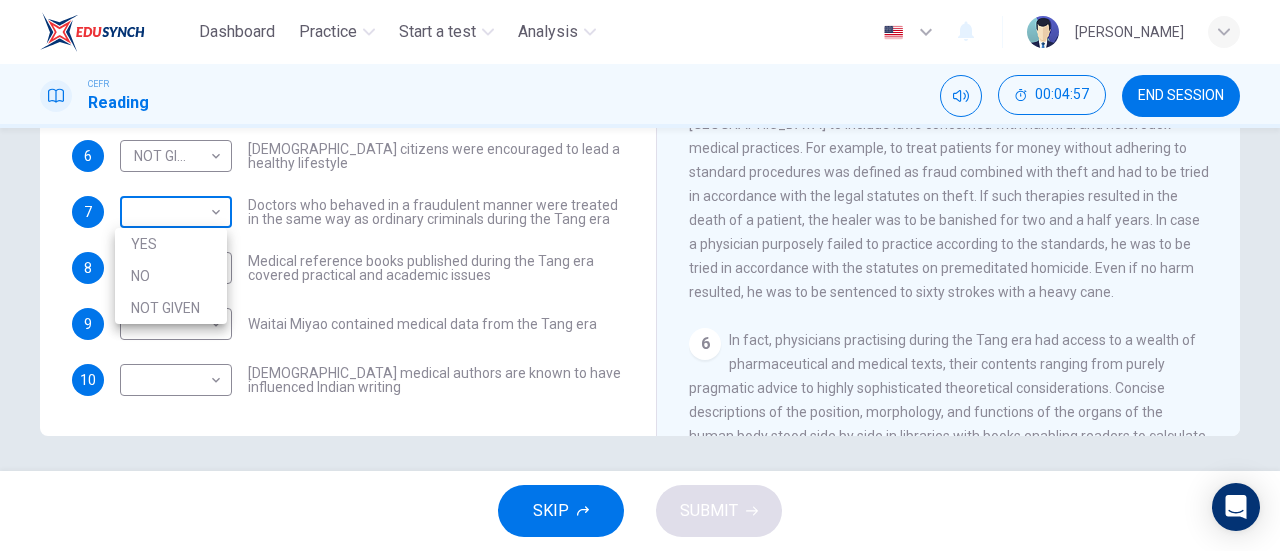 click on "Dashboard Practice Start a test Analysis English en ​ [PERSON_NAME] ANUAR CEFR Reading 00:04:57 END SESSION Questions 4 - 10 Do the following statements agree with the information given in the Reading Passage?
In the boxes below on your answer sheet write: YES if the statement agrees with the information NO if the statement contradicts the information NOT GIVEN if there is no information on this in the passage 4 YES YES ​ Academic staff sometimes taught a range of medical subjects during the Tang era 5 ​ ​ The medical knowledge available during the Tang era only benefited the wealthy 6 NOT GIVEN NOT GIVEN ​ [DEMOGRAPHIC_DATA] citizens were encouraged to lead a healthy lifestyle 7 ​ ​ Doctors who behaved in a fraudulent manner were treated in the same way as ordinary criminals during the Tang era 8 ​ ​ Medical reference books published during the Tang era covered practical and academic issues 9 ​ ​ Waitai Miyao contained medical data from the Tang era 10 ​ ​ The Art of Healing 1 2 3 4" at bounding box center [640, 275] 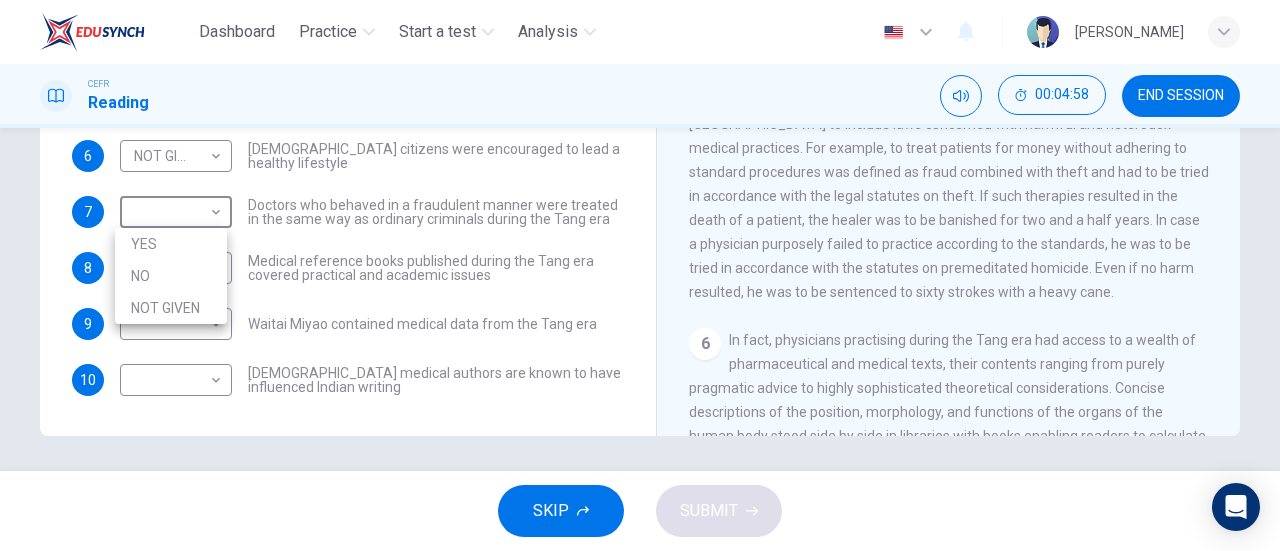 click on "YES" at bounding box center [171, 244] 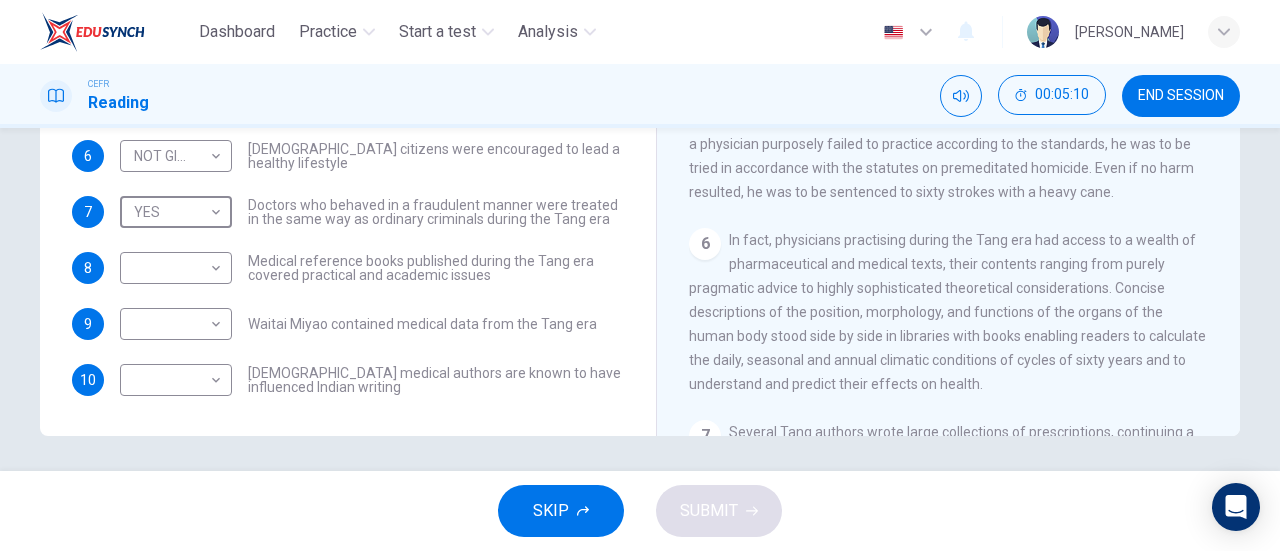 scroll, scrollTop: 1154, scrollLeft: 0, axis: vertical 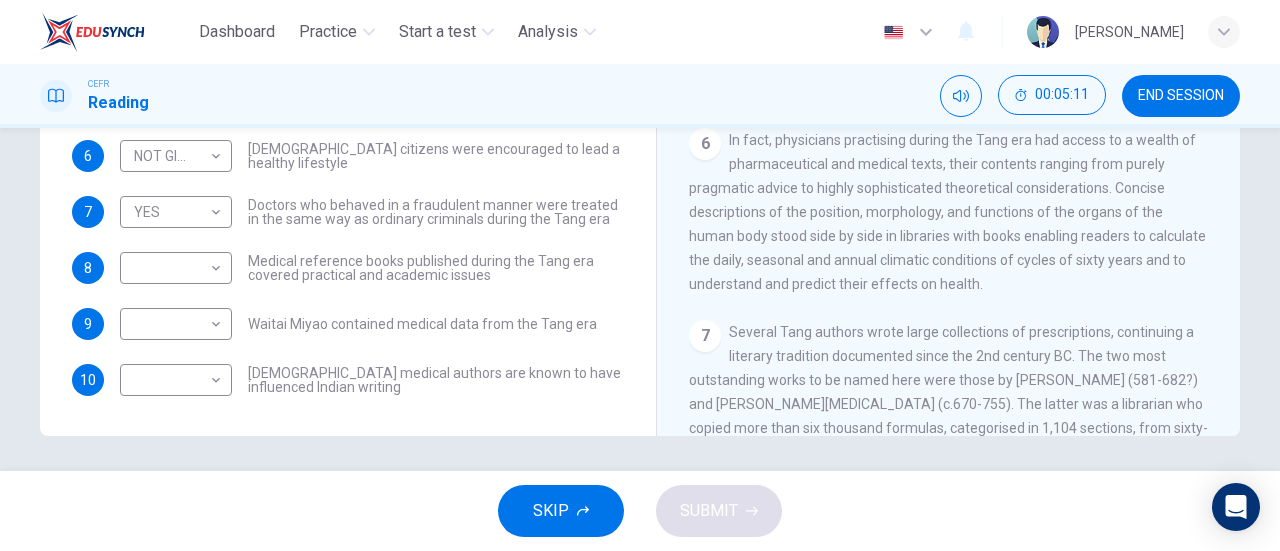 drag, startPoint x: 779, startPoint y: 245, endPoint x: 888, endPoint y: 280, distance: 114.48144 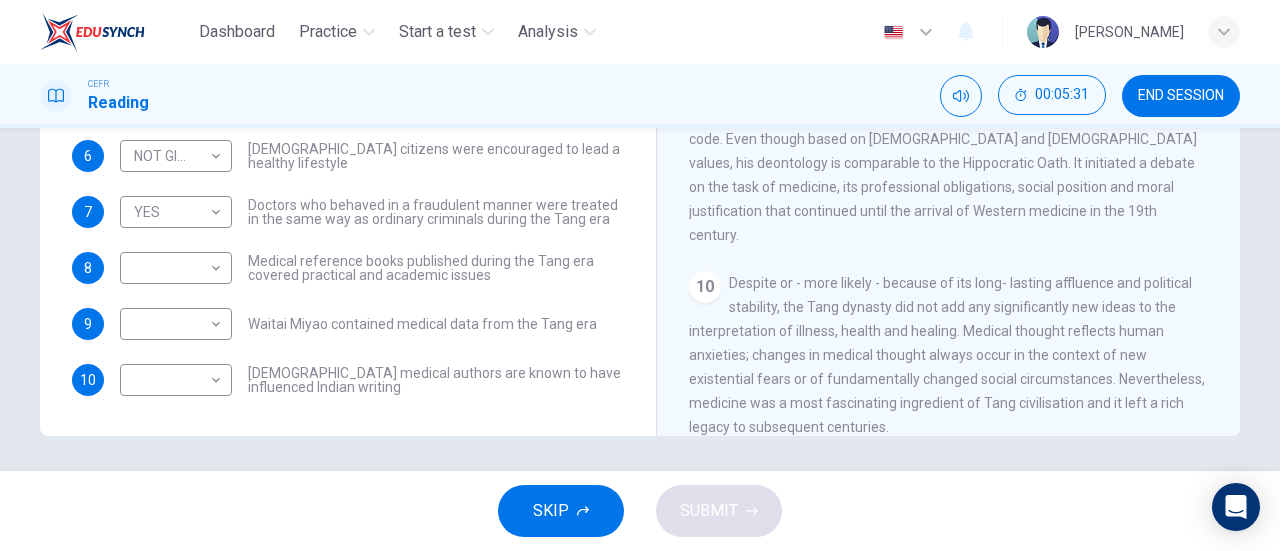 scroll, scrollTop: 2054, scrollLeft: 0, axis: vertical 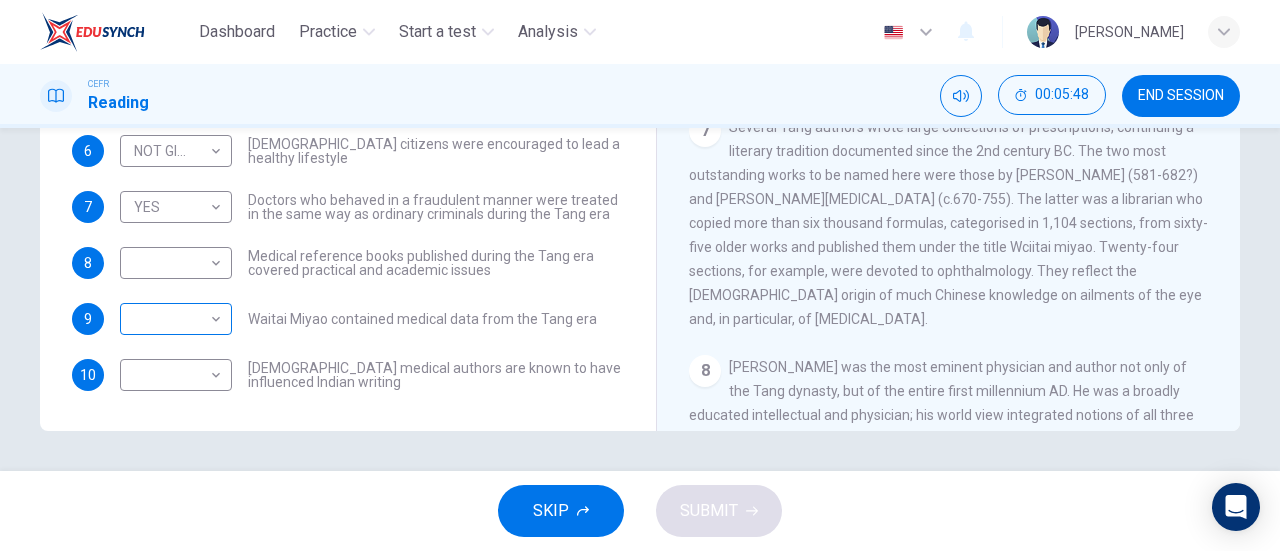 click on "Dashboard Practice Start a test Analysis English en ​ [PERSON_NAME] ANUAR CEFR Reading 00:05:48 END SESSION Questions 4 - 10 Do the following statements agree with the information given in the Reading Passage?
In the boxes below on your answer sheet write: YES if the statement agrees with the information NO if the statement contradicts the information NOT GIVEN if there is no information on this in the passage 4 YES YES ​ Academic staff sometimes taught a range of medical subjects during the Tang era 5 ​ ​ The medical knowledge available during the Tang era only benefited the wealthy 6 NOT GIVEN NOT GIVEN ​ [DEMOGRAPHIC_DATA] citizens were encouraged to lead a healthy lifestyle 7 YES YES ​ Doctors who behaved in a fraudulent manner were treated in the same way as ordinary criminals during the Tang era 8 ​ ​ Medical reference books published during the Tang era covered practical and academic issues 9 ​ ​ Waitai Miyao contained medical data from the Tang era 10 ​ ​ The Art of Healing 1 2" at bounding box center [640, 275] 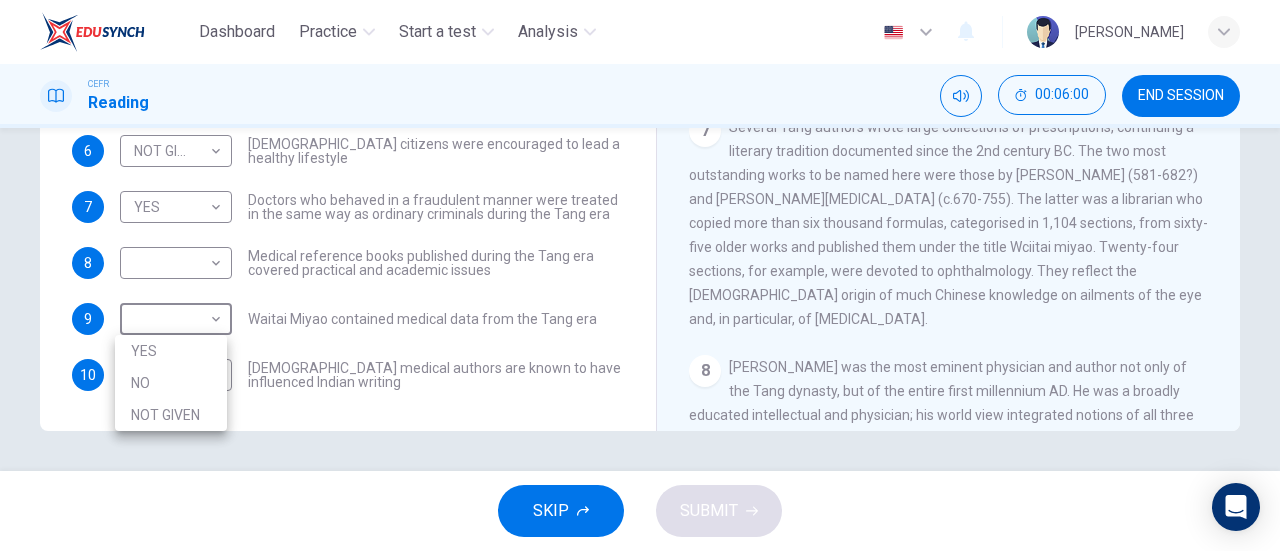click on "YES" at bounding box center [171, 351] 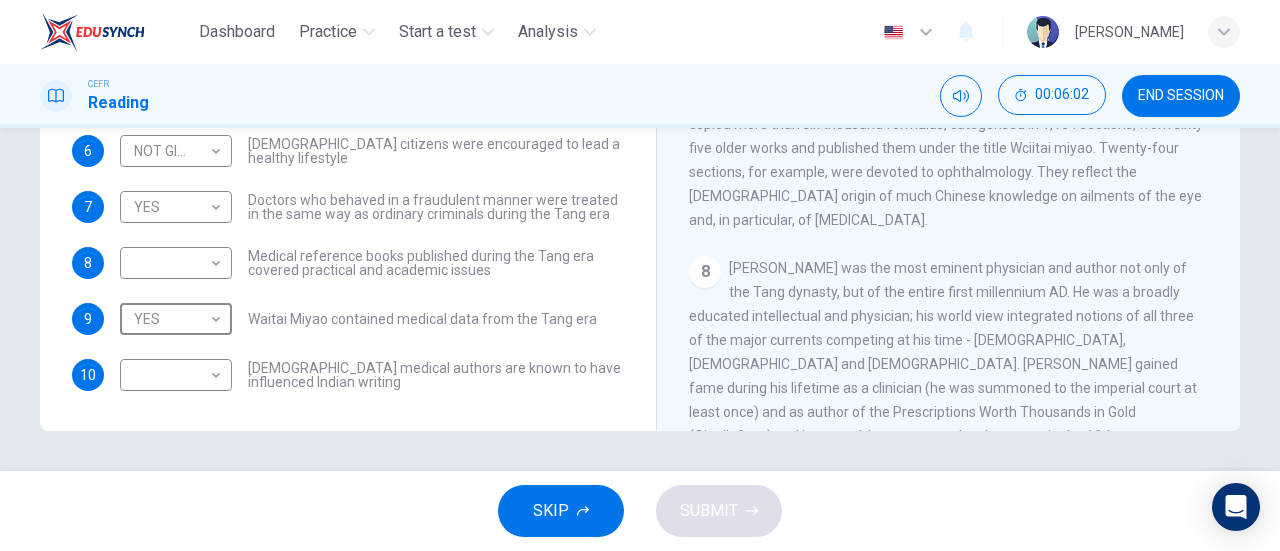 scroll, scrollTop: 1454, scrollLeft: 0, axis: vertical 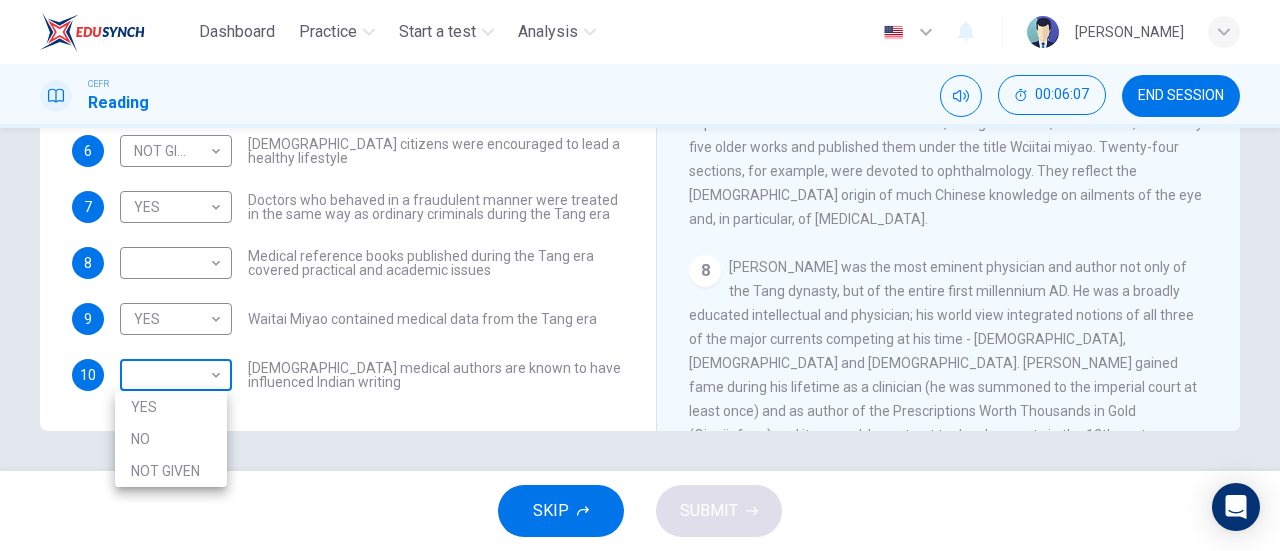 click on "Dashboard Practice Start a test Analysis English en ​ [PERSON_NAME] ANUAR CEFR Reading 00:06:07 END SESSION Questions 4 - 10 Do the following statements agree with the information given in the Reading Passage?
In the boxes below on your answer sheet write: YES if the statement agrees with the information NO if the statement contradicts the information NOT GIVEN if there is no information on this in the passage 4 YES YES ​ Academic staff sometimes taught a range of medical subjects during the Tang era 5 ​ ​ The medical knowledge available during the Tang era only benefited the wealthy 6 NOT GIVEN NOT GIVEN ​ [DEMOGRAPHIC_DATA] citizens were encouraged to lead a healthy lifestyle 7 YES YES ​ Doctors who behaved in a fraudulent manner were treated in the same way as ordinary criminals during the Tang era 8 ​ ​ Medical reference books published during the Tang era covered practical and academic issues 9 YES YES ​ Waitai Miyao contained medical data from the Tang era 10 ​ ​ The Art of Healing" at bounding box center [640, 275] 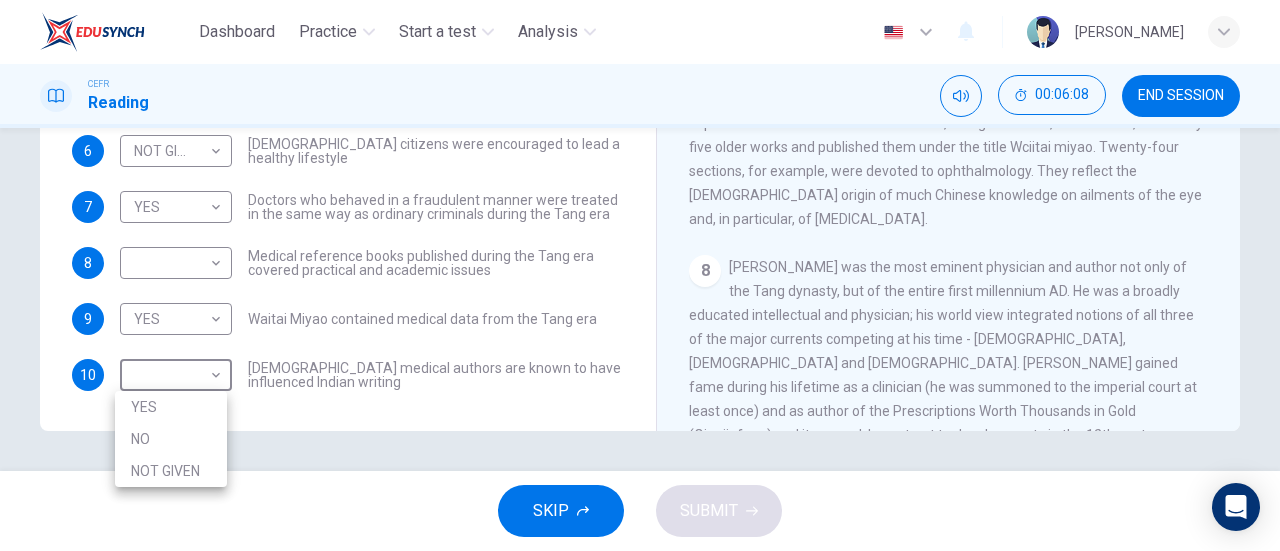 click on "YES" at bounding box center [171, 407] 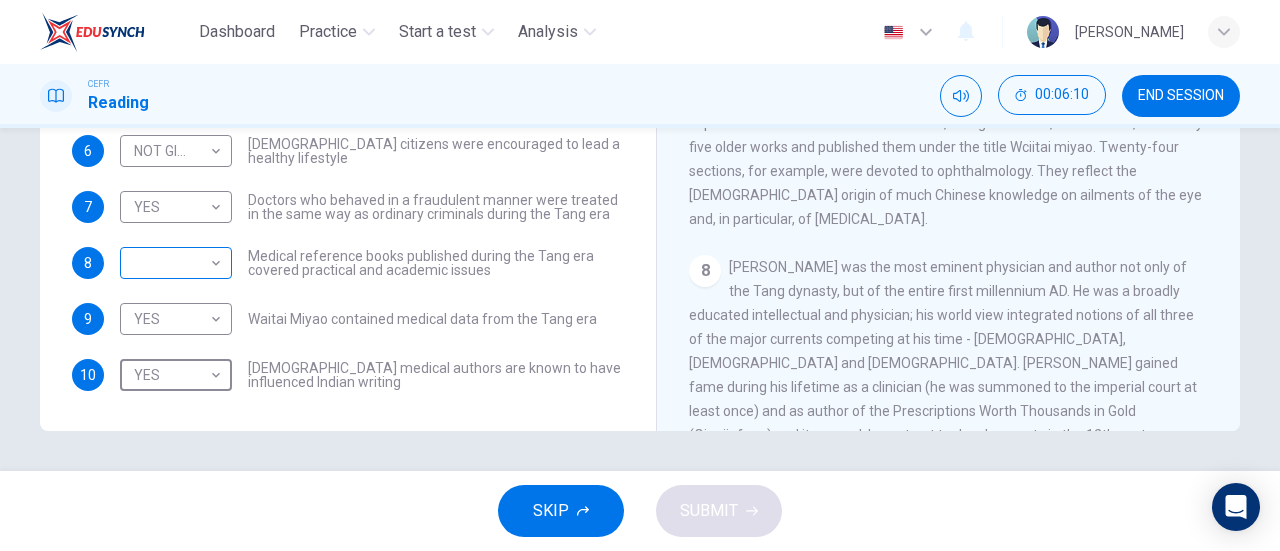 click on "Dashboard Practice Start a test Analysis English en ​ [PERSON_NAME] ANUAR CEFR Reading 00:06:10 END SESSION Questions 4 - 10 Do the following statements agree with the information given in the Reading Passage?
In the boxes below on your answer sheet write: YES if the statement agrees with the information NO if the statement contradicts the information NOT GIVEN if there is no information on this in the passage 4 YES YES ​ Academic staff sometimes taught a range of medical subjects during the Tang era 5 ​ ​ The medical knowledge available during the Tang era only benefited the wealthy 6 NOT GIVEN NOT GIVEN ​ [DEMOGRAPHIC_DATA] citizens were encouraged to lead a healthy lifestyle 7 YES YES ​ Doctors who behaved in a fraudulent manner were treated in the same way as ordinary criminals during the Tang era 8 ​ ​ Medical reference books published during the Tang era covered practical and academic issues 9 YES YES ​ Waitai Miyao contained medical data from the Tang era 10 YES YES ​ CLICK TO ZOOM" at bounding box center [640, 275] 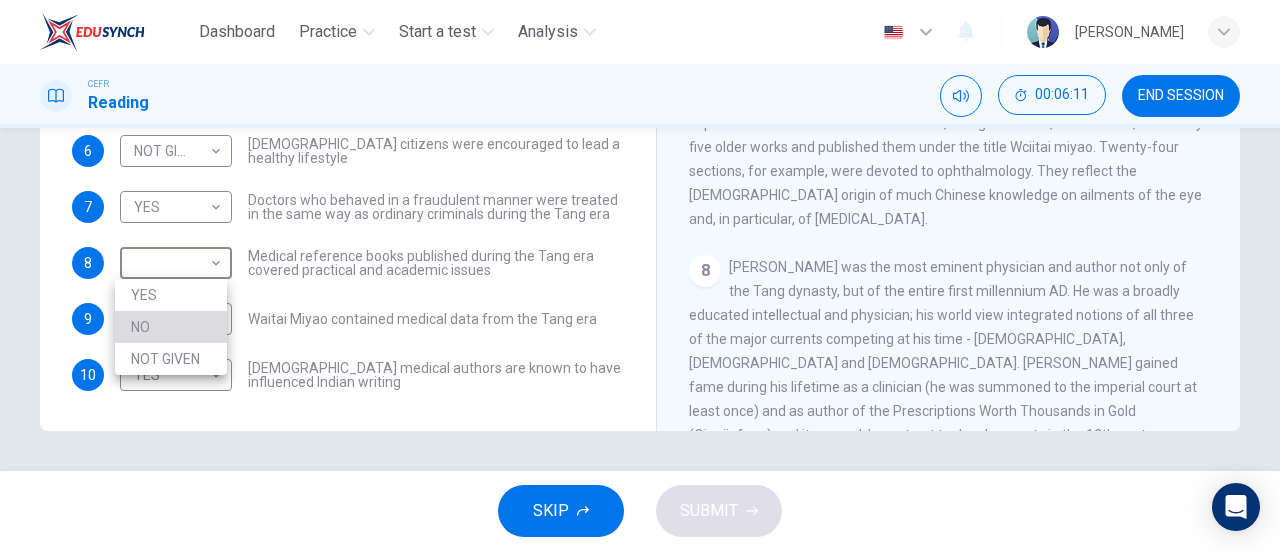 click on "NO" at bounding box center (171, 327) 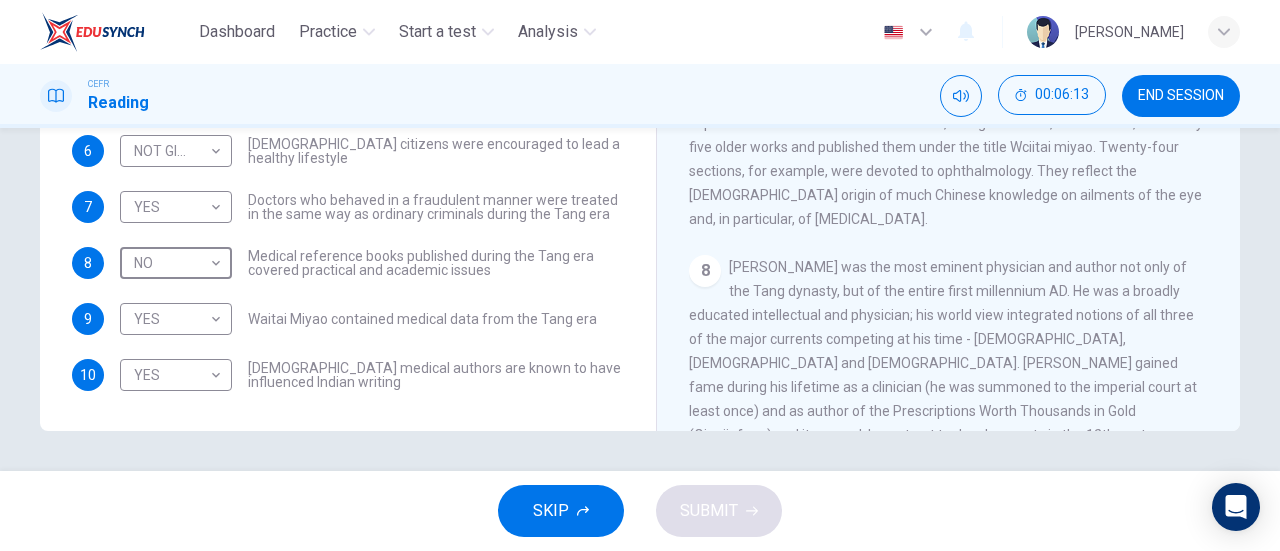 scroll, scrollTop: 0, scrollLeft: 0, axis: both 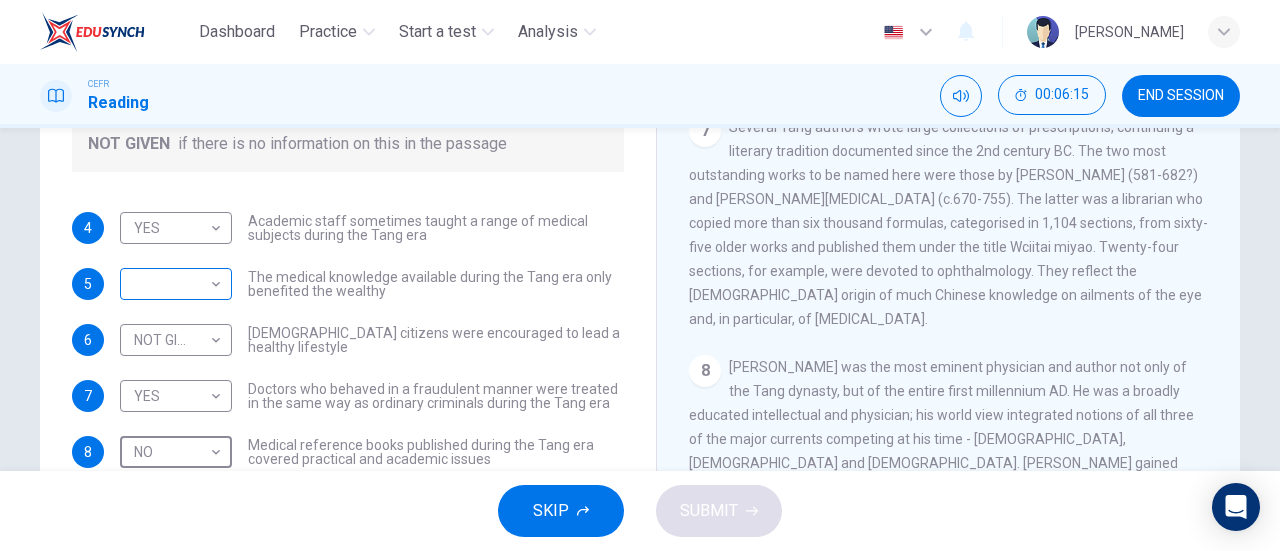 click on "​ ​" at bounding box center [176, 284] 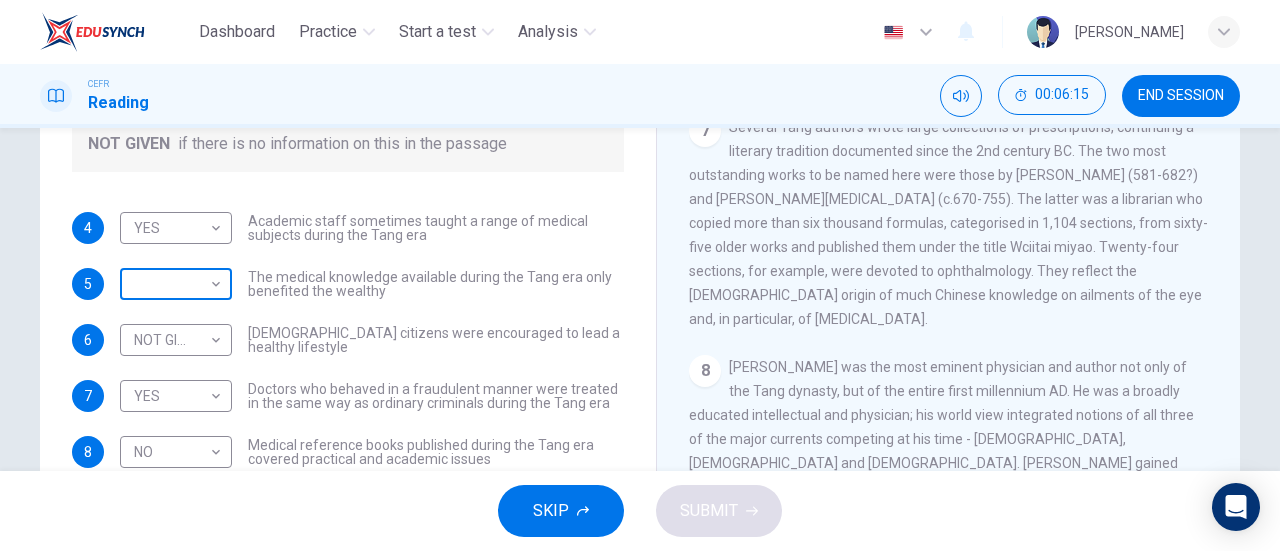click on "Dashboard Practice Start a test Analysis English en ​ [PERSON_NAME] ANUAR CEFR Reading 00:06:15 END SESSION Questions 4 - 10 Do the following statements agree with the information given in the Reading Passage?
In the boxes below on your answer sheet write: YES if the statement agrees with the information NO if the statement contradicts the information NOT GIVEN if there is no information on this in the passage 4 YES YES ​ Academic staff sometimes taught a range of medical subjects during the Tang era 5 ​ ​ The medical knowledge available during the Tang era only benefited the wealthy 6 NOT GIVEN NOT GIVEN ​ [DEMOGRAPHIC_DATA] citizens were encouraged to lead a healthy lifestyle 7 YES YES ​ Doctors who behaved in a fraudulent manner were treated in the same way as ordinary criminals during the Tang era 8 NO NO ​ Medical reference books published during the Tang era covered practical and academic issues 9 YES YES ​ Waitai Miyao contained medical data from the Tang era 10 YES YES ​ 1 2 3 4 5 6" at bounding box center (640, 275) 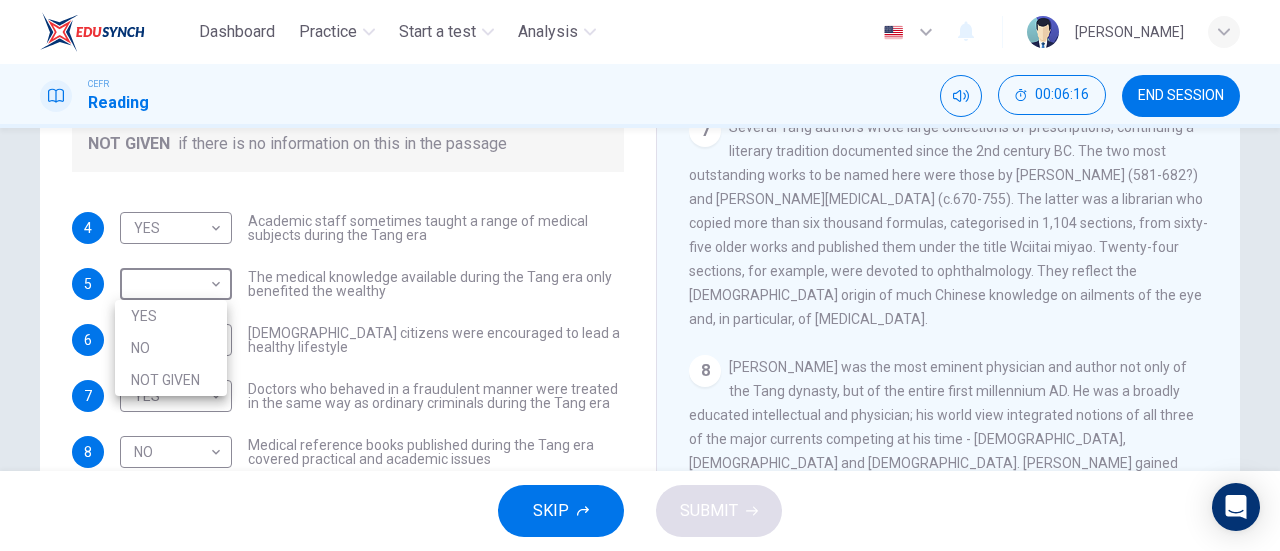 click on "NOT GIVEN" at bounding box center (171, 380) 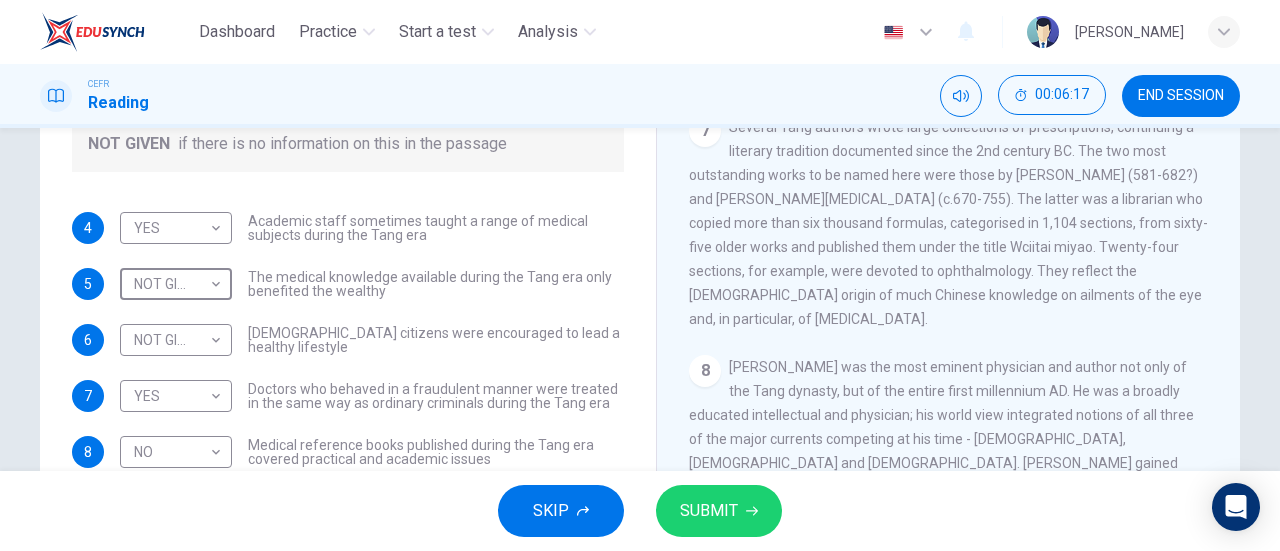 click on "SUBMIT" at bounding box center (719, 511) 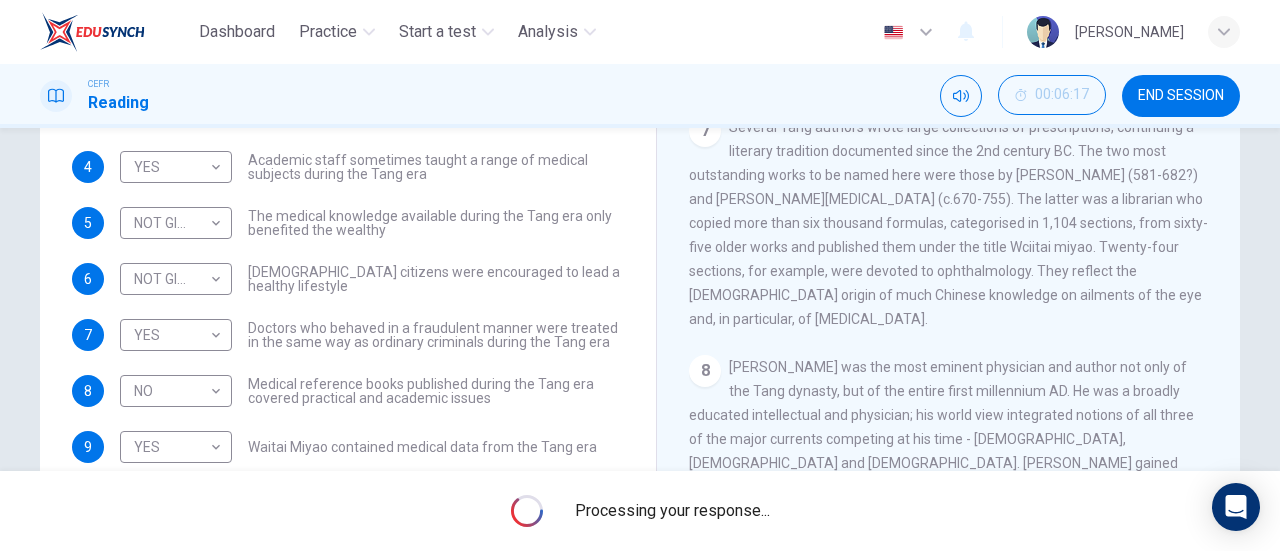 scroll, scrollTop: 89, scrollLeft: 0, axis: vertical 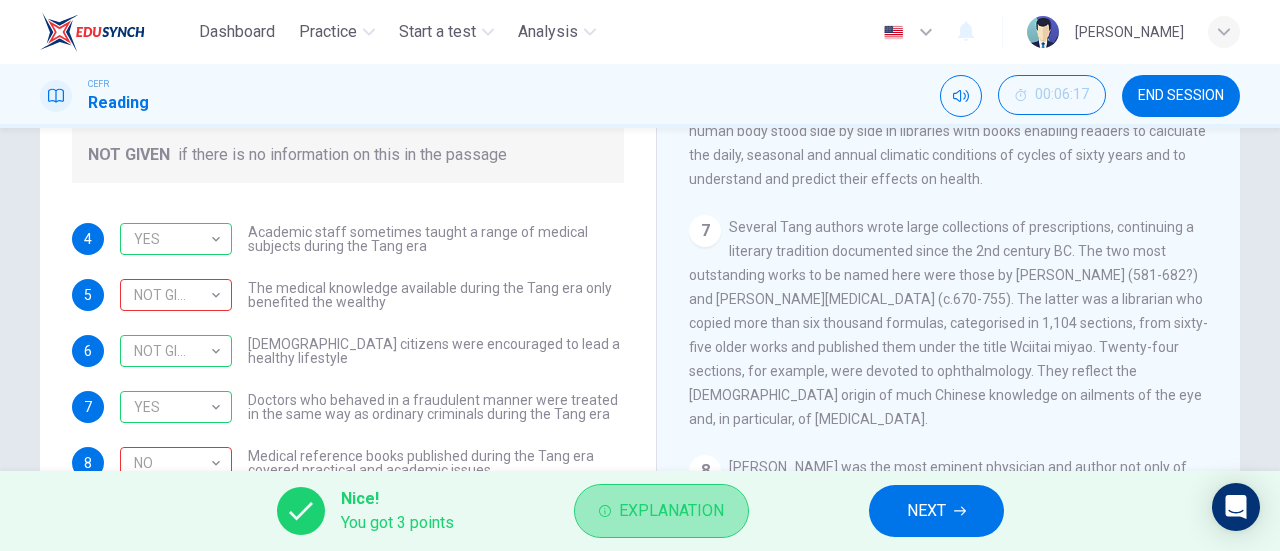 click on "Explanation" at bounding box center [671, 511] 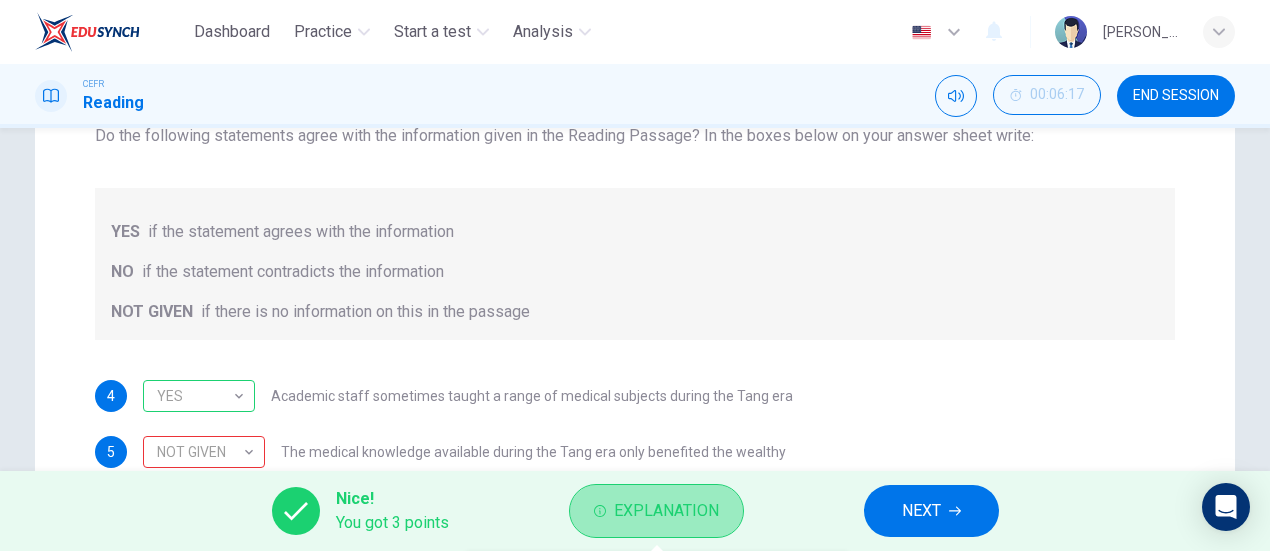 click 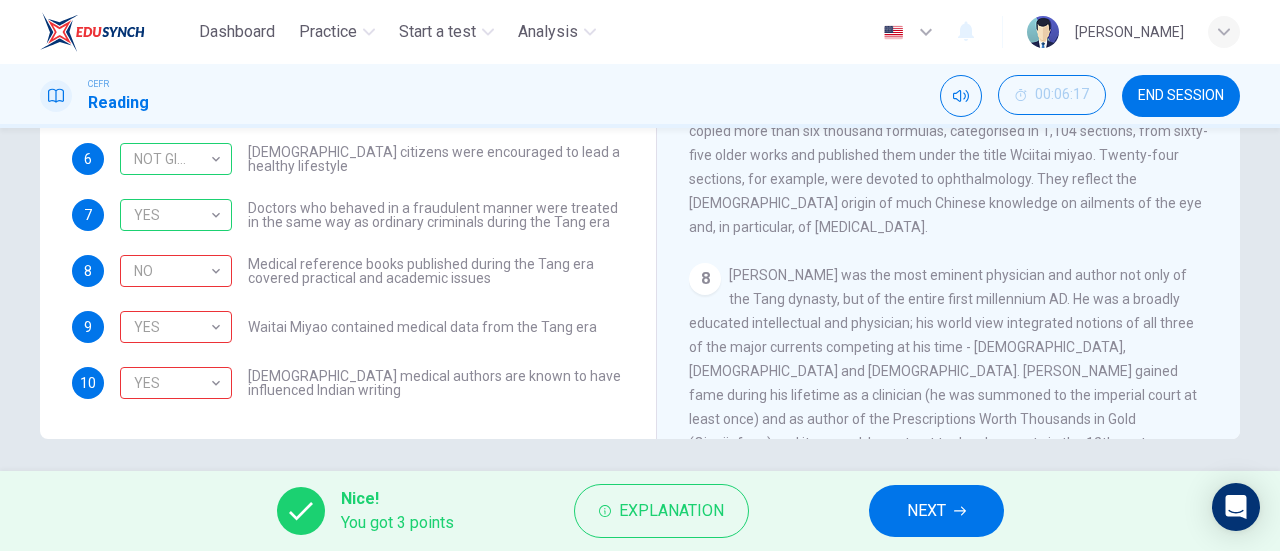 scroll, scrollTop: 432, scrollLeft: 0, axis: vertical 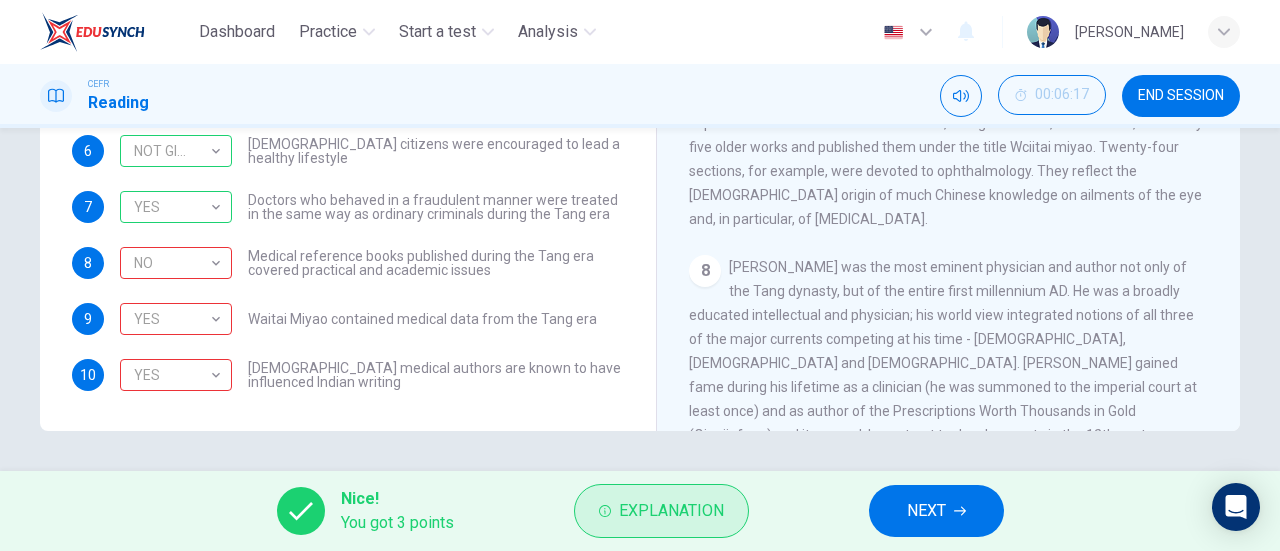 click on "Explanation" at bounding box center [671, 511] 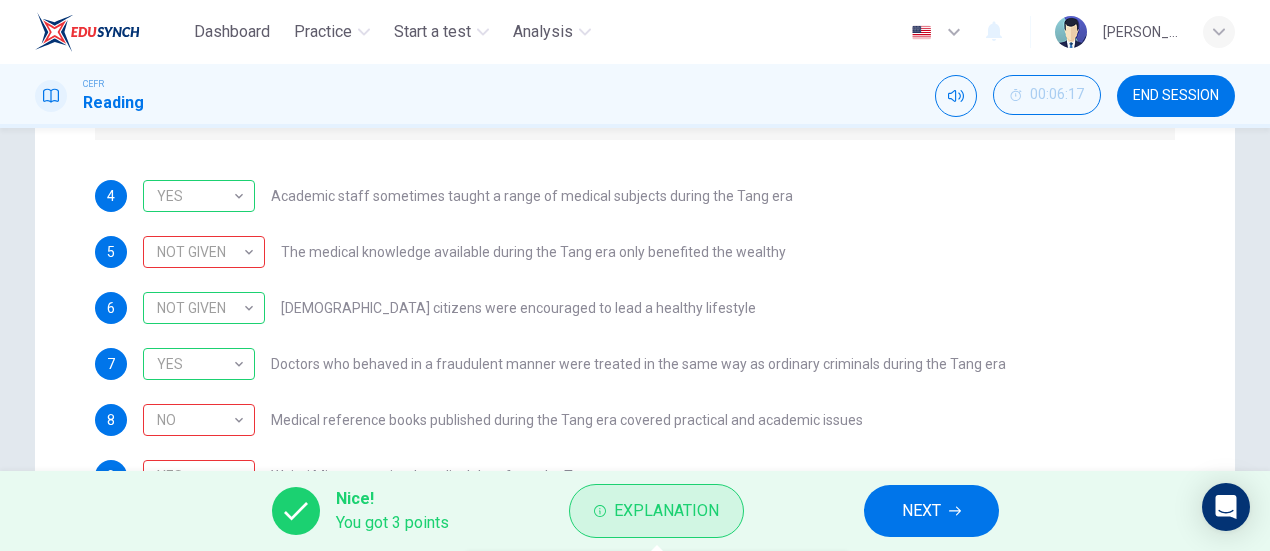 click on "Explanation" at bounding box center [666, 511] 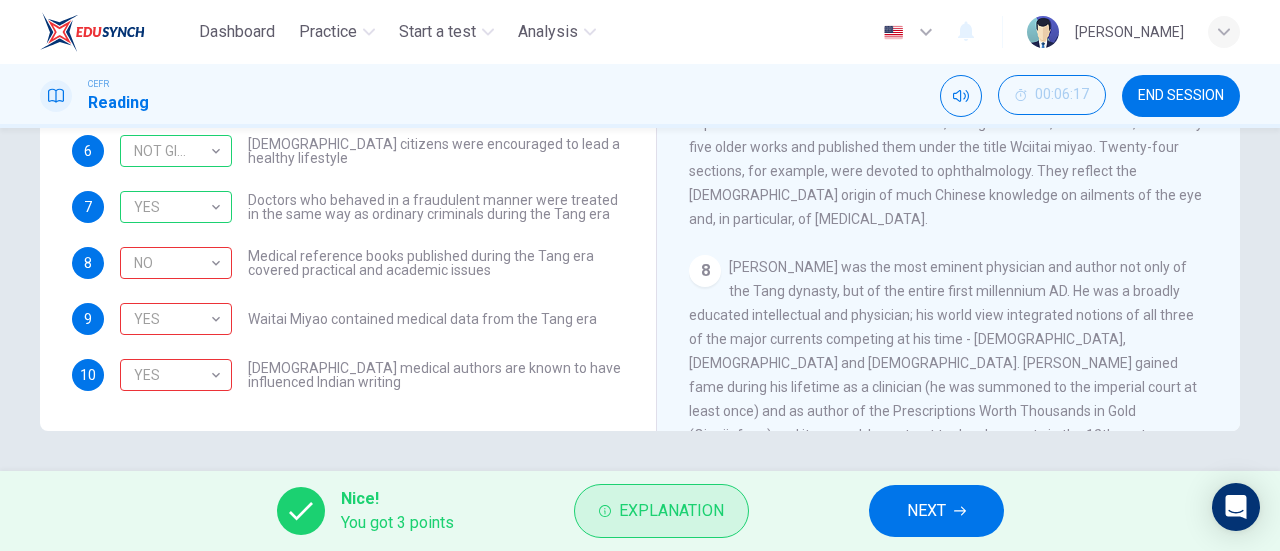 click on "Explanation" at bounding box center [671, 511] 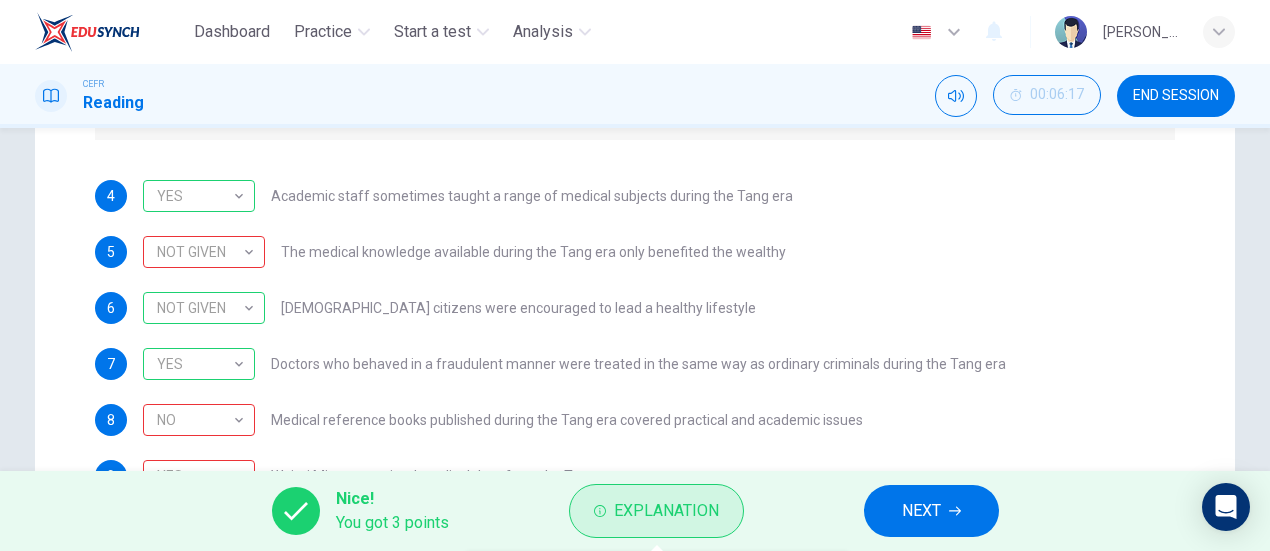click on "Explanation" at bounding box center (666, 511) 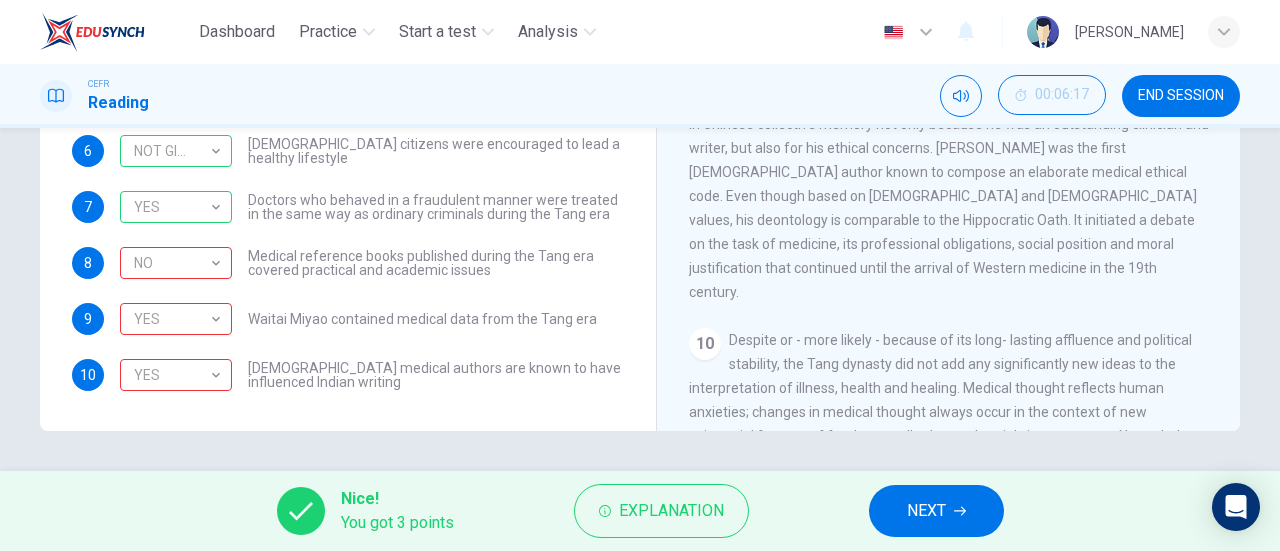 scroll, scrollTop: 2054, scrollLeft: 0, axis: vertical 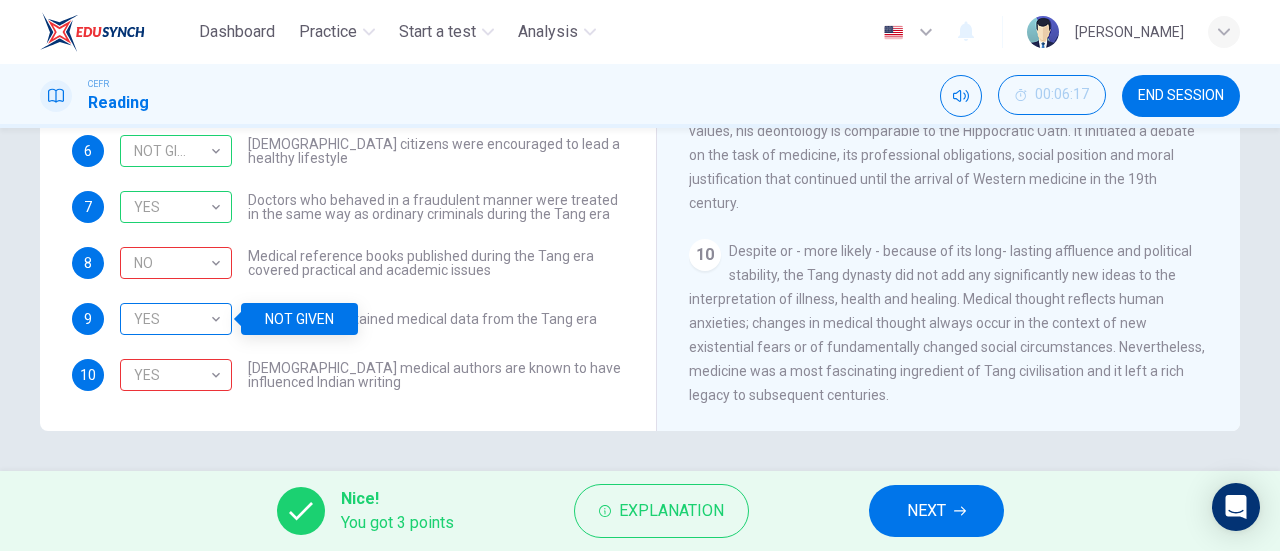click on "YES" at bounding box center (172, 319) 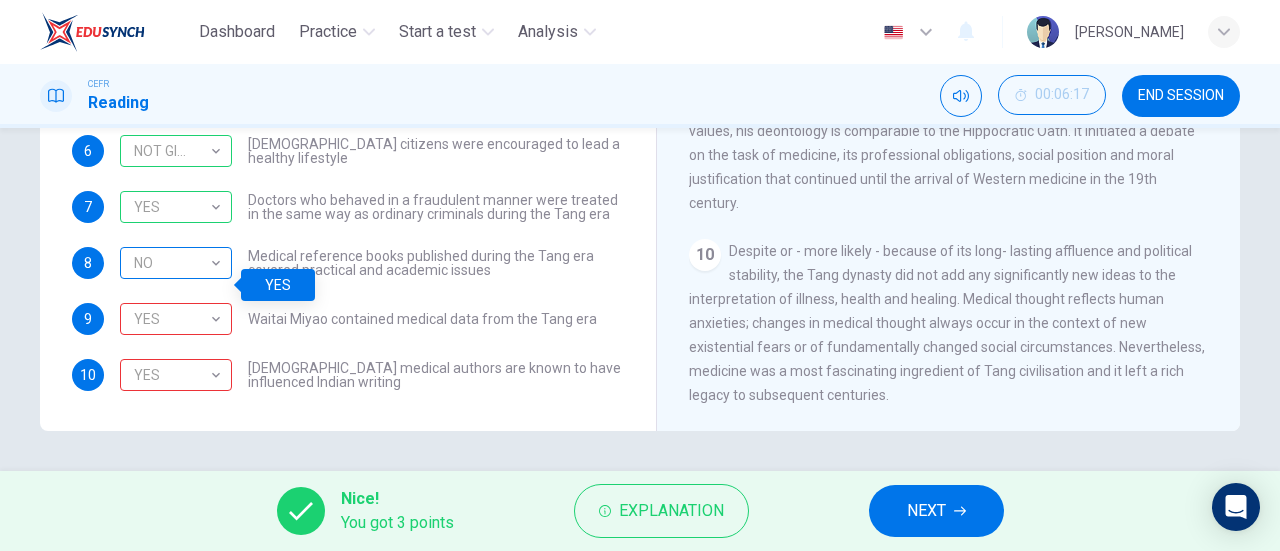 scroll, scrollTop: 0, scrollLeft: 0, axis: both 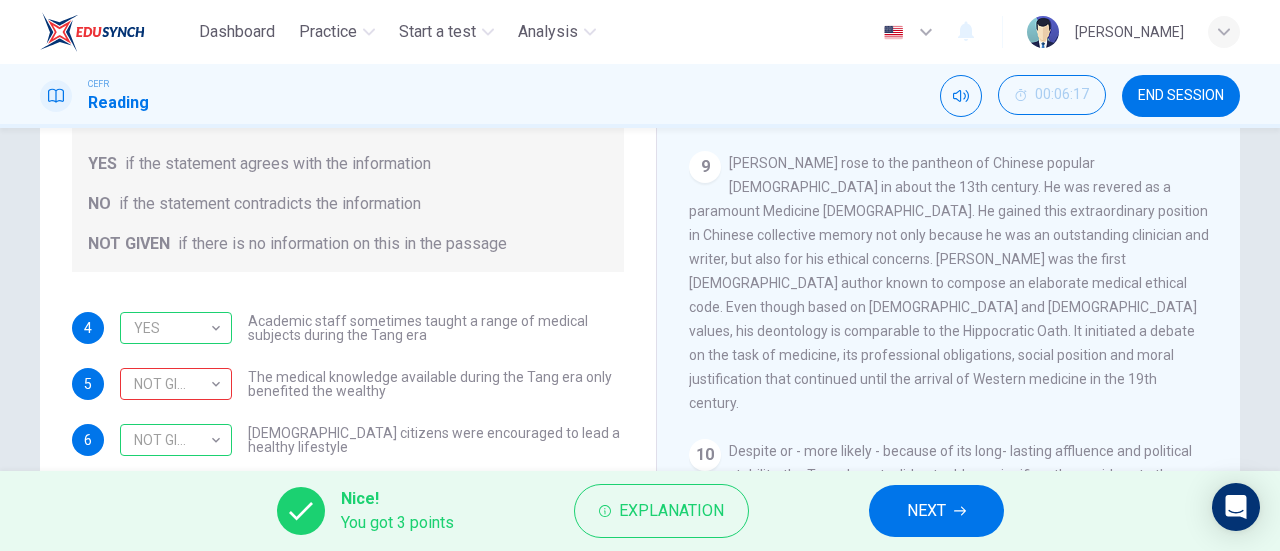 click on "NEXT" at bounding box center [936, 511] 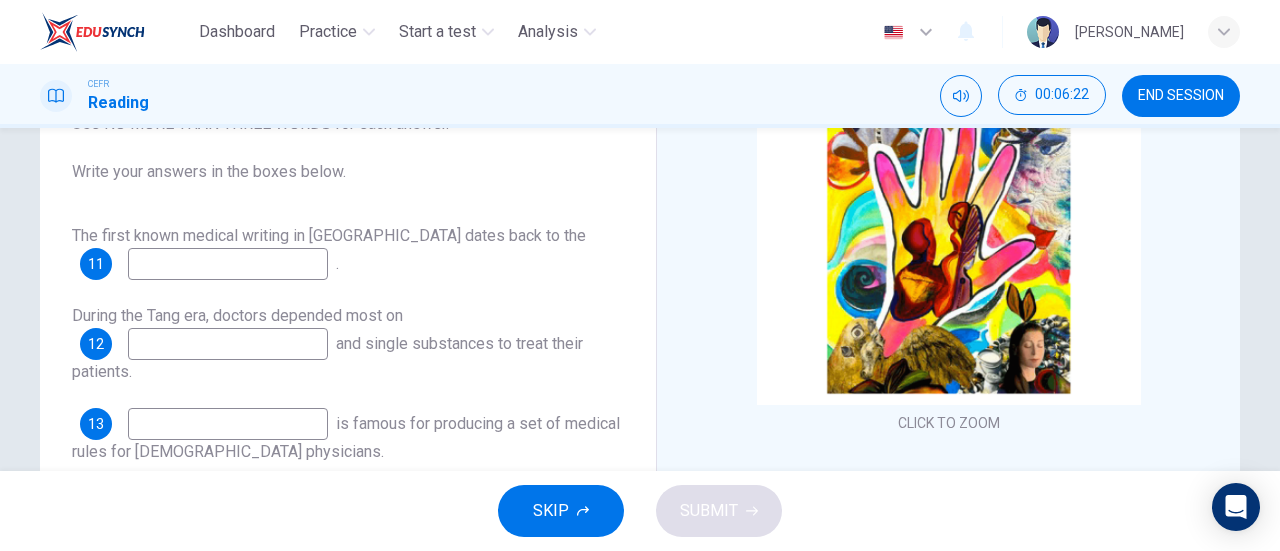 scroll, scrollTop: 300, scrollLeft: 0, axis: vertical 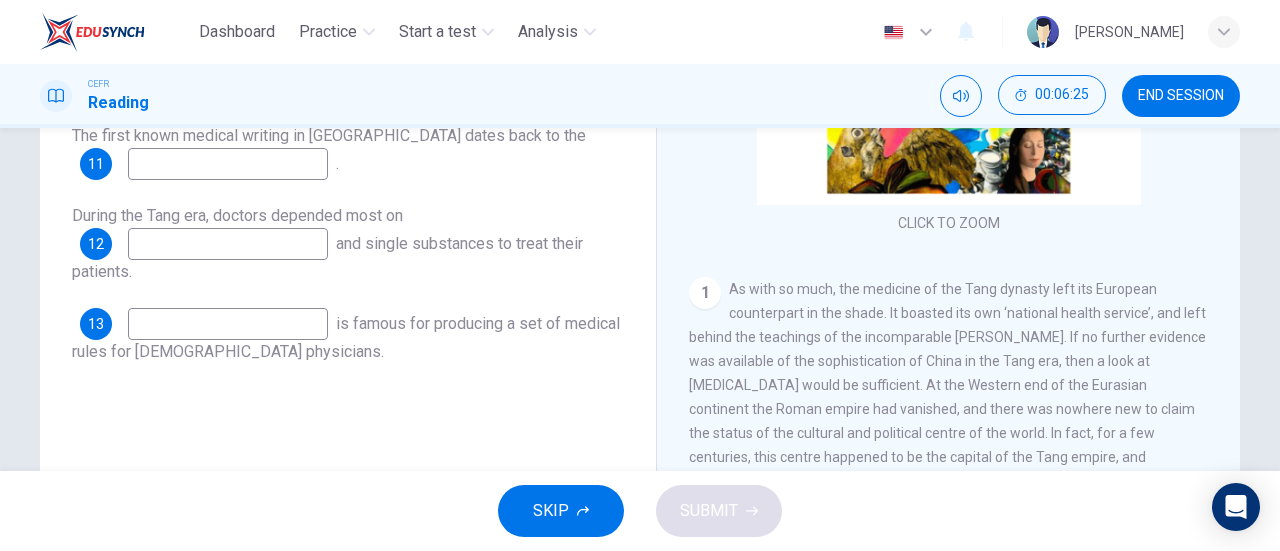 drag, startPoint x: 855, startPoint y: 312, endPoint x: 915, endPoint y: 351, distance: 71.561165 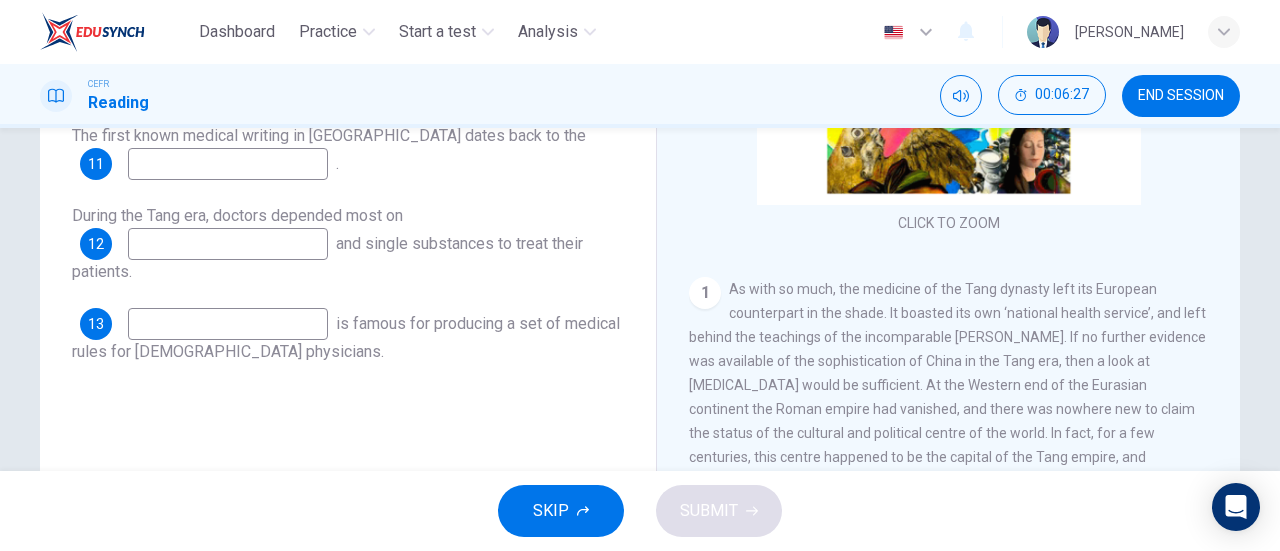 scroll, scrollTop: 200, scrollLeft: 0, axis: vertical 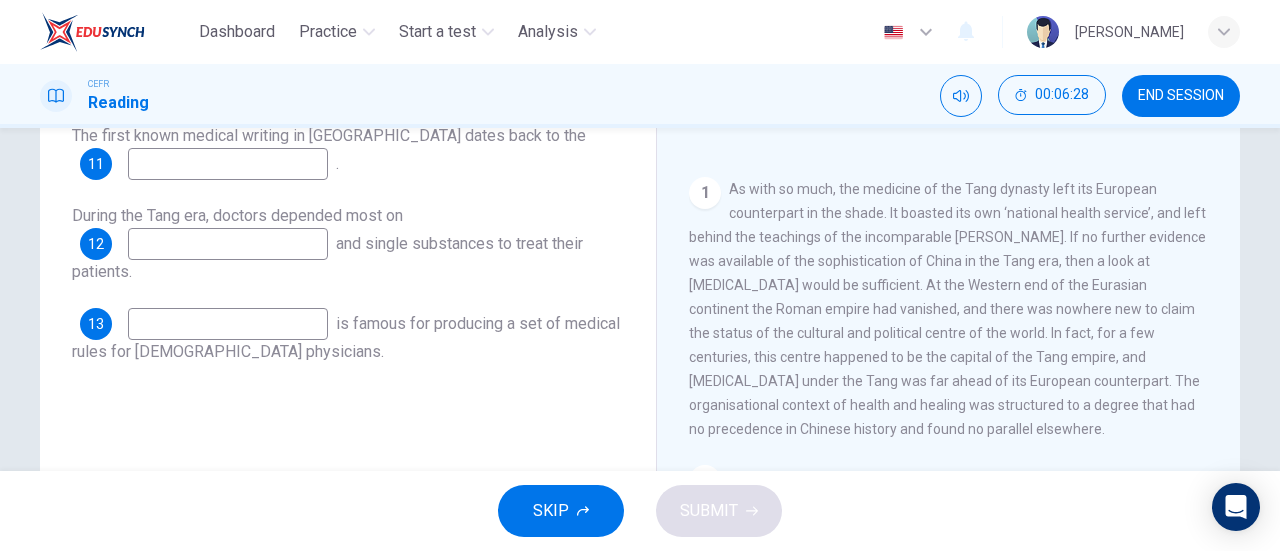 drag, startPoint x: 905, startPoint y: 269, endPoint x: 917, endPoint y: 316, distance: 48.507732 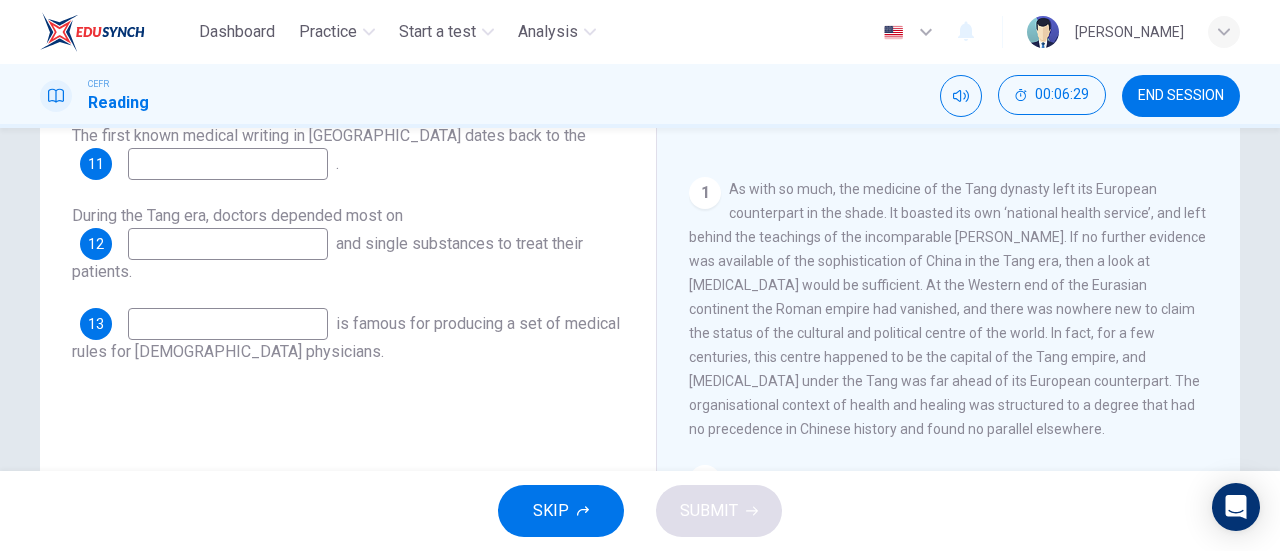 click on "1 As with so much, the medicine of the Tang dynasty left its European counterpart in the shade. It boasted its own ‘national health service’, and left behind the teachings of the incomparable [PERSON_NAME]. If no further evidence was available of the sophistication of China in the Tang era, then a look at [MEDICAL_DATA] would be sufficient. At the Western end of the Eurasian continent the Roman empire had vanished, and there was nowhere new to claim the status of the cultural and political centre of the world. In fact, for a few centuries, this centre happened to be the capital of the Tang empire, and [MEDICAL_DATA] under the Tang was far ahead of its European counterpart. The organisational context of health and healing was structured to a degree that had no precedence in Chinese history and found no parallel elsewhere." at bounding box center (949, 309) 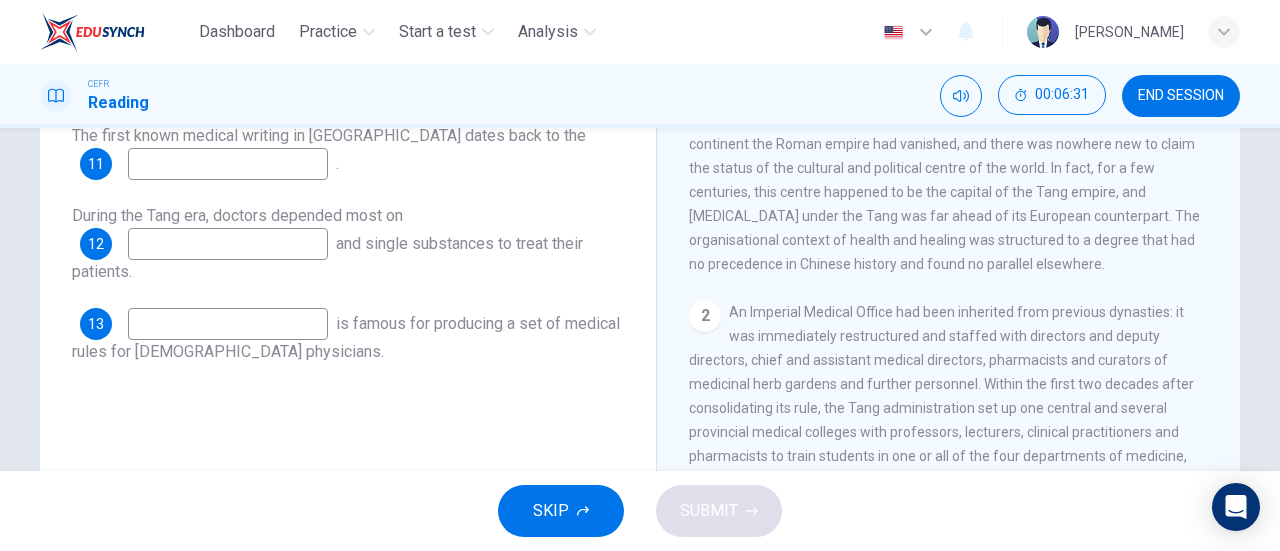 scroll, scrollTop: 400, scrollLeft: 0, axis: vertical 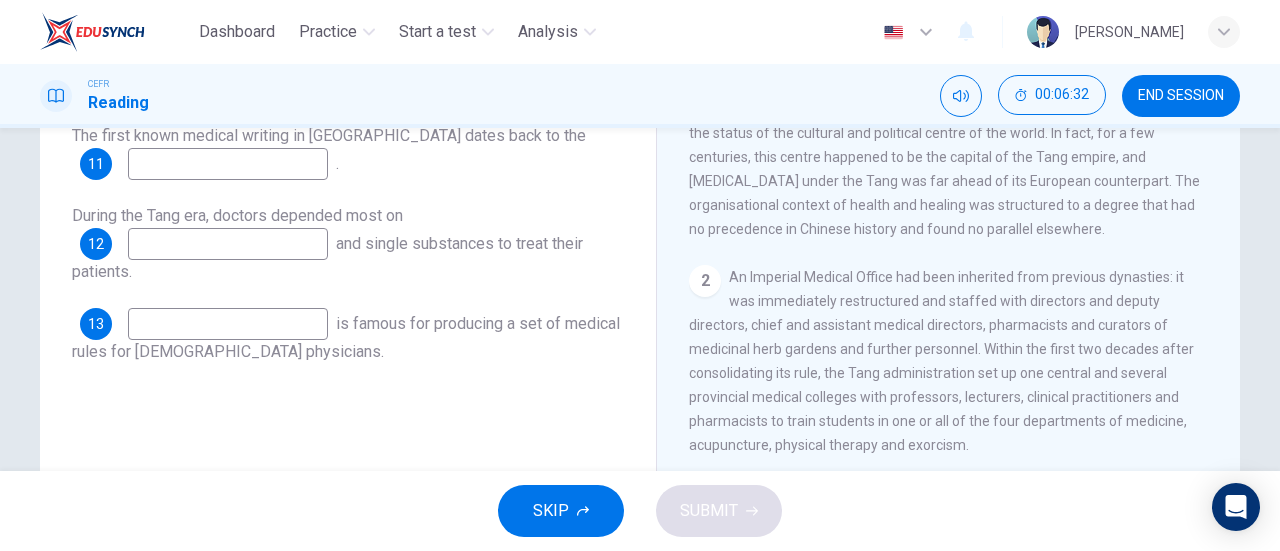 drag, startPoint x: 755, startPoint y: 299, endPoint x: 820, endPoint y: 409, distance: 127.769325 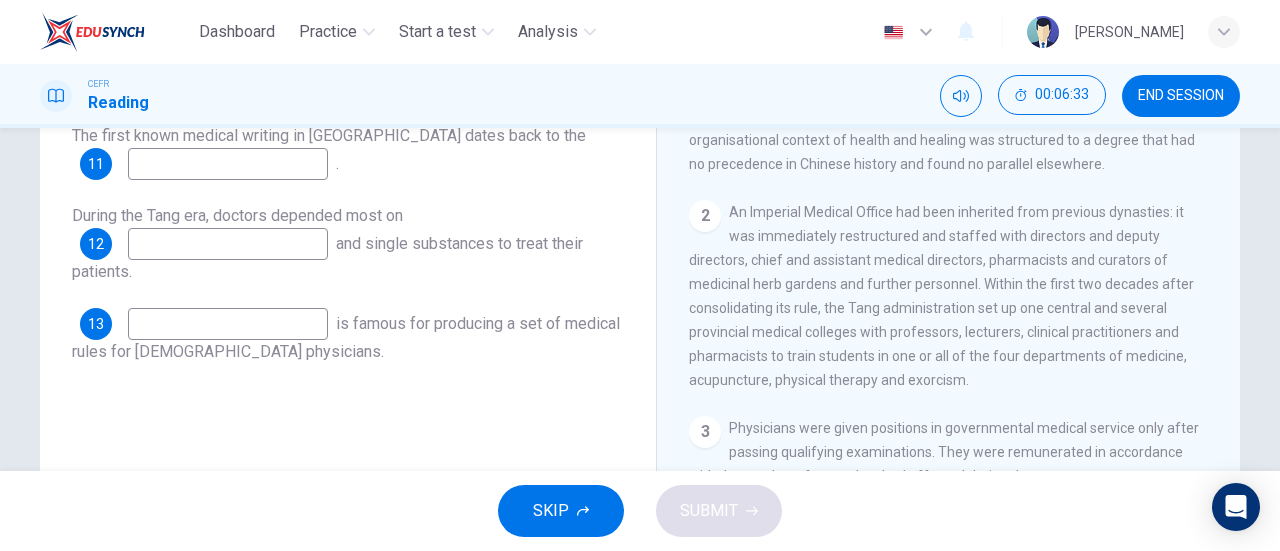 scroll, scrollTop: 500, scrollLeft: 0, axis: vertical 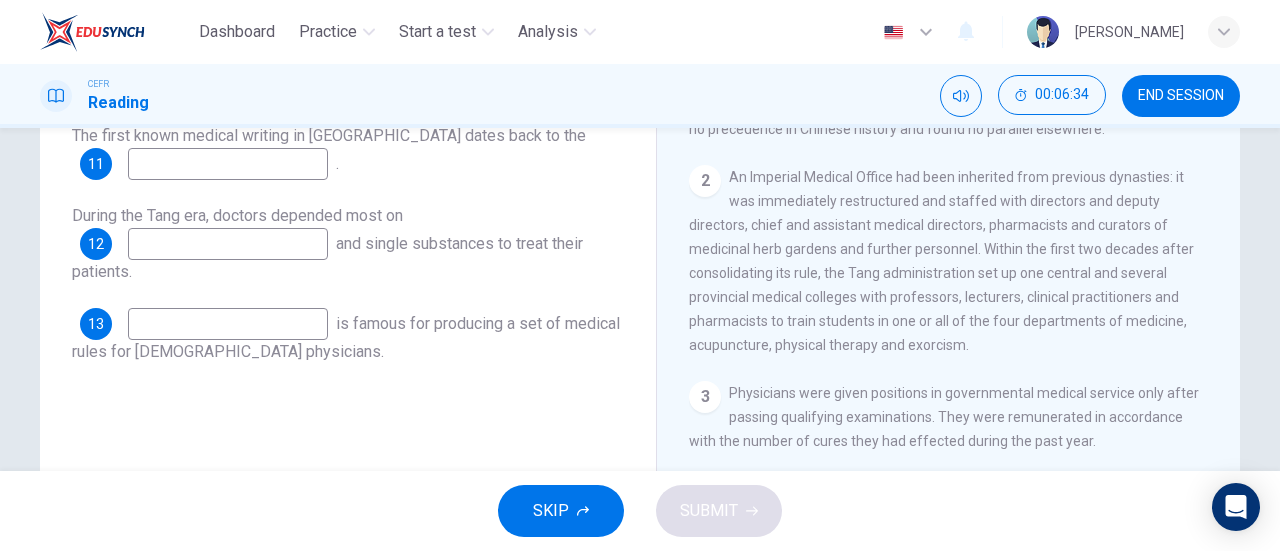 drag, startPoint x: 836, startPoint y: 292, endPoint x: 883, endPoint y: 326, distance: 58.00862 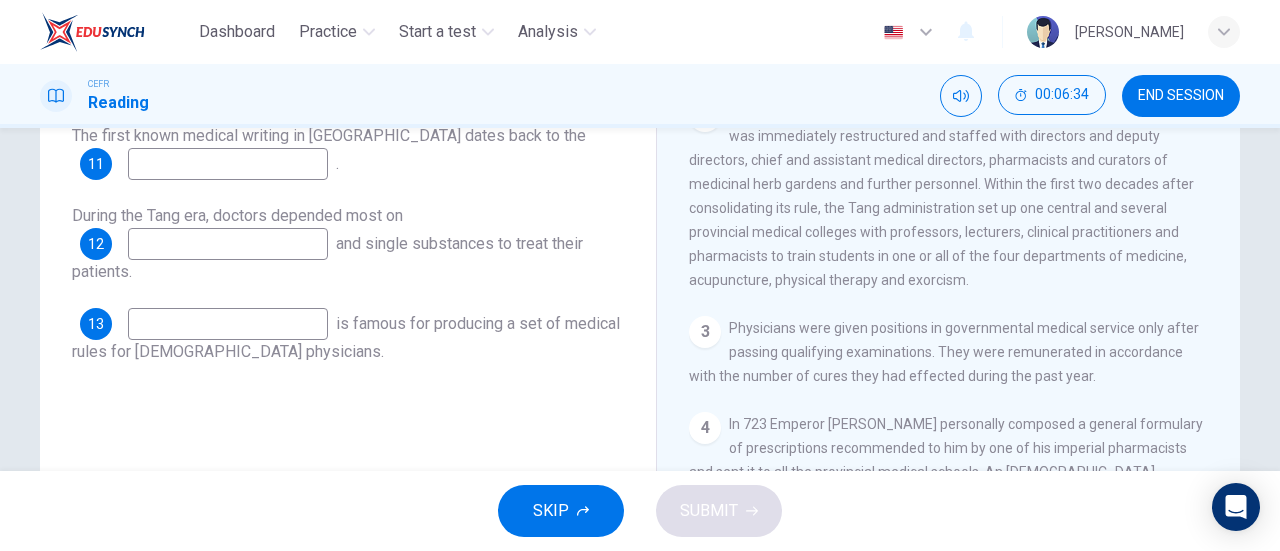 scroll, scrollTop: 600, scrollLeft: 0, axis: vertical 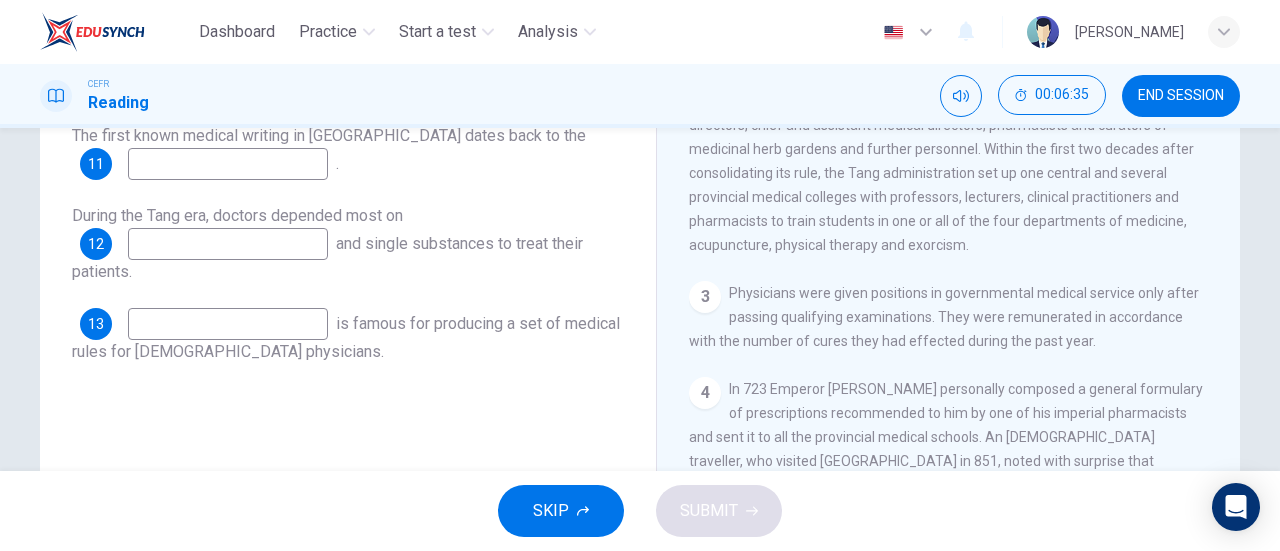 drag, startPoint x: 837, startPoint y: 313, endPoint x: 1042, endPoint y: 370, distance: 212.77689 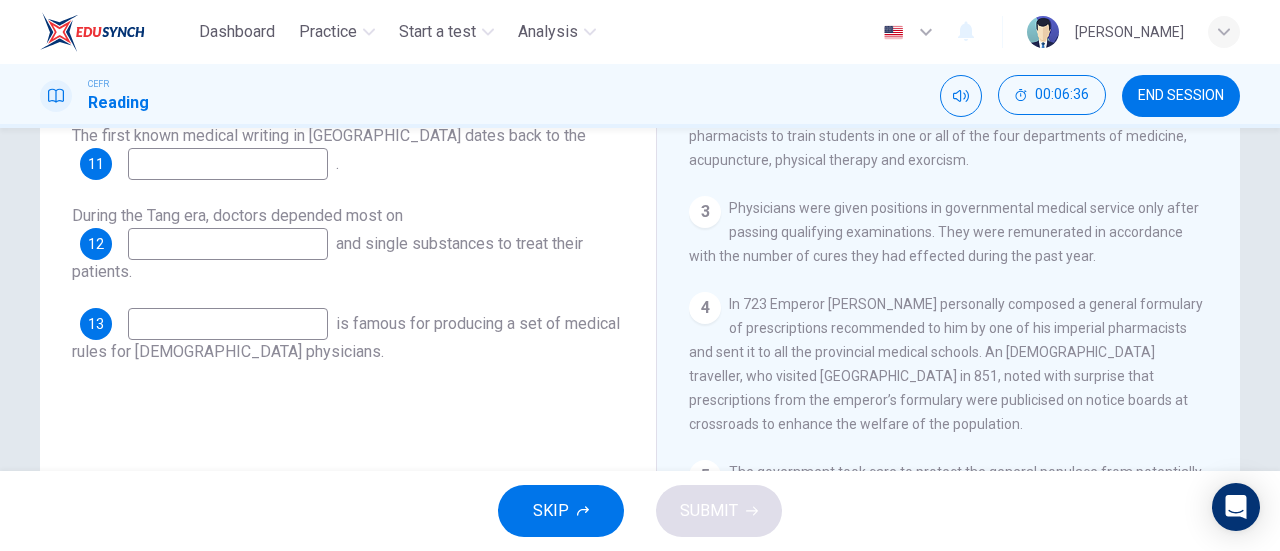 scroll, scrollTop: 800, scrollLeft: 0, axis: vertical 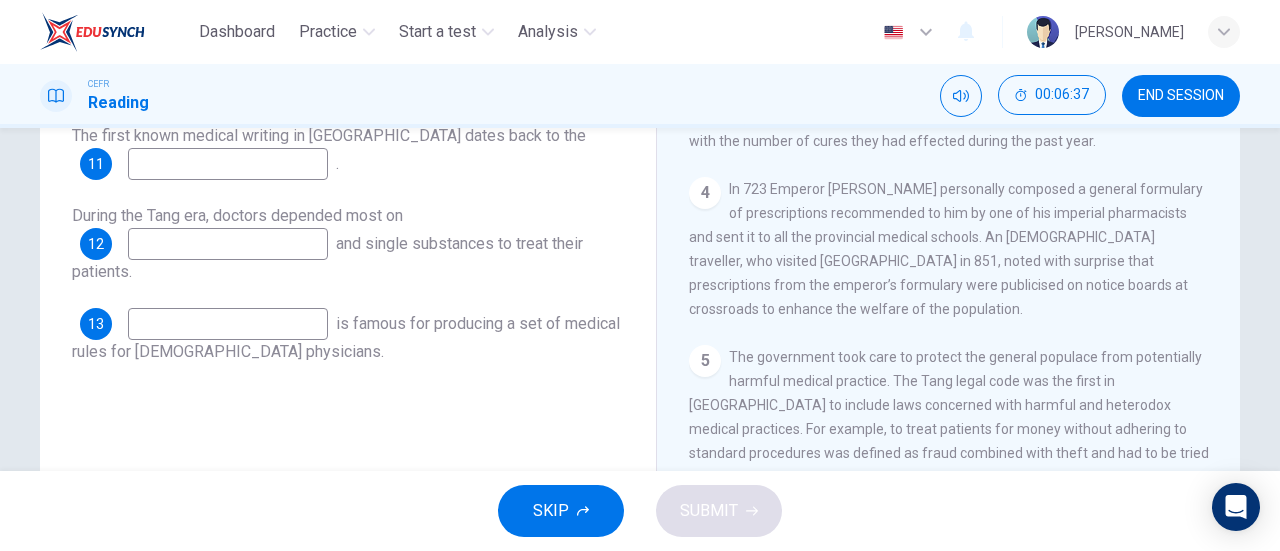 drag, startPoint x: 770, startPoint y: 221, endPoint x: 785, endPoint y: 295, distance: 75.50497 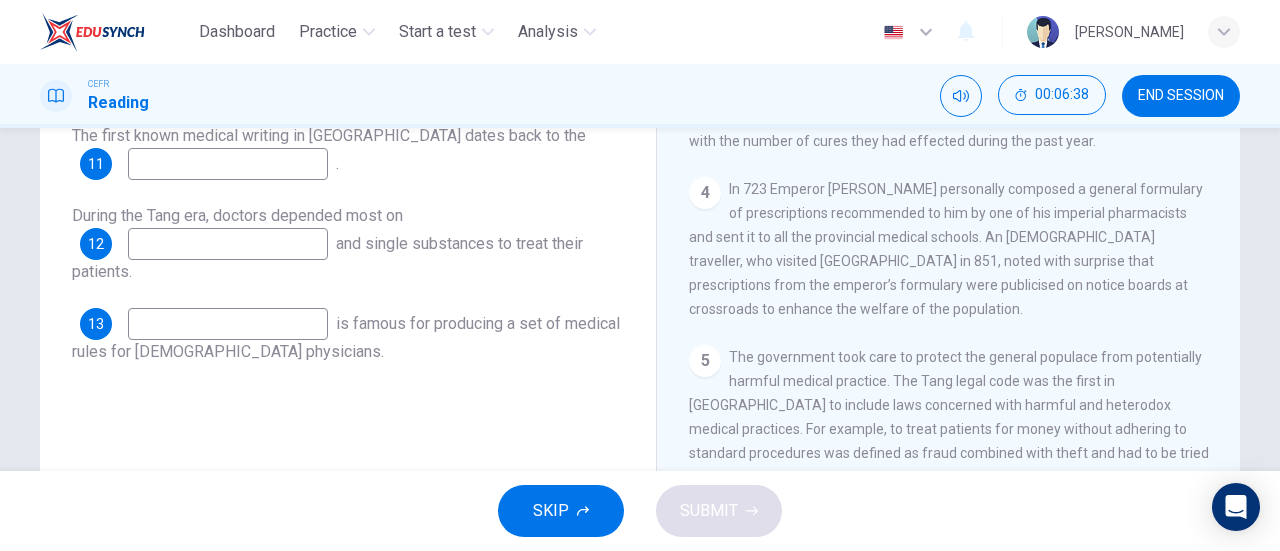 scroll, scrollTop: 900, scrollLeft: 0, axis: vertical 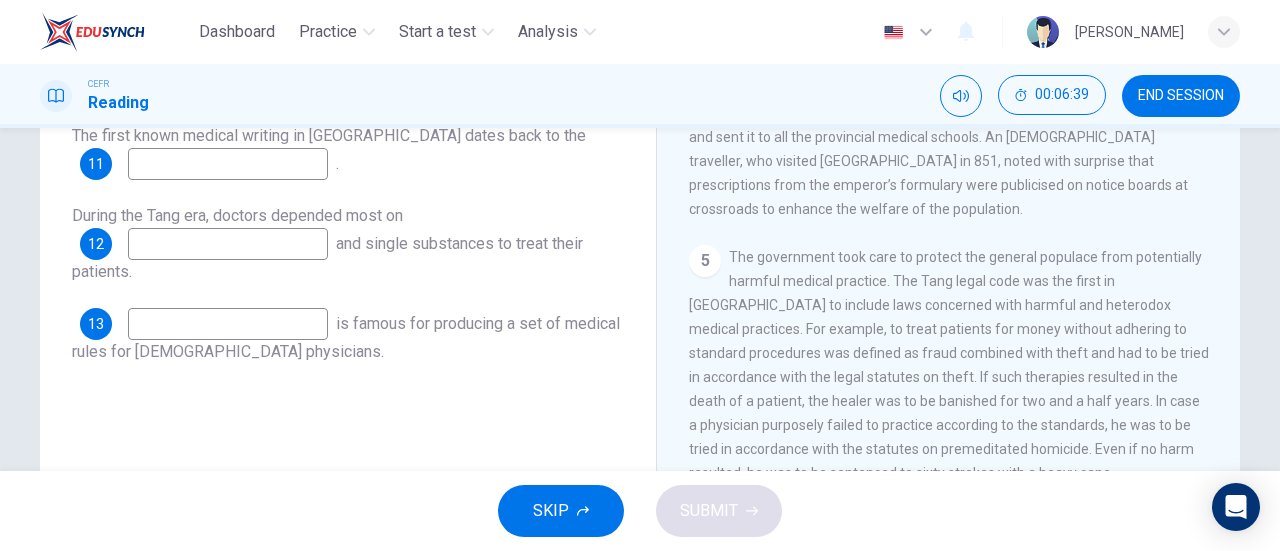 drag, startPoint x: 743, startPoint y: 285, endPoint x: 894, endPoint y: 324, distance: 155.95512 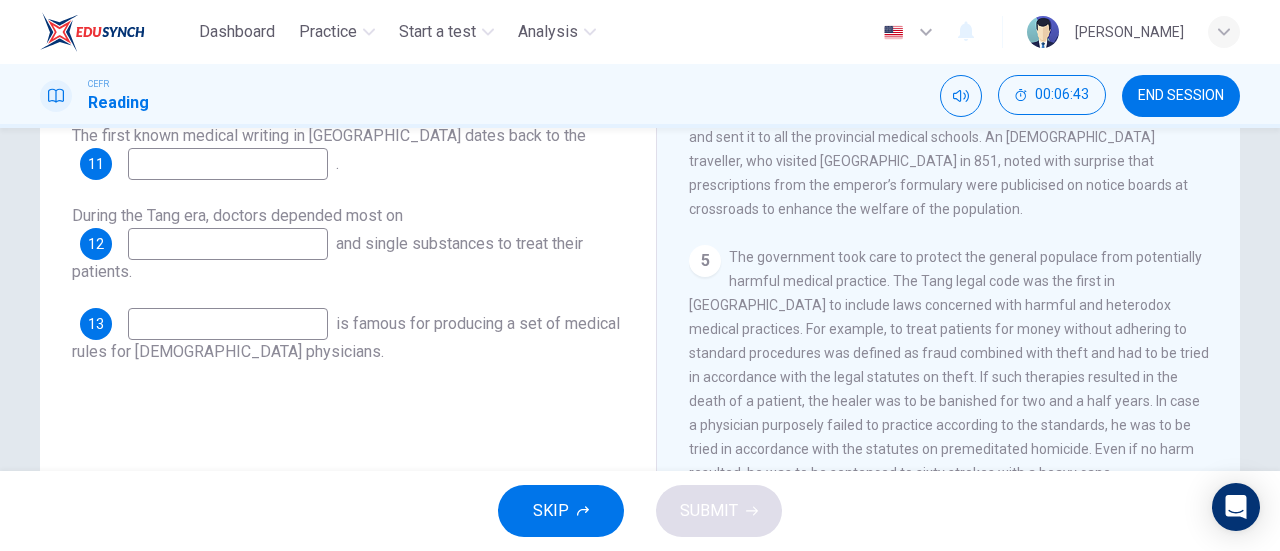 click on "CLICK TO ZOOM Click to Zoom 1 As with so much, the medicine of the Tang dynasty left its European counterpart in the shade. It boasted its own ‘national health service’, and left behind the teachings of the incomparable [PERSON_NAME]. If no further evidence was available of the sophistication of China in the Tang era, then a look at [MEDICAL_DATA] would be sufficient. At the Western end of the Eurasian continent the Roman empire had vanished, and there was nowhere new to claim the status of the cultural and political centre of the world. In fact, for a few centuries, this centre happened to be the capital of the Tang empire, and [MEDICAL_DATA] under the Tang was far ahead of its European counterpart. The organisational context of health and healing was structured to a degree that had no precedence in Chinese history and found no parallel elsewhere. 2 3 4 5 6 7 8 9 10" at bounding box center (962, 259) 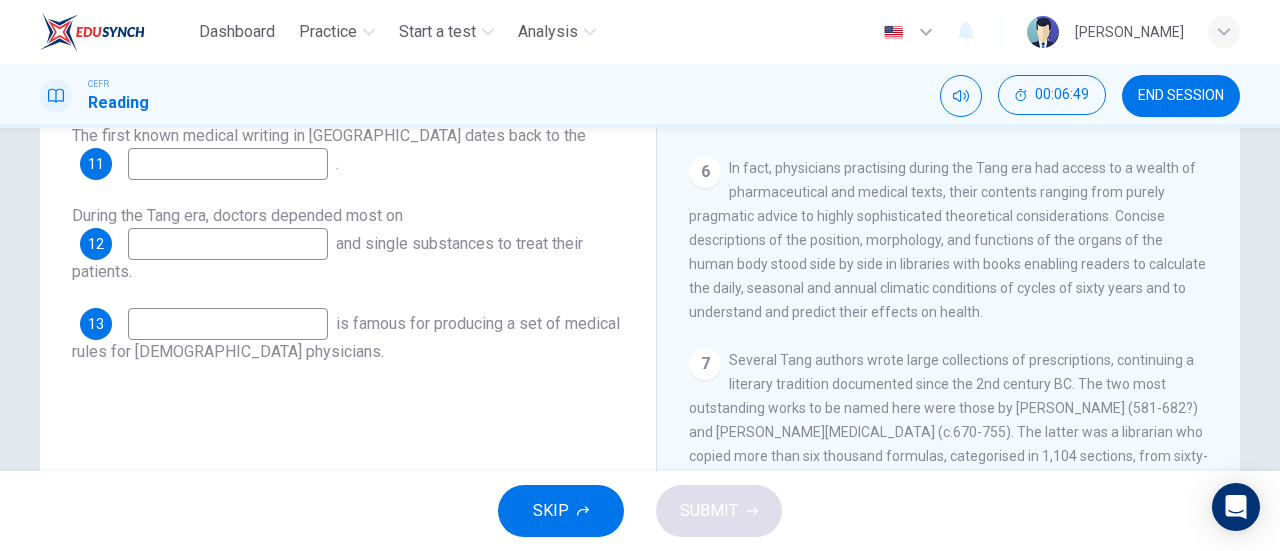 scroll, scrollTop: 1300, scrollLeft: 0, axis: vertical 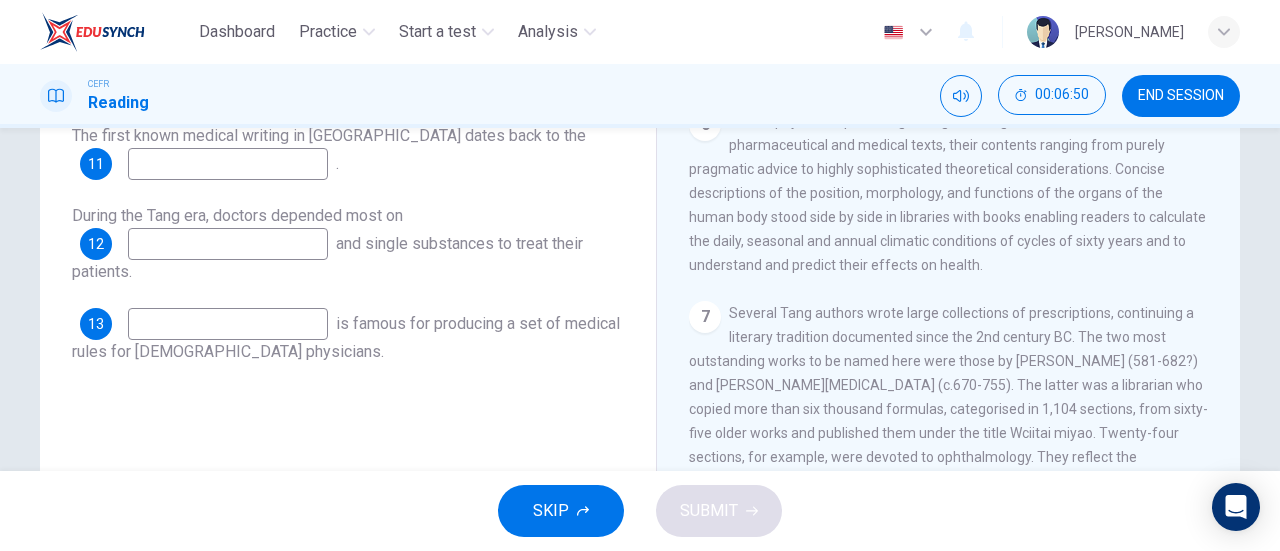 drag, startPoint x: 756, startPoint y: 245, endPoint x: 809, endPoint y: 296, distance: 73.552704 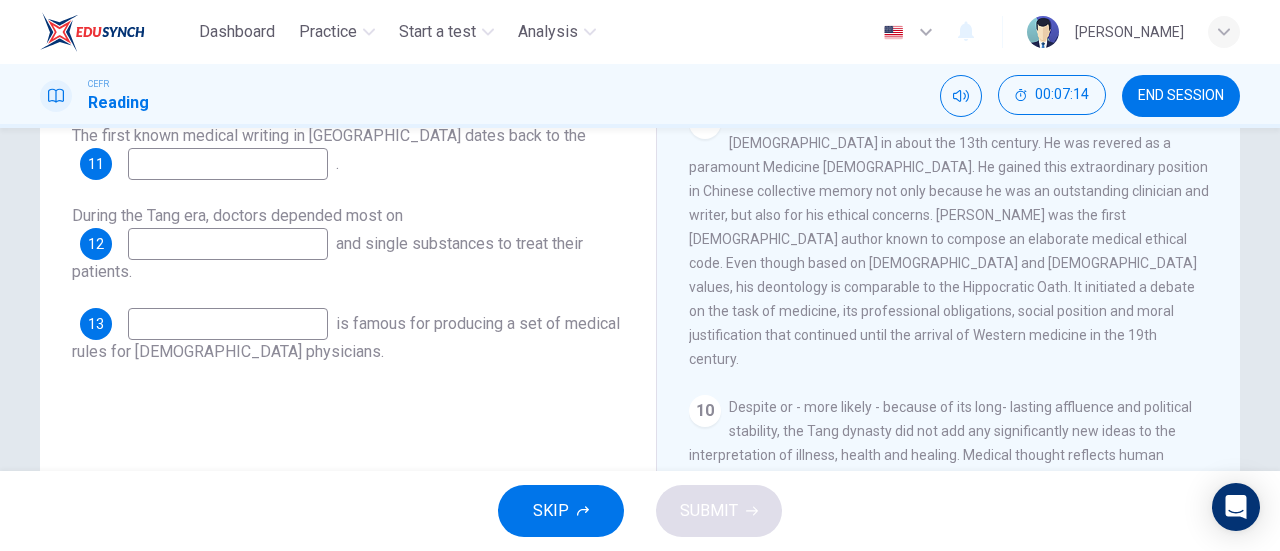 scroll, scrollTop: 2054, scrollLeft: 0, axis: vertical 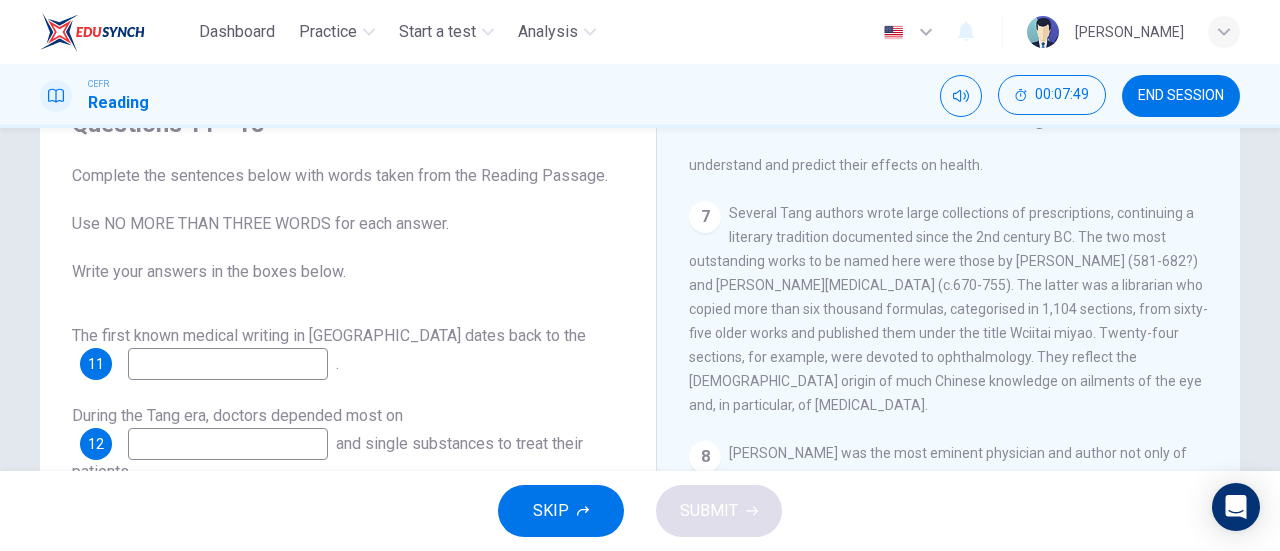 click at bounding box center [228, 364] 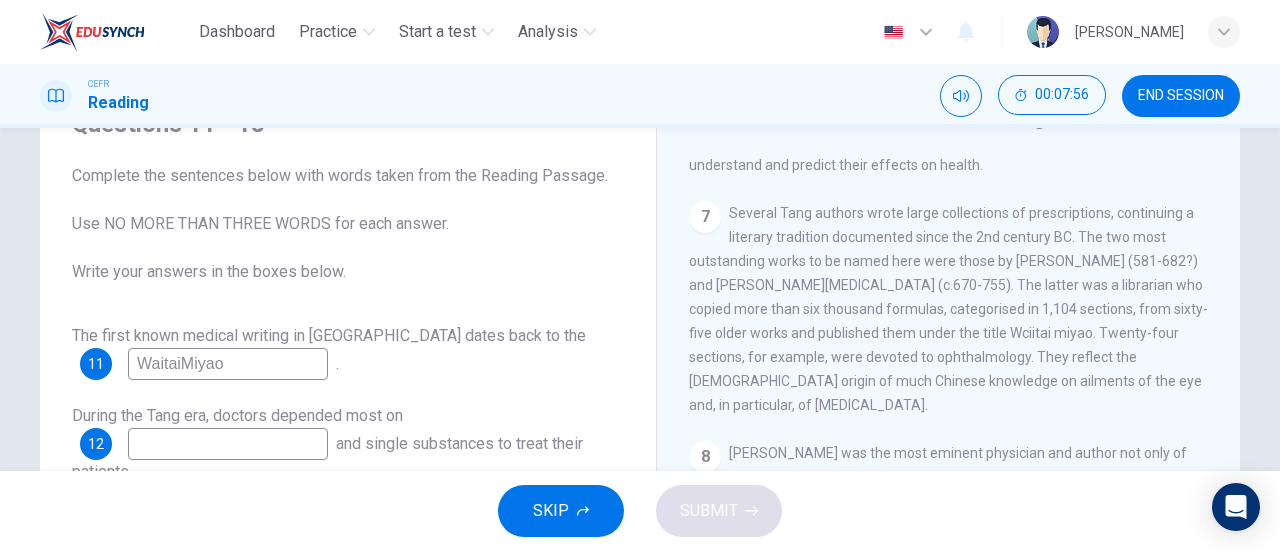 click on "WaitaiMiyao" at bounding box center (228, 364) 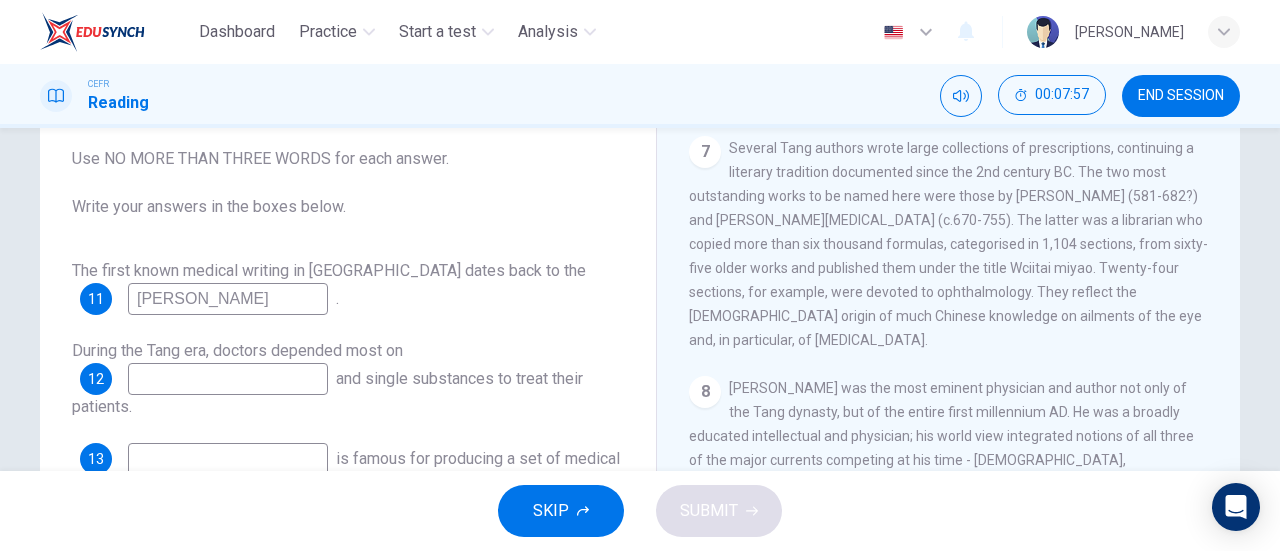 scroll, scrollTop: 200, scrollLeft: 0, axis: vertical 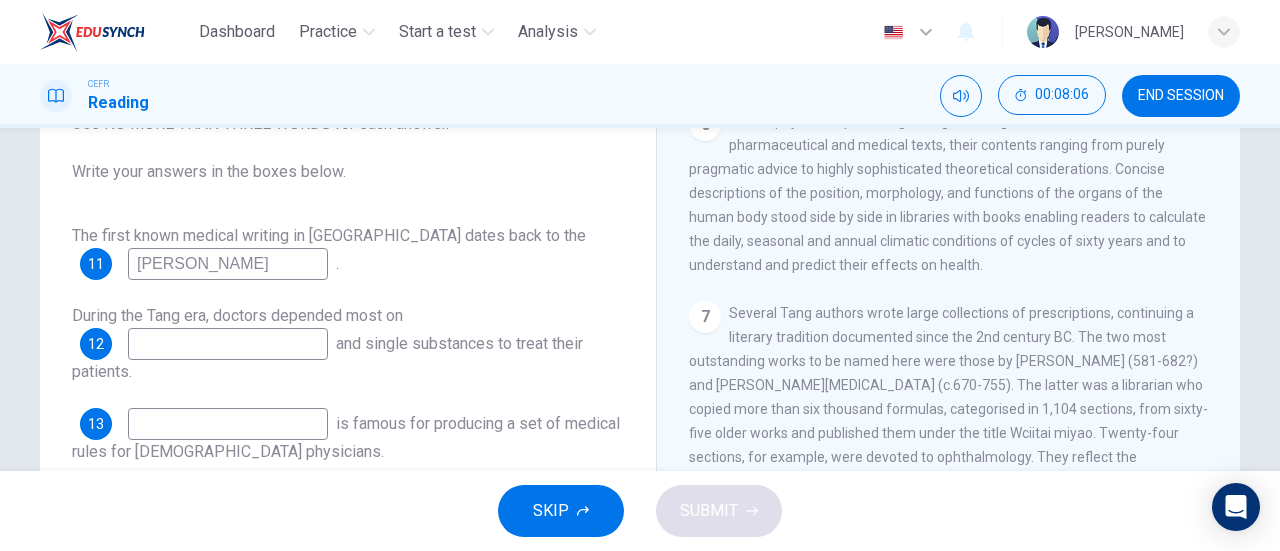 type on "[PERSON_NAME]" 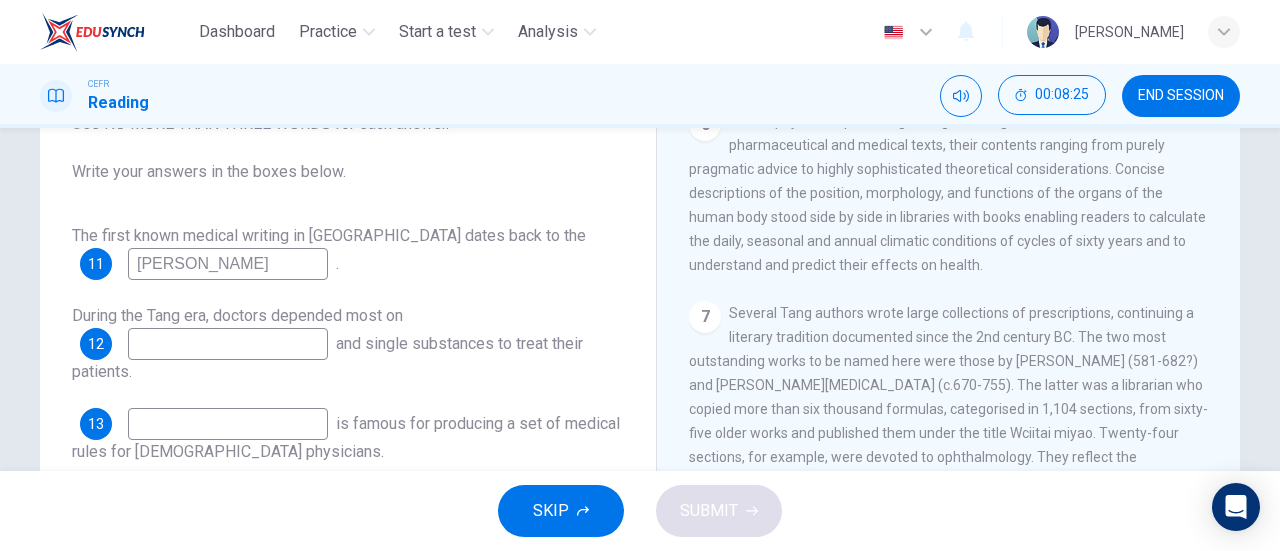 click at bounding box center (228, 344) 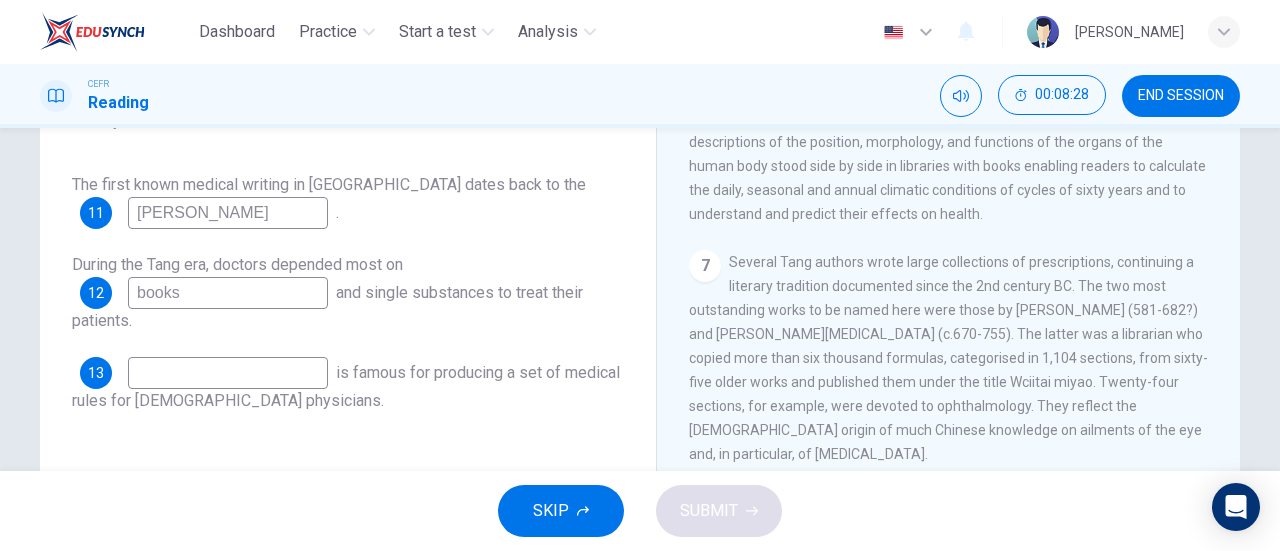 scroll, scrollTop: 300, scrollLeft: 0, axis: vertical 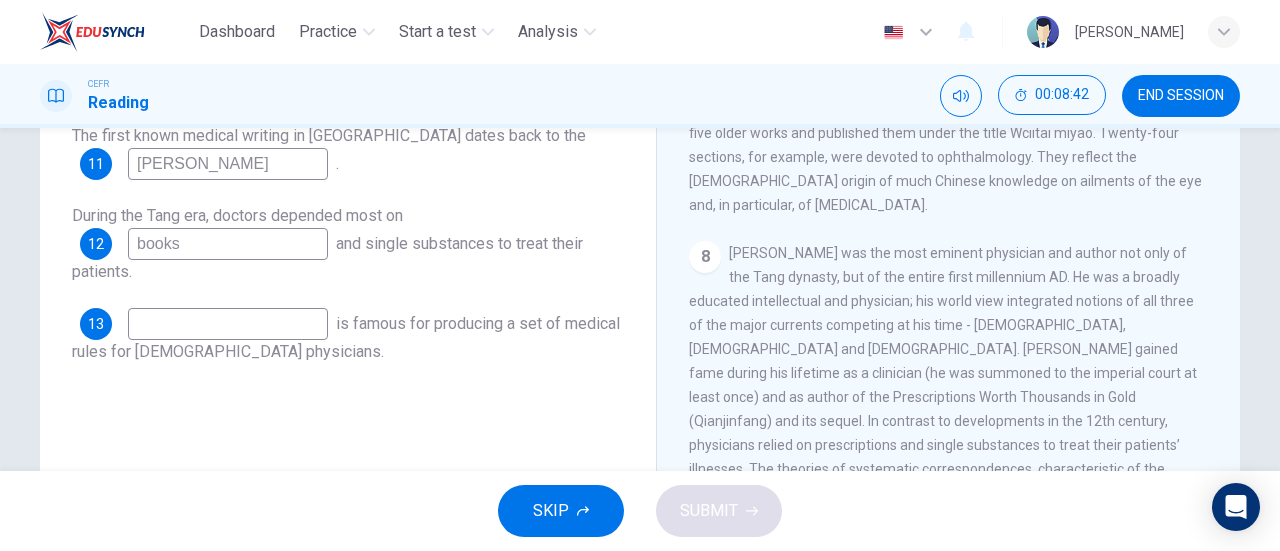 type on "books" 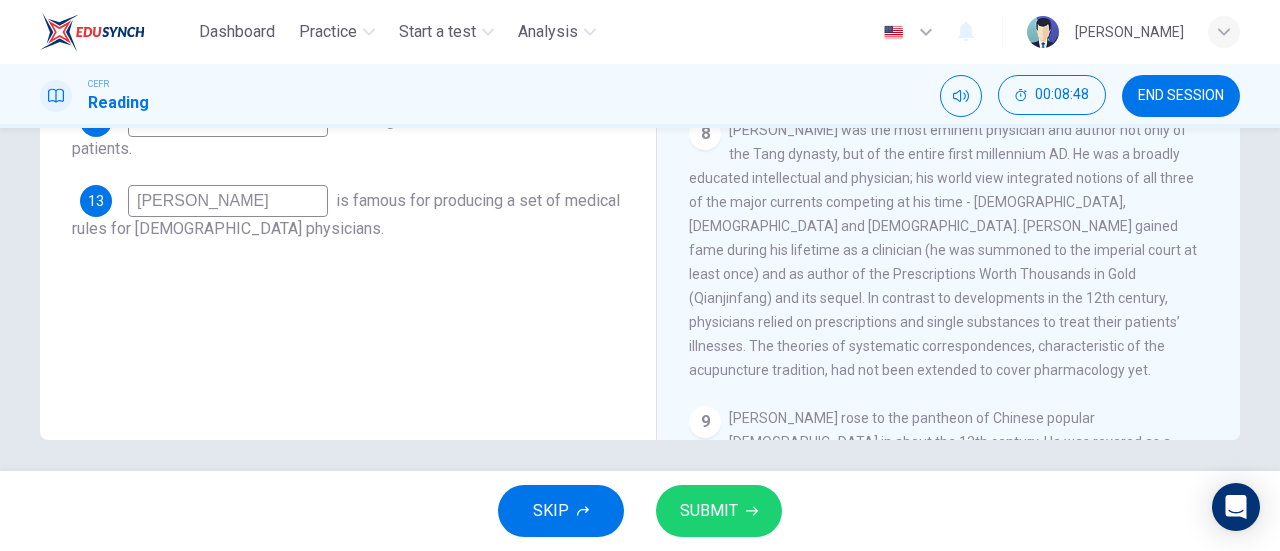 scroll, scrollTop: 432, scrollLeft: 0, axis: vertical 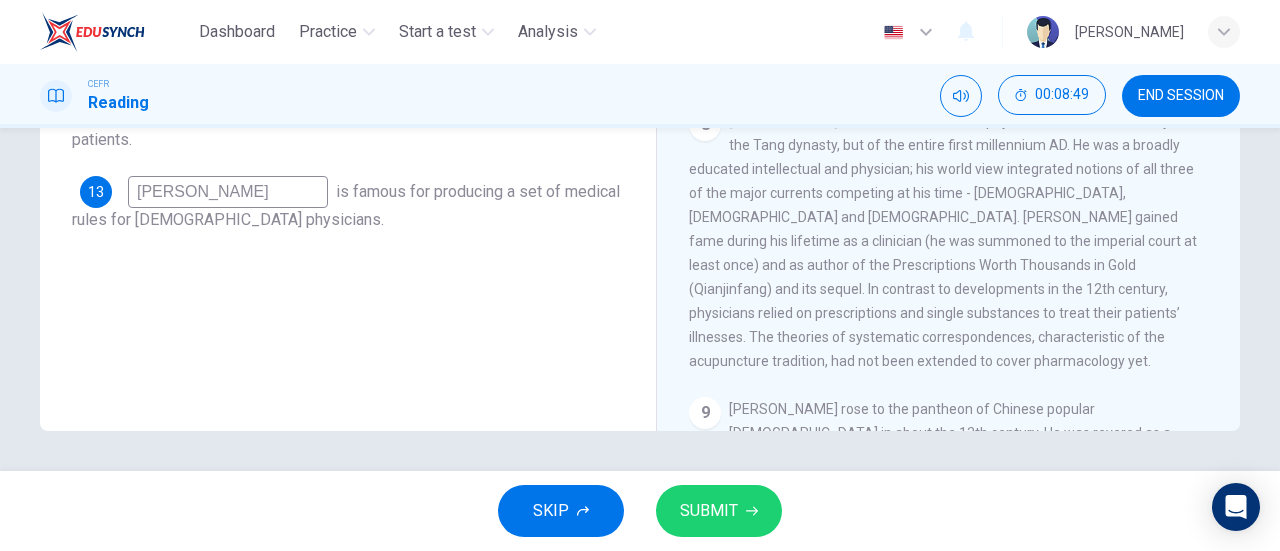 type on "[PERSON_NAME]" 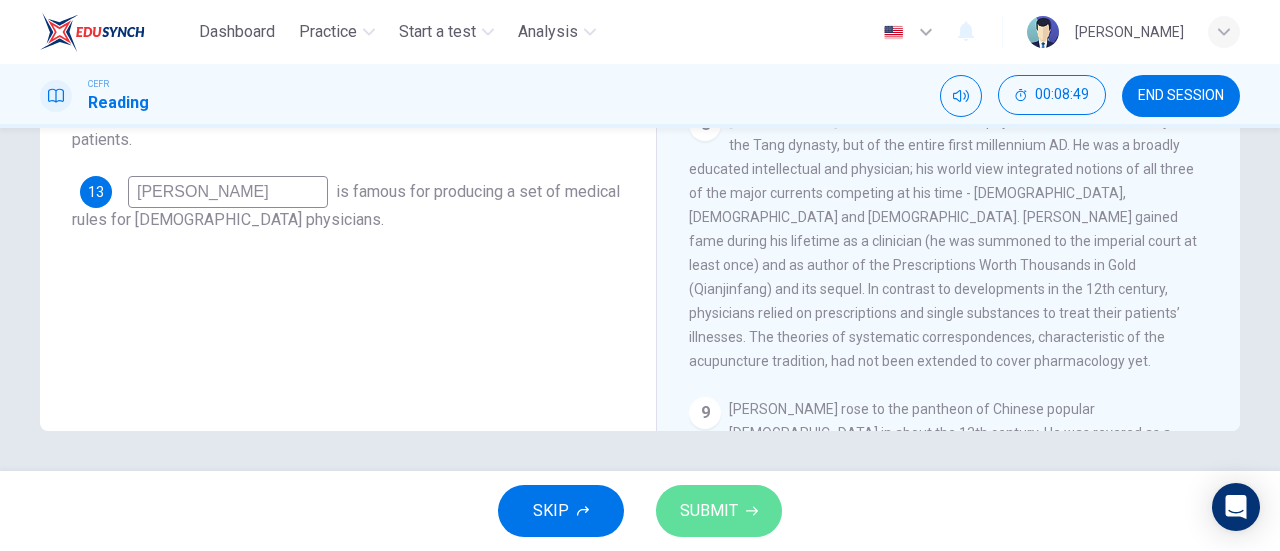 click on "SUBMIT" at bounding box center (709, 511) 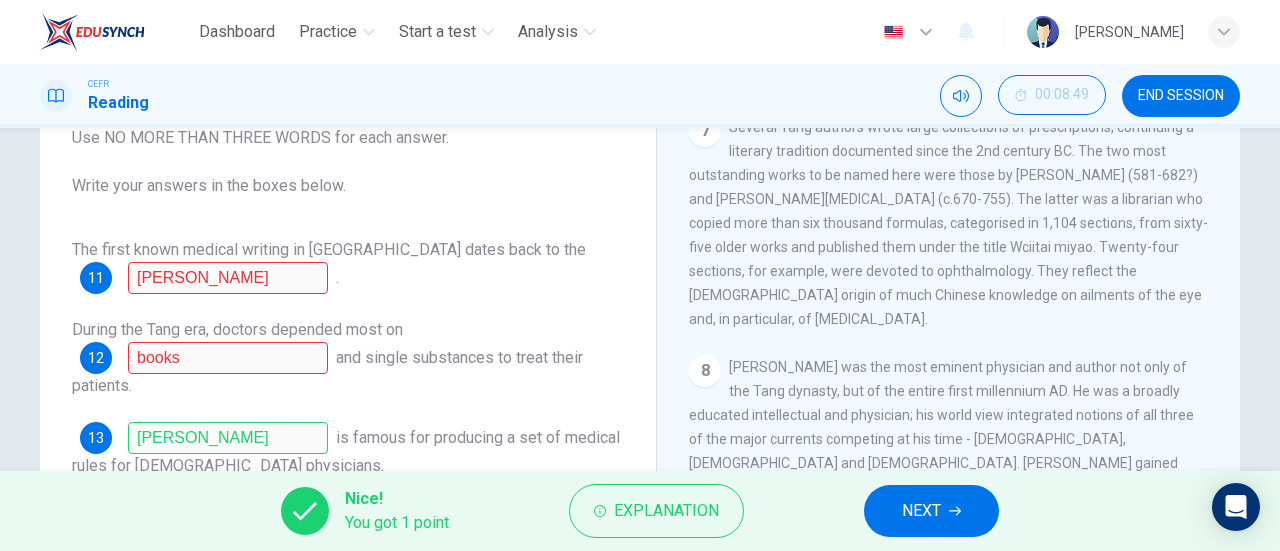 scroll, scrollTop: 232, scrollLeft: 0, axis: vertical 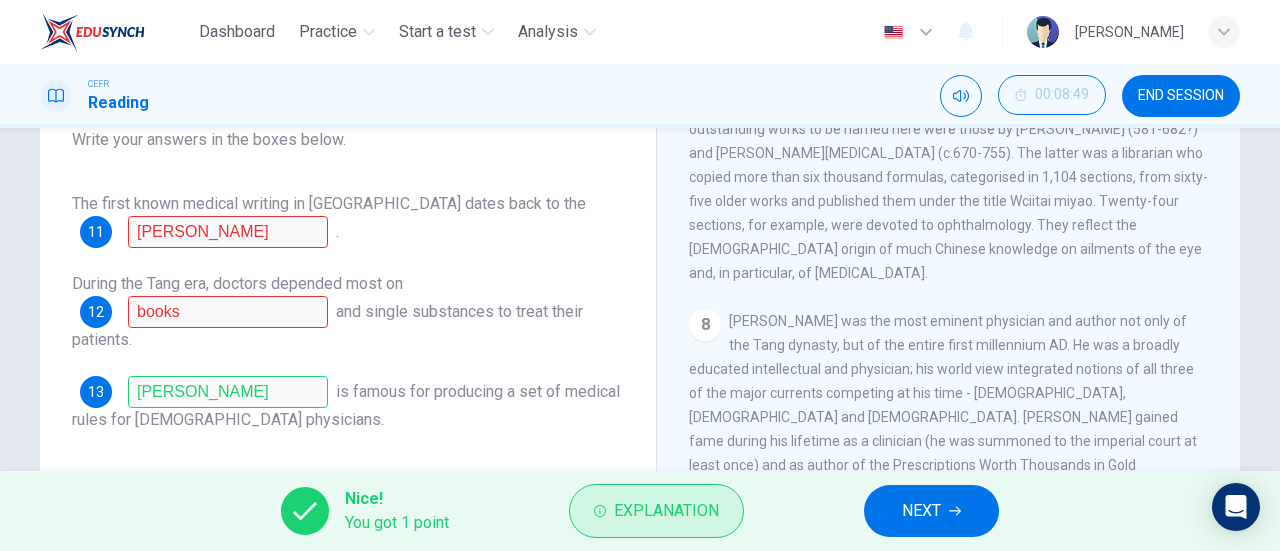 click 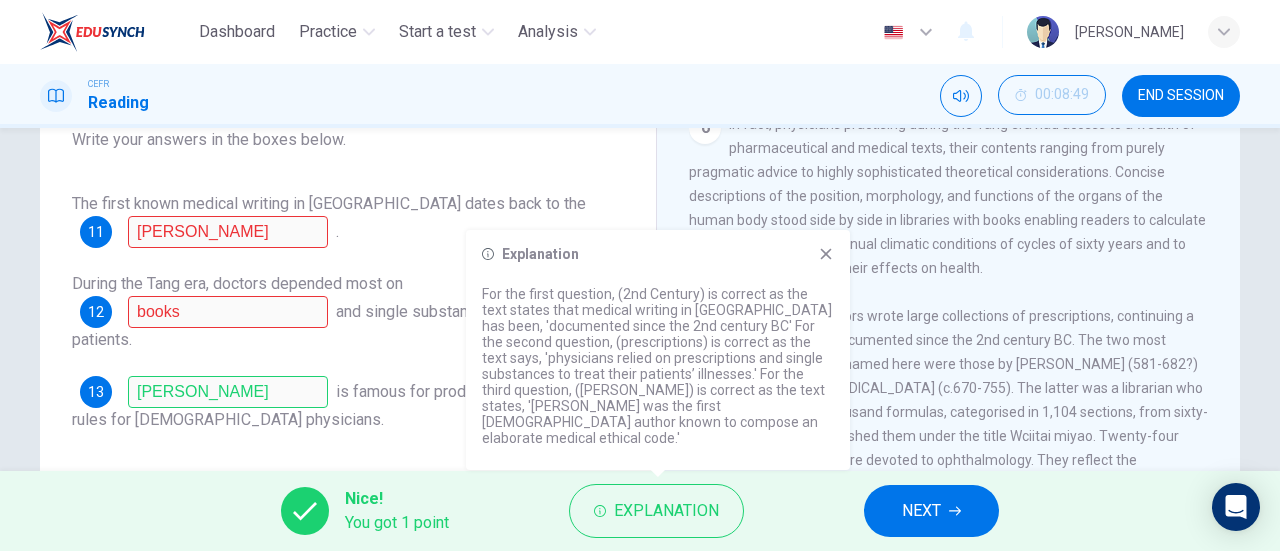 scroll, scrollTop: 1400, scrollLeft: 0, axis: vertical 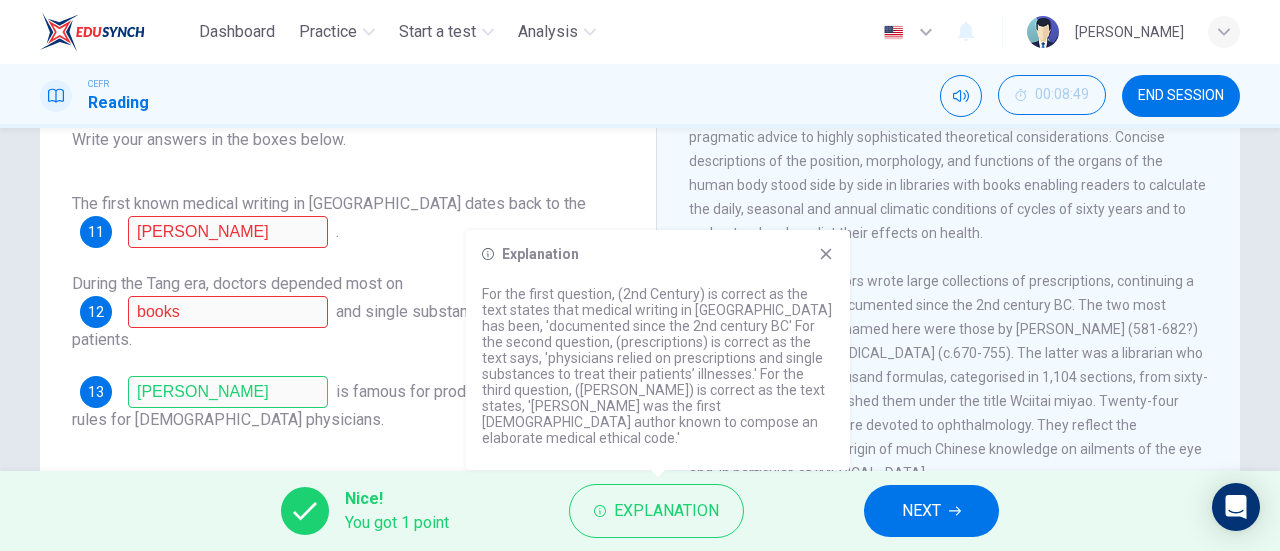 click 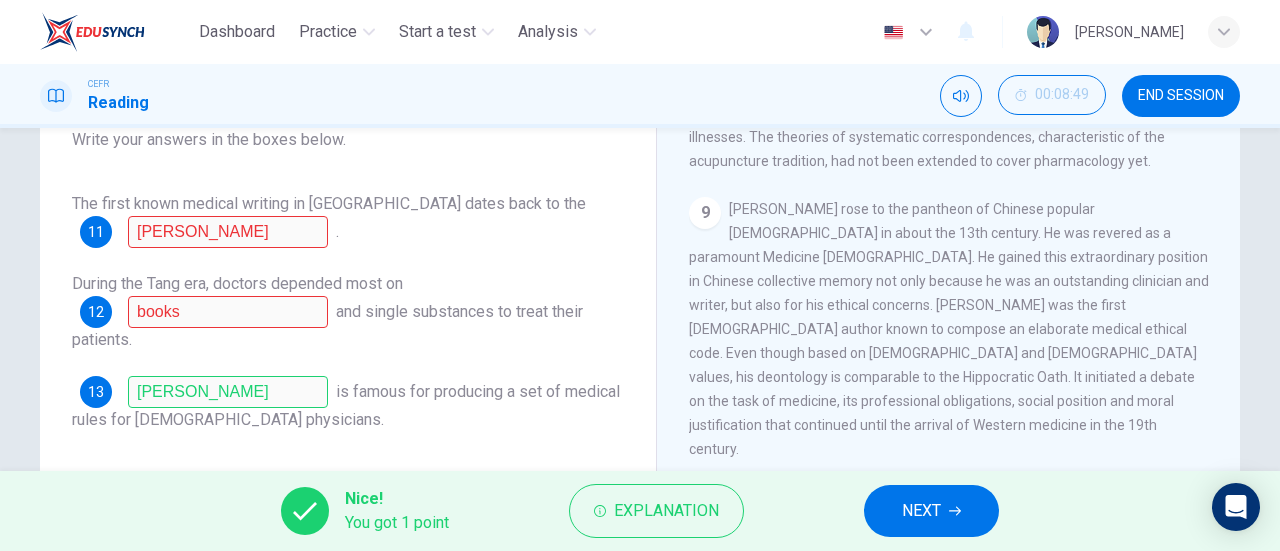 scroll, scrollTop: 2054, scrollLeft: 0, axis: vertical 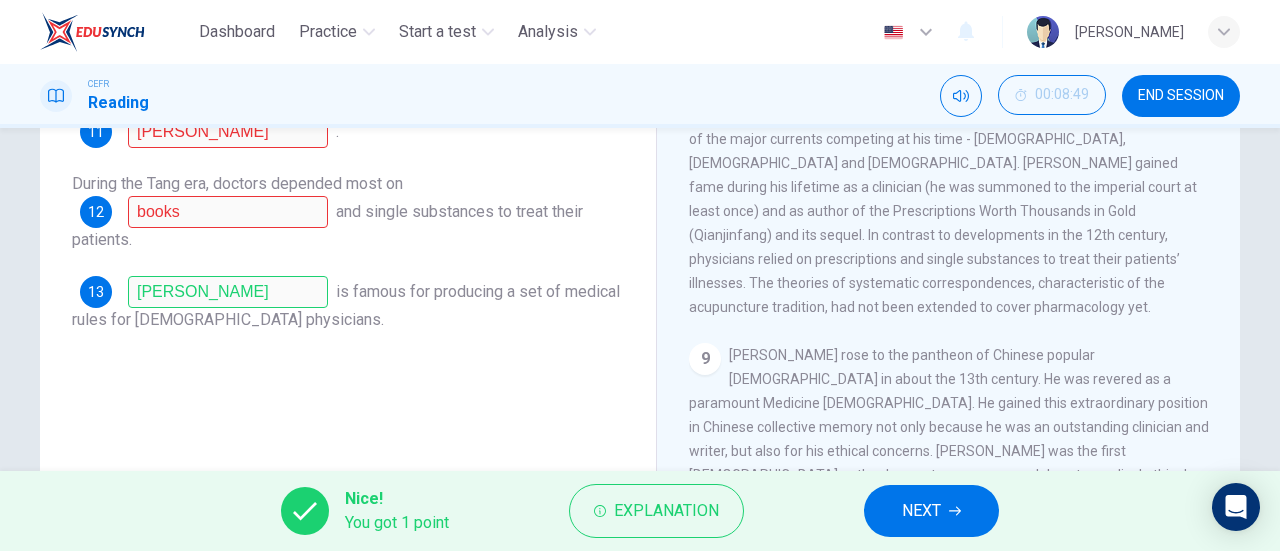 drag, startPoint x: 960, startPoint y: 360, endPoint x: 799, endPoint y: 317, distance: 166.64333 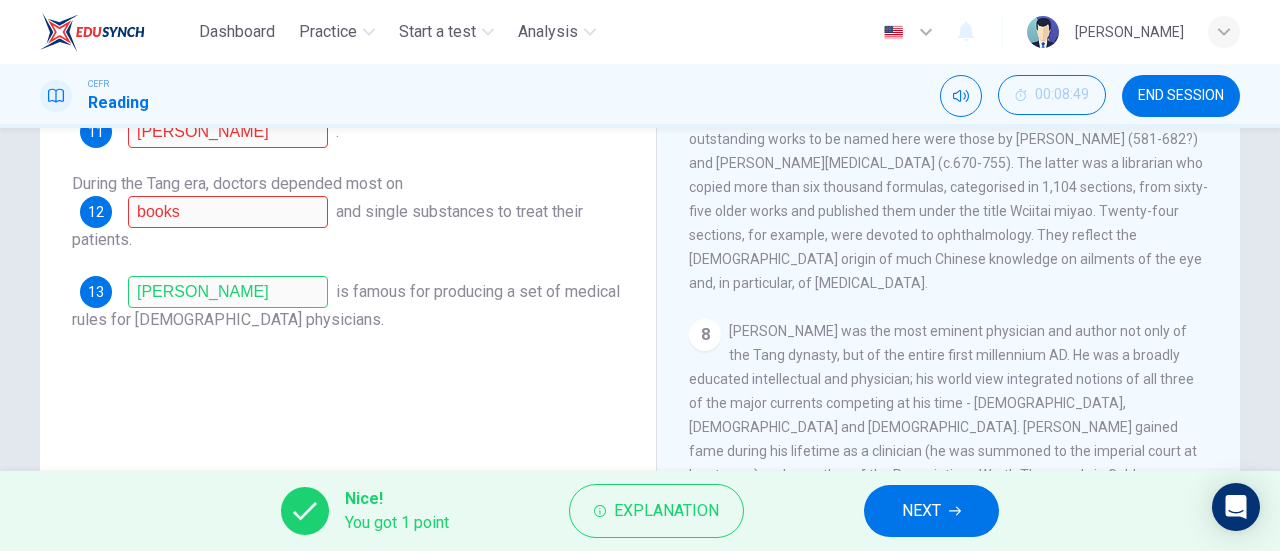 scroll, scrollTop: 1454, scrollLeft: 0, axis: vertical 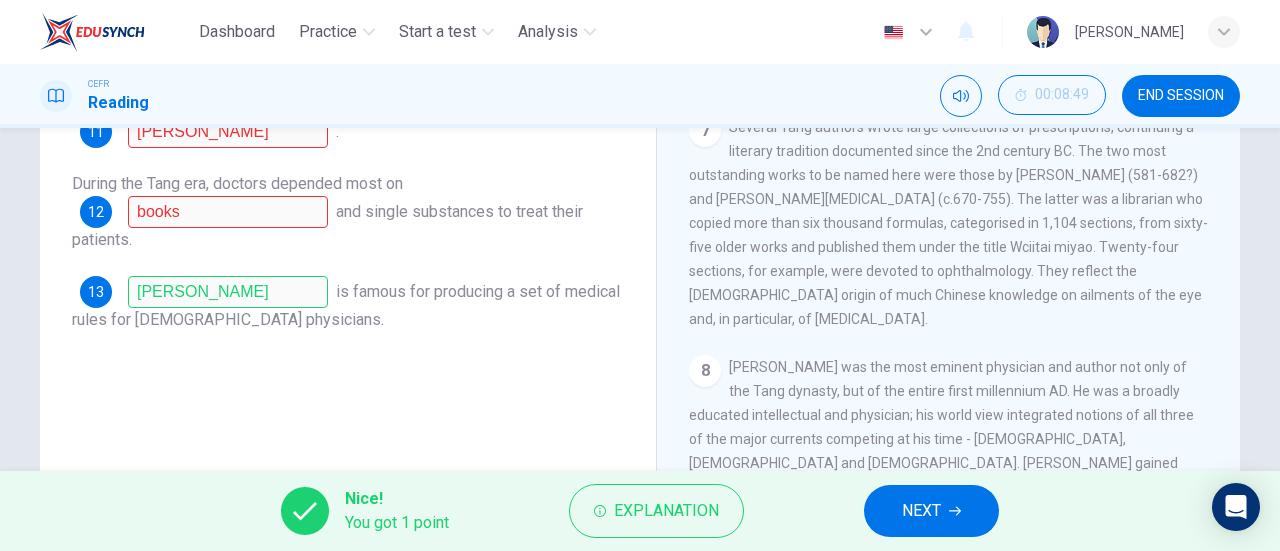 click on "Several Tang authors wrote large collections of prescriptions, continuing a literary tradition documented since the 2nd century BC. The two most outstanding works to be named here were those by [PERSON_NAME] (581-682?) and [PERSON_NAME][MEDICAL_DATA] (c.670-755). The latter was a librarian who copied more than six thousand formulas, categorised in 1,104 sections, from sixty-five older works and published them under the title Wciitai miyao. Twenty-four sections, for example, were devoted to ophthalmology. They reflect the [DEMOGRAPHIC_DATA] origin of much Chinese knowledge on ailments of the eye and, in particular, of [MEDICAL_DATA]." at bounding box center (948, 223) 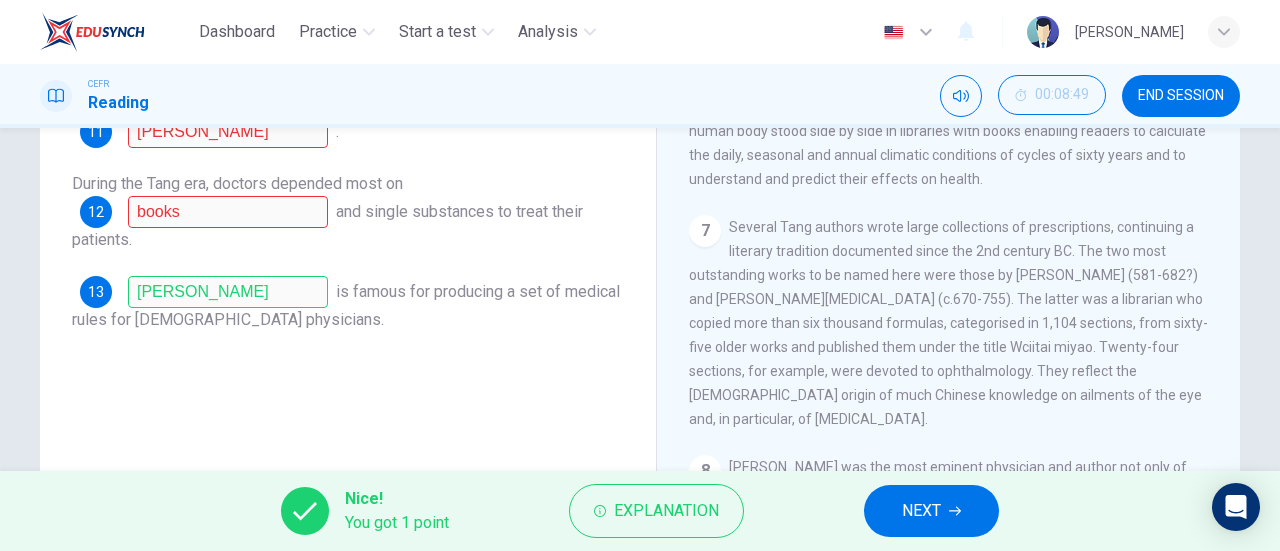 scroll, scrollTop: 1254, scrollLeft: 0, axis: vertical 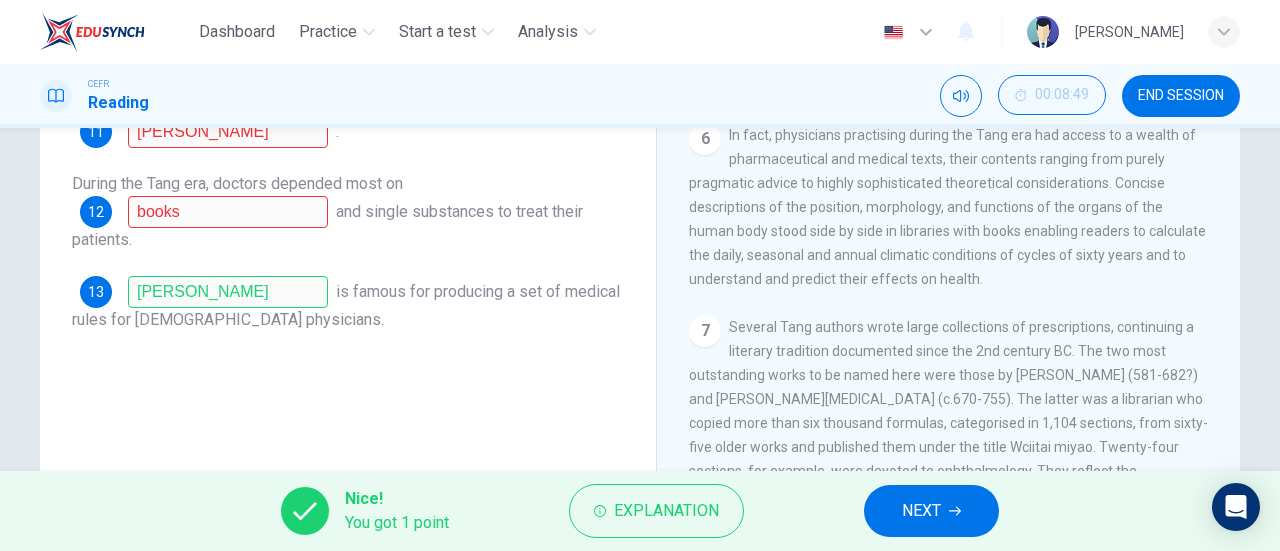 click on "CLICK TO ZOOM Click to Zoom 1 As with so much, the medicine of the Tang dynasty left its European counterpart in the shade. It boasted its own ‘national health service’, and left behind the teachings of the incomparable [PERSON_NAME]. If no further evidence was available of the sophistication of China in the Tang era, then a look at [MEDICAL_DATA] would be sufficient. At the Western end of the Eurasian continent the Roman empire had vanished, and there was nowhere new to claim the status of the cultural and political centre of the world. In fact, for a few centuries, this centre happened to be the capital of the Tang empire, and [MEDICAL_DATA] under the Tang was far ahead of its European counterpart. The organisational context of health and healing was structured to a degree that had no precedence in Chinese history and found no parallel elsewhere. 2 3 4 5 6 7 8 9 10" at bounding box center (962, 227) 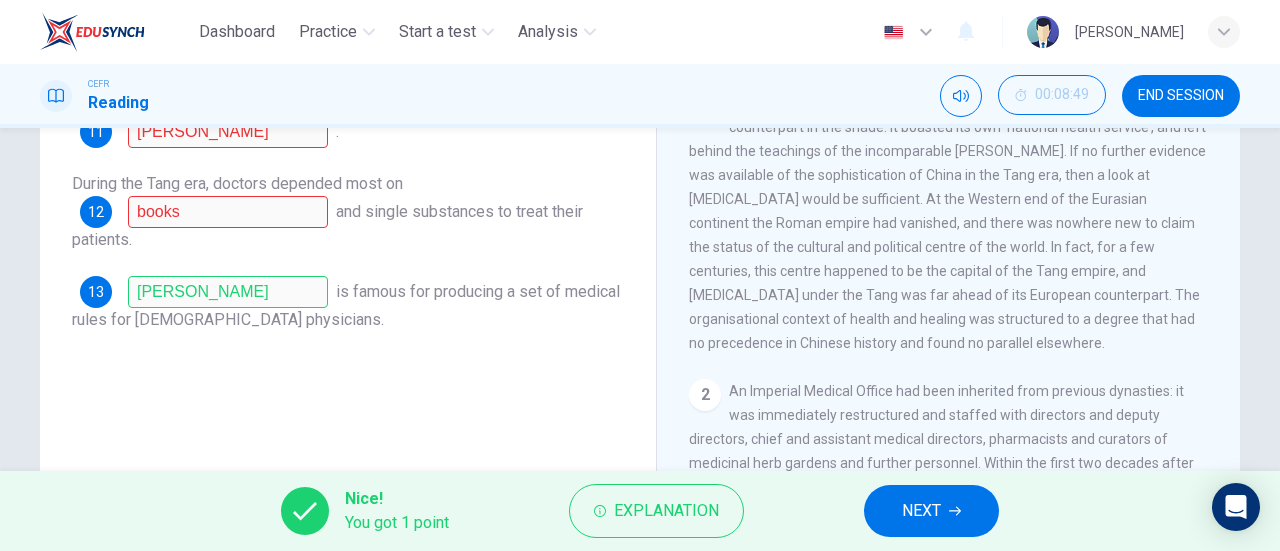 scroll, scrollTop: 154, scrollLeft: 0, axis: vertical 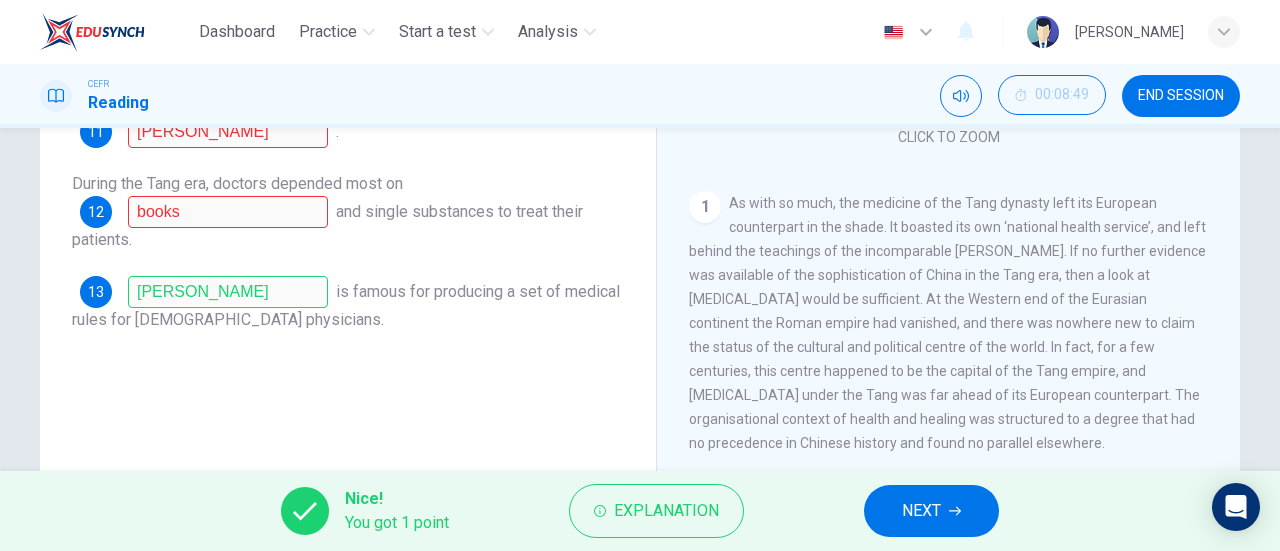click on "1 As with so much, the medicine of the Tang dynasty left its European counterpart in the shade. It boasted its own ‘national health service’, and left behind the teachings of the incomparable [PERSON_NAME]. If no further evidence was available of the sophistication of China in the Tang era, then a look at [MEDICAL_DATA] would be sufficient. At the Western end of the Eurasian continent the Roman empire had vanished, and there was nowhere new to claim the status of the cultural and political centre of the world. In fact, for a few centuries, this centre happened to be the capital of the Tang empire, and [MEDICAL_DATA] under the Tang was far ahead of its European counterpart. The organisational context of health and healing was structured to a degree that had no precedence in Chinese history and found no parallel elsewhere." at bounding box center [949, 323] 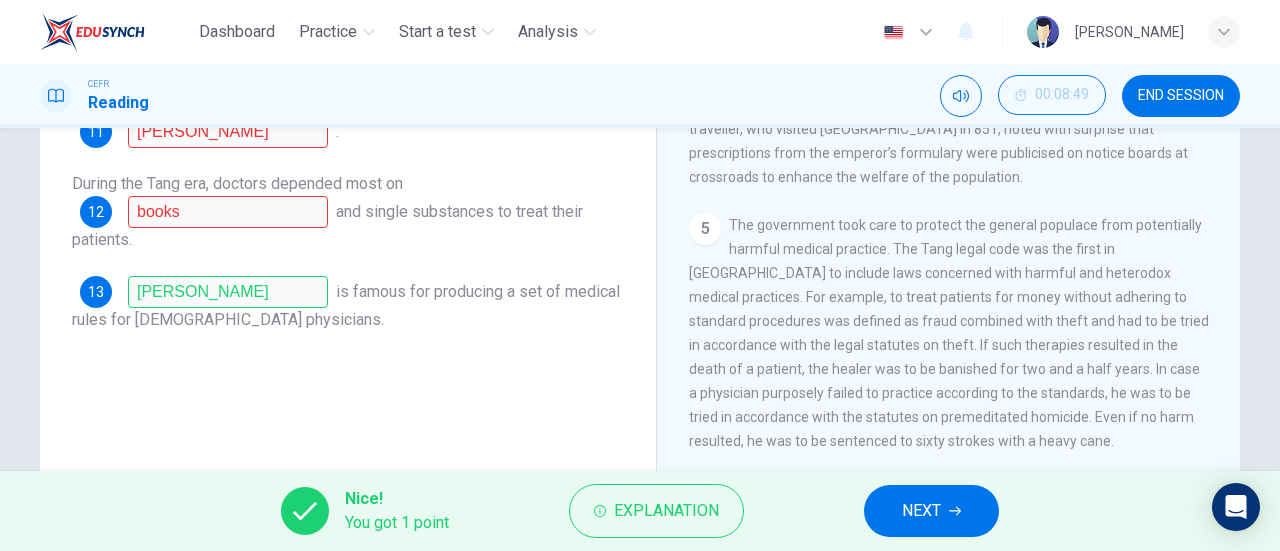 scroll, scrollTop: 1000, scrollLeft: 0, axis: vertical 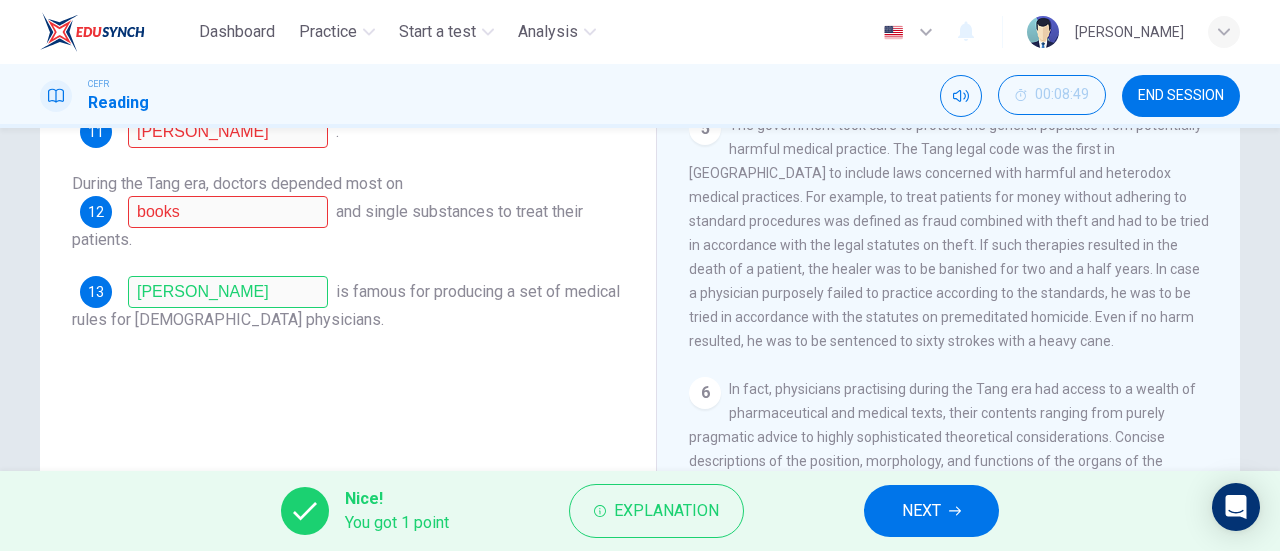 drag, startPoint x: 692, startPoint y: 232, endPoint x: 971, endPoint y: 396, distance: 323.63095 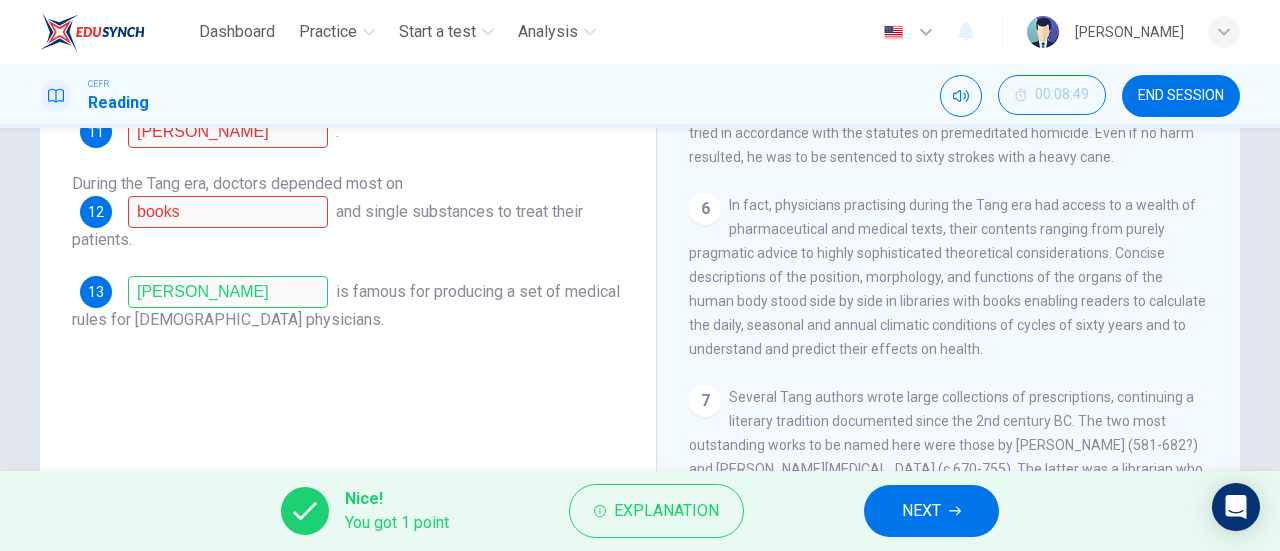 scroll, scrollTop: 1200, scrollLeft: 0, axis: vertical 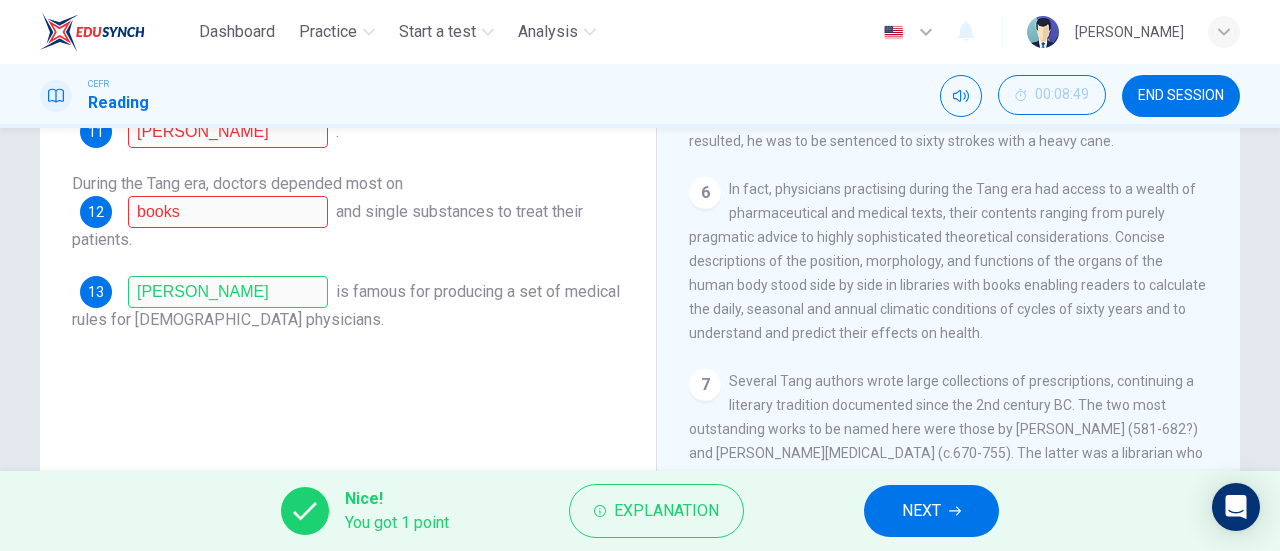 drag, startPoint x: 734, startPoint y: 265, endPoint x: 752, endPoint y: 294, distance: 34.132095 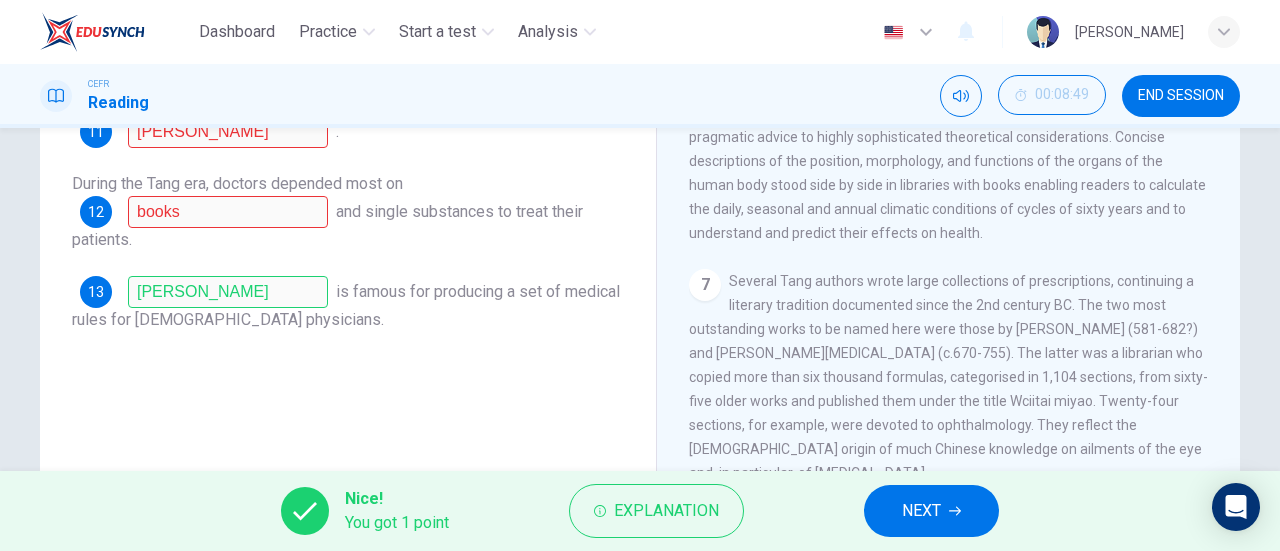scroll, scrollTop: 1400, scrollLeft: 0, axis: vertical 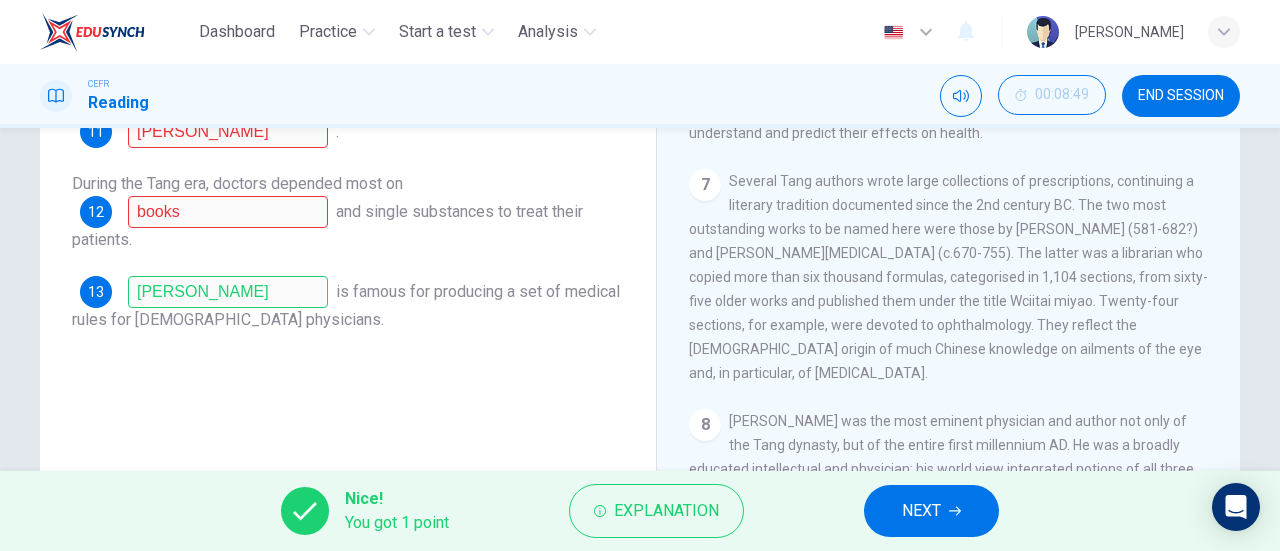 click on "NEXT" at bounding box center [931, 511] 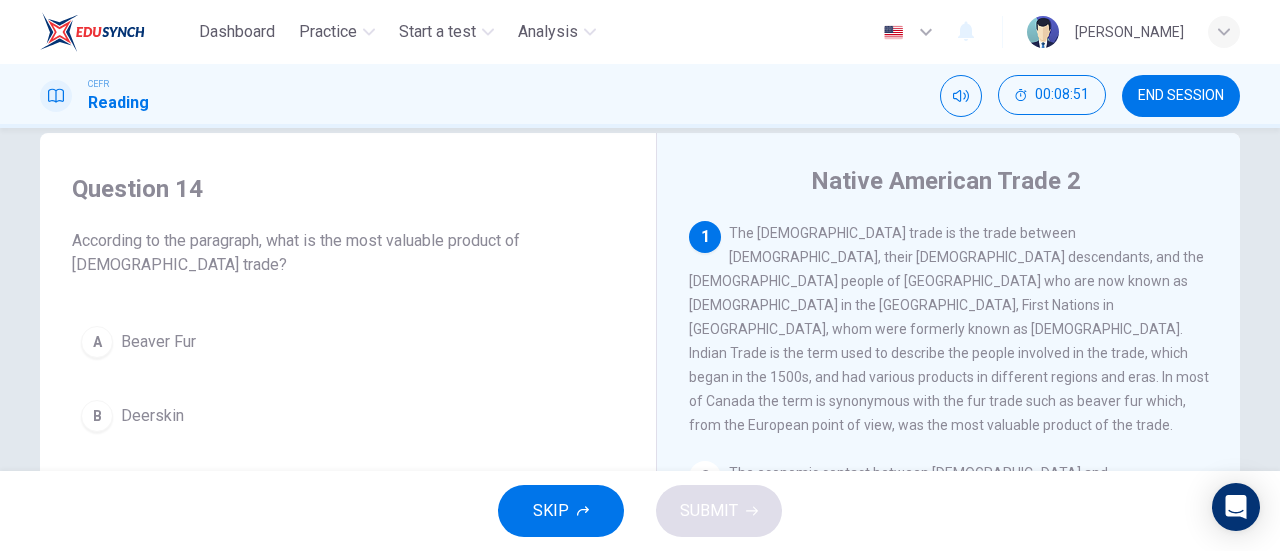scroll, scrollTop: 0, scrollLeft: 0, axis: both 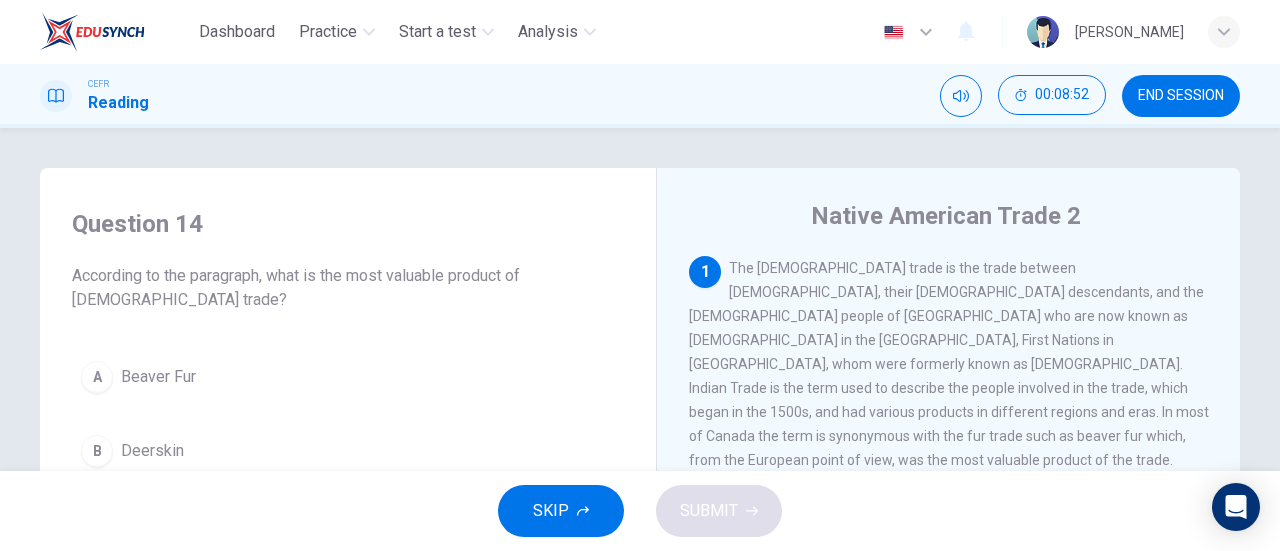 click on "END SESSION" at bounding box center [1181, 96] 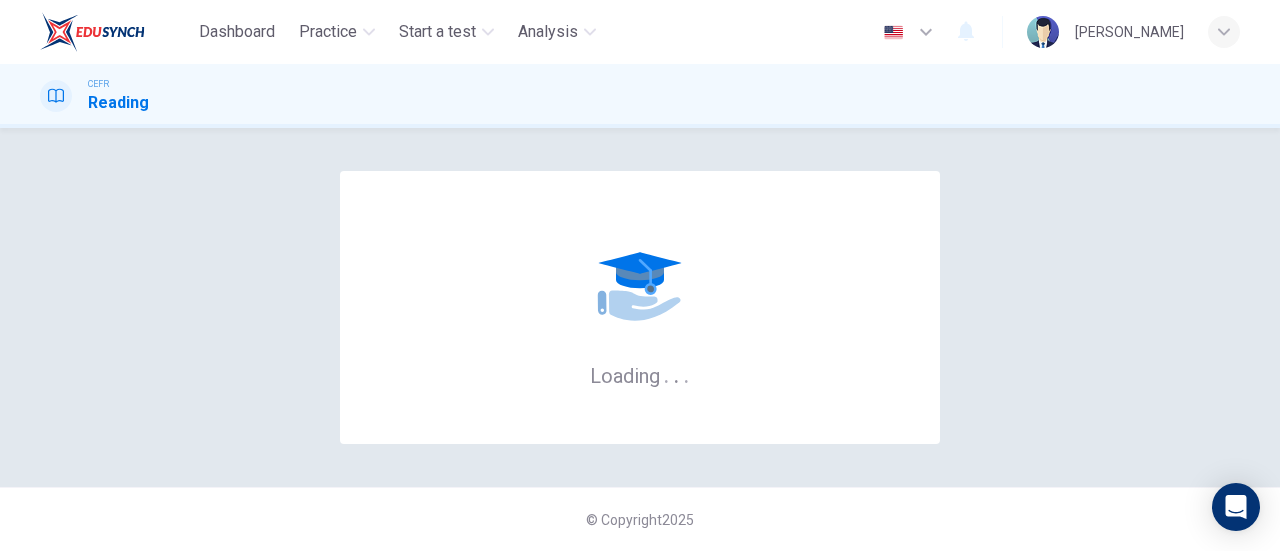 scroll, scrollTop: 0, scrollLeft: 0, axis: both 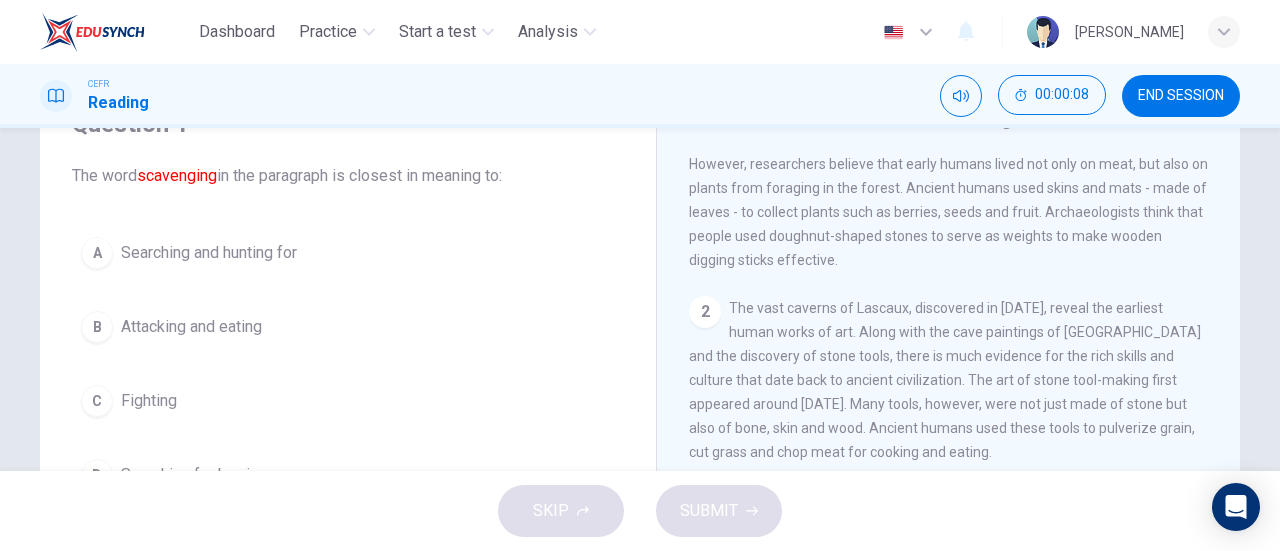 click on "A Searching and hunting for" at bounding box center (348, 253) 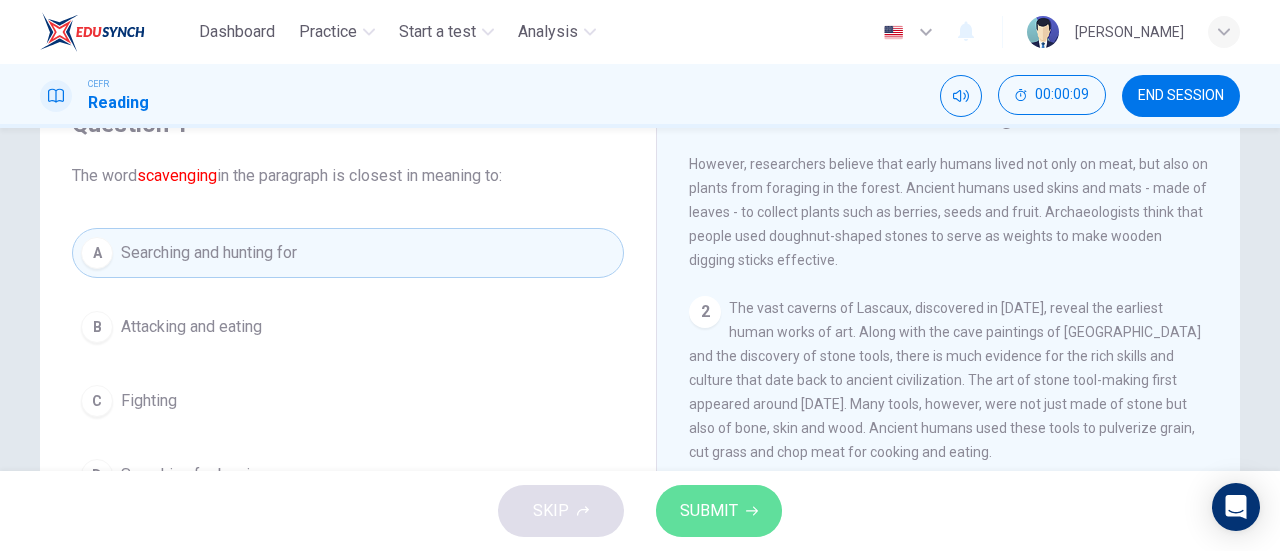 click on "SUBMIT" at bounding box center [719, 511] 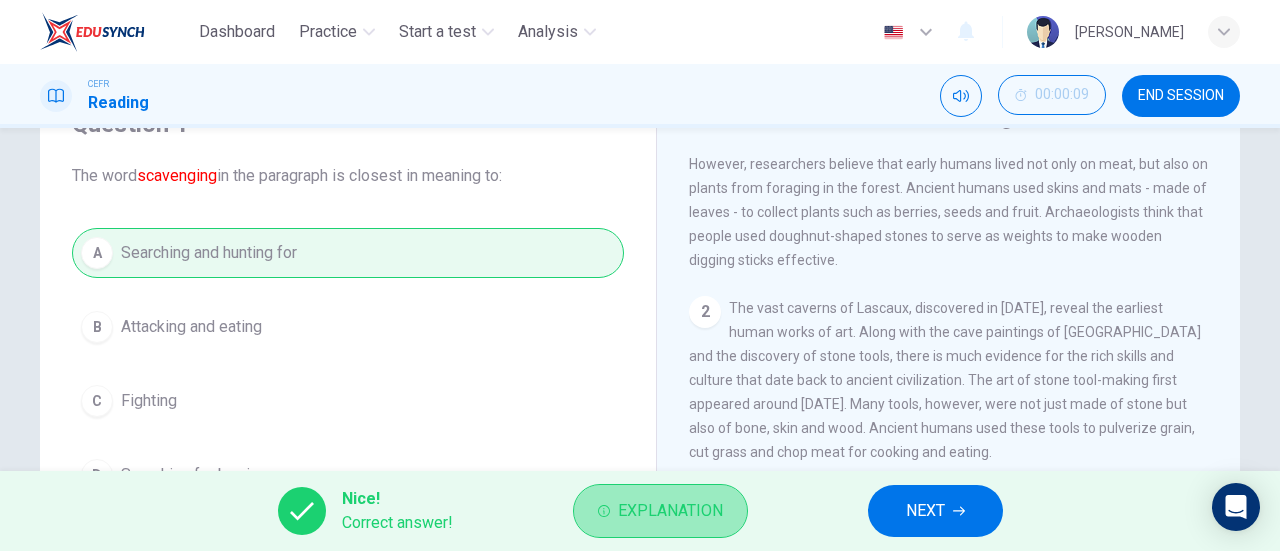 click on "Explanation" at bounding box center (670, 511) 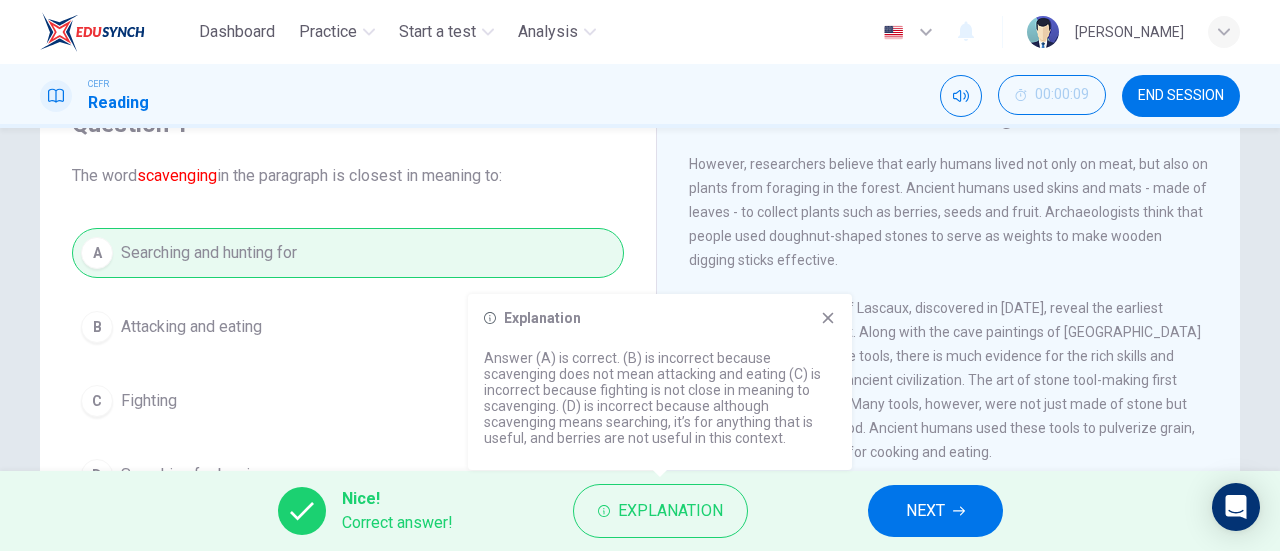 click on "NEXT" at bounding box center [925, 511] 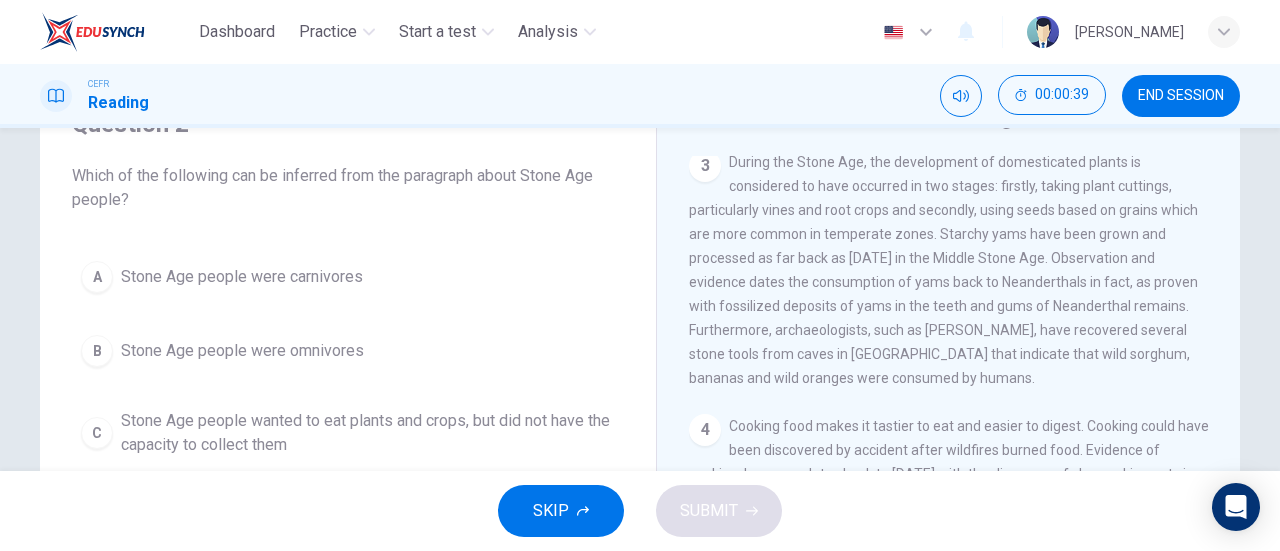 scroll, scrollTop: 500, scrollLeft: 0, axis: vertical 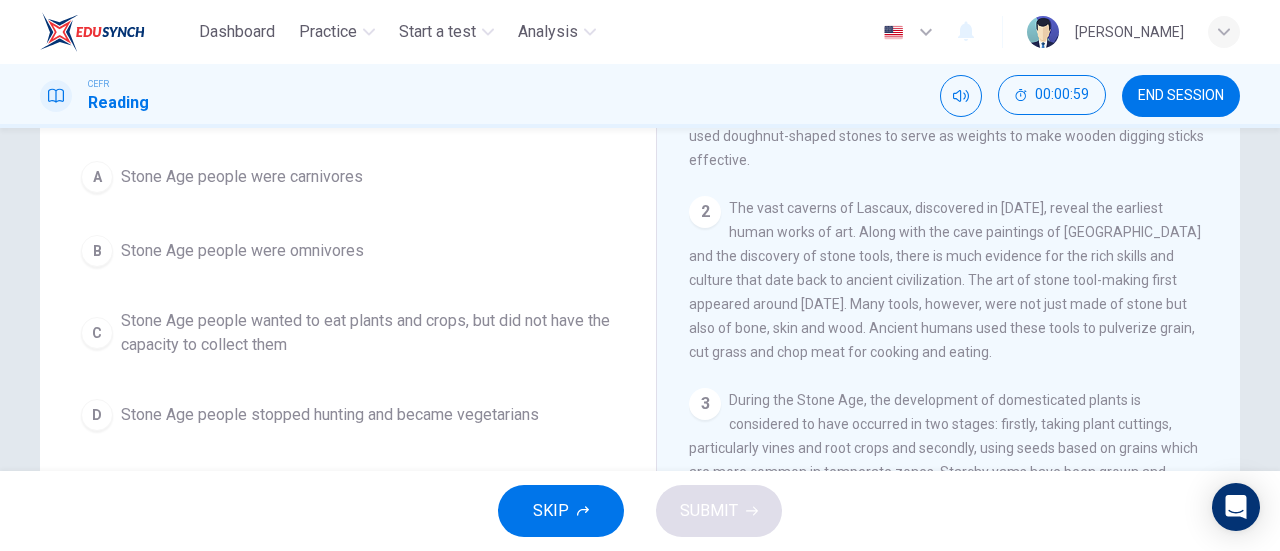 click on "Stone Age people were omnivores" at bounding box center [242, 251] 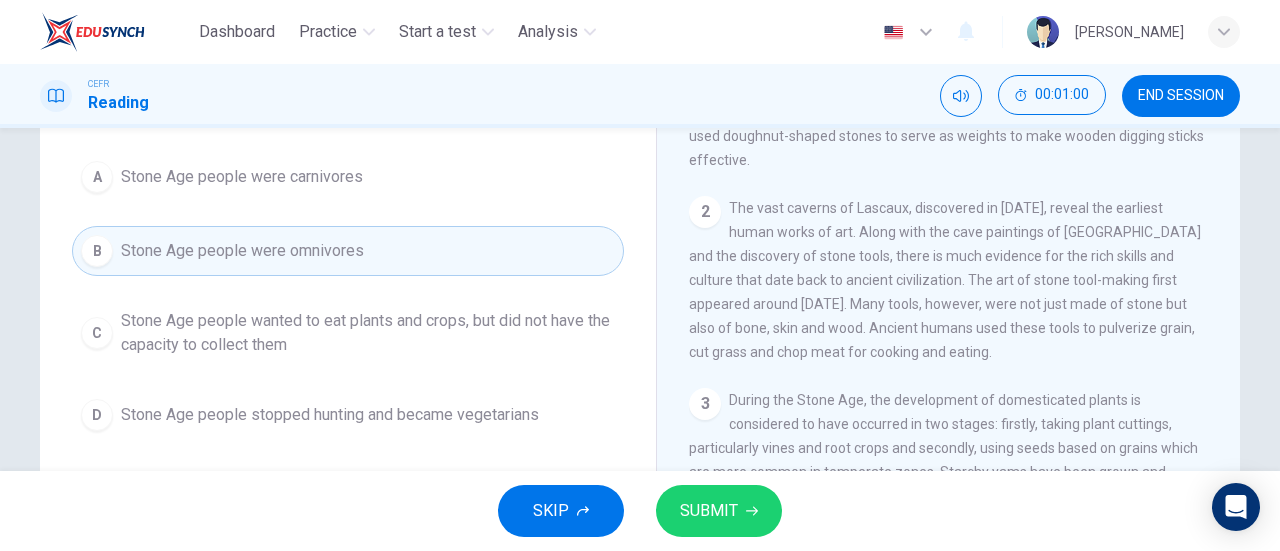 click on "SUBMIT" at bounding box center (709, 511) 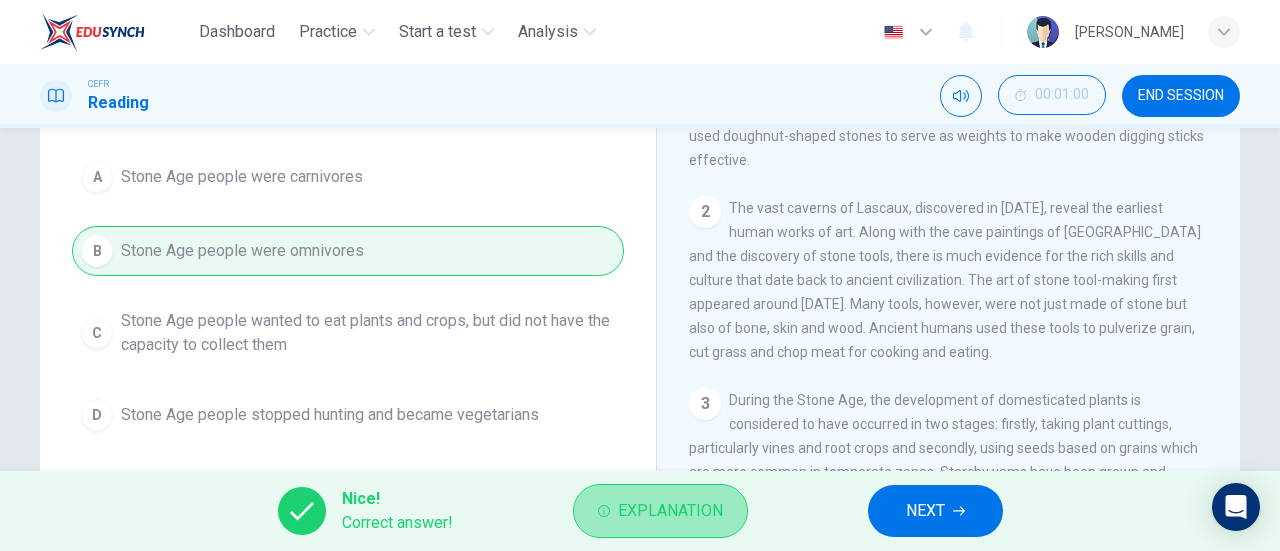 click on "Explanation" at bounding box center (670, 511) 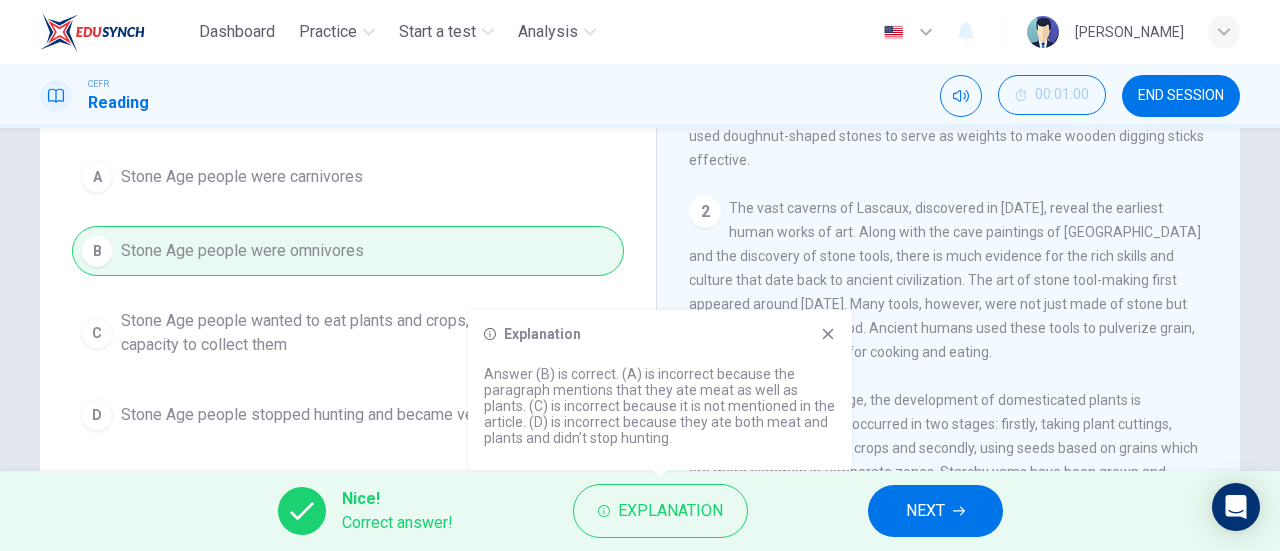 click 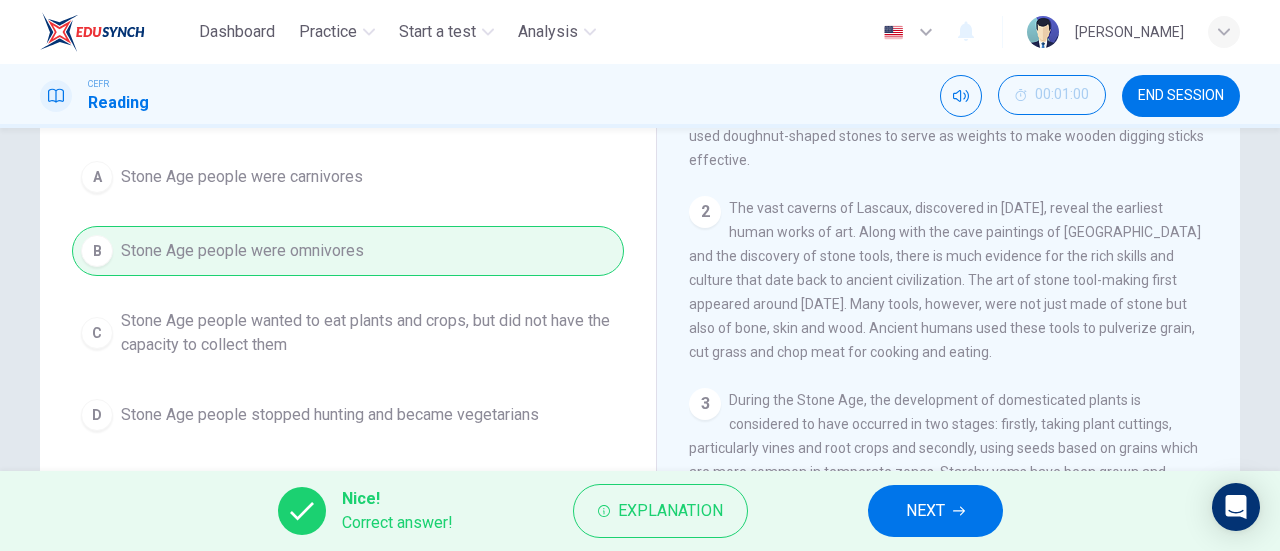 click on "NEXT" at bounding box center [935, 511] 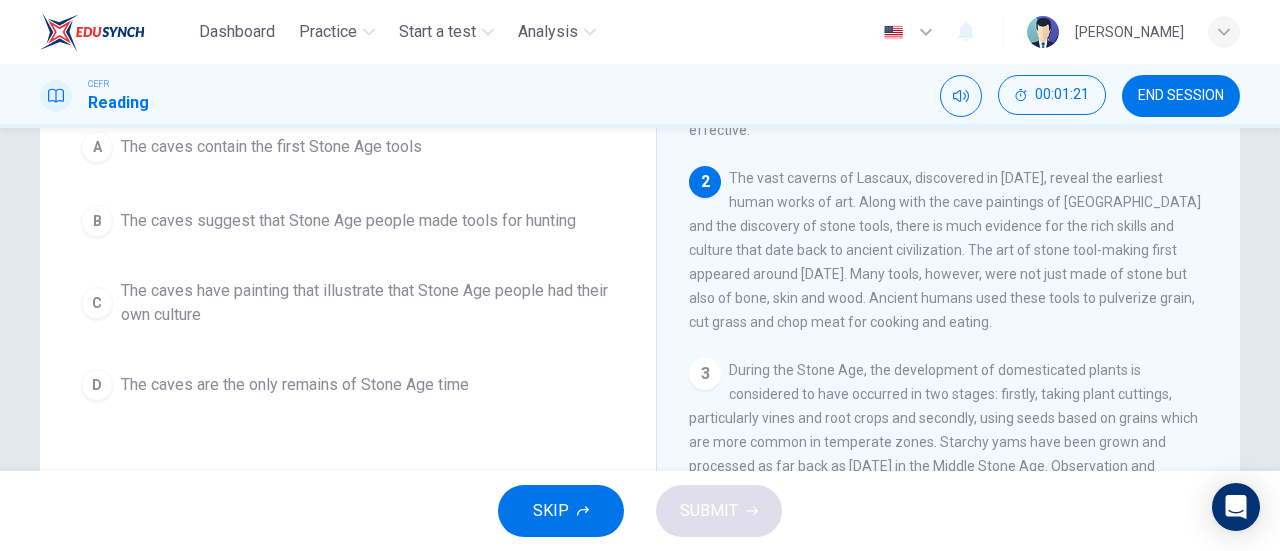 scroll, scrollTop: 200, scrollLeft: 0, axis: vertical 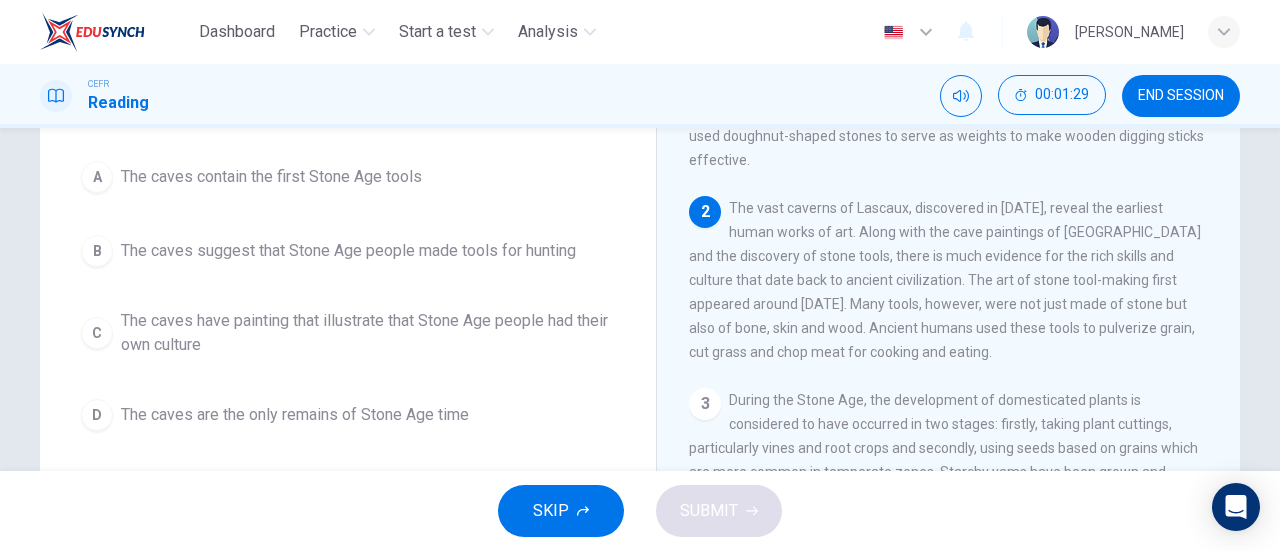 click on "The caves have painting that illustrate that Stone Age people had their own culture" at bounding box center (368, 333) 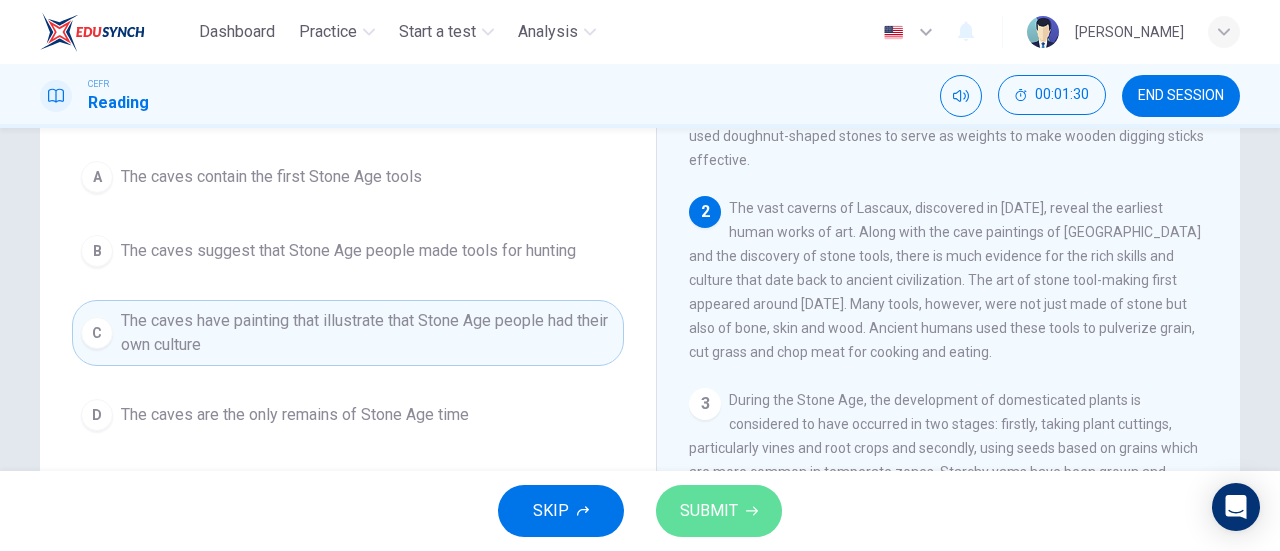 click on "SUBMIT" at bounding box center (719, 511) 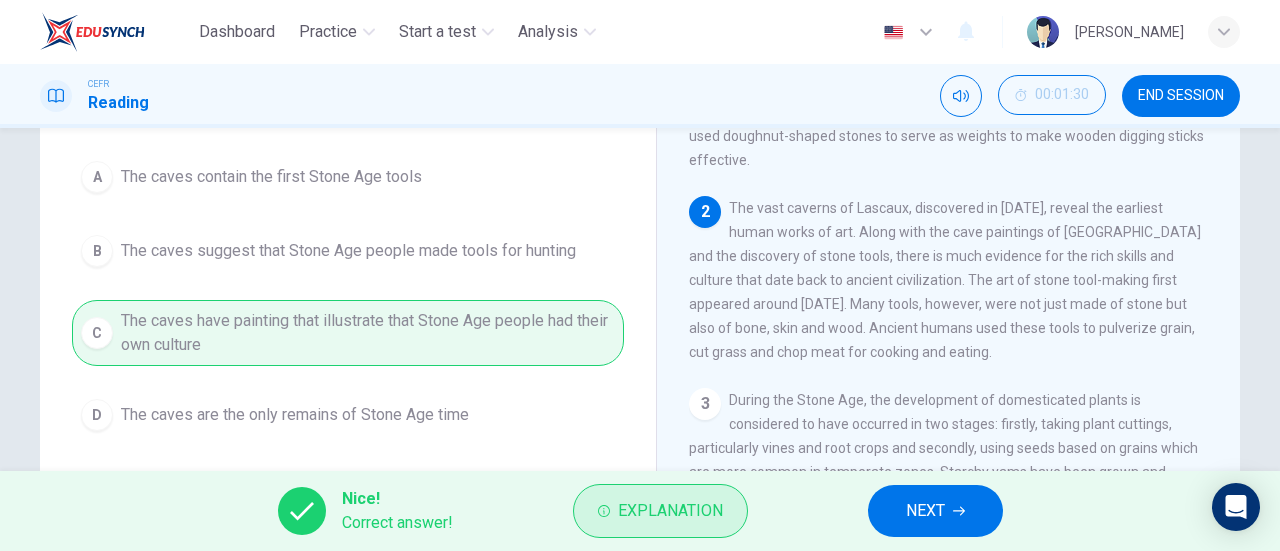 click on "Explanation" at bounding box center [670, 511] 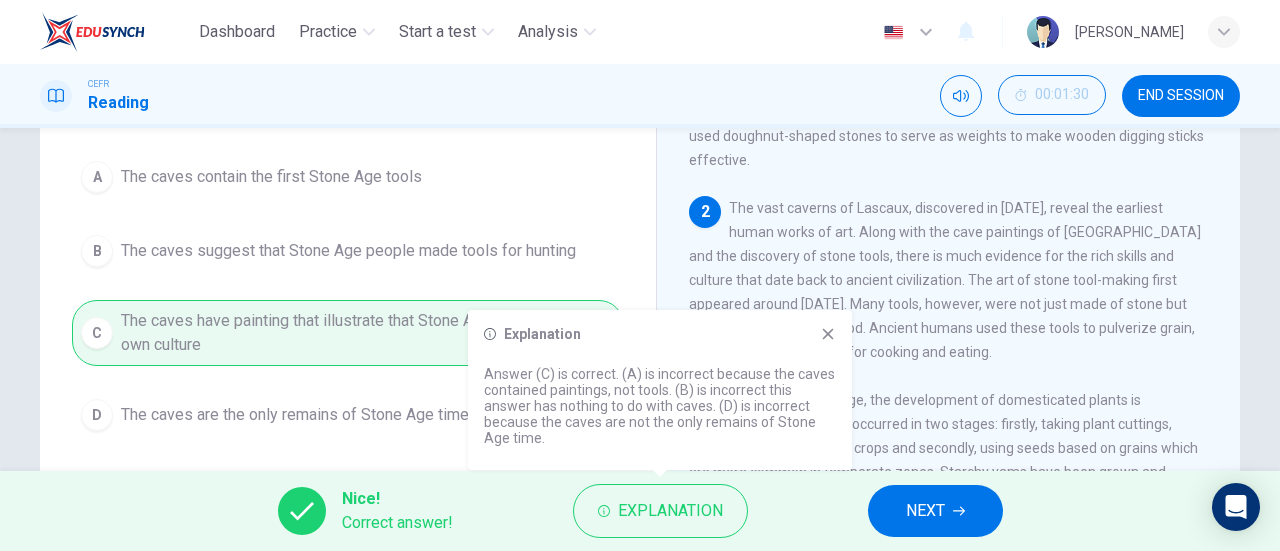 click on "NEXT" at bounding box center (925, 511) 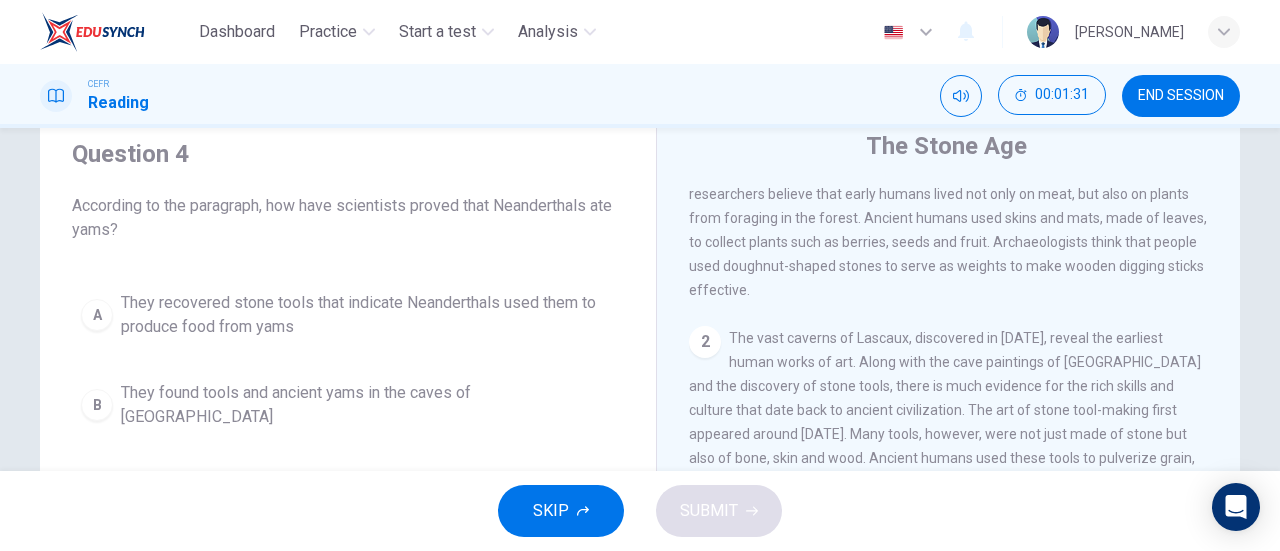 scroll, scrollTop: 100, scrollLeft: 0, axis: vertical 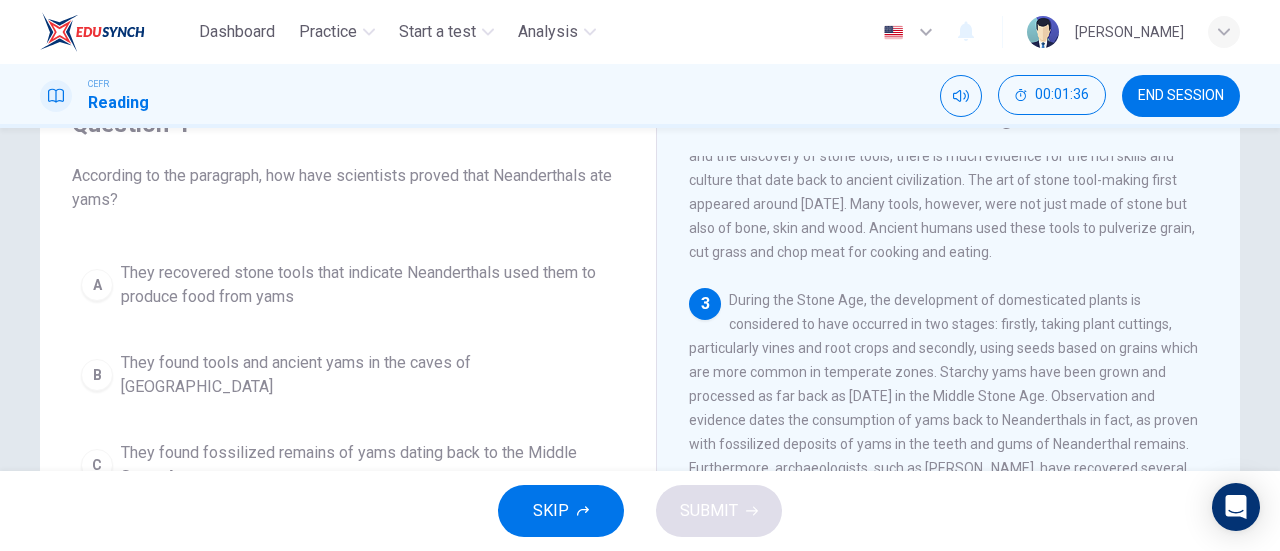 click on "1 The Stone Age consists of seven subdivisions, including the Paleolithic Age (from 2 million to 10,000 years BC), about 3000 years after the Ice Age - and The Neolithic period (New Stone Age), from 1000 to about 2,500 BC. The discovery of fossils indicates that scavenging and hunting began in the Stone Age. However, researchers believe that early humans lived not only on meat, but also on plants from foraging in the forest. Ancient humans used skins and mats, made of leaves, to collect plants such as berries, seeds and fruit. Archaeologists think that people used doughnut-shaped stones to serve as weights to make wooden digging sticks effective. 2 3 4 5 The beginnings of science, art and religion lie in the Stone Age period. People learned which plants were edible, developed herbal remedies and an awareness of the use of plants for other purposes began. Stone Age people studied the behavior of animals, experimented with material for clothing and began to identify minerals for paint and tools. 6" at bounding box center (962, 459) 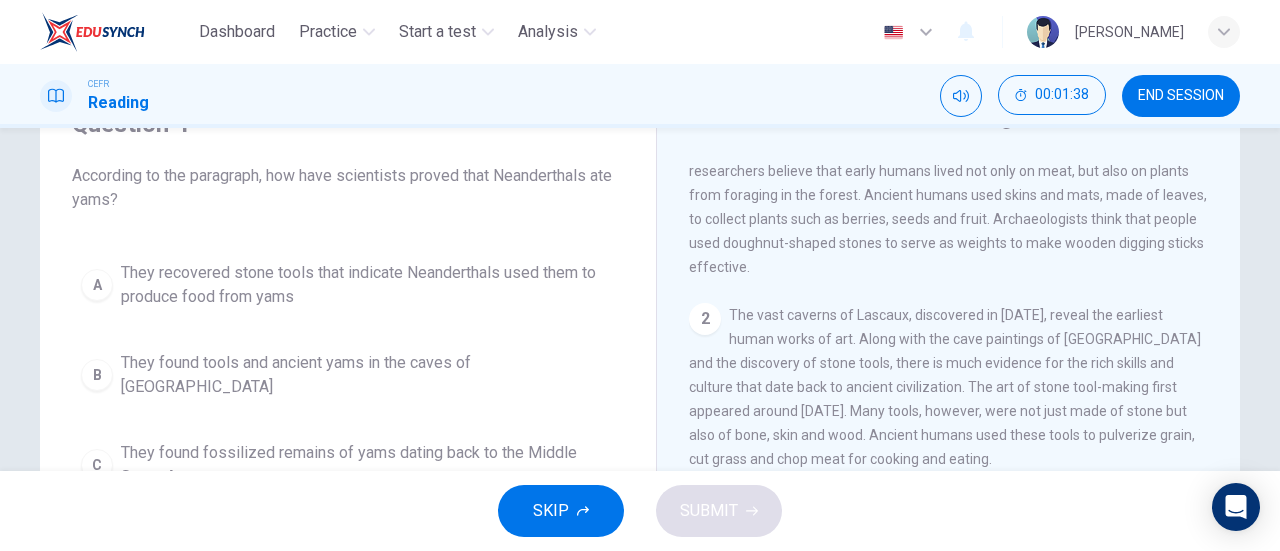 scroll, scrollTop: 200, scrollLeft: 0, axis: vertical 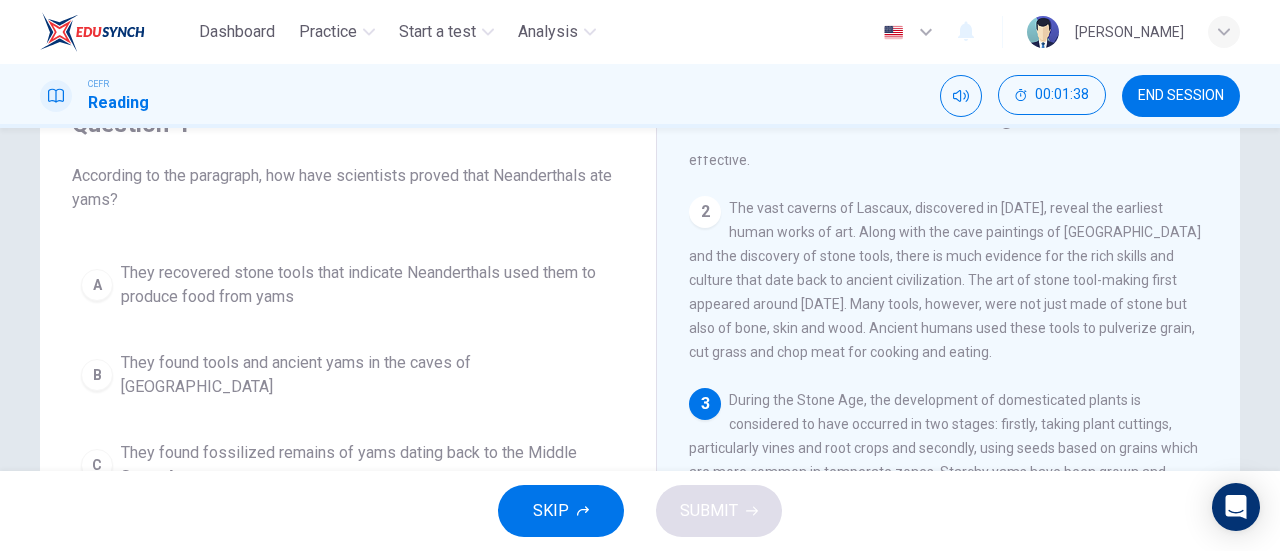 click on "2" at bounding box center (705, 212) 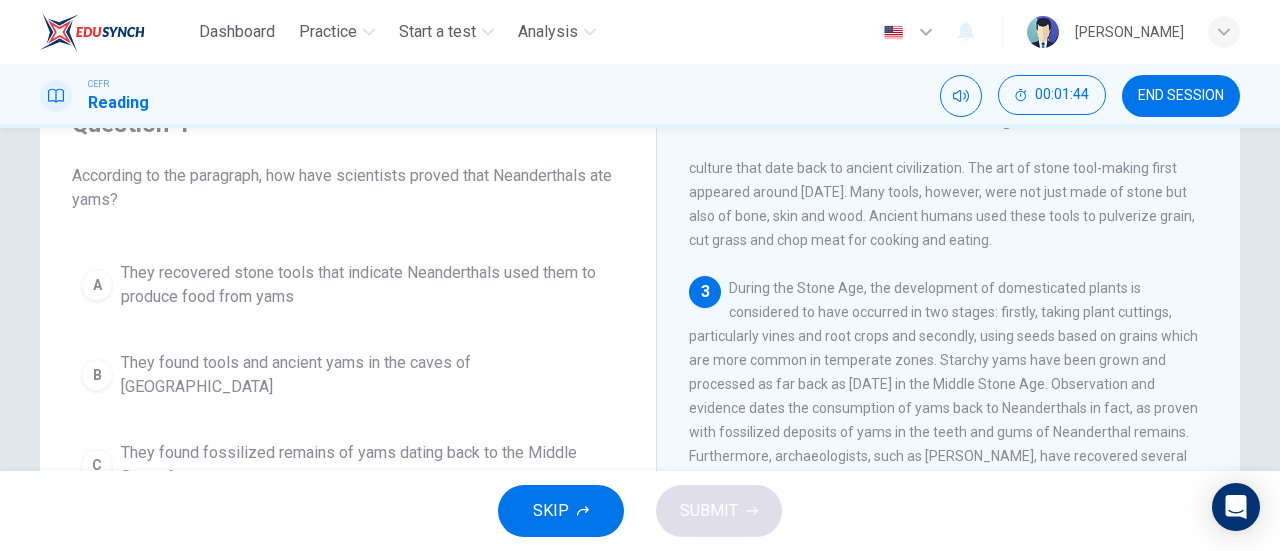 scroll, scrollTop: 412, scrollLeft: 0, axis: vertical 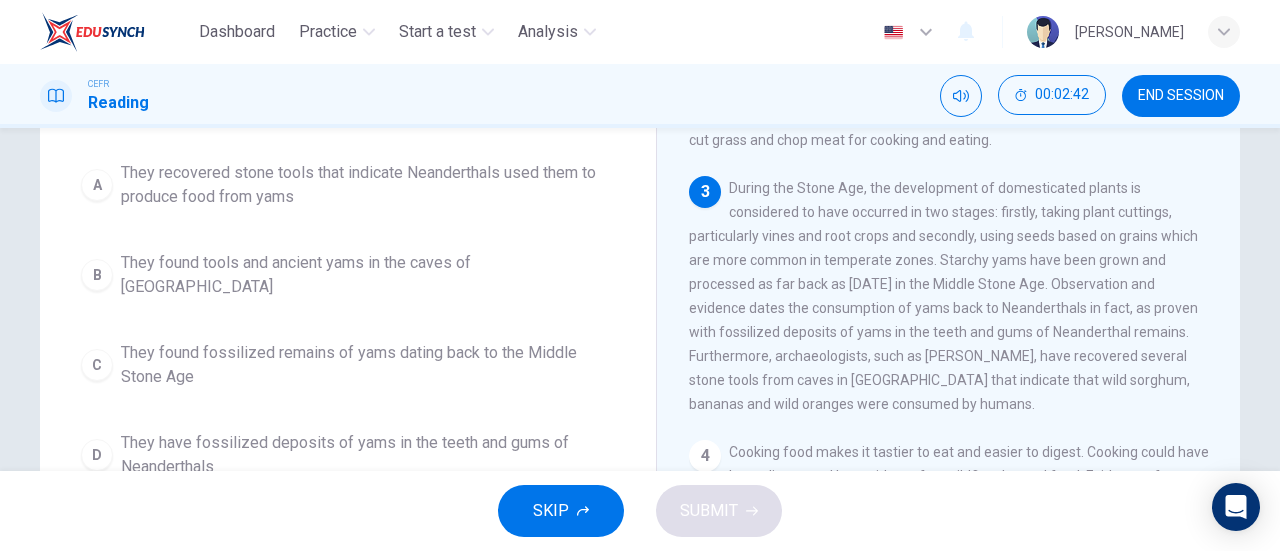 click on "They have fossilized deposits of yams in the teeth and gums of Neanderthals" at bounding box center [368, 455] 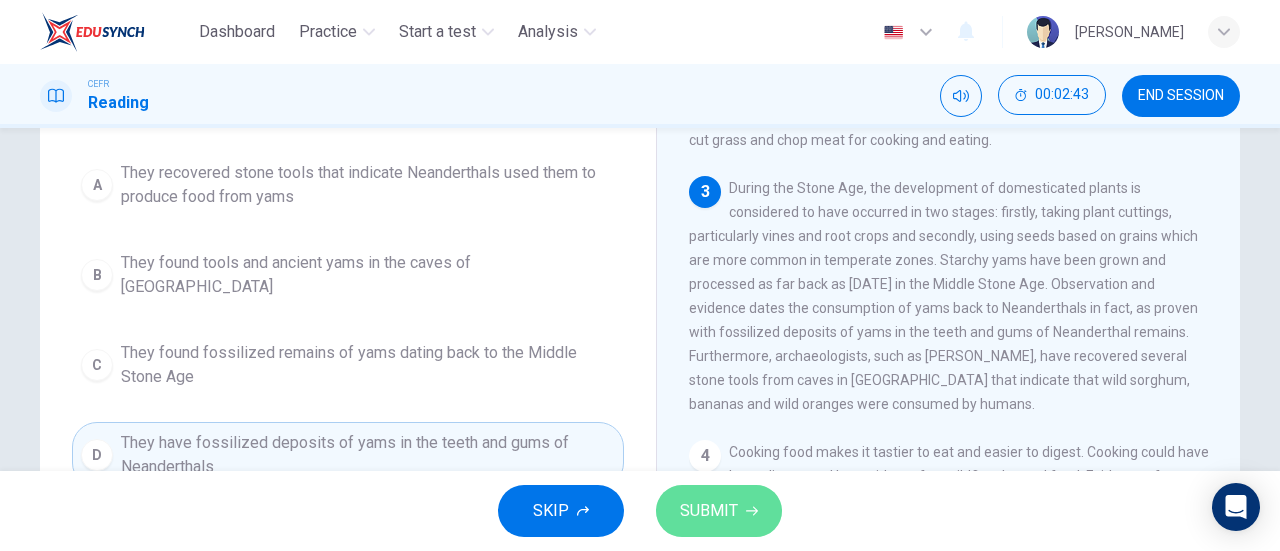 click on "SUBMIT" at bounding box center (719, 511) 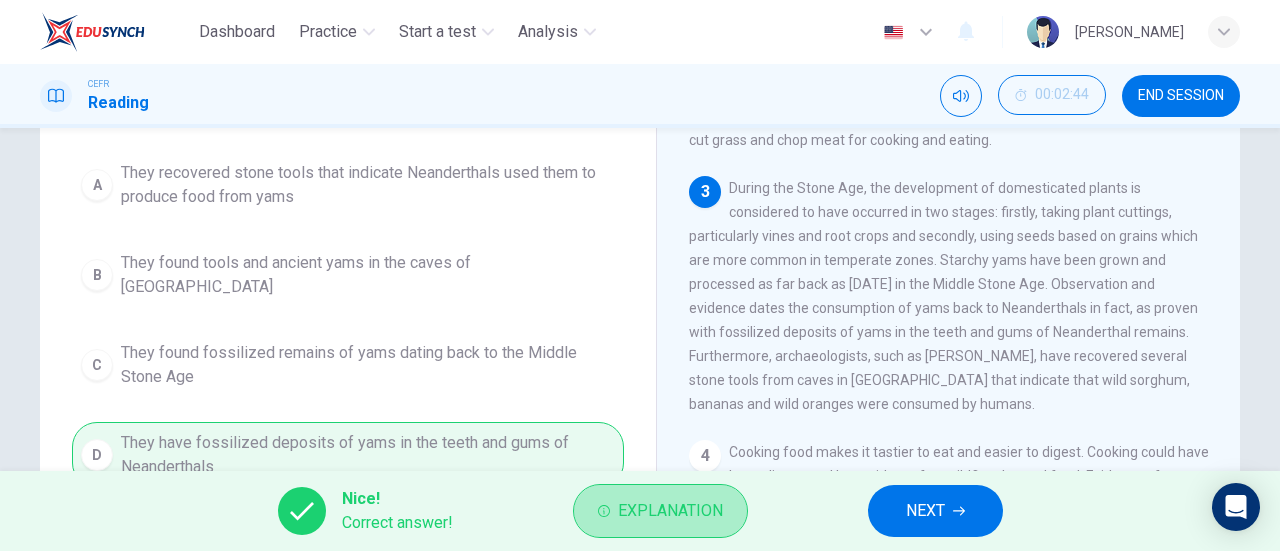 click on "Explanation" at bounding box center [670, 511] 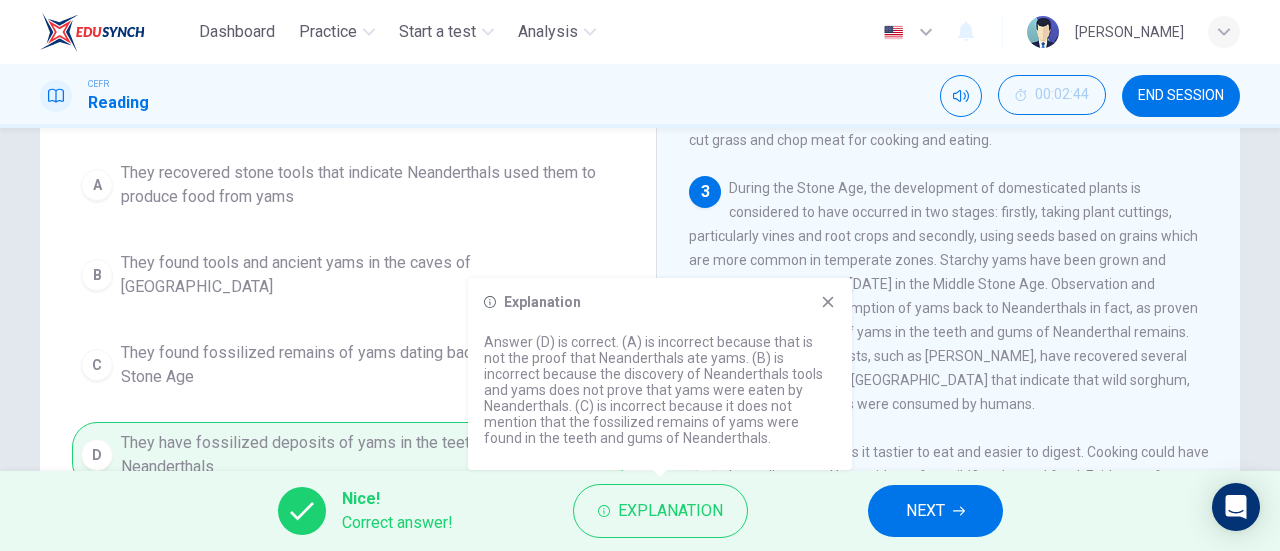 click on "NEXT" at bounding box center (935, 511) 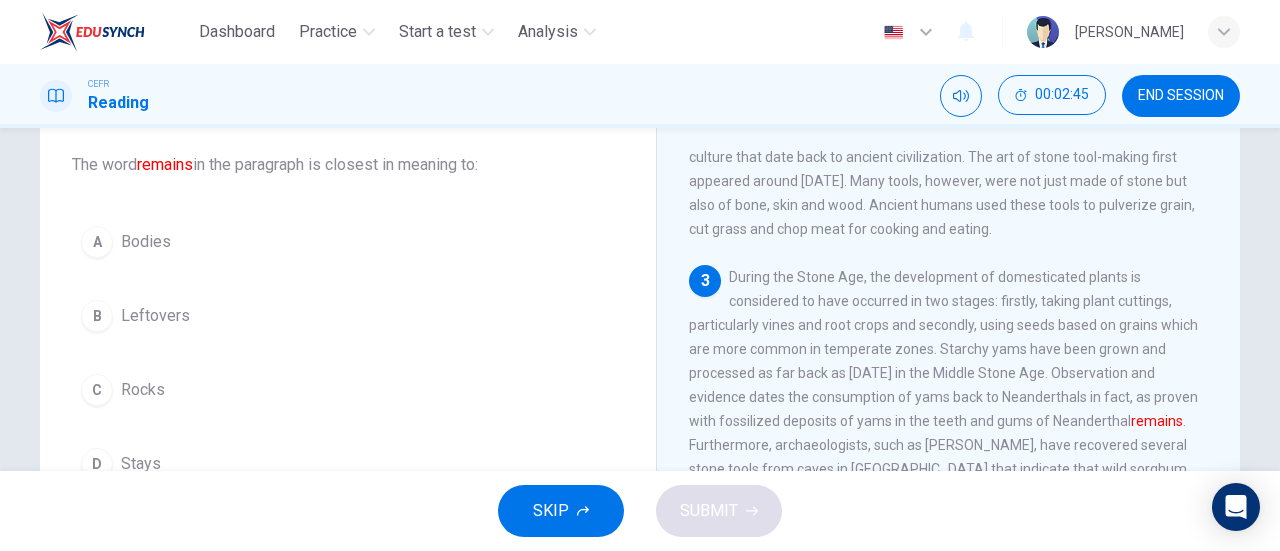 scroll, scrollTop: 76, scrollLeft: 0, axis: vertical 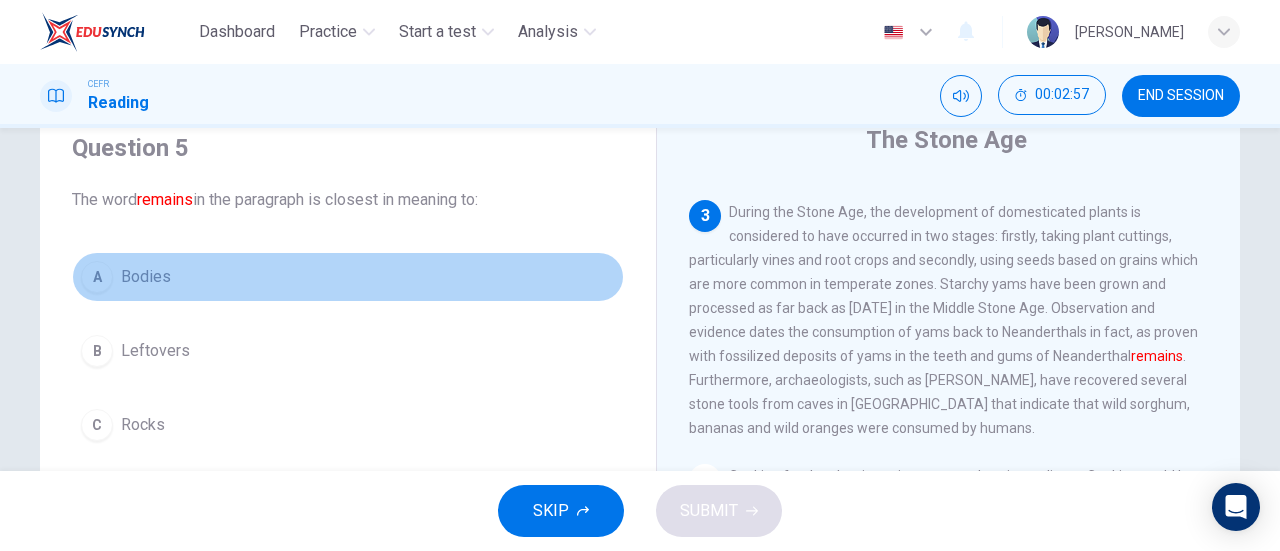 click on "Bodies" at bounding box center (146, 277) 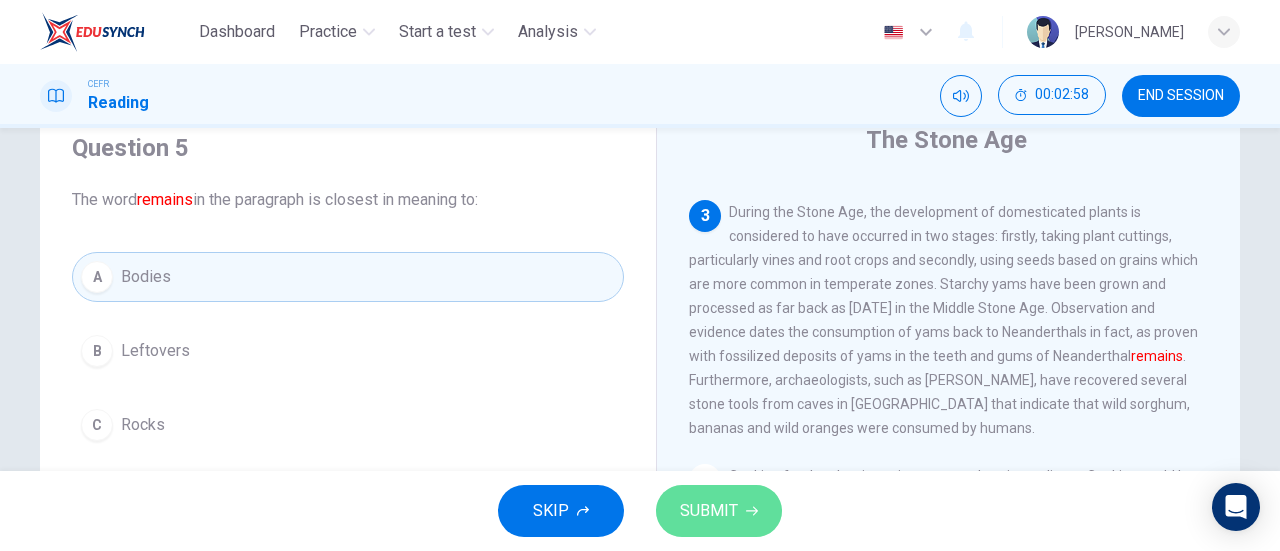 click on "SUBMIT" at bounding box center (709, 511) 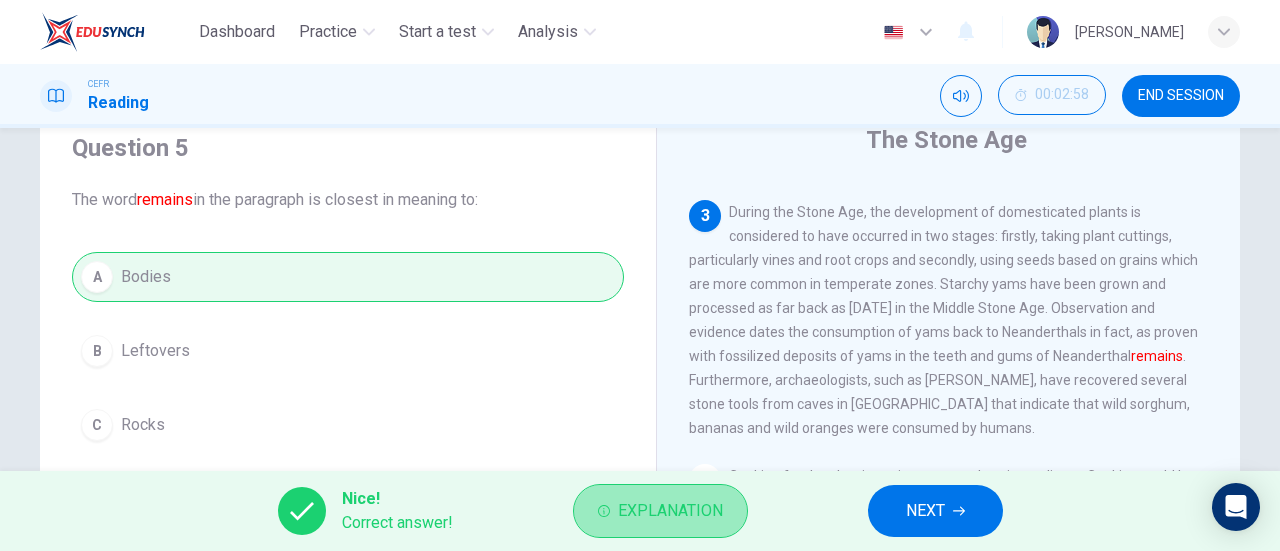 click on "Explanation" at bounding box center [670, 511] 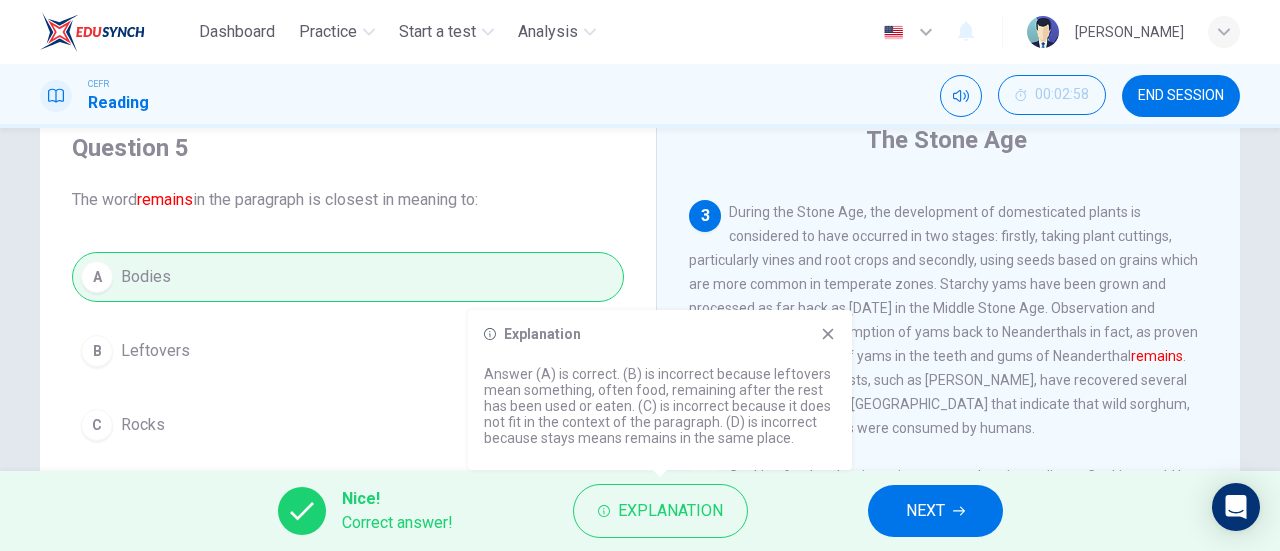 click on "NEXT" at bounding box center [935, 511] 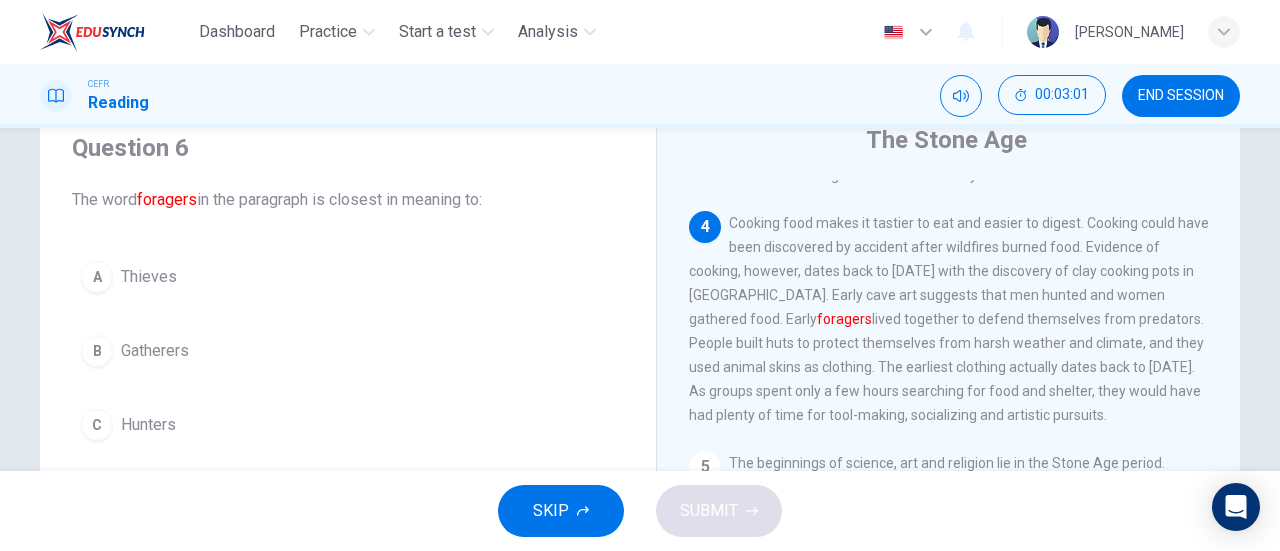 scroll, scrollTop: 700, scrollLeft: 0, axis: vertical 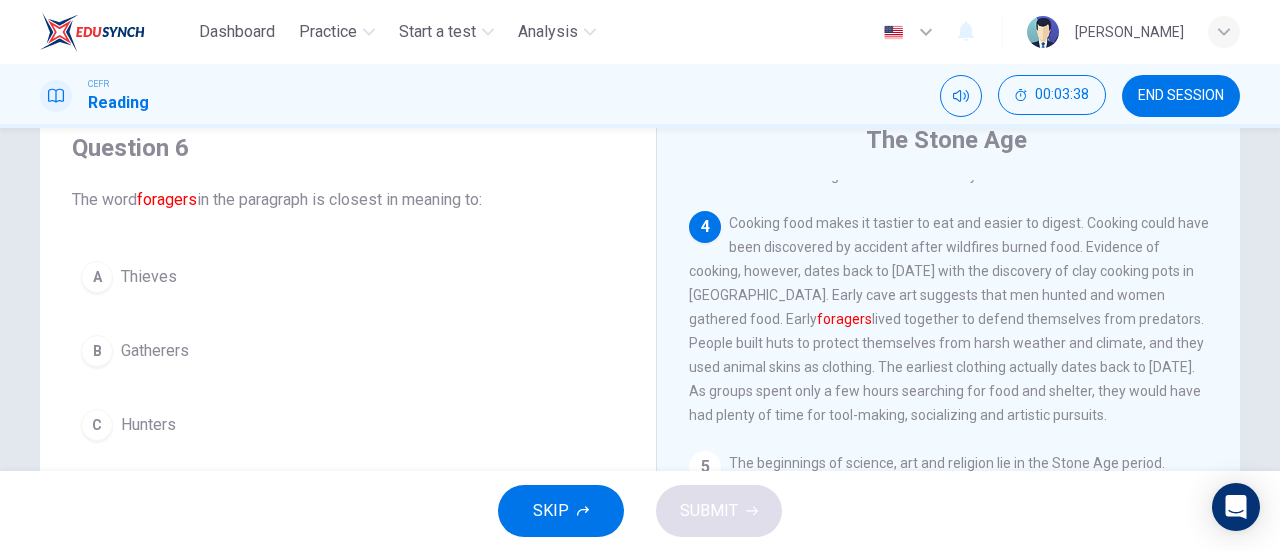 click on "Hunters" at bounding box center (148, 425) 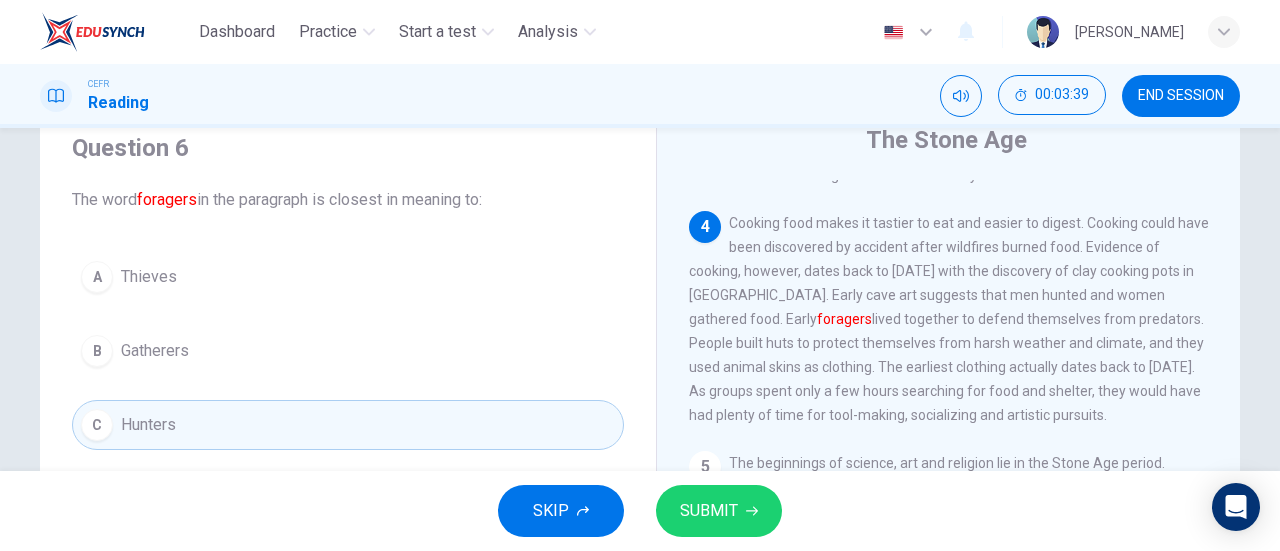 click on "SUBMIT" at bounding box center (709, 511) 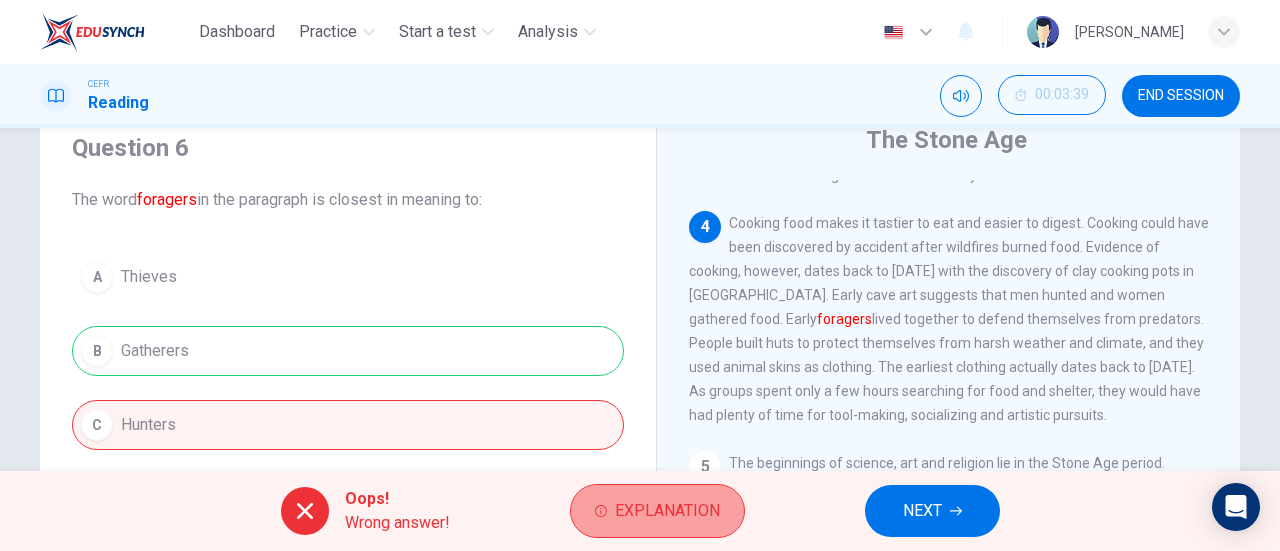 click on "Explanation" at bounding box center [667, 511] 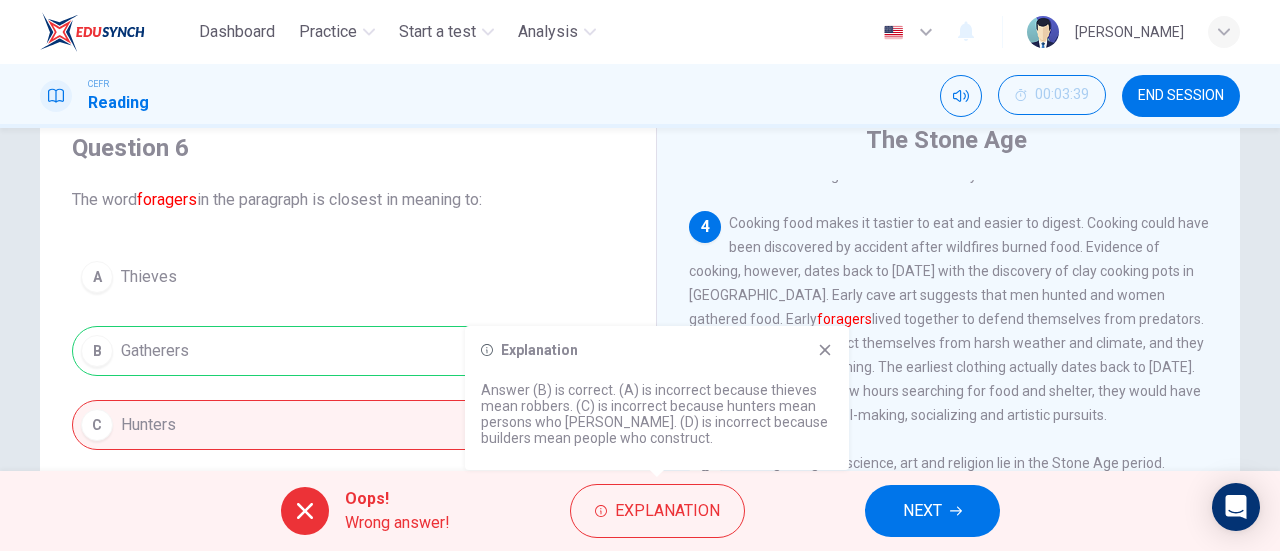 click on "Explanation Answer (B) is correct. (A) is incorrect because thieves mean robbers. (C) is incorrect because hunters mean persons who hunt. (D) is incorrect because builders mean people who construct." at bounding box center [657, 398] 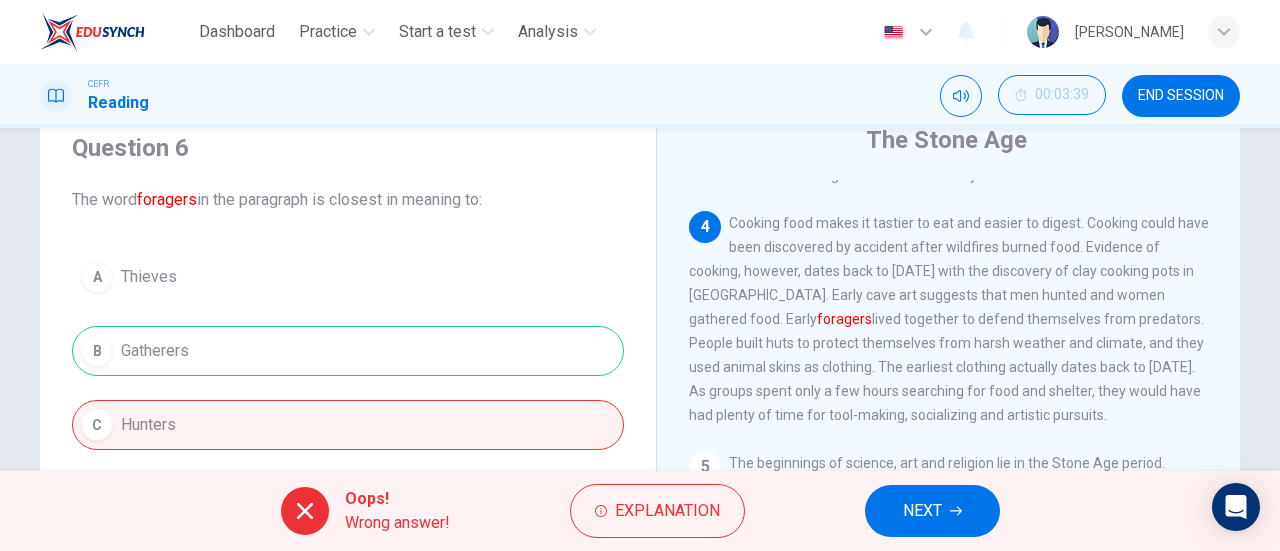 click on "NEXT" at bounding box center [932, 511] 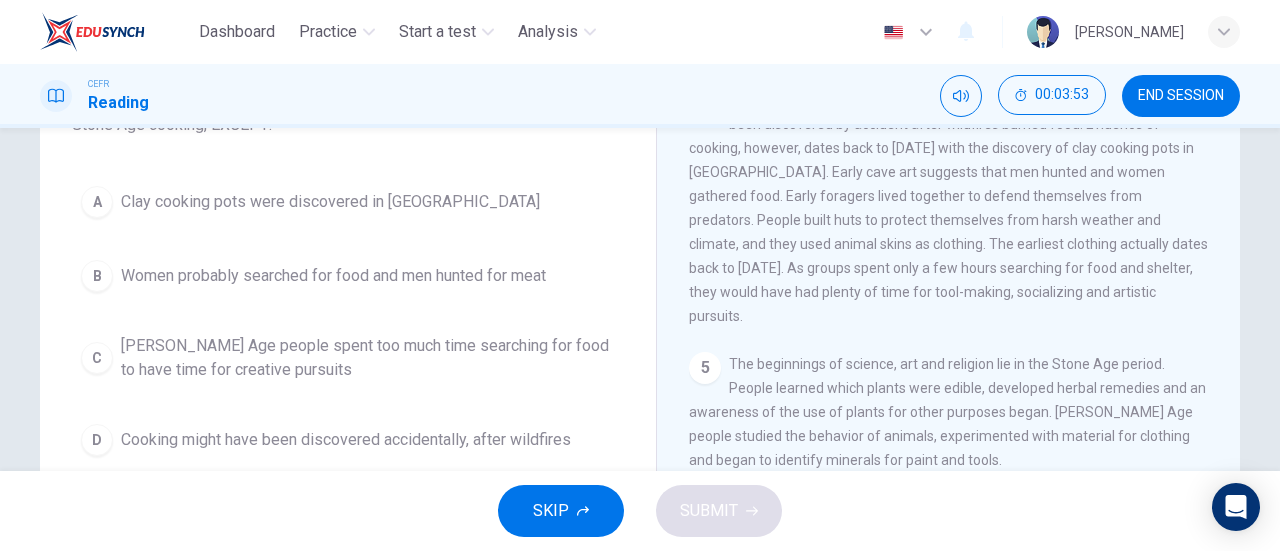 scroll, scrollTop: 176, scrollLeft: 0, axis: vertical 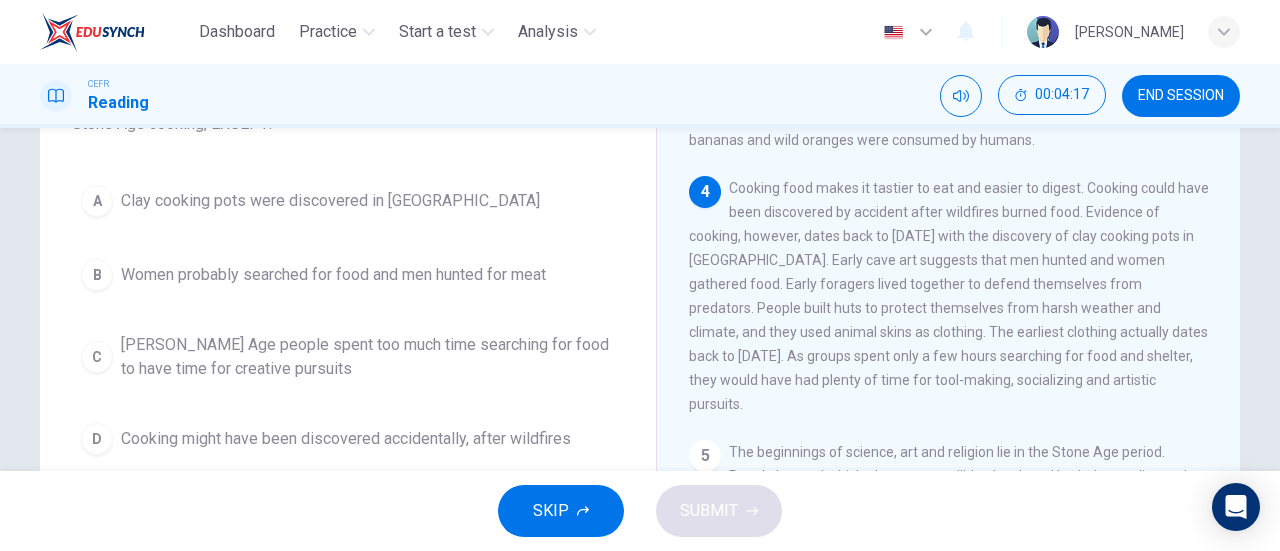 click on "Stone Age people spent too much time searching for food to have time for creative pursuits" at bounding box center [368, 357] 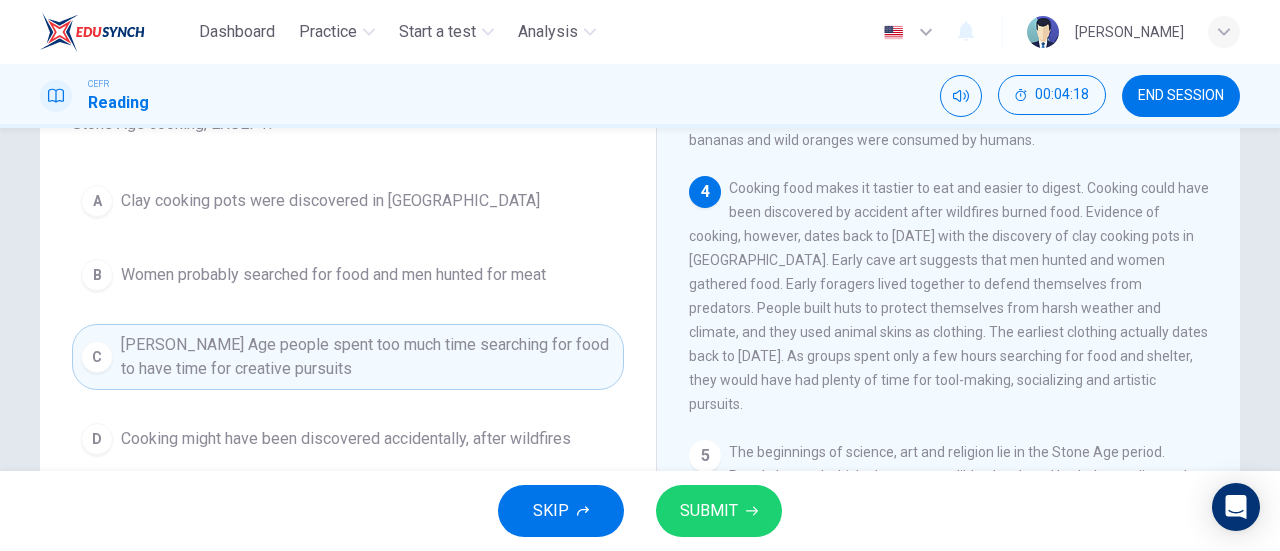 click on "SUBMIT" at bounding box center [709, 511] 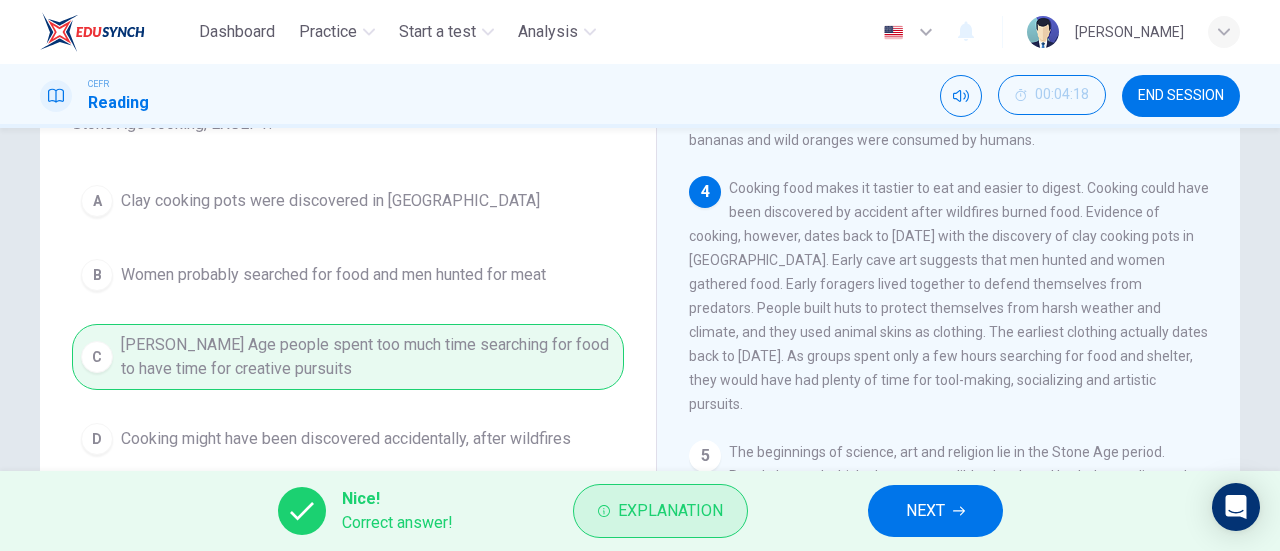 click on "Explanation" at bounding box center (670, 511) 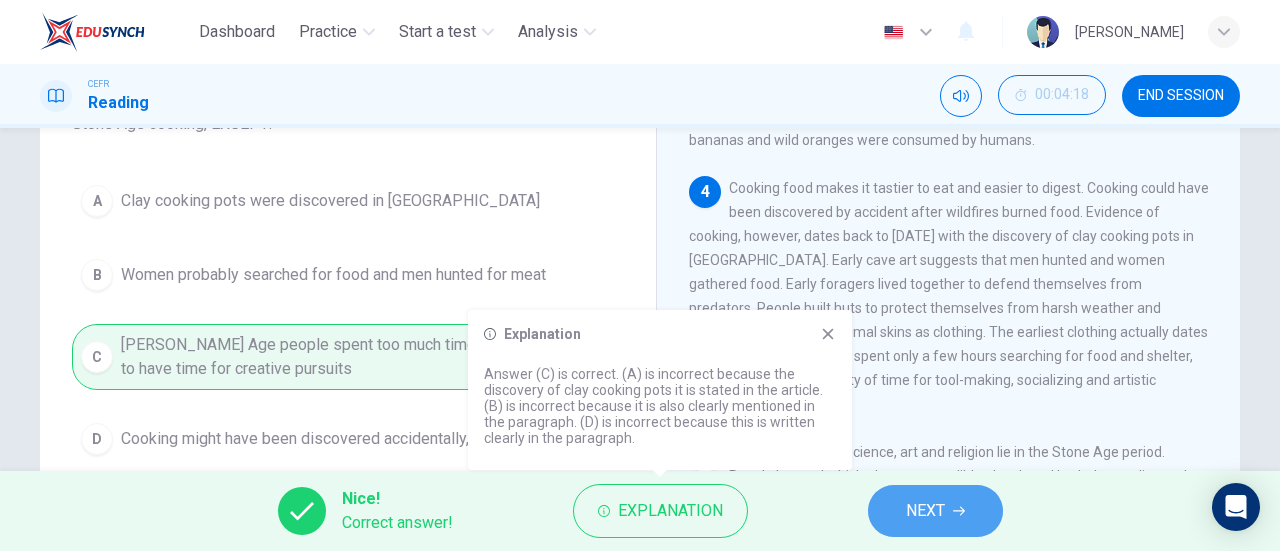 click on "NEXT" at bounding box center [925, 511] 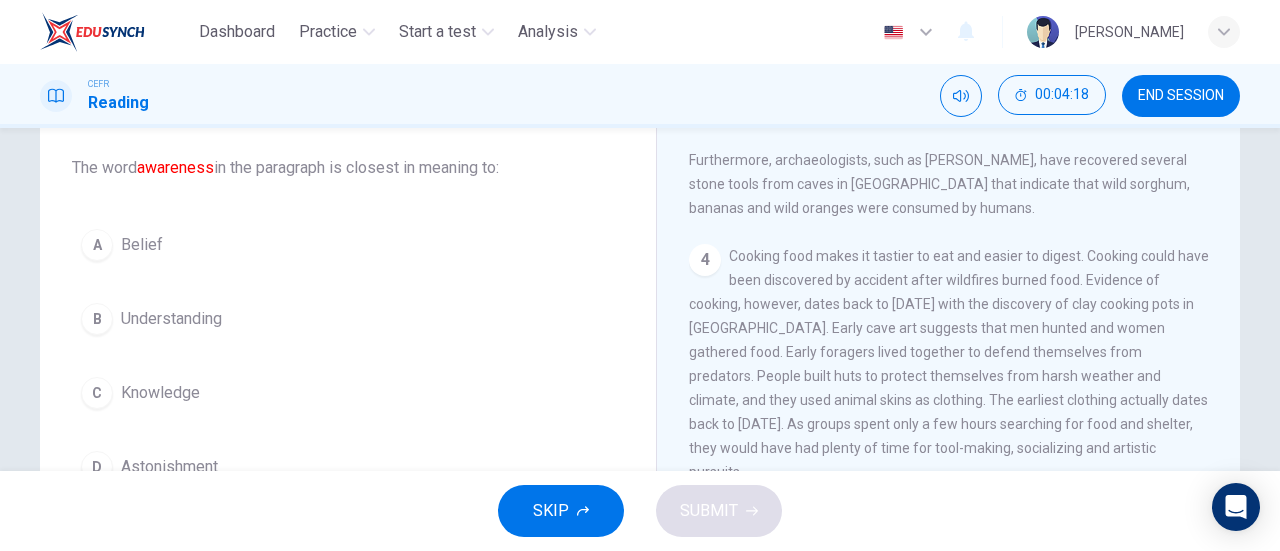 scroll, scrollTop: 76, scrollLeft: 0, axis: vertical 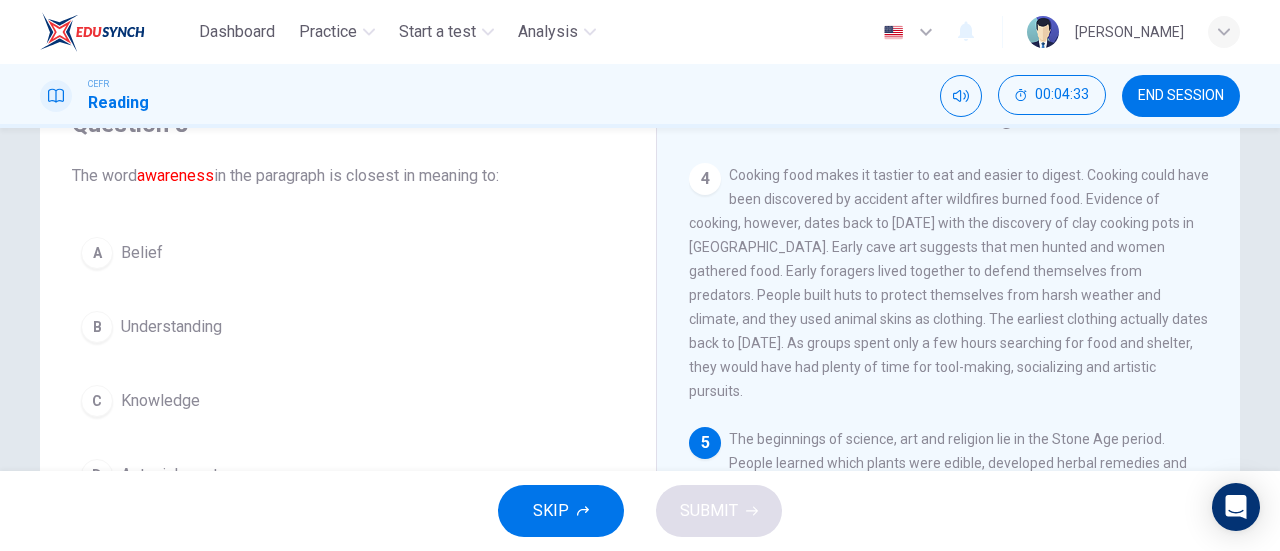 click on "4 Cooking food makes it tastier to eat and easier to digest. Cooking could have been discovered by accident after wildfires burned food. Evidence of cooking, however, dates back to 12,500 years ago with the discovery of clay cooking pots in East Asia. Early cave art suggests that men hunted and women gathered food. Early foragers lived together to defend themselves from predators. People built huts to protect themselves from harsh weather and climate, and they used animal skins as clothing. The earliest clothing actually dates back to 26,000 years ago. As groups spent only a few hours searching for food and shelter, they would have had plenty of time for tool-making, socializing and artistic pursuits." at bounding box center (949, 283) 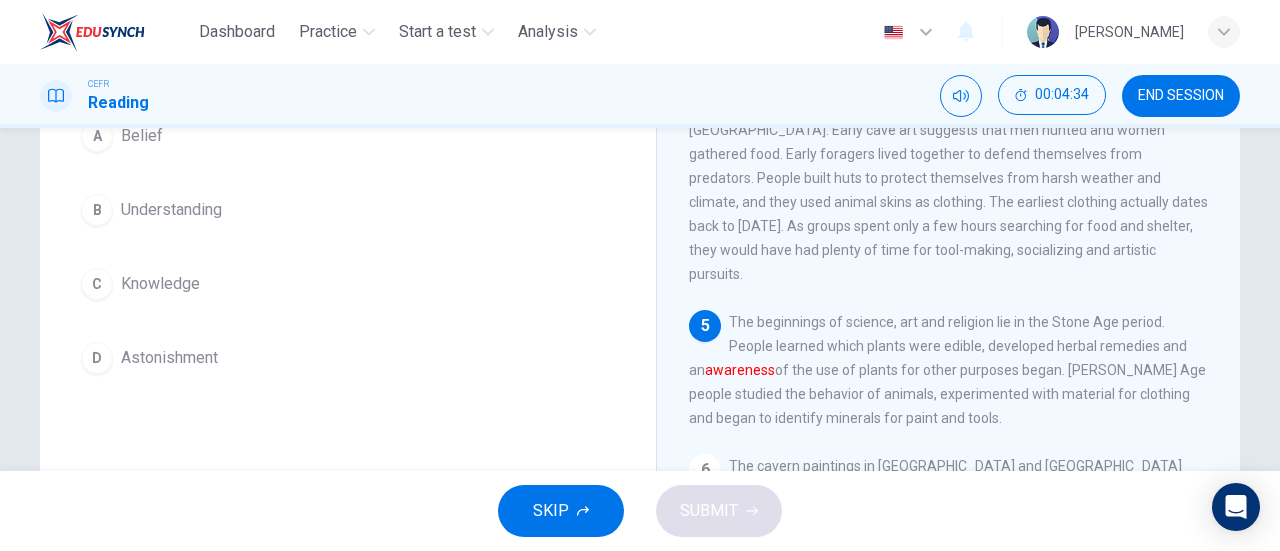 scroll, scrollTop: 200, scrollLeft: 0, axis: vertical 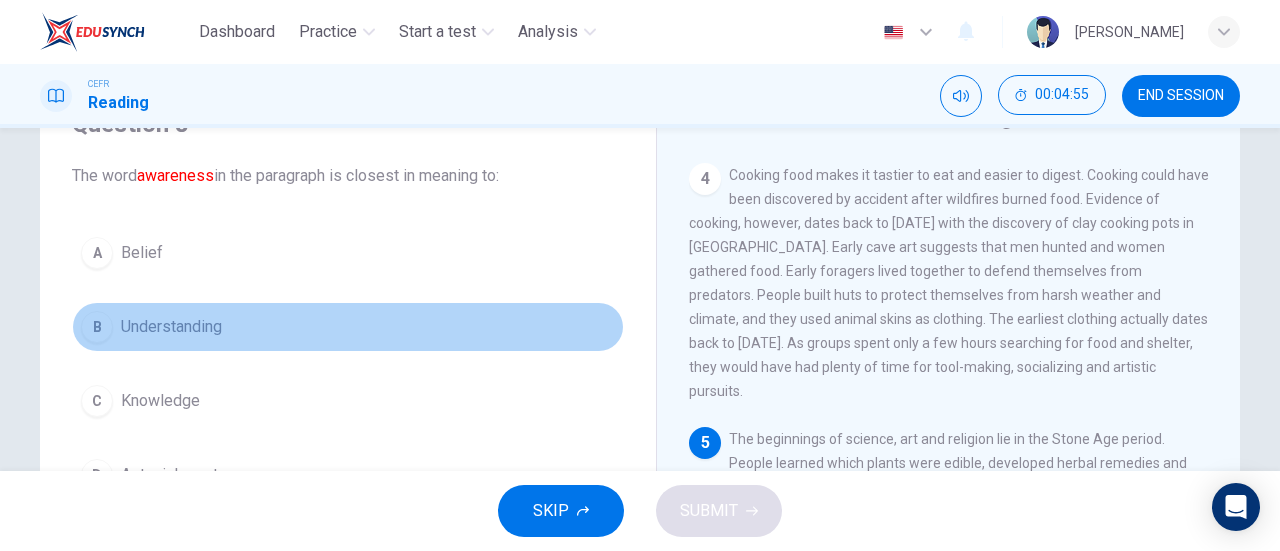 click on "Understanding" at bounding box center [171, 327] 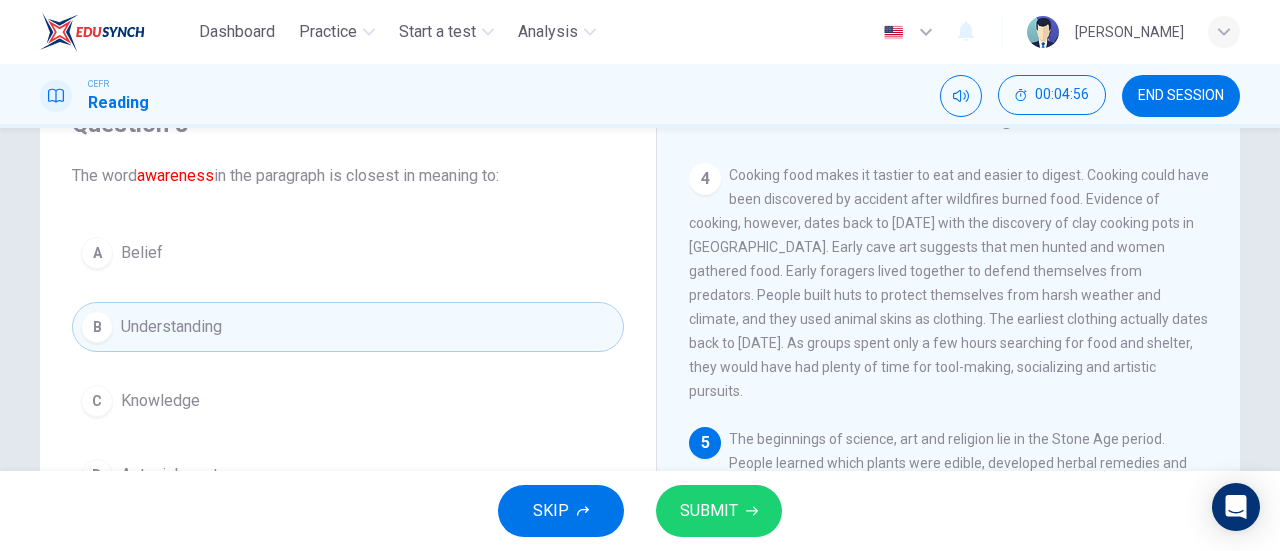 click on "SUBMIT" at bounding box center [709, 511] 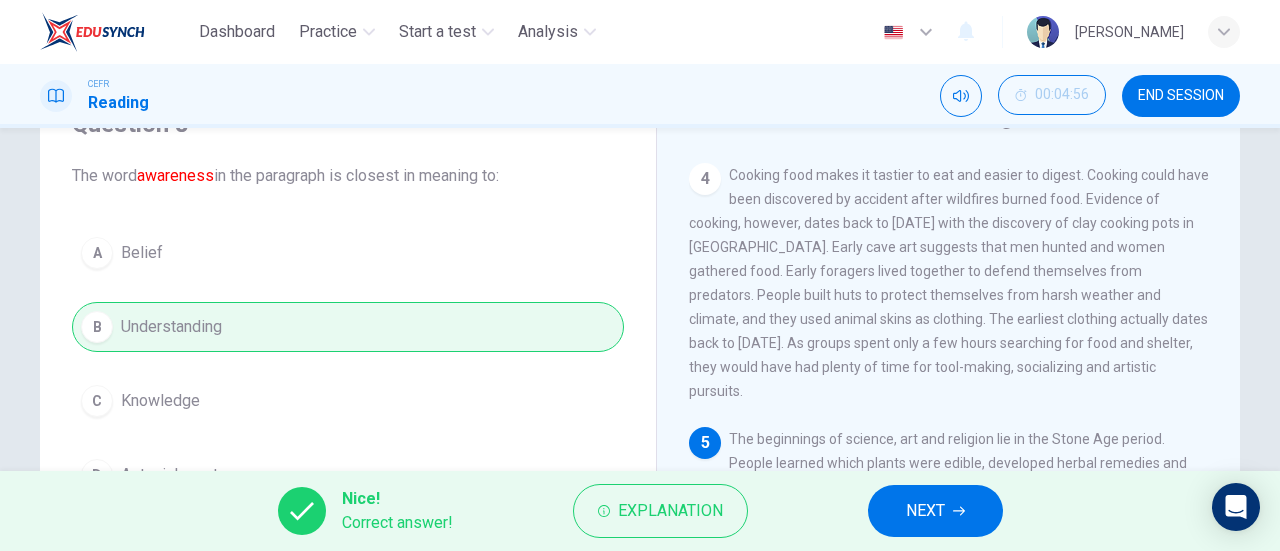 scroll, scrollTop: 200, scrollLeft: 0, axis: vertical 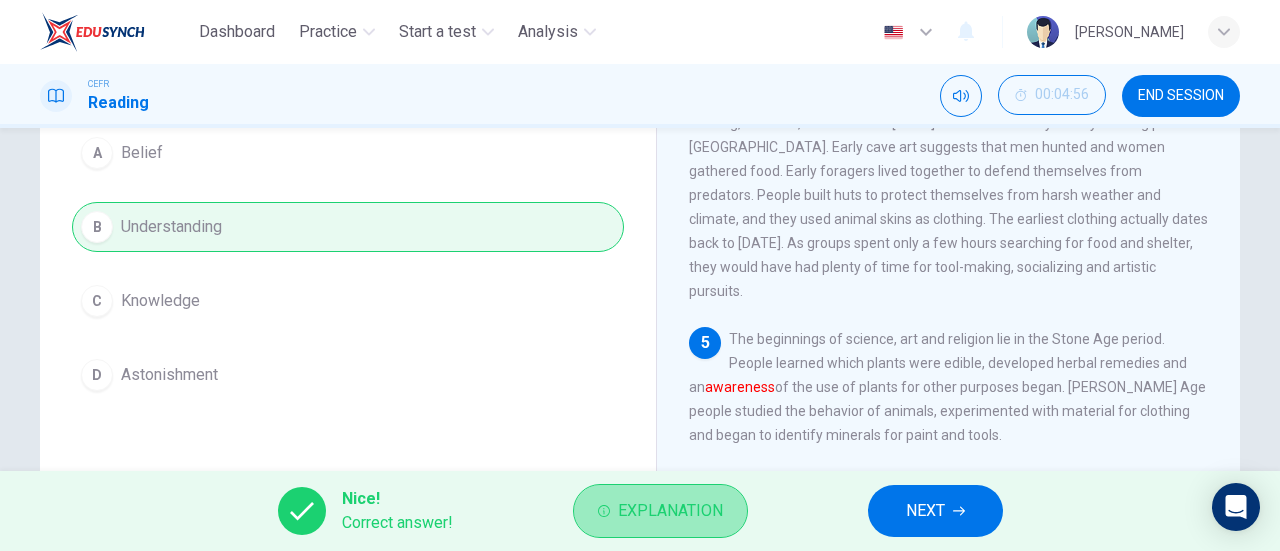click on "Explanation" at bounding box center [670, 511] 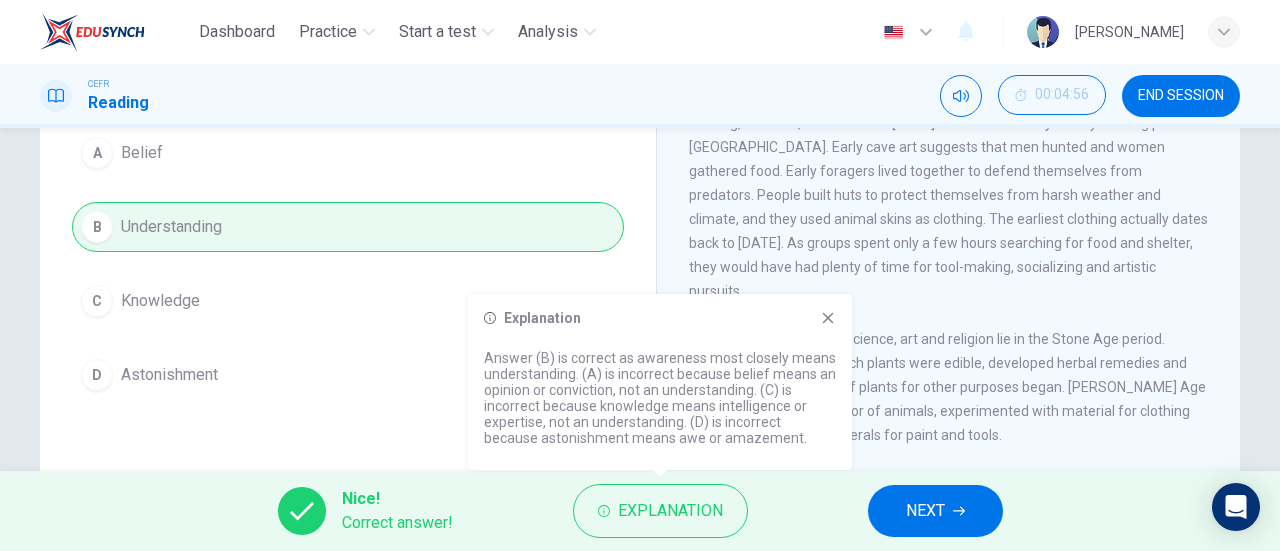click on "NEXT" at bounding box center (925, 511) 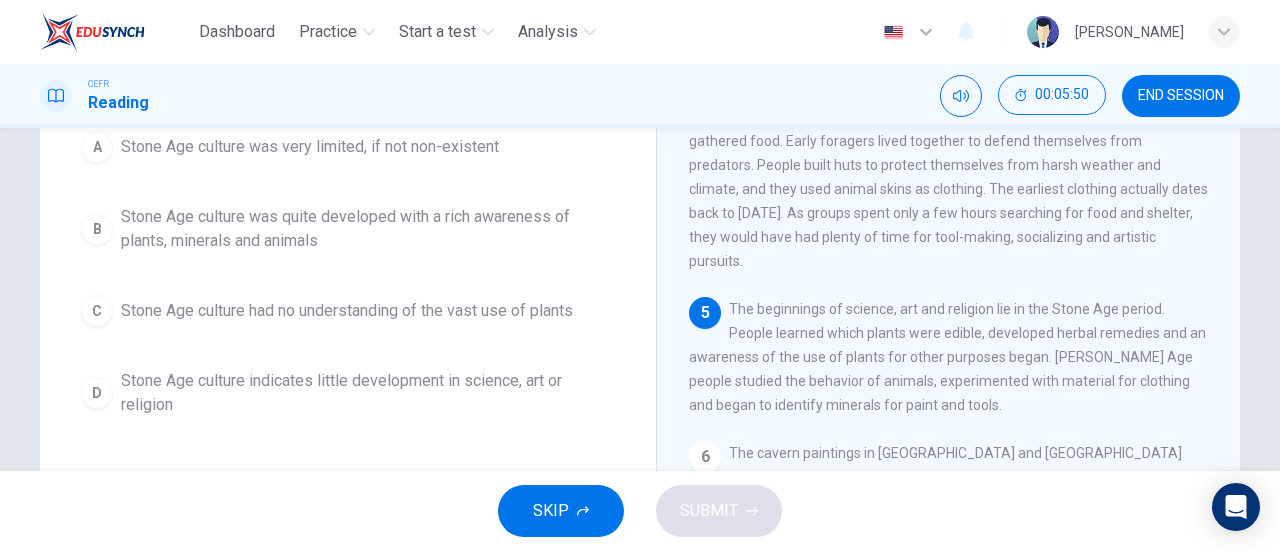 scroll, scrollTop: 200, scrollLeft: 0, axis: vertical 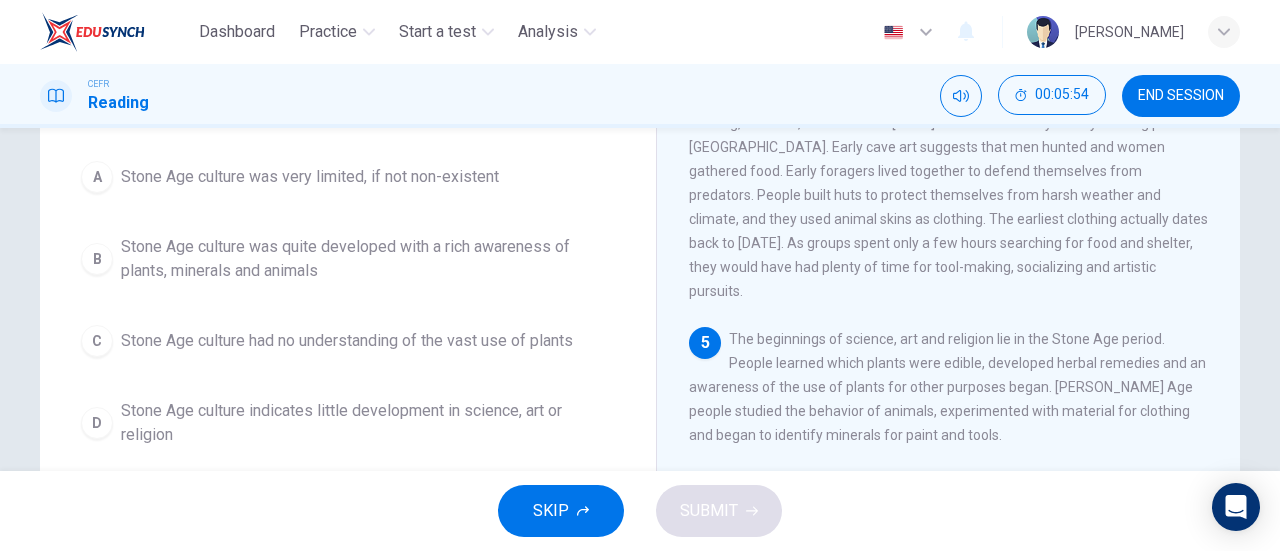 click on "Question 9 The paragraph supports which of the following statements about Stone Age culture: A Stone Age culture was very limited, if not non-existent B Stone Age culture was quite developed with a rich awareness of plants, minerals and animals C Stone Age culture had no understanding of the vast use of plants D Stone Age culture indicates little development in science, art or religion The Stone Age 1 2 The vast caverns of Lascaux, discovered in 1940, reveal the earliest human works of art. Along with the cave paintings of Spain and the discovery of stone tools, there is much evidence for the rich skills and culture that date back to ancient civilization. The art of stone tool-making first appeared around 2 million years ago. Many tools, however, were not just made of stone but also of bone, skin and wood. Ancient humans used these tools to pulverize grain, cut grass and chop meat for cooking and eating. 3 4 5 6" at bounding box center [640, 315] 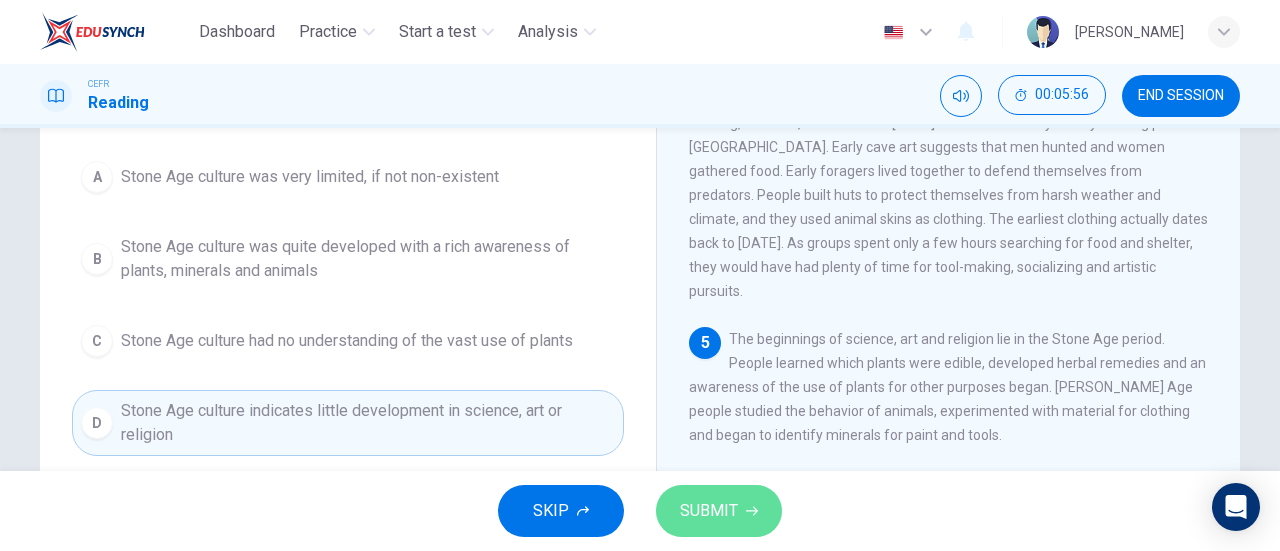 click on "SUBMIT" at bounding box center [709, 511] 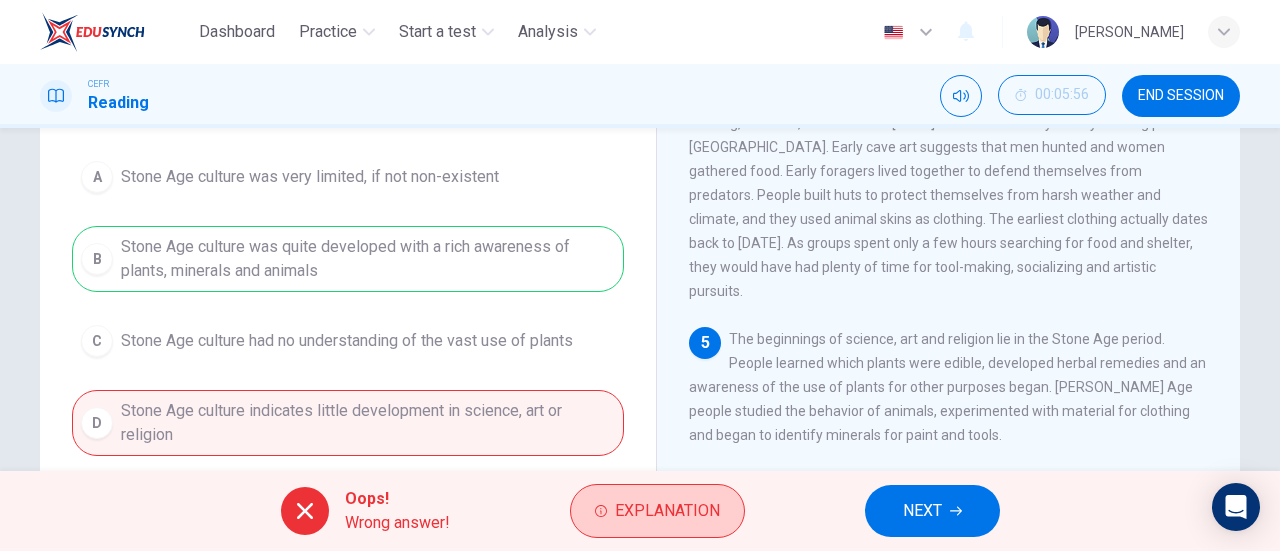 click on "Explanation" at bounding box center [657, 511] 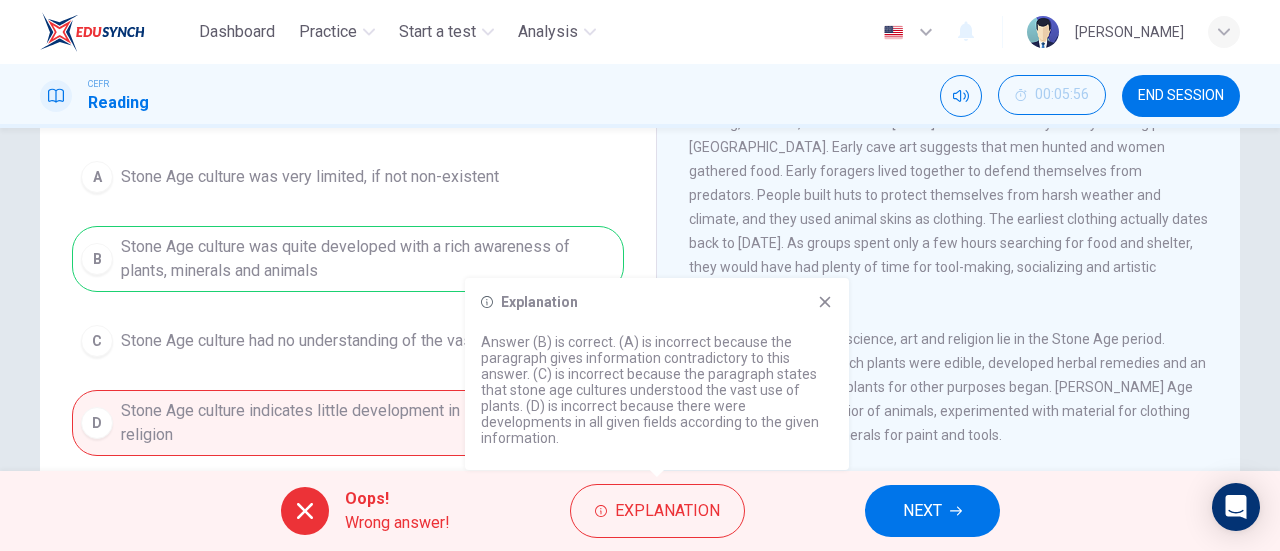 click on "Explanation Answer (B) is correct. (A) is incorrect because the paragraph gives information contradictory to this answer. (C) is incorrect because the paragraph states that stone age cultures understood the vast use of plants. (D) is incorrect because there were developments in all given fields according to the given information." at bounding box center [657, 374] 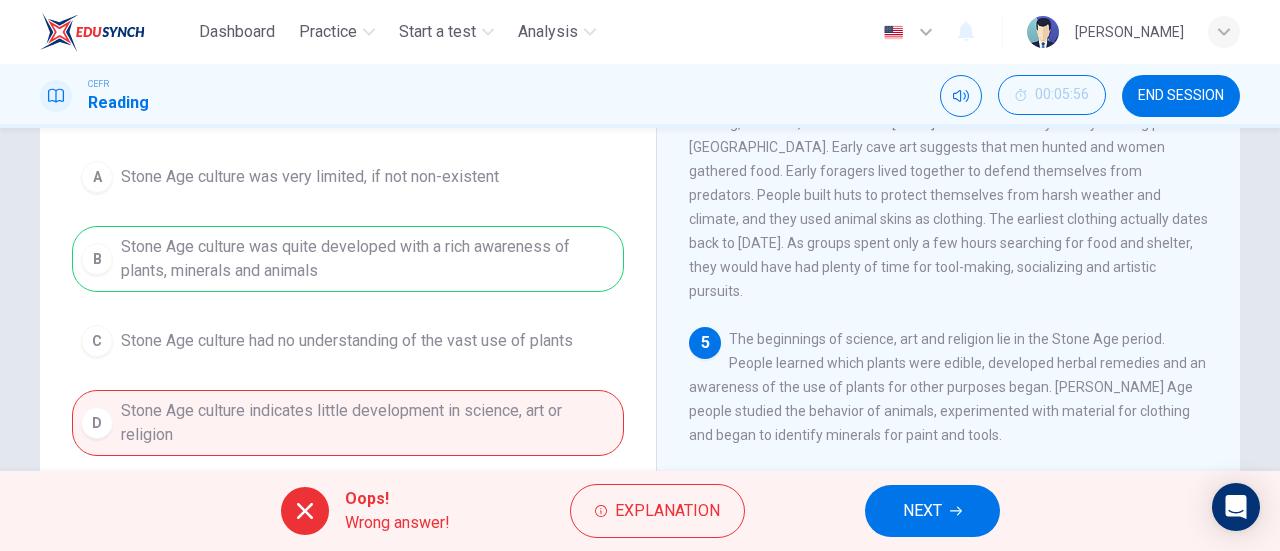 click on "5 The beginnings of science, art and religion lie in the Stone Age period. People learned which plants were edible, developed herbal remedies and an awareness of the use of plants for other purposes began. Stone Age people studied the behavior of animals, experimented with material for clothing and began to identify minerals for paint and tools." at bounding box center (949, 387) 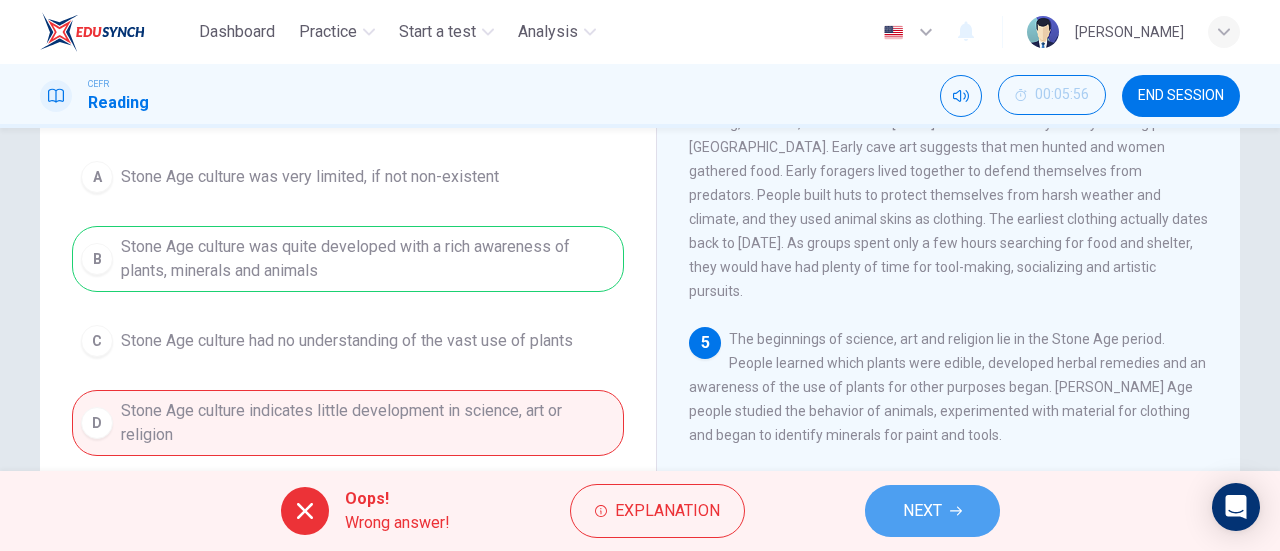 click on "NEXT" at bounding box center (922, 511) 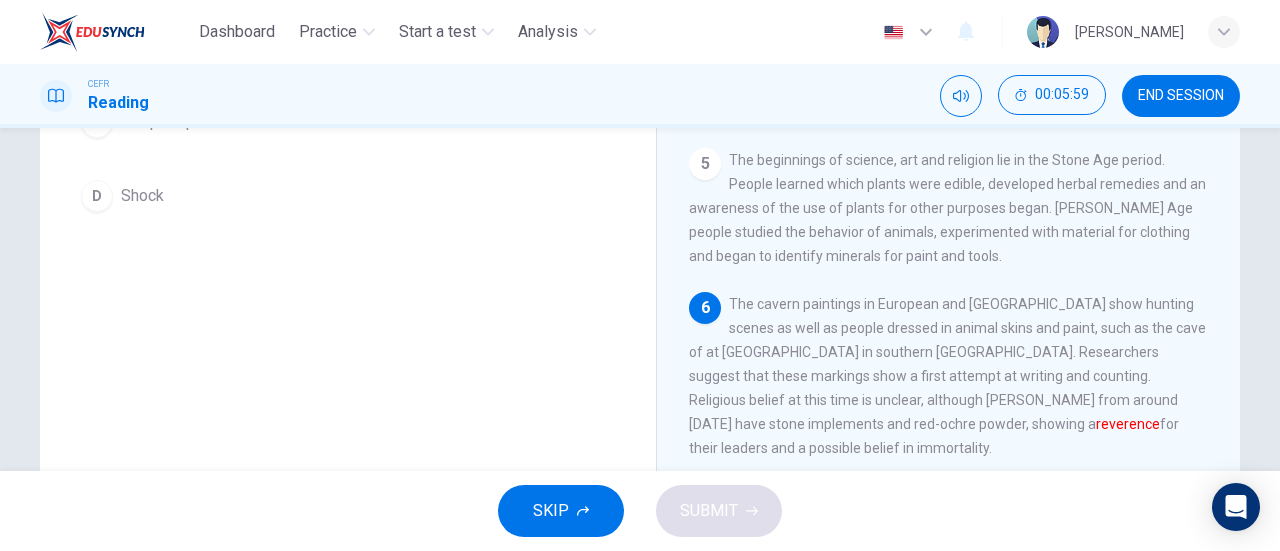 scroll, scrollTop: 400, scrollLeft: 0, axis: vertical 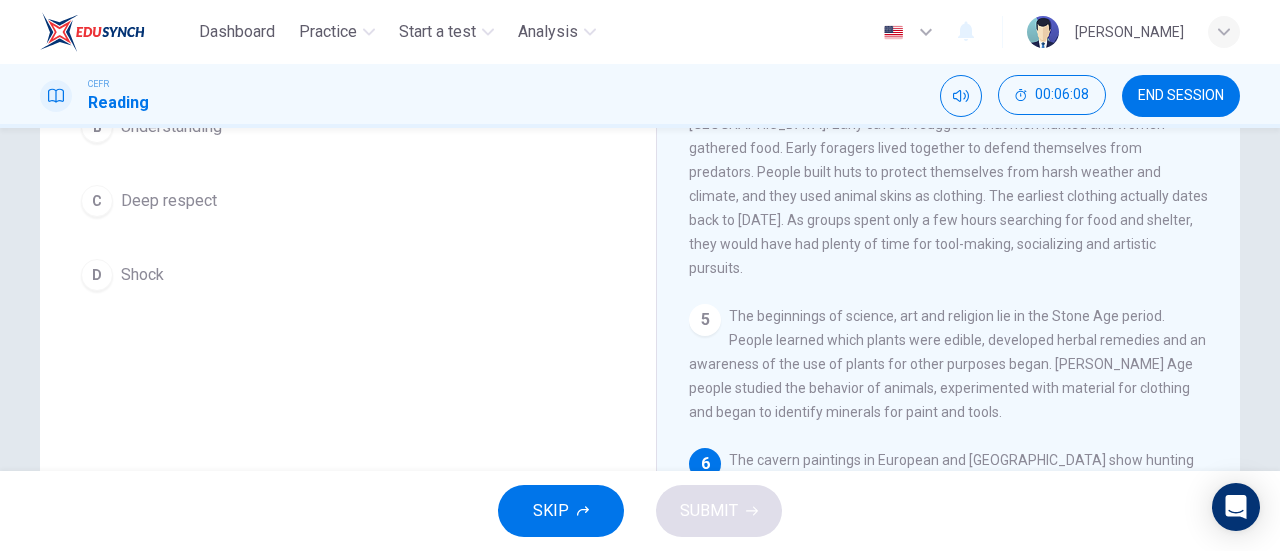click on "C Deep respect" at bounding box center (348, 201) 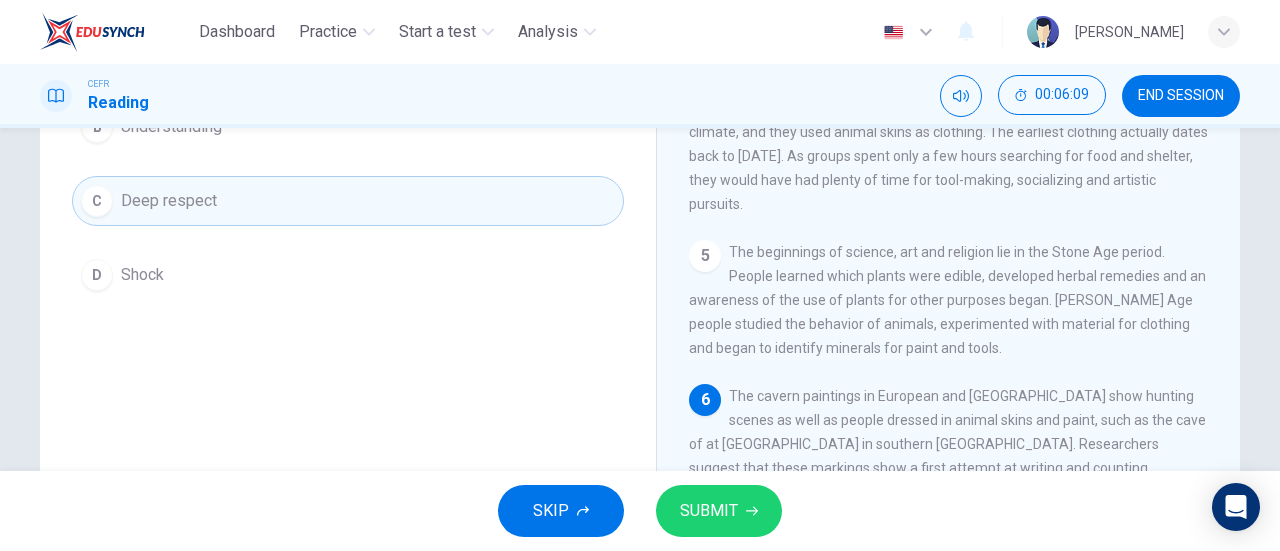 scroll, scrollTop: 712, scrollLeft: 0, axis: vertical 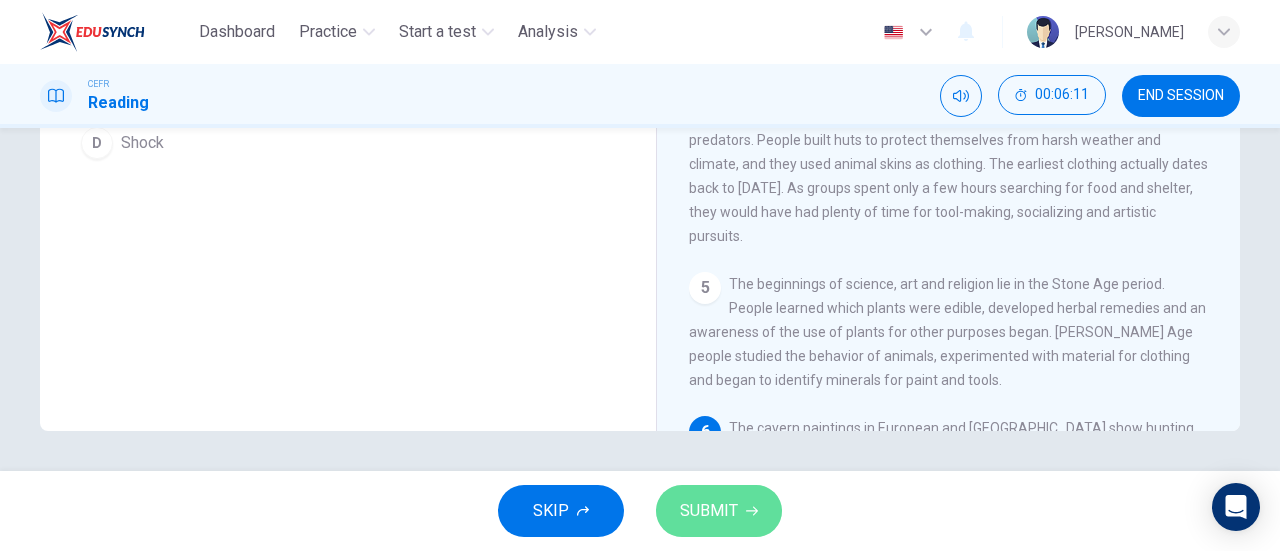 click on "SUBMIT" at bounding box center (709, 511) 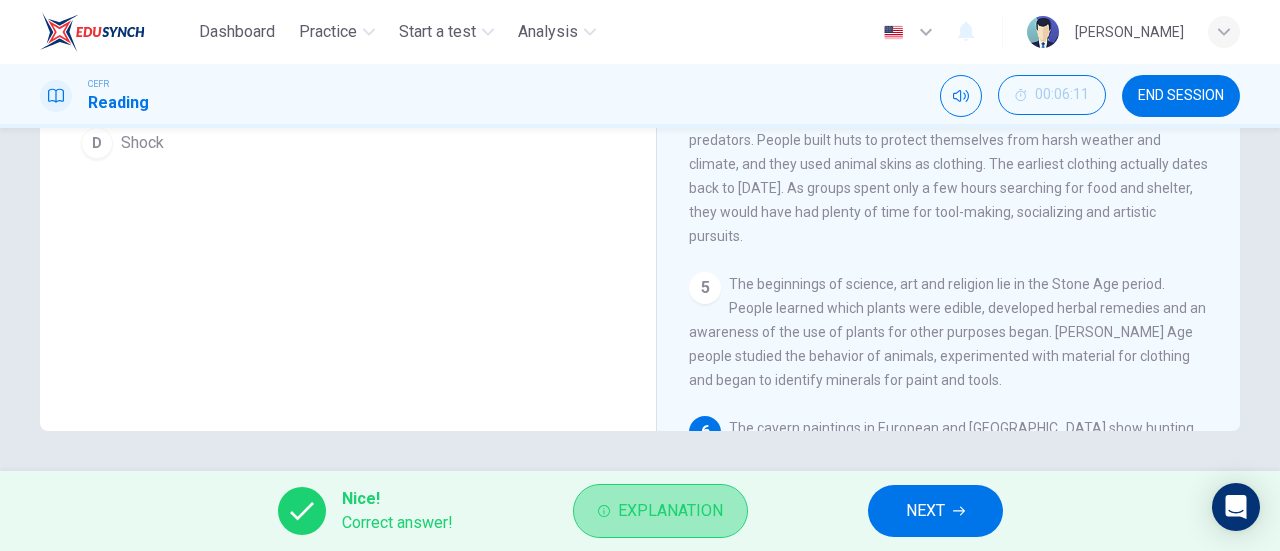 click on "Explanation" at bounding box center (670, 511) 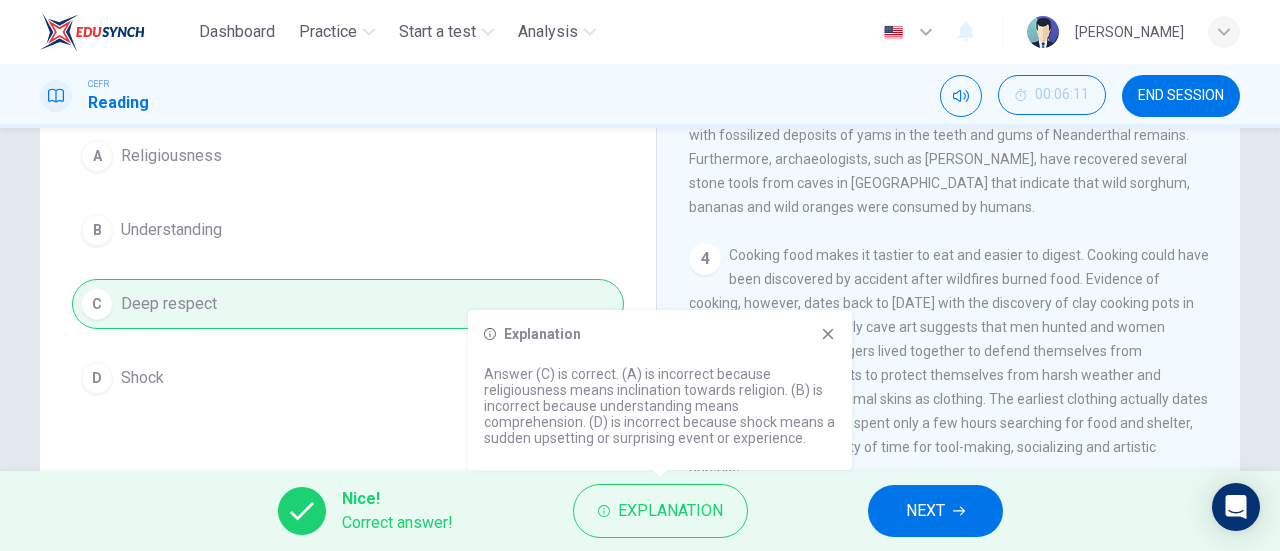 scroll, scrollTop: 232, scrollLeft: 0, axis: vertical 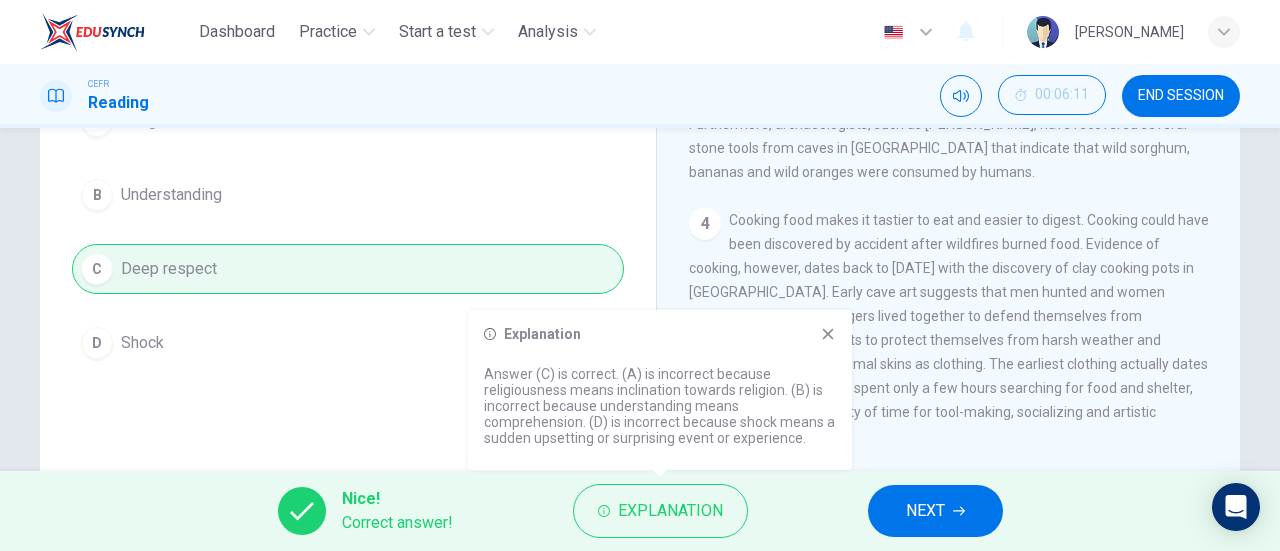 click 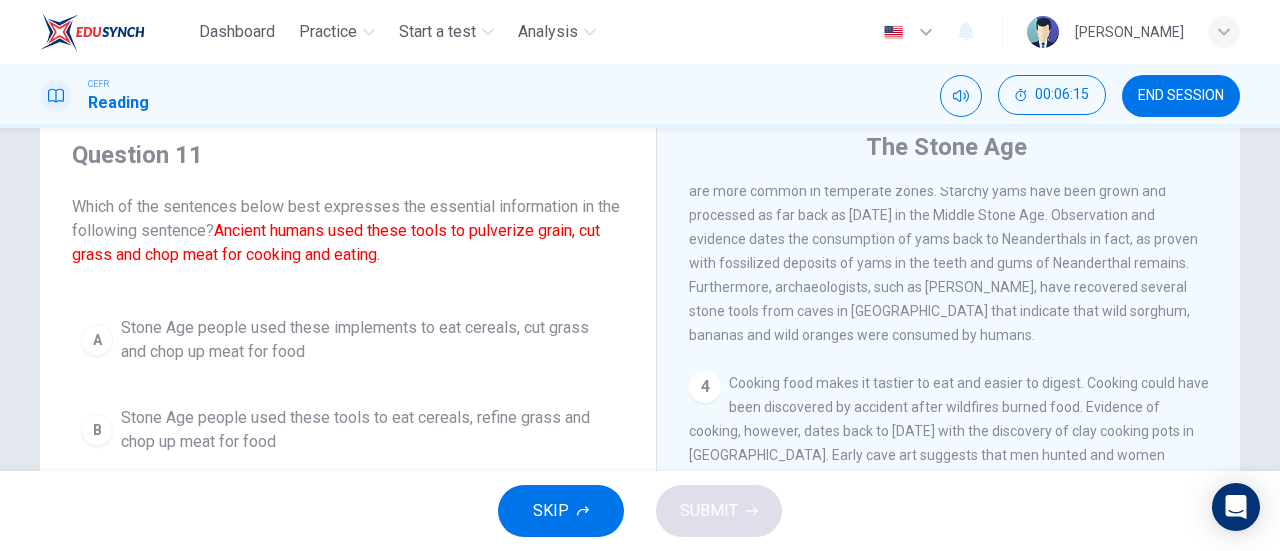 scroll, scrollTop: 100, scrollLeft: 0, axis: vertical 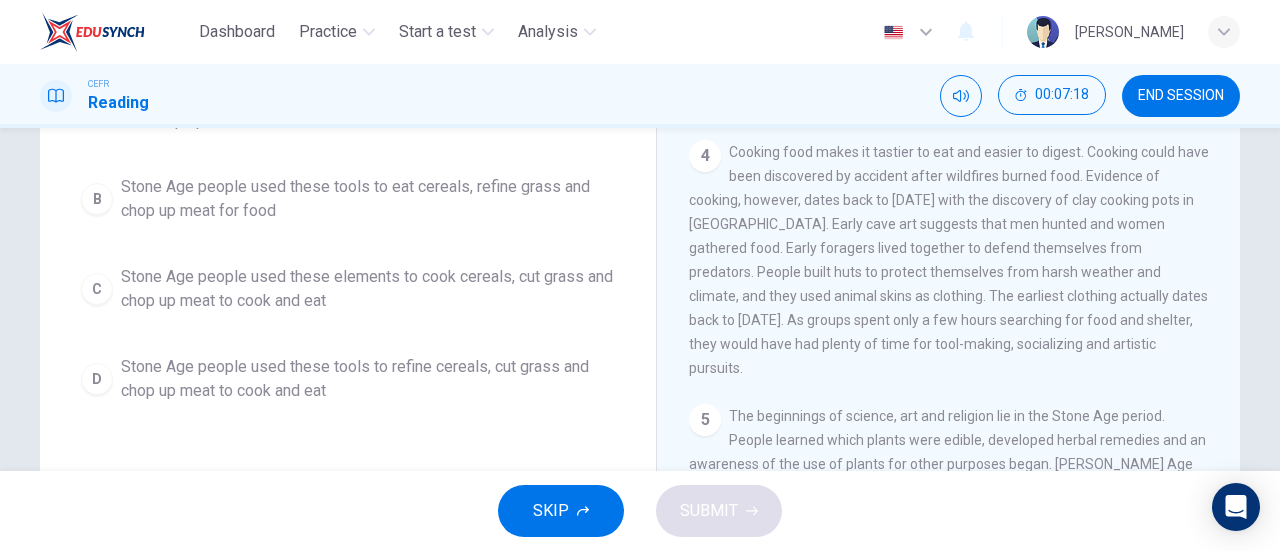click on "D Stone Age people used these tools to refine cereals, cut grass and chop up meat to cook and eat" at bounding box center (348, 379) 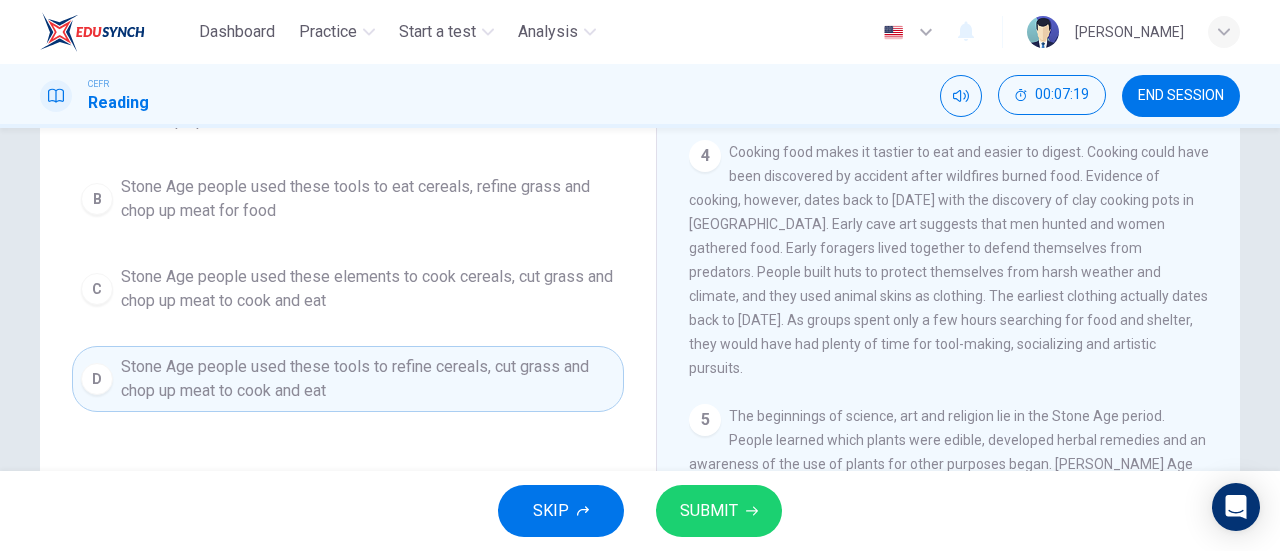 click on "SUBMIT" at bounding box center [719, 511] 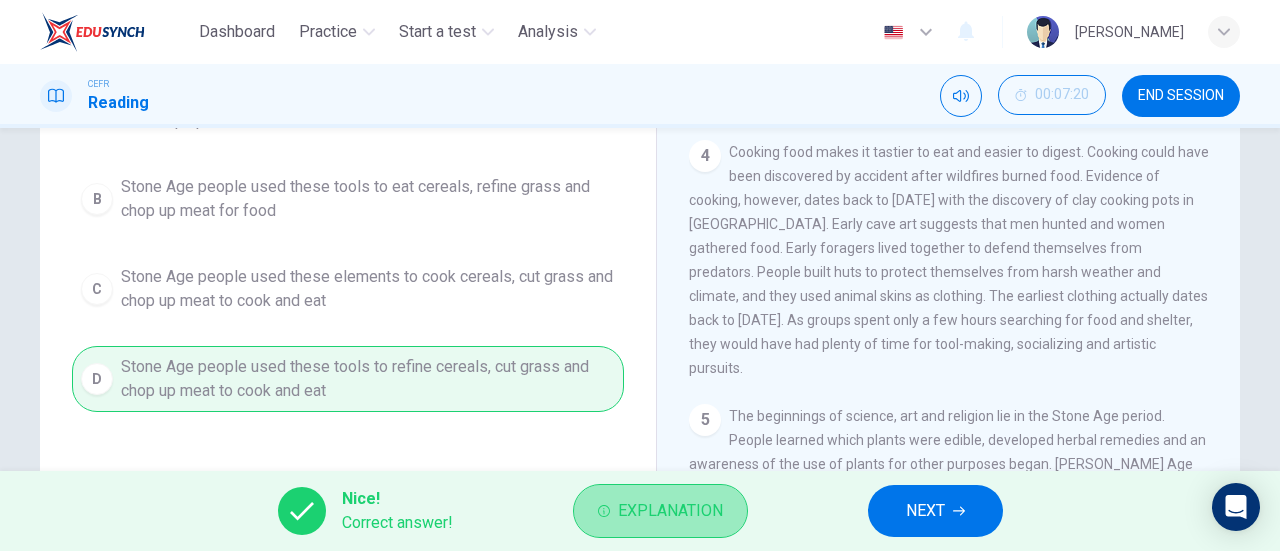 click on "Explanation" at bounding box center [670, 511] 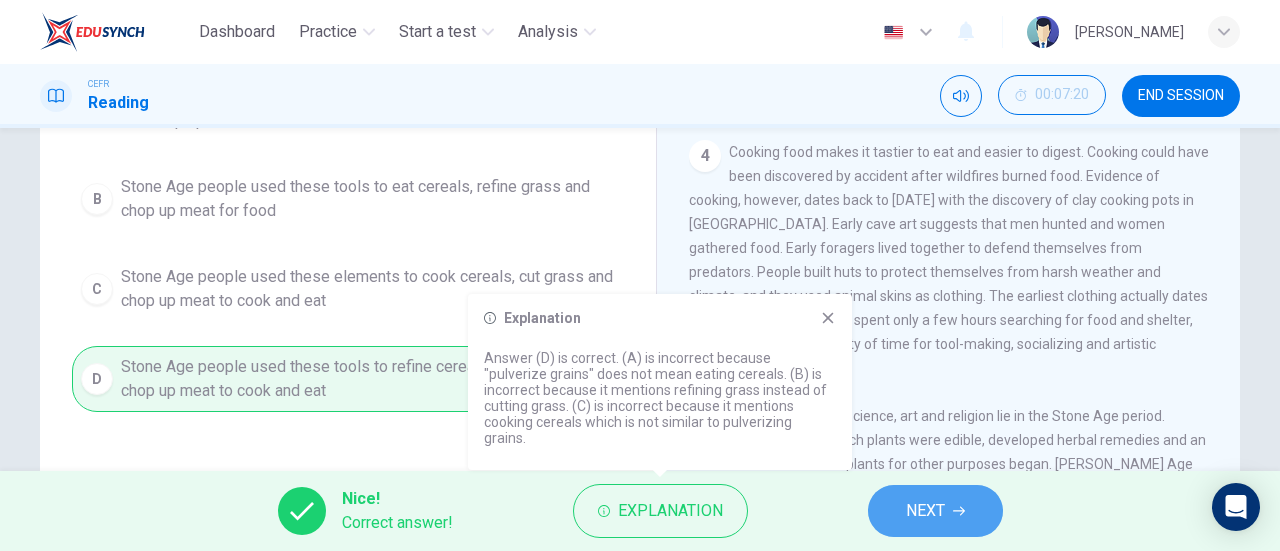 click on "NEXT" at bounding box center (935, 511) 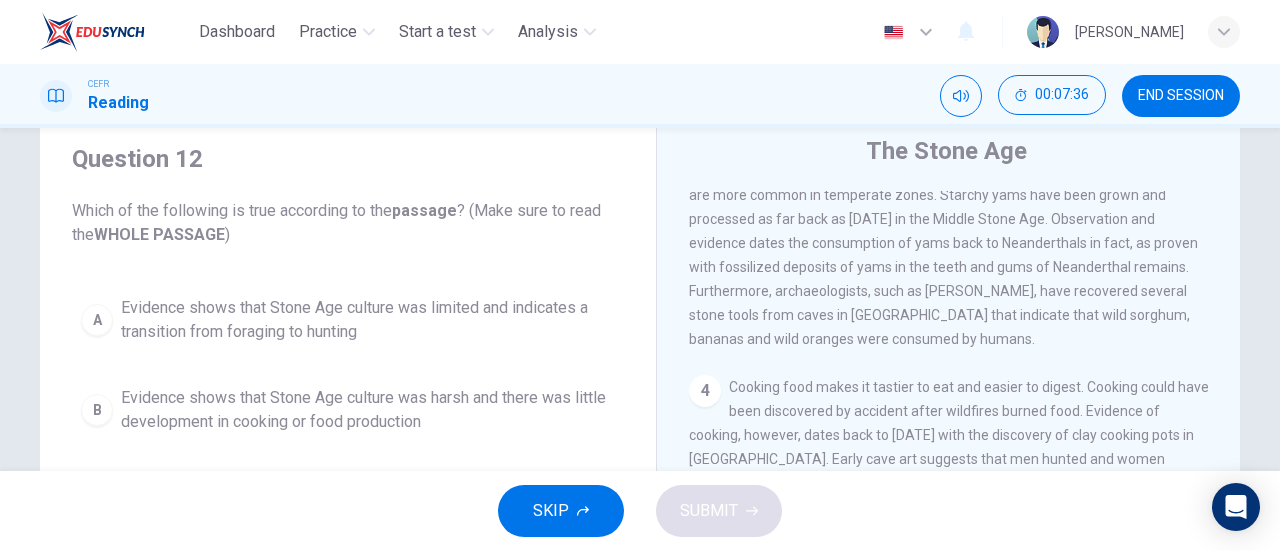 scroll, scrollTop: 100, scrollLeft: 0, axis: vertical 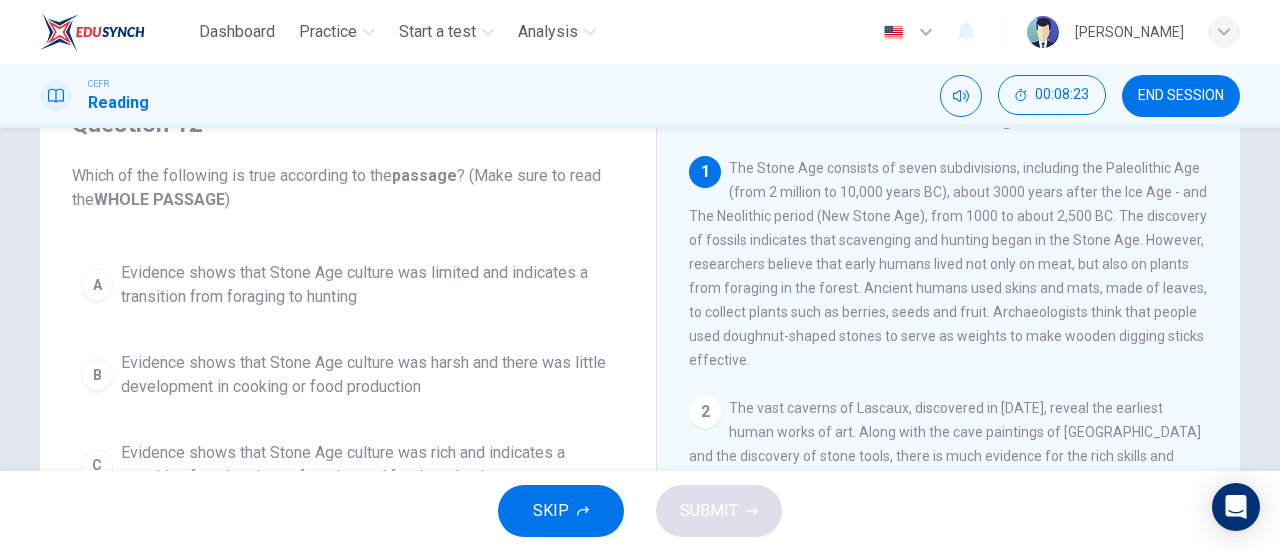 drag, startPoint x: 785, startPoint y: 269, endPoint x: 828, endPoint y: 299, distance: 52.43091 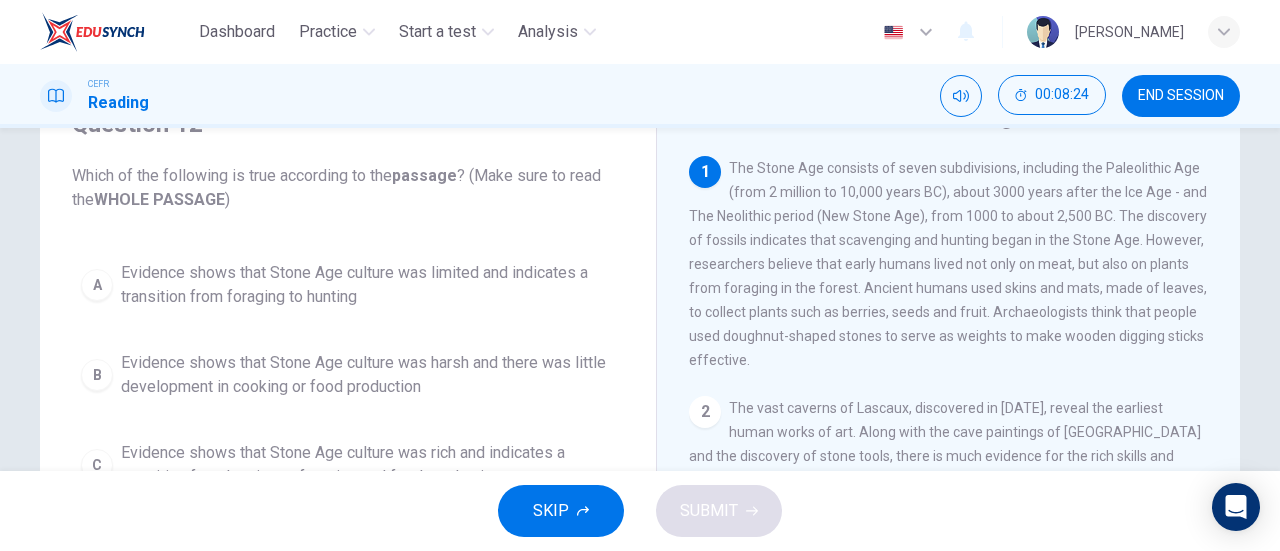 click on "The Stone Age consists of seven subdivisions, including the Paleolithic Age (from 2 million to 10,000 years BC), about 3000 years after the Ice Age - and The Neolithic period (New Stone Age), from 1000 to about 2,500 BC. The discovery of fossils indicates that scavenging and hunting began in the Stone Age. However, researchers believe that early humans lived not only on meat, but also on plants from foraging in the forest. Ancient humans used skins and mats, made of leaves, to collect plants such as berries, seeds and fruit. Archaeologists think that people used doughnut-shaped stones to serve as weights to make wooden digging sticks effective." at bounding box center [948, 264] 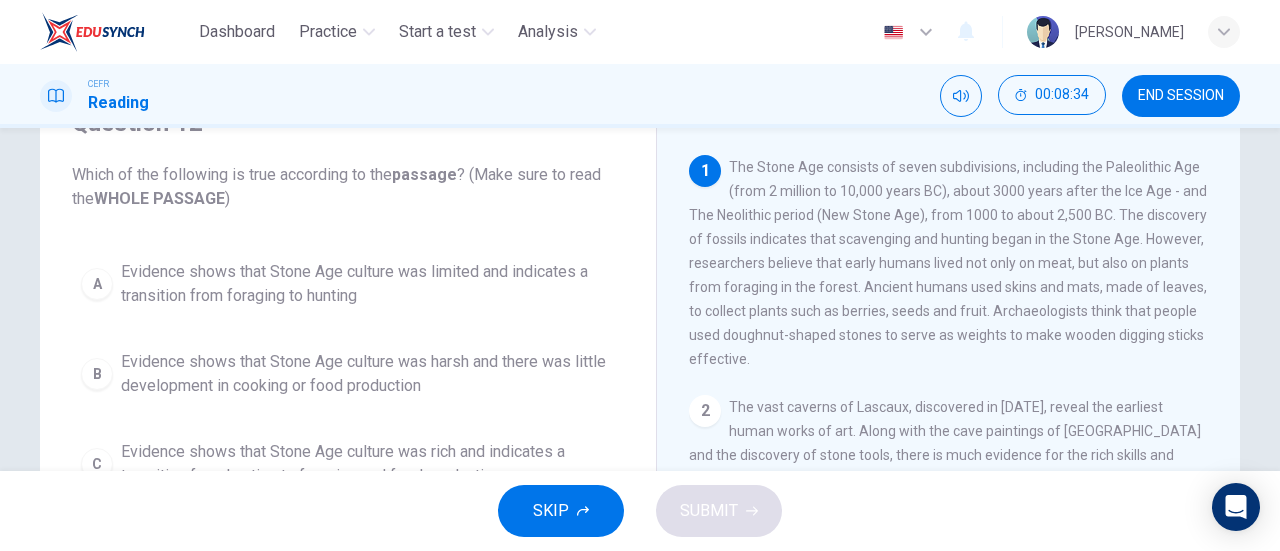 scroll, scrollTop: 100, scrollLeft: 0, axis: vertical 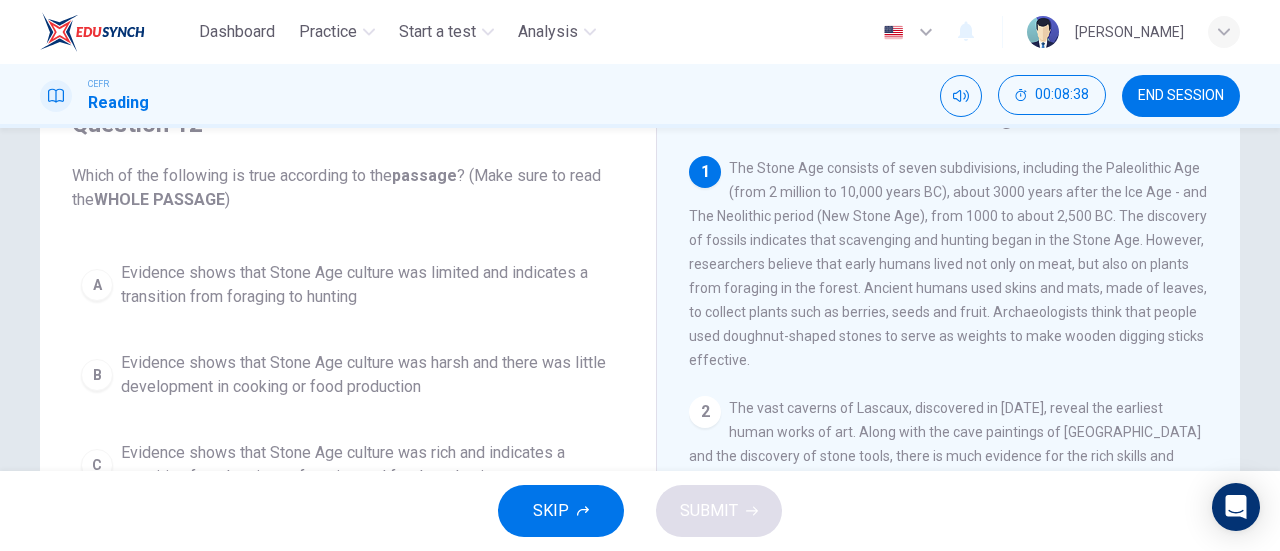 click on "1 The Stone Age consists of seven subdivisions, including the Paleolithic Age (from 2 million to 10,000 years BC), about 3000 years after the Ice Age - and The Neolithic period (New Stone Age), from 1000 to about 2,500 BC. The discovery of fossils indicates that scavenging and hunting began in the Stone Age. However, researchers believe that early humans lived not only on meat, but also on plants from foraging in the forest. Ancient humans used skins and mats, made of leaves, to collect plants such as berries, seeds and fruit. Archaeologists think that people used doughnut-shaped stones to serve as weights to make wooden digging sticks effective." at bounding box center (949, 264) 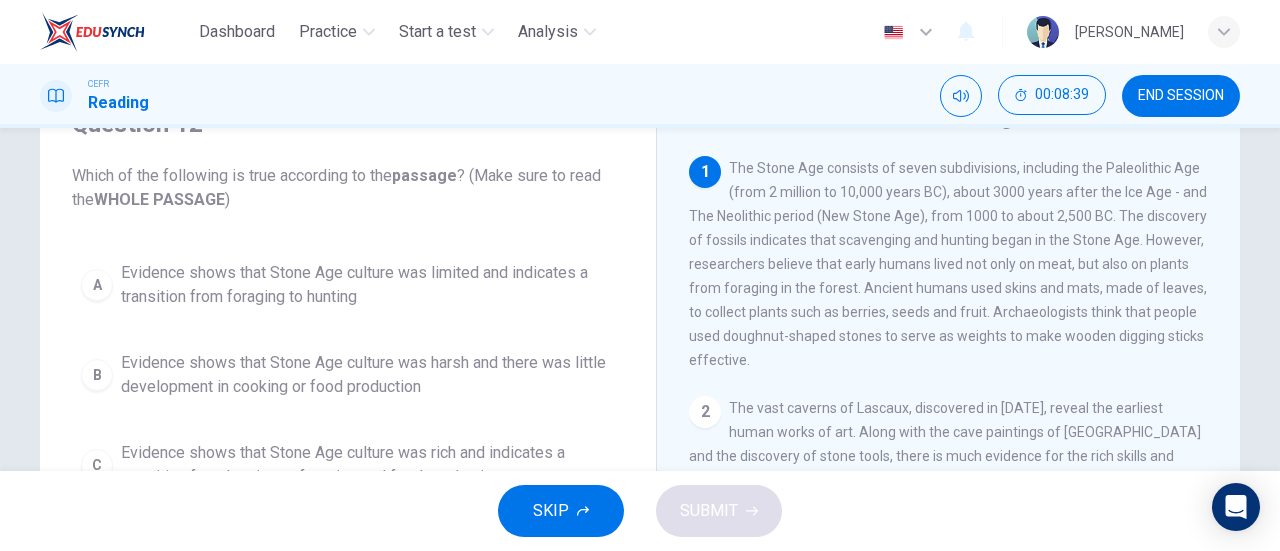 click on "1 The Stone Age consists of seven subdivisions, including the Paleolithic Age (from 2 million to 10,000 years BC), about 3000 years after the Ice Age - and The Neolithic period (New Stone Age), from 1000 to about 2,500 BC. The discovery of fossils indicates that scavenging and hunting began in the Stone Age. However, researchers believe that early humans lived not only on meat, but also on plants from foraging in the forest. Ancient humans used skins and mats, made of leaves, to collect plants such as berries, seeds and fruit. Archaeologists think that people used doughnut-shaped stones to serve as weights to make wooden digging sticks effective." at bounding box center [949, 264] 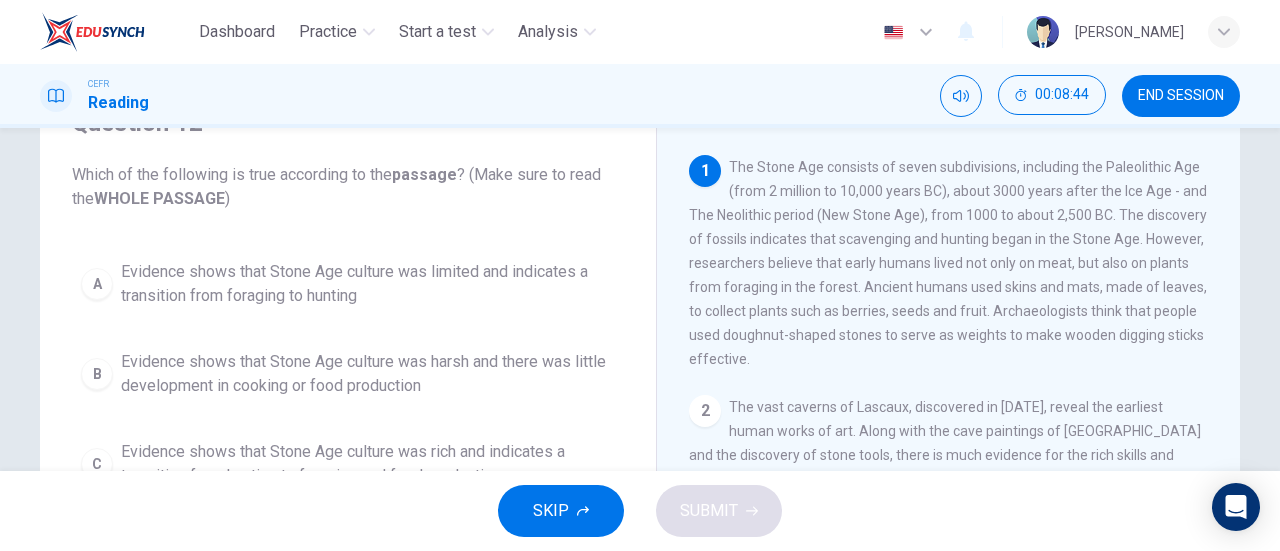 scroll, scrollTop: 100, scrollLeft: 0, axis: vertical 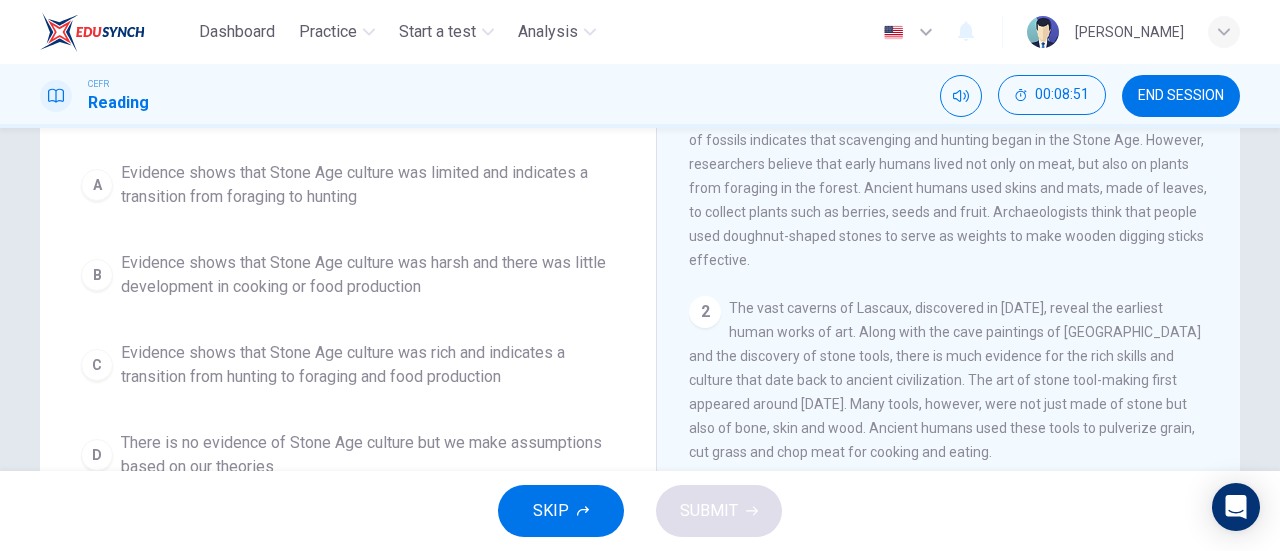 click on "C" at bounding box center (97, 365) 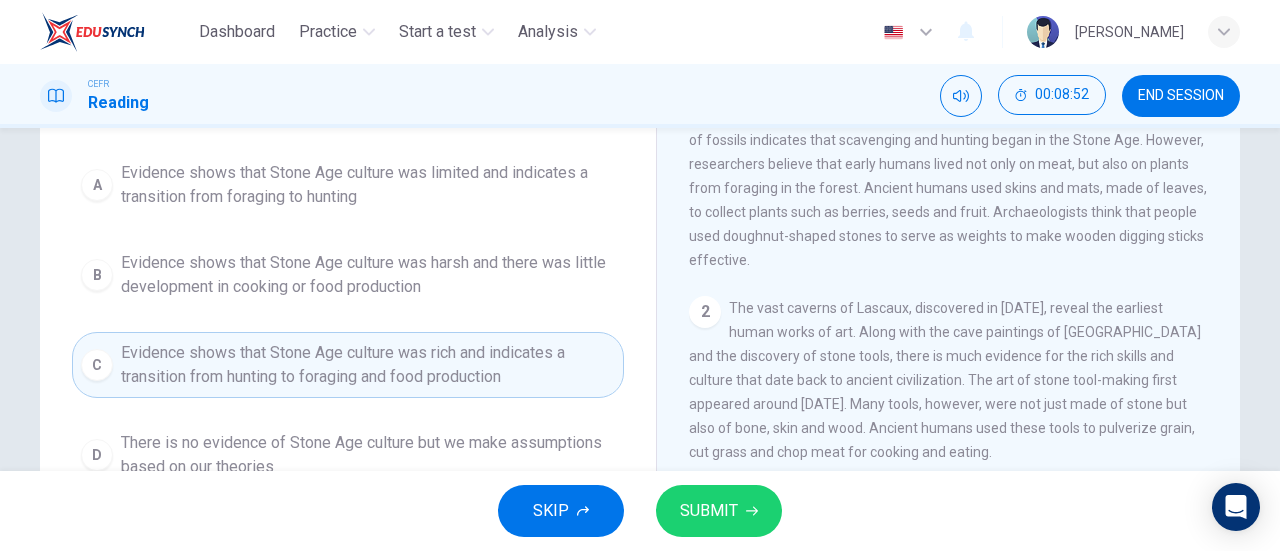 click on "SUBMIT" at bounding box center (709, 511) 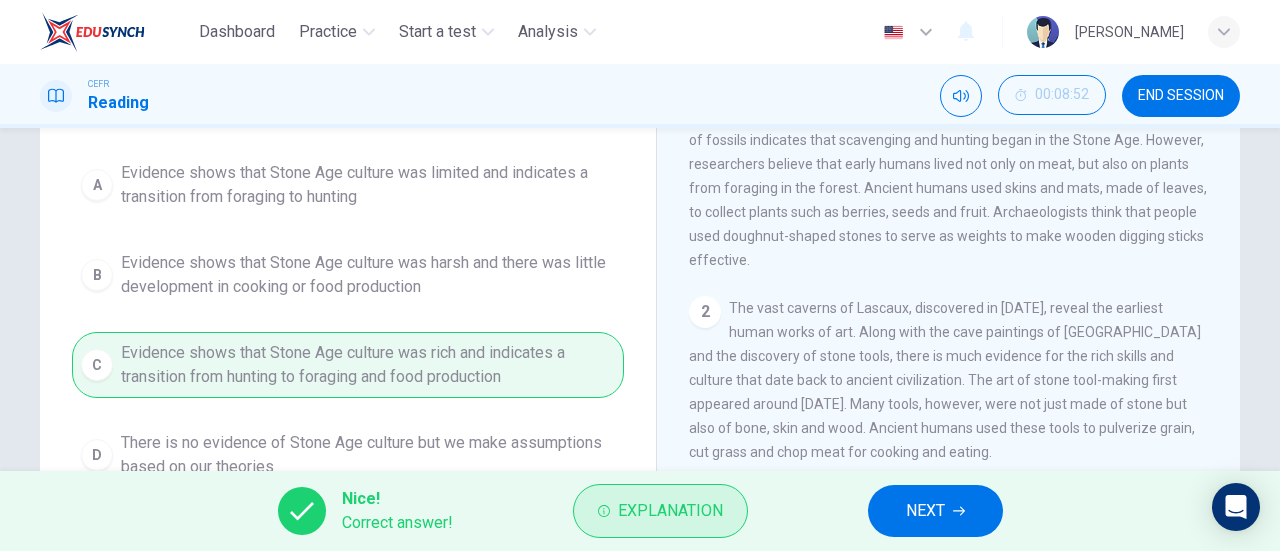 click on "Explanation" at bounding box center [670, 511] 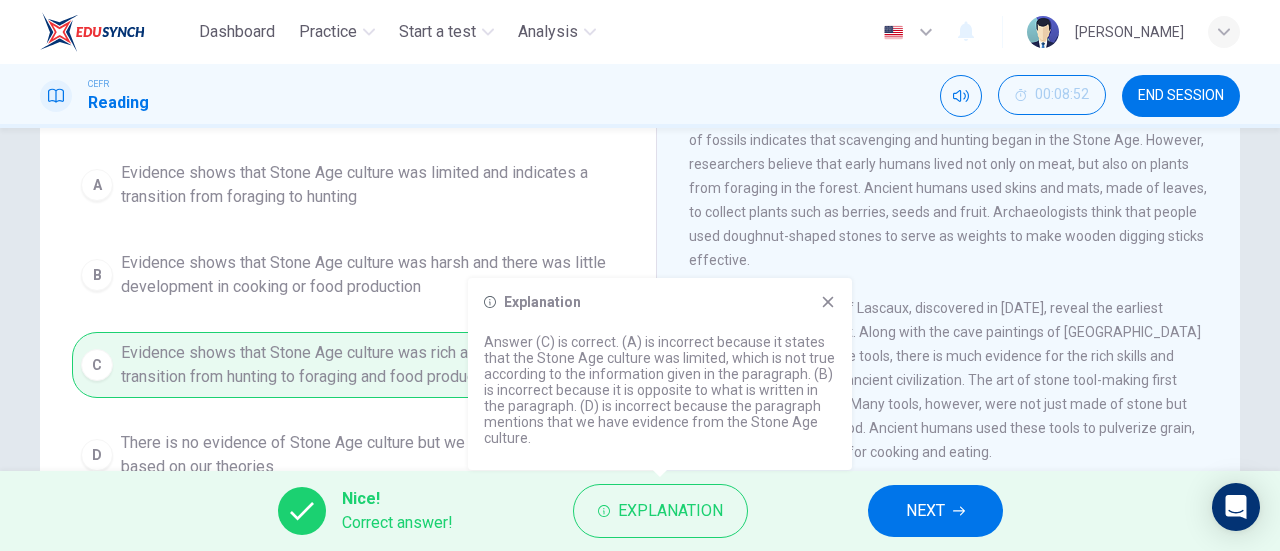 click 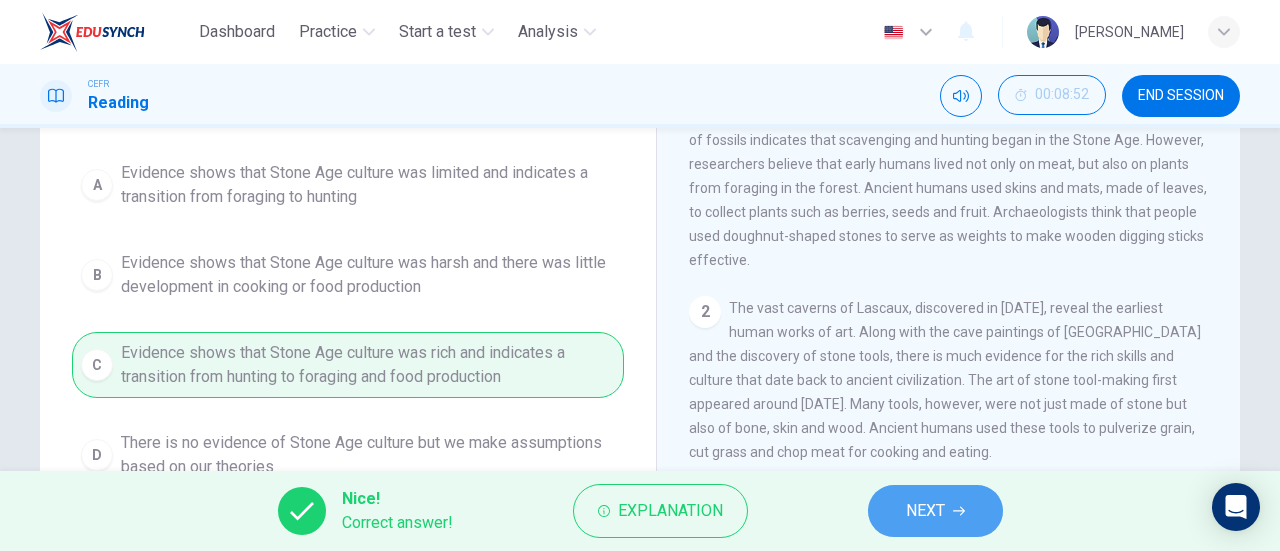 click on "NEXT" at bounding box center [935, 511] 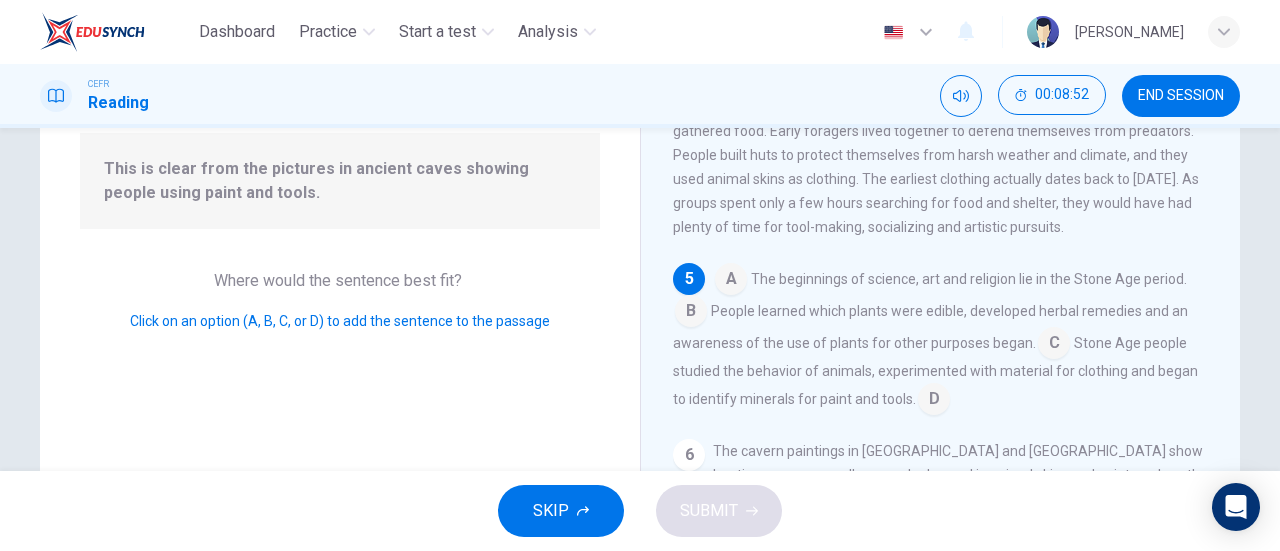 scroll, scrollTop: 746, scrollLeft: 0, axis: vertical 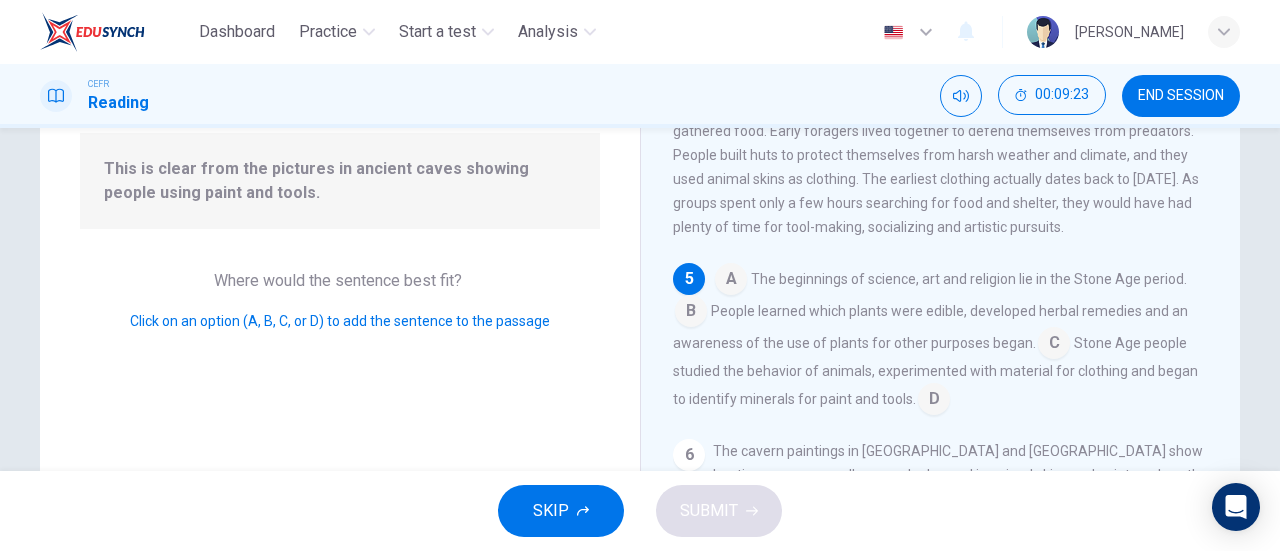 click at bounding box center [731, 281] 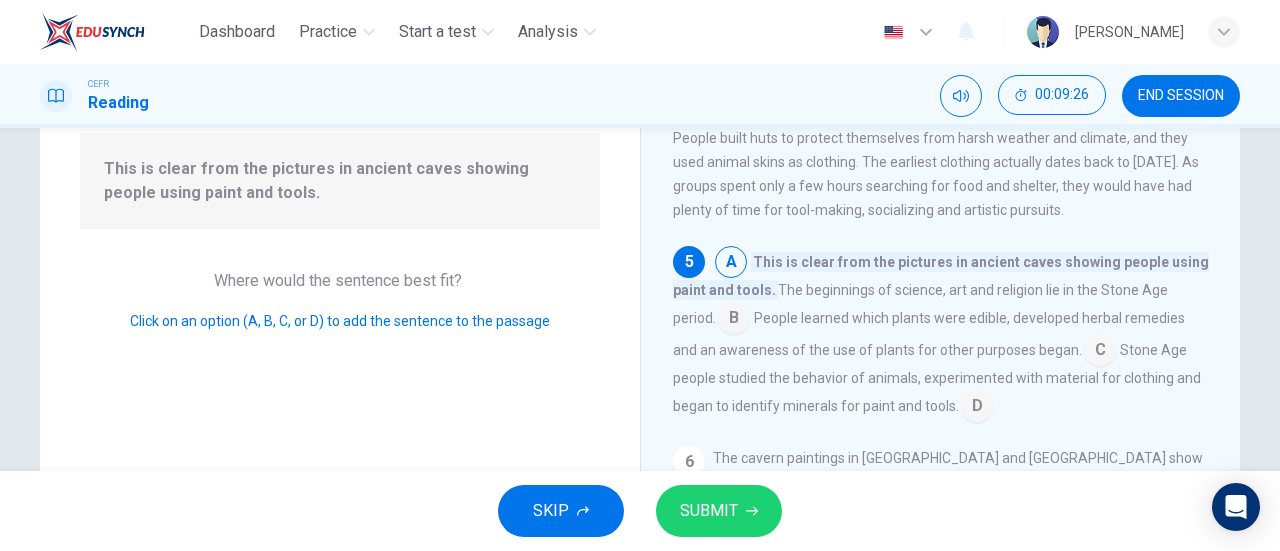 click at bounding box center [734, 320] 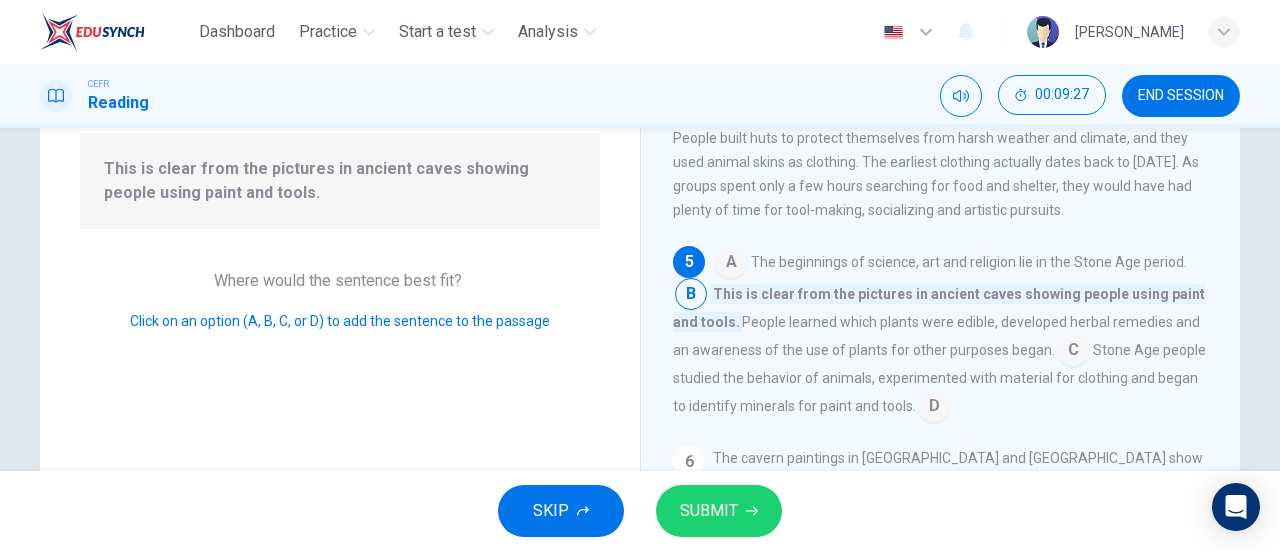 click on "SUBMIT" at bounding box center [719, 511] 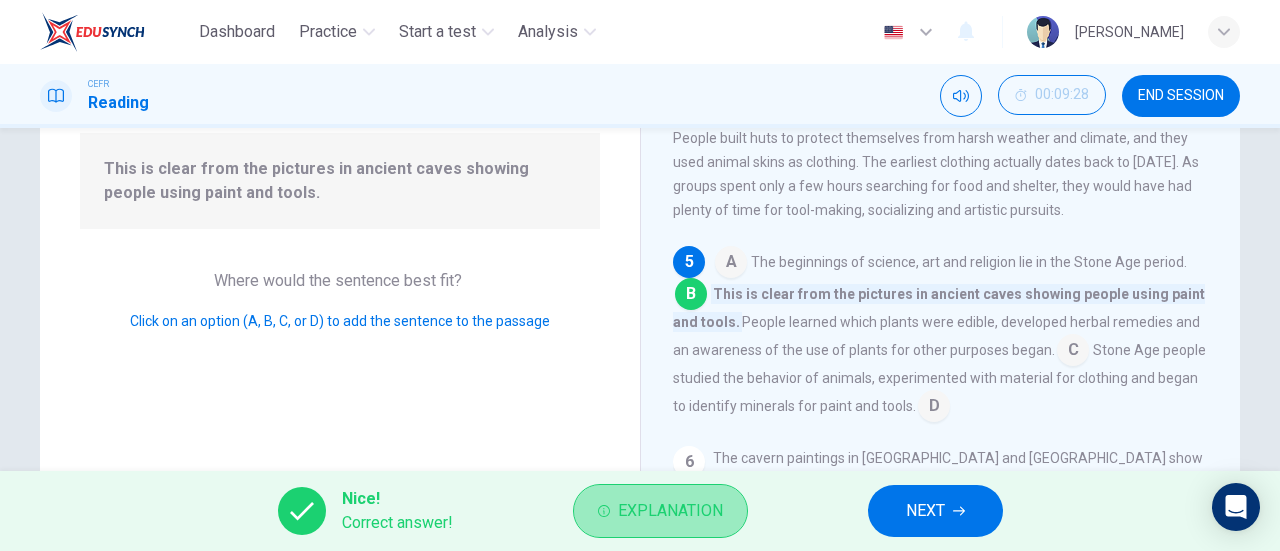 click on "Explanation" at bounding box center [660, 511] 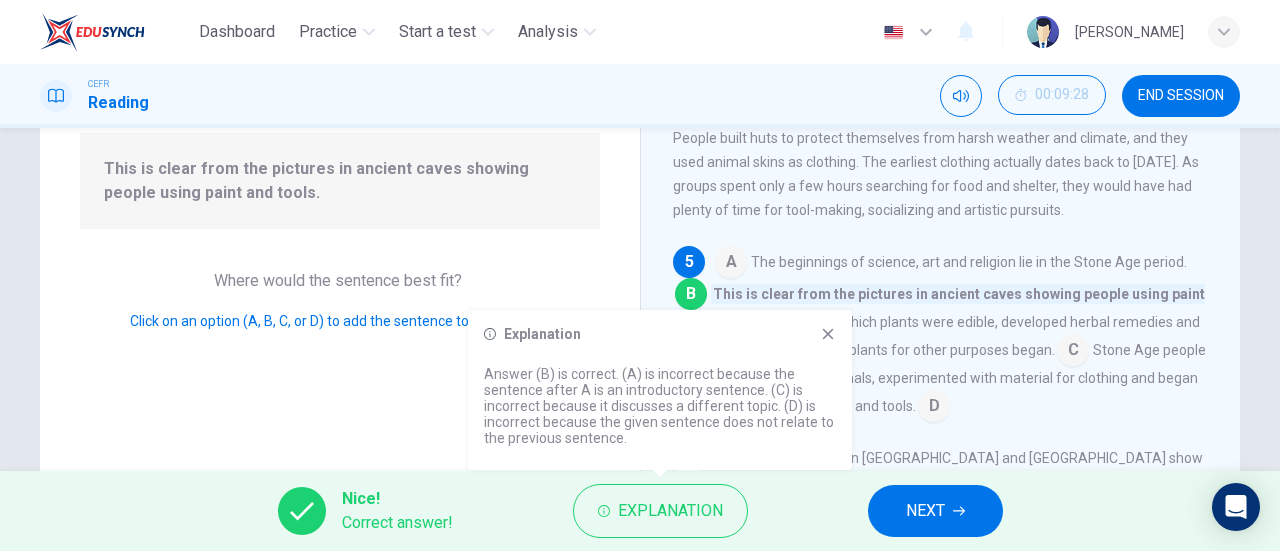 click on "NEXT" at bounding box center [925, 511] 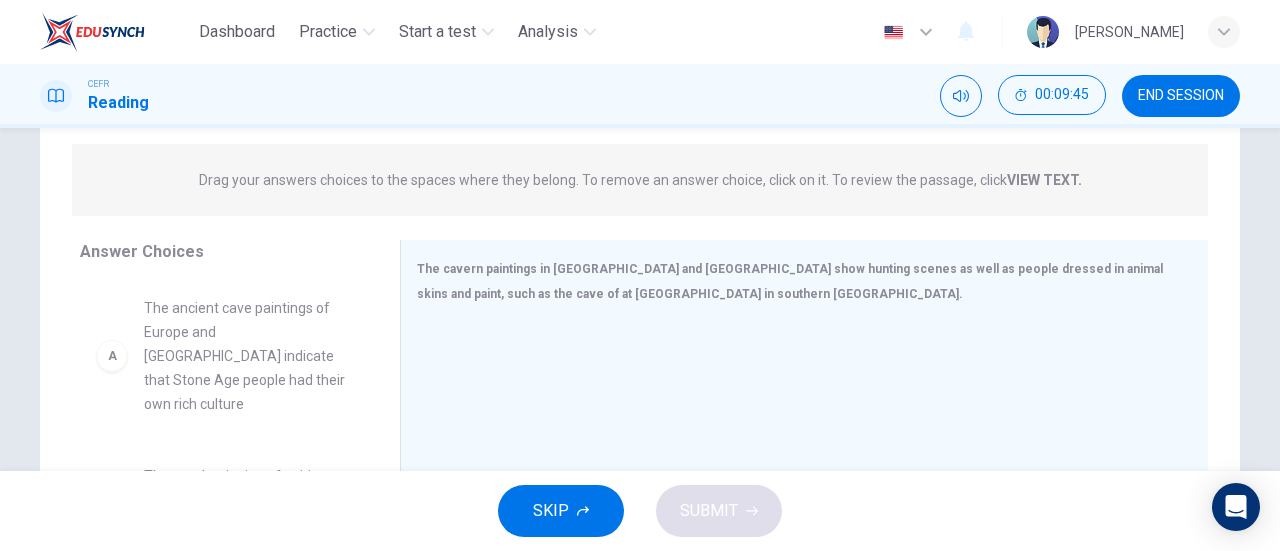 scroll, scrollTop: 232, scrollLeft: 0, axis: vertical 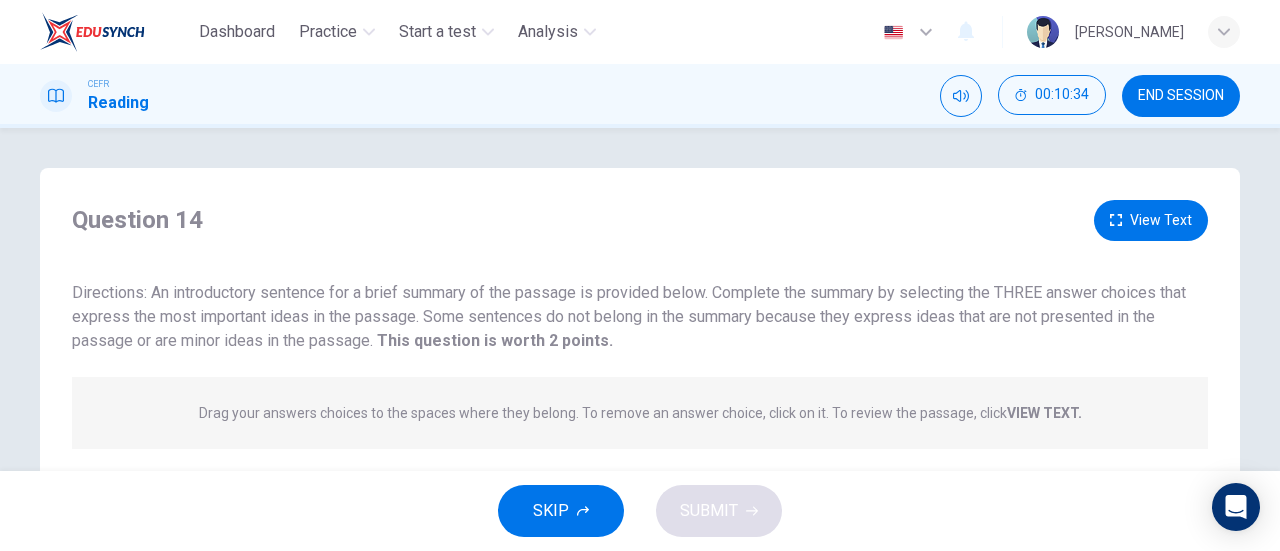 click on "View Text" at bounding box center (1151, 220) 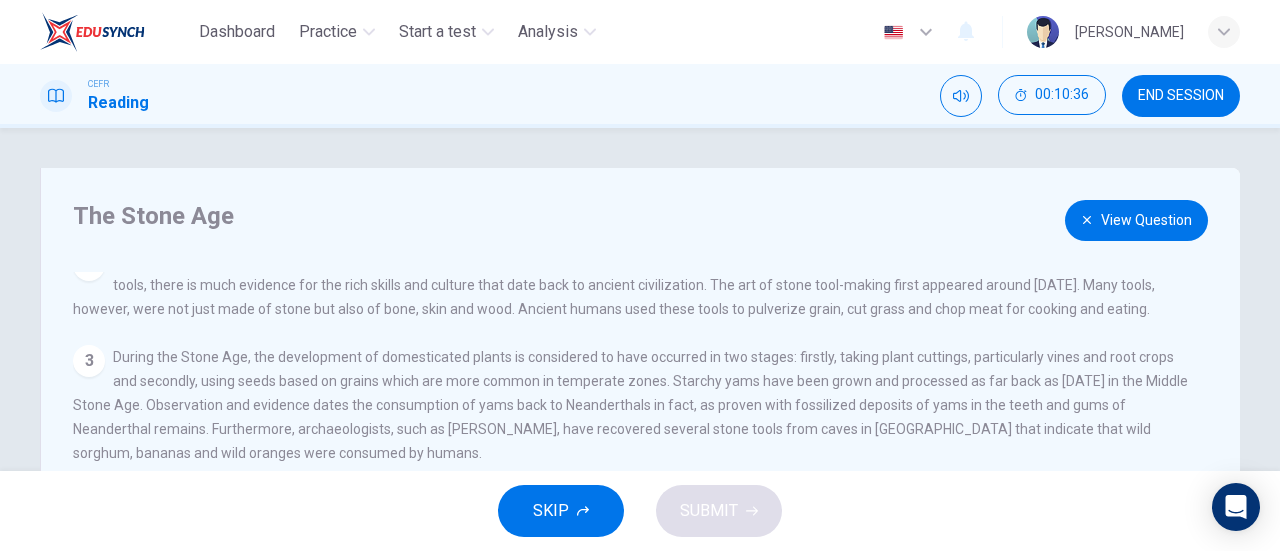 scroll, scrollTop: 144, scrollLeft: 0, axis: vertical 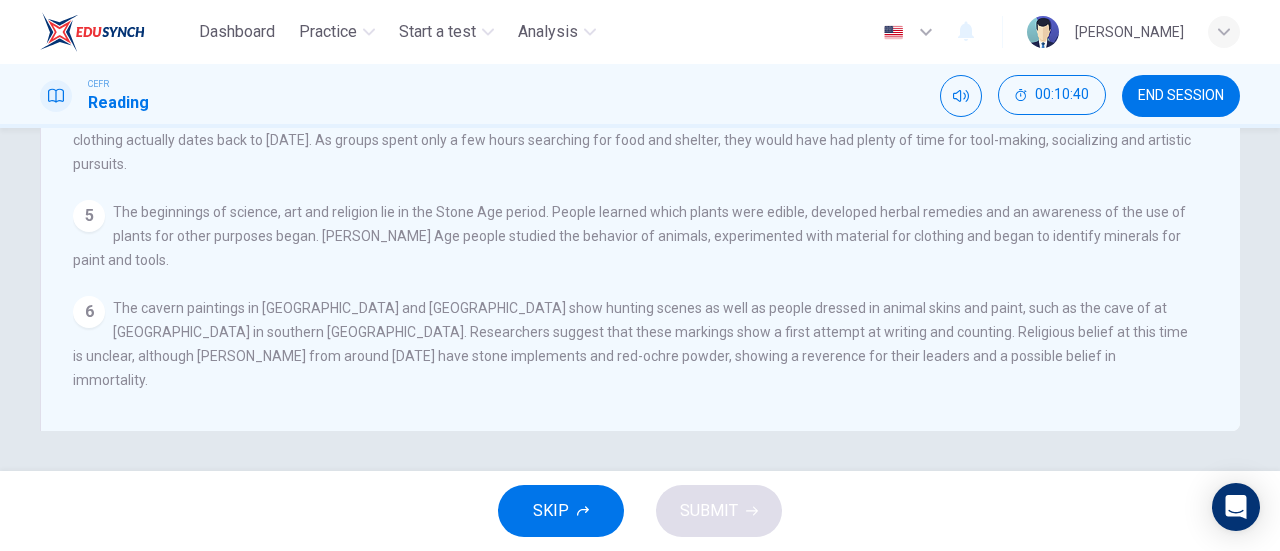 drag, startPoint x: 415, startPoint y: 317, endPoint x: 495, endPoint y: 347, distance: 85.44004 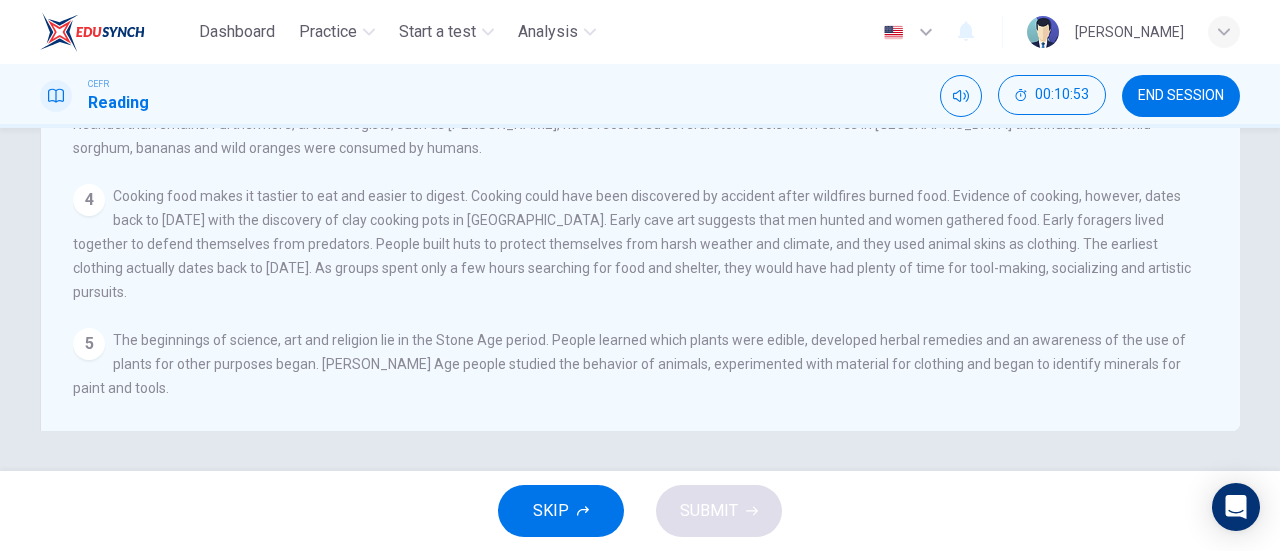 scroll, scrollTop: 0, scrollLeft: 0, axis: both 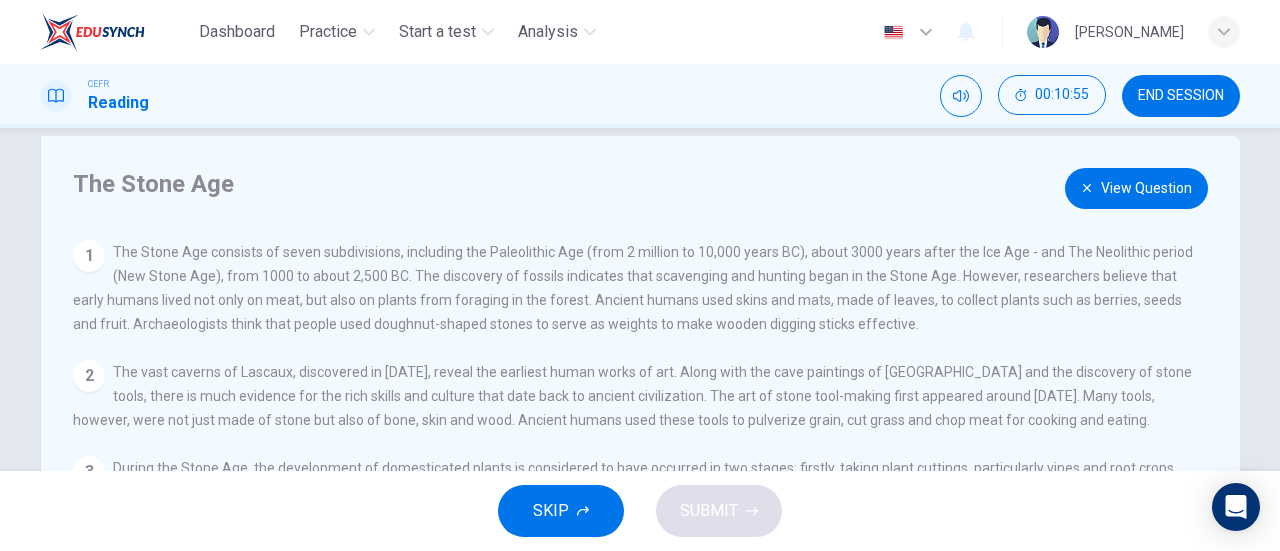 click on "View Question" at bounding box center (1136, 188) 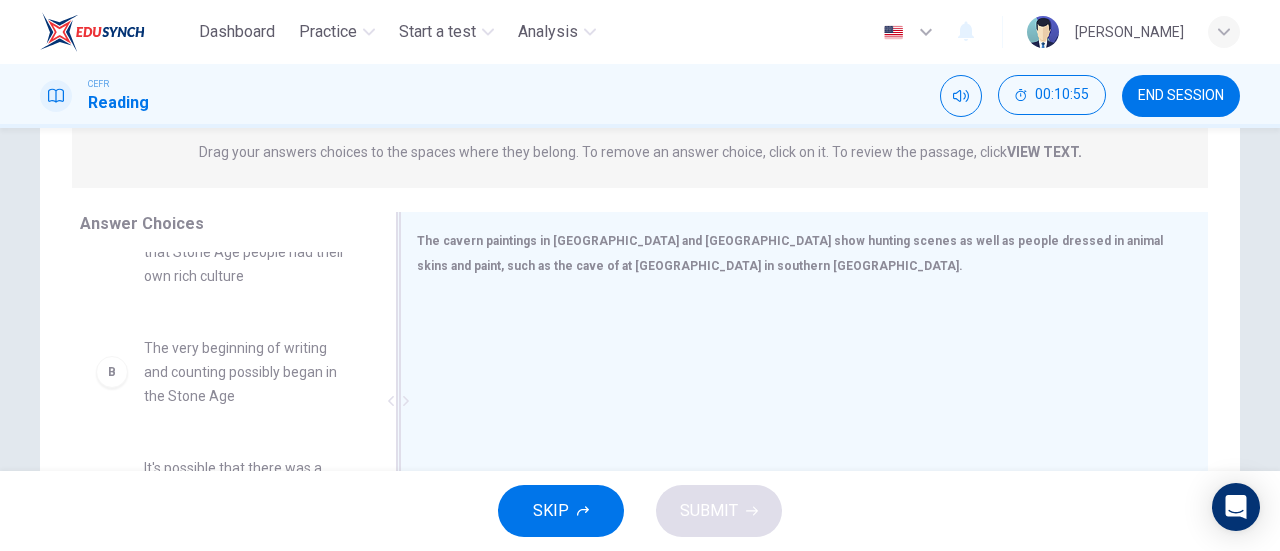 scroll, scrollTop: 332, scrollLeft: 0, axis: vertical 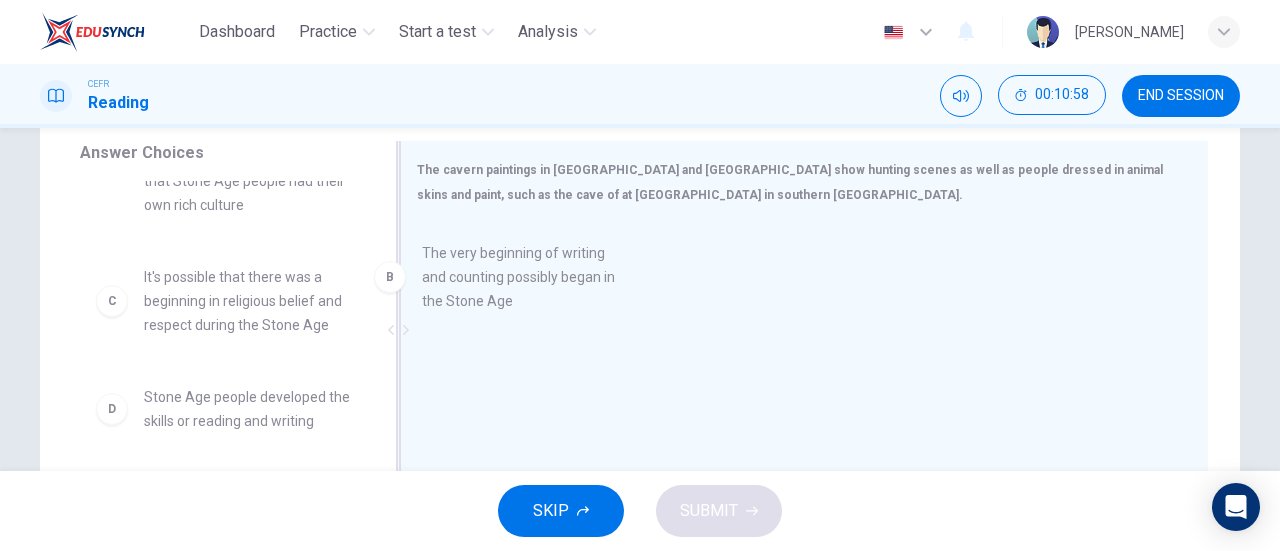 drag, startPoint x: 125, startPoint y: 276, endPoint x: 442, endPoint y: 267, distance: 317.12775 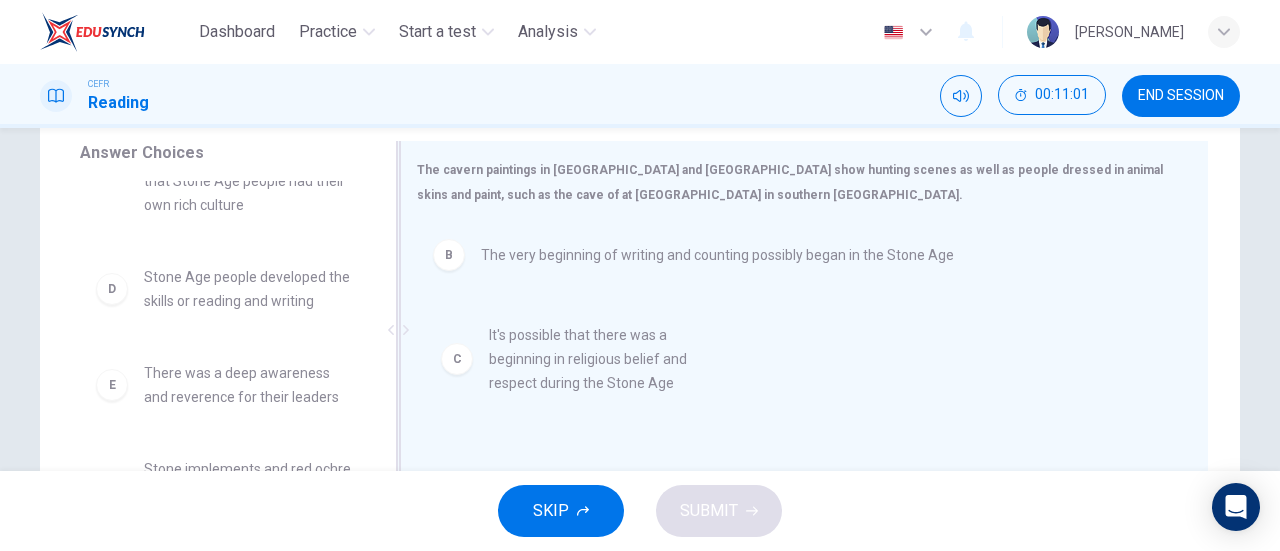 drag, startPoint x: 179, startPoint y: 296, endPoint x: 537, endPoint y: 378, distance: 367.27103 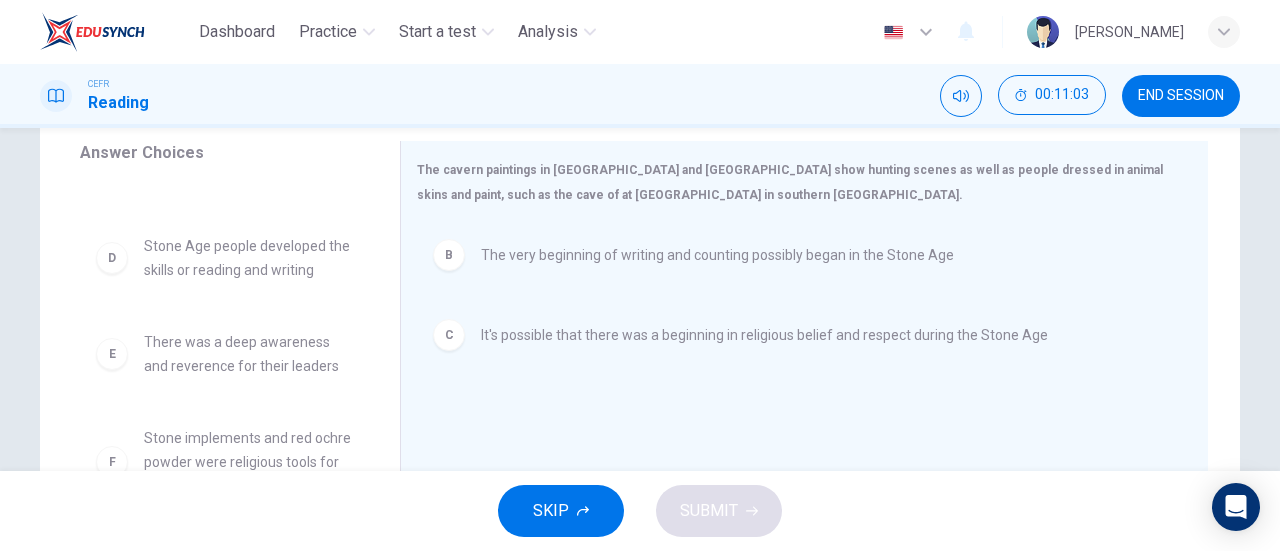 scroll, scrollTop: 132, scrollLeft: 0, axis: vertical 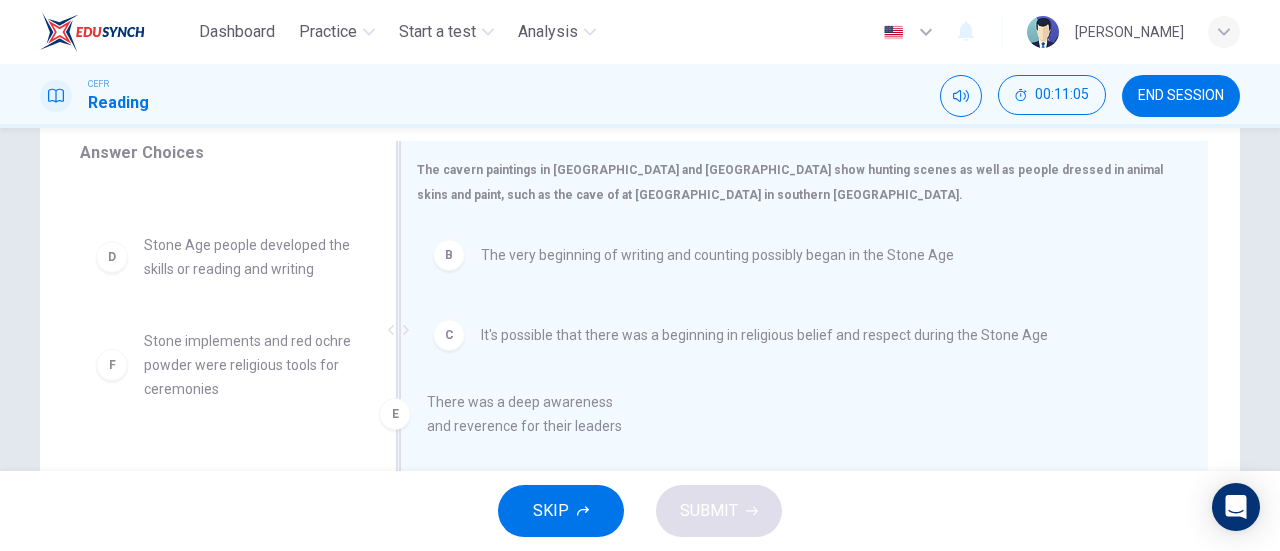 drag, startPoint x: 268, startPoint y: 317, endPoint x: 635, endPoint y: 412, distance: 379.09628 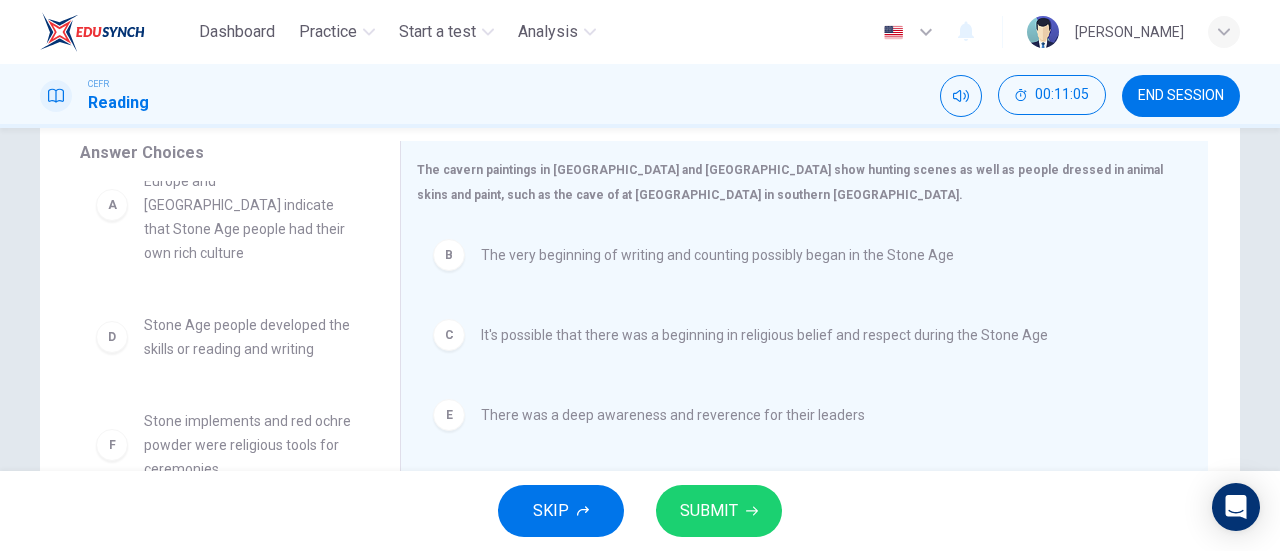 scroll, scrollTop: 36, scrollLeft: 0, axis: vertical 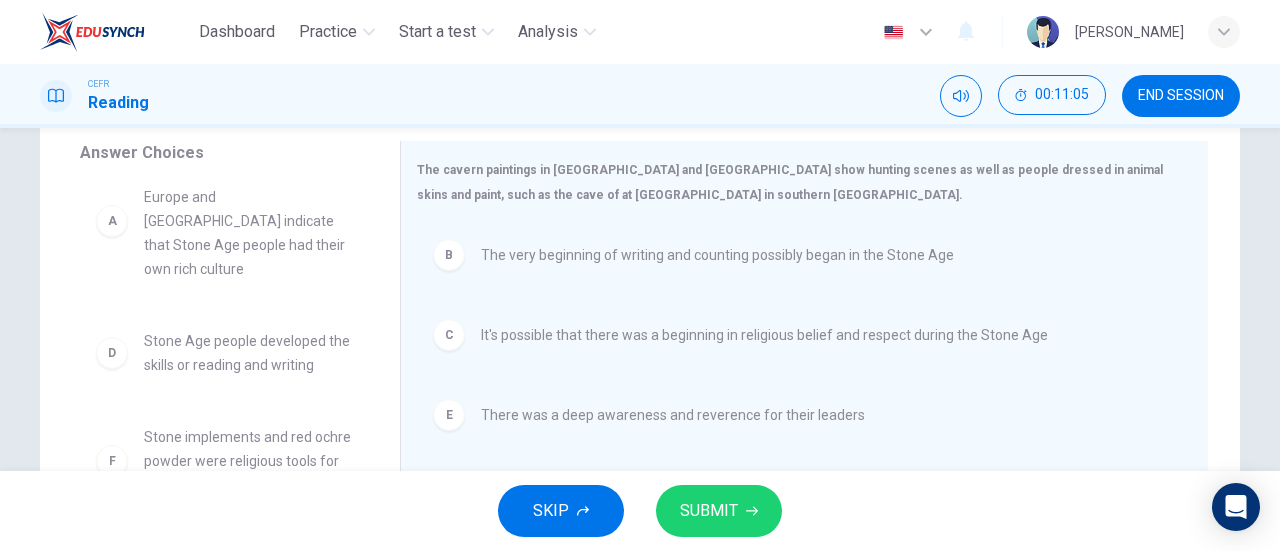 click on "SUBMIT" at bounding box center (719, 511) 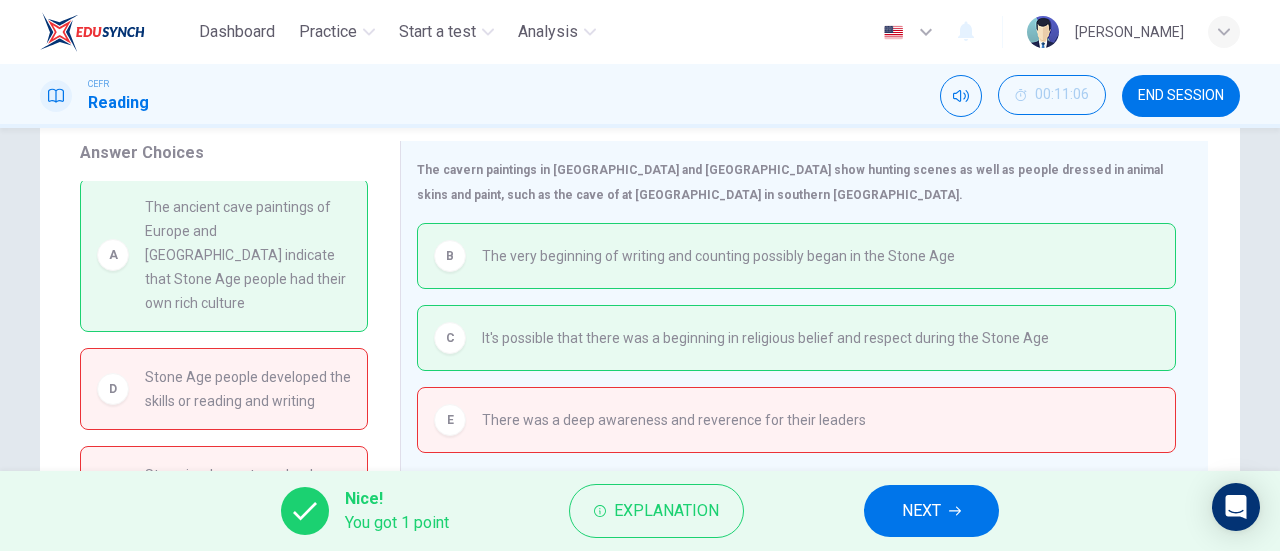 scroll, scrollTop: 0, scrollLeft: 0, axis: both 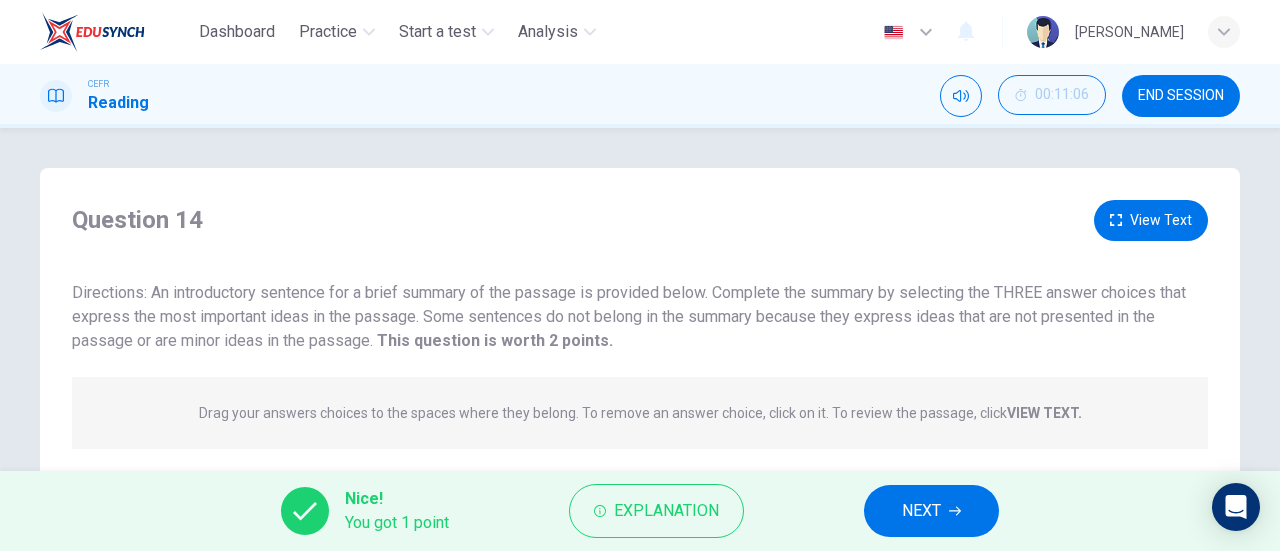 click 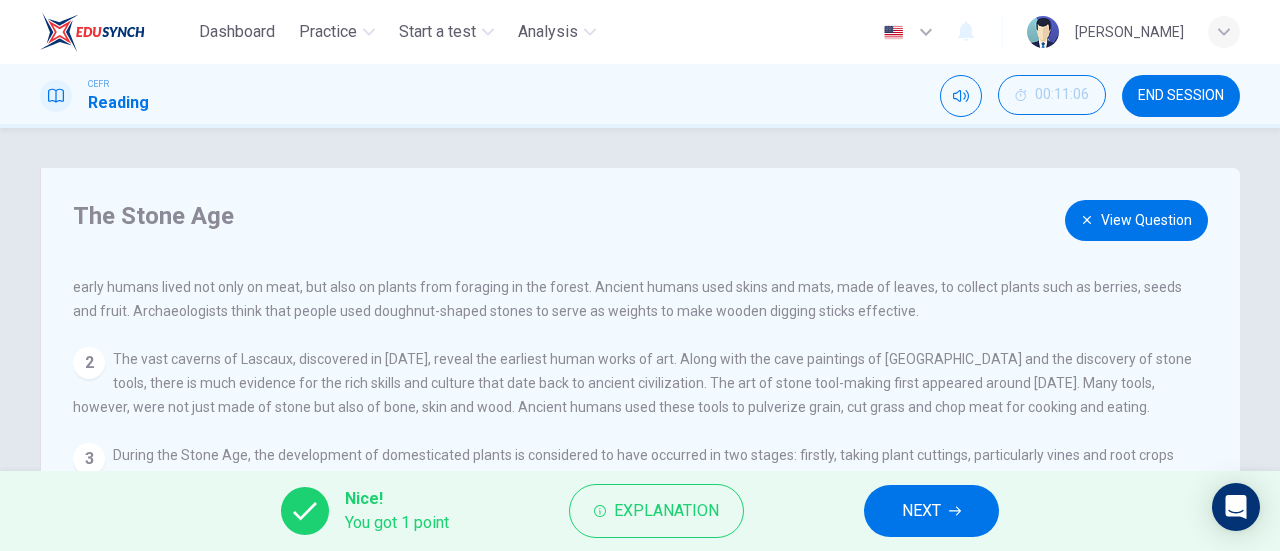 scroll, scrollTop: 144, scrollLeft: 0, axis: vertical 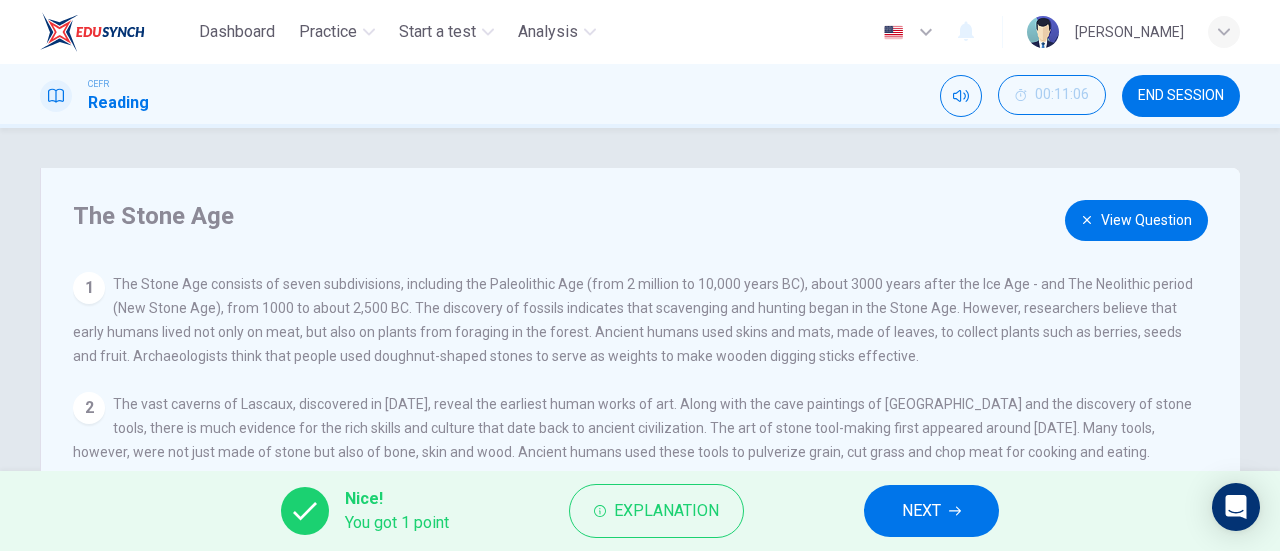 click on "View Question" at bounding box center [1136, 220] 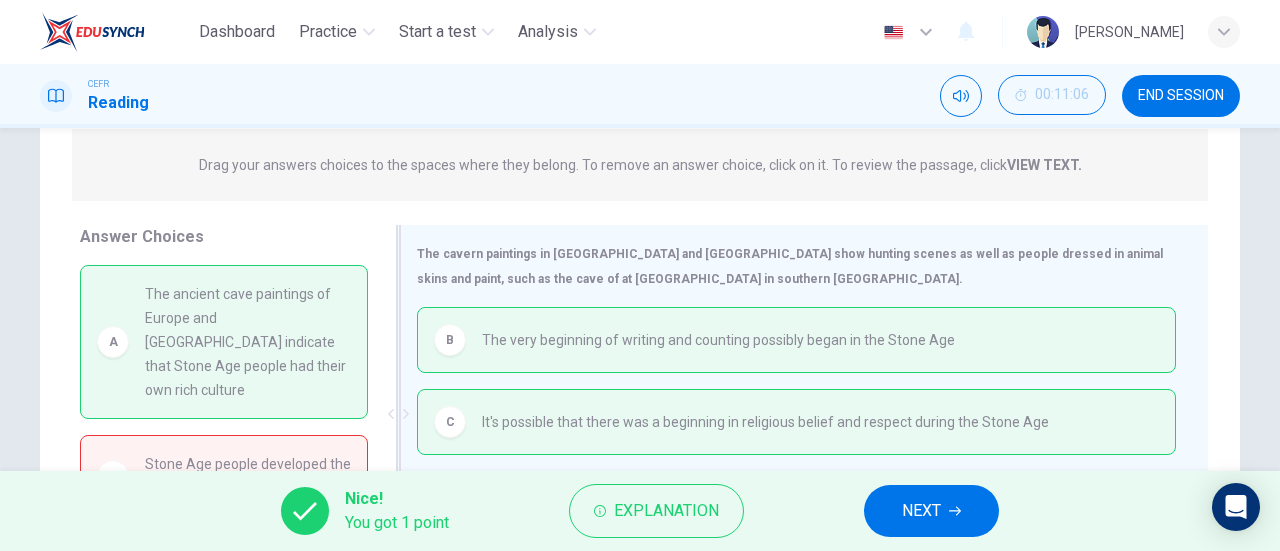 scroll, scrollTop: 432, scrollLeft: 0, axis: vertical 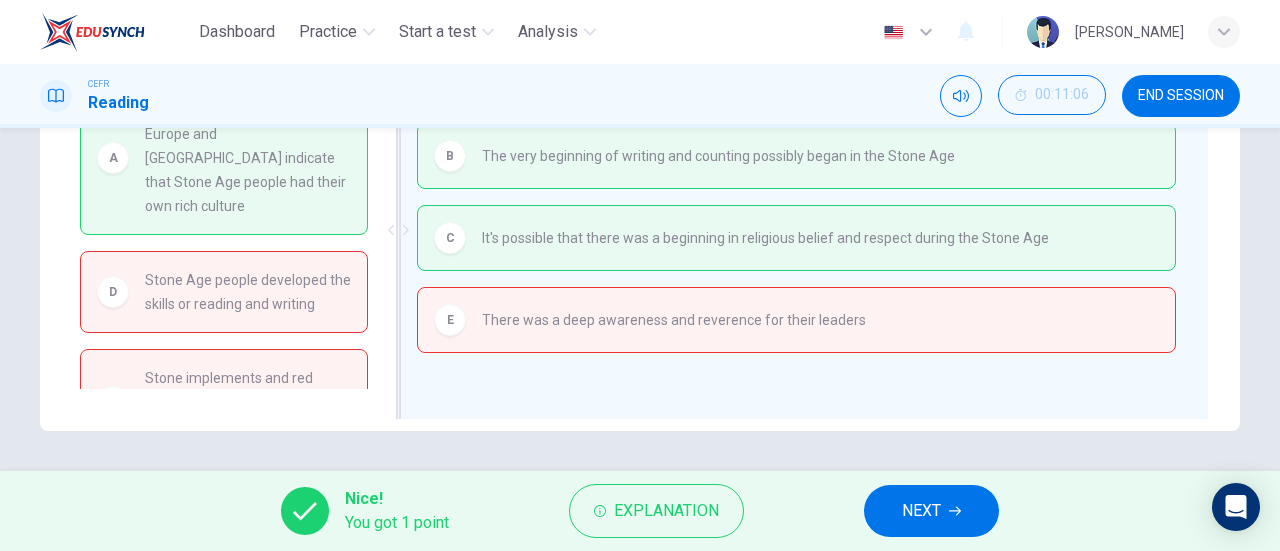 click on "There was a deep awareness and reverence for their leaders" at bounding box center (674, 320) 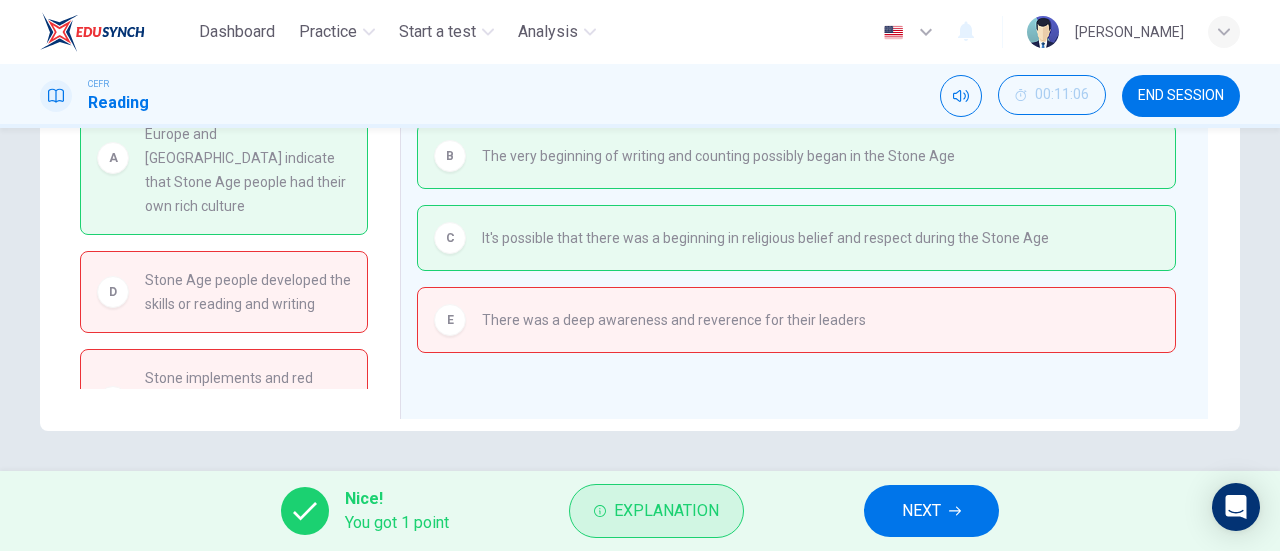 click 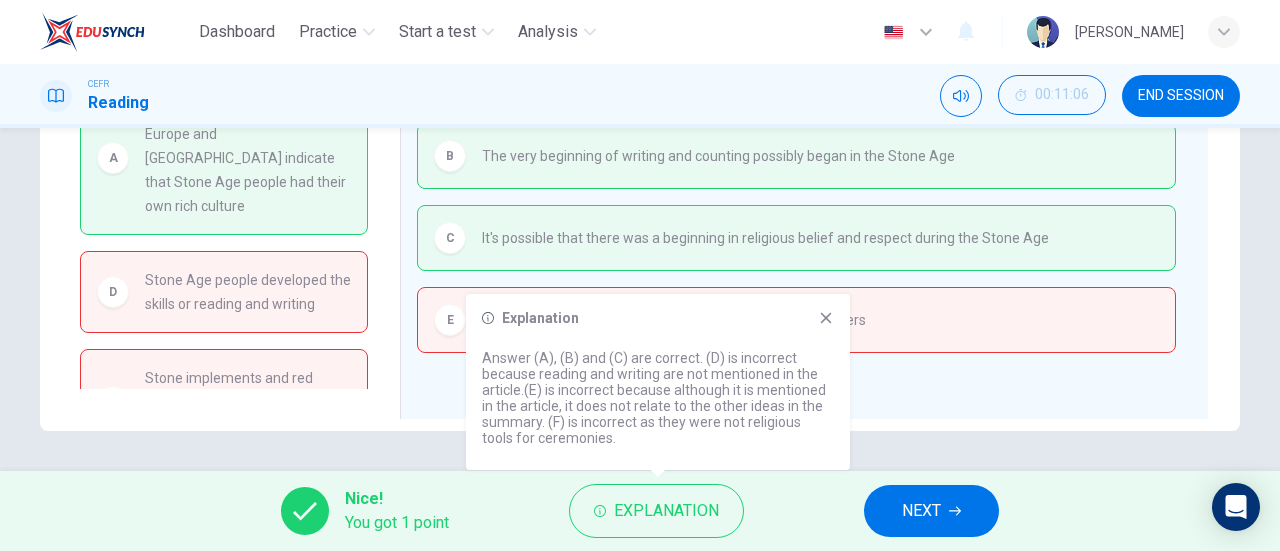 click 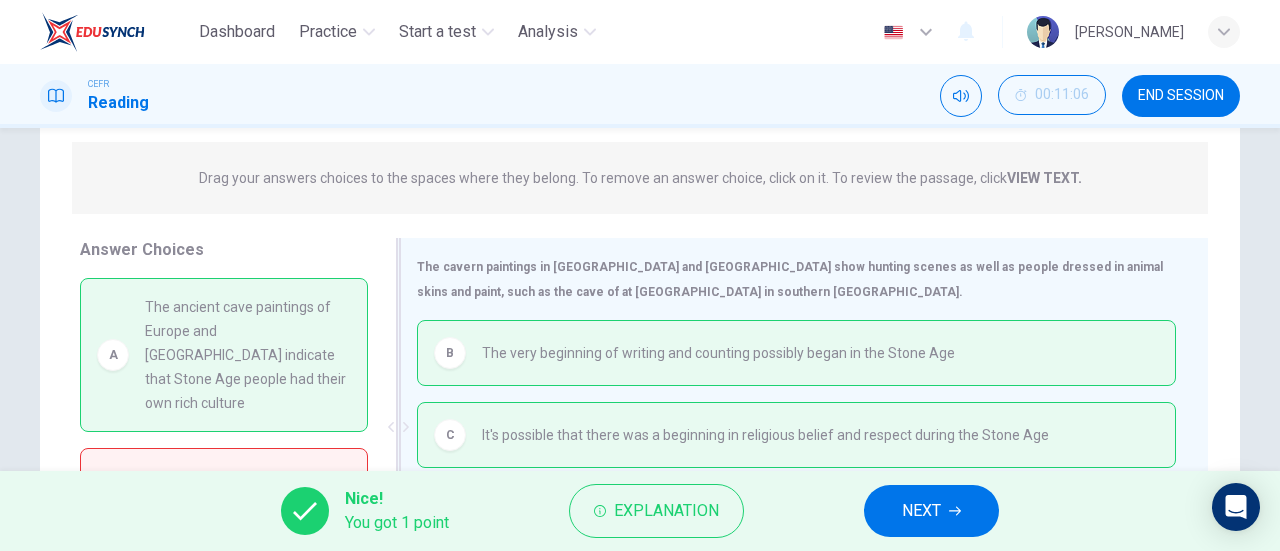 scroll, scrollTop: 232, scrollLeft: 0, axis: vertical 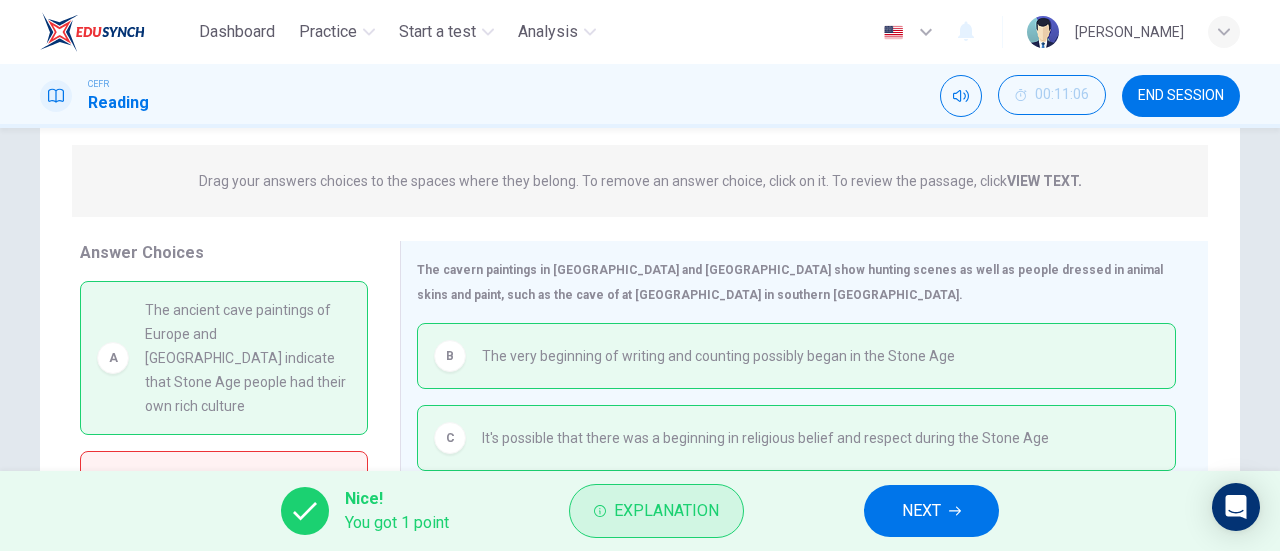 click on "Explanation" at bounding box center [656, 511] 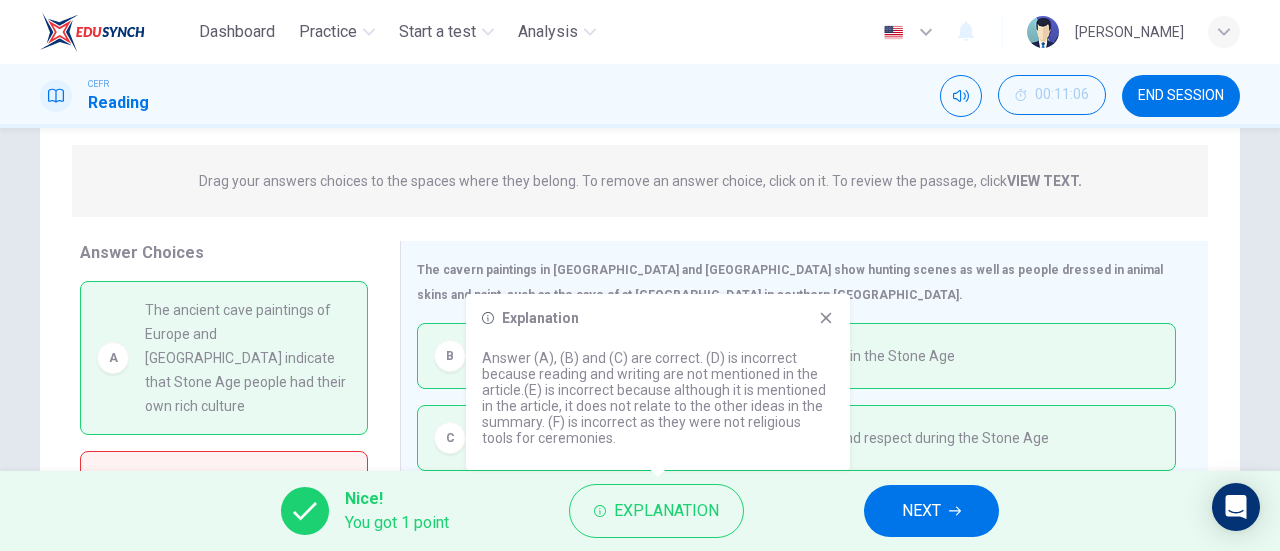 click 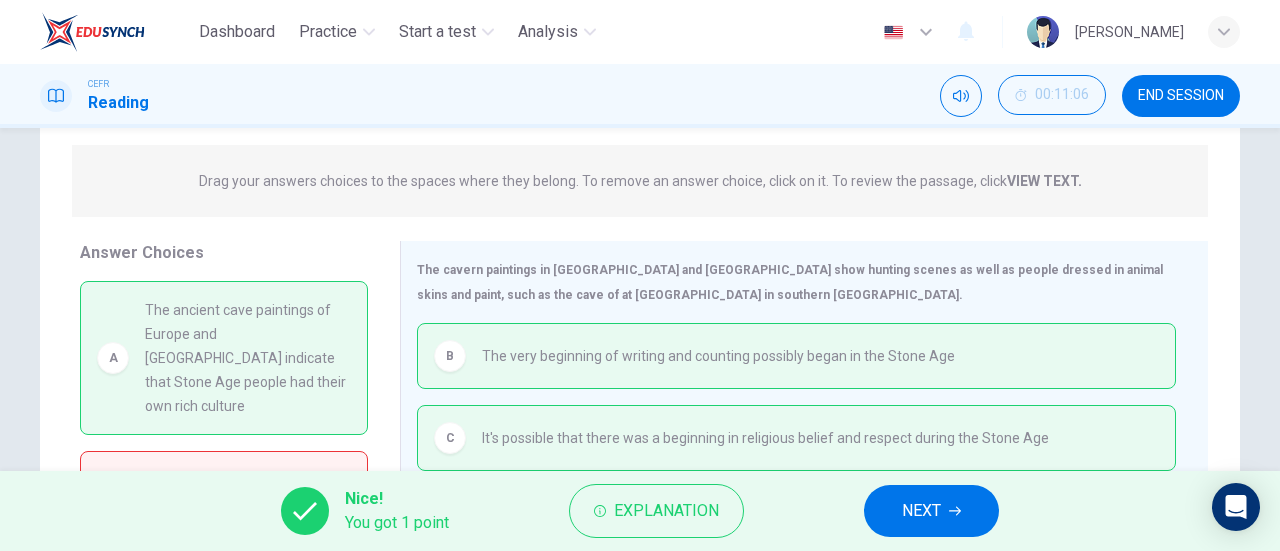 click on "NEXT" at bounding box center [921, 511] 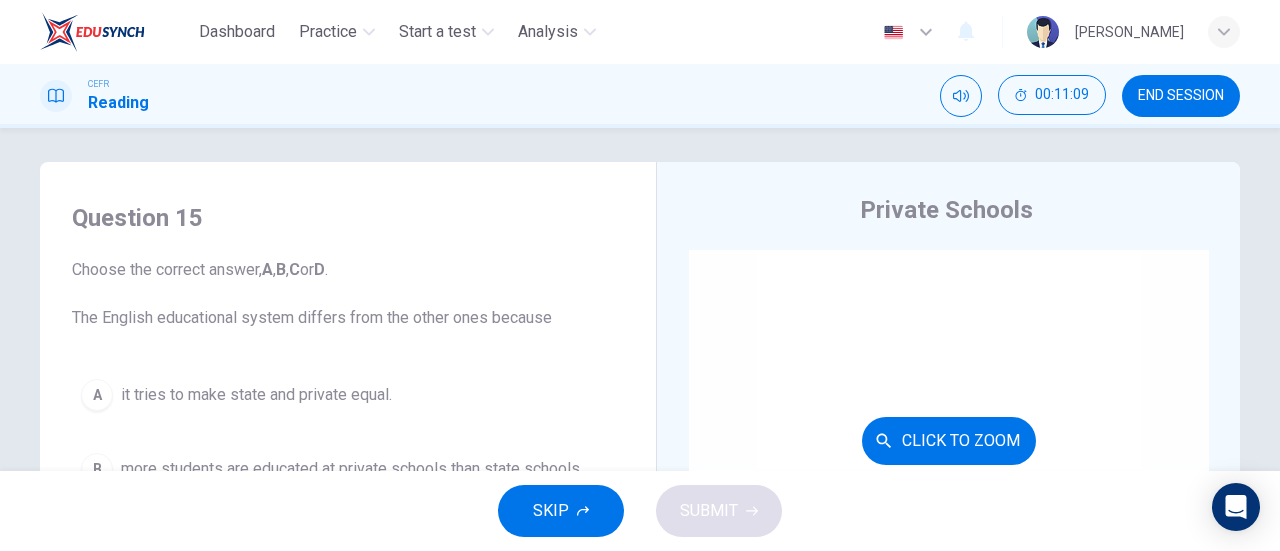 scroll, scrollTop: 0, scrollLeft: 0, axis: both 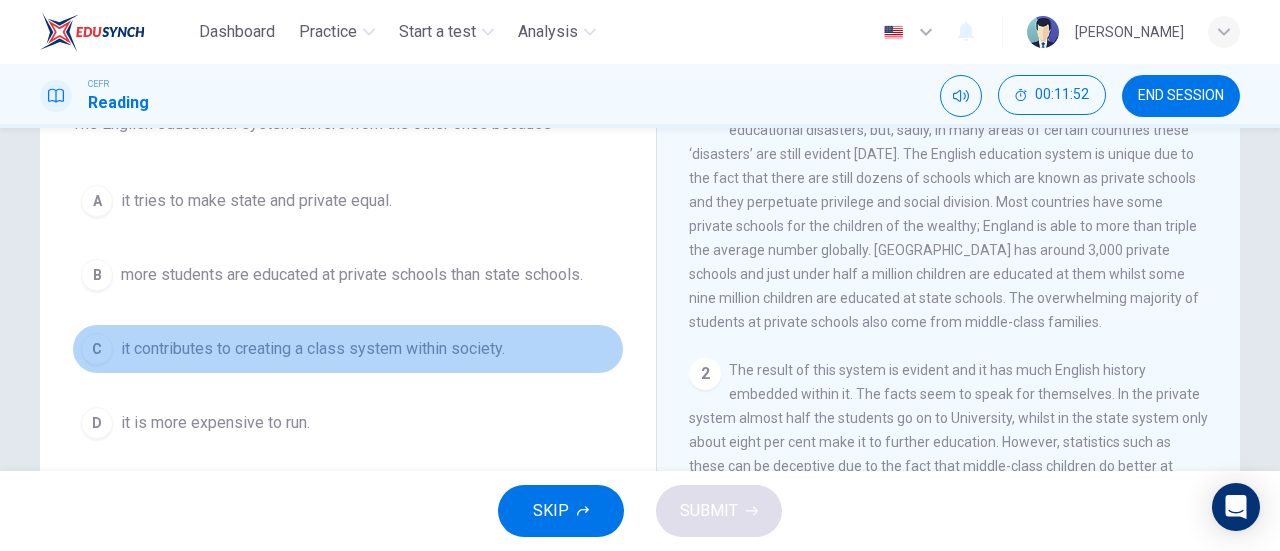 click on "it contributes to creating a class system within society." at bounding box center (313, 349) 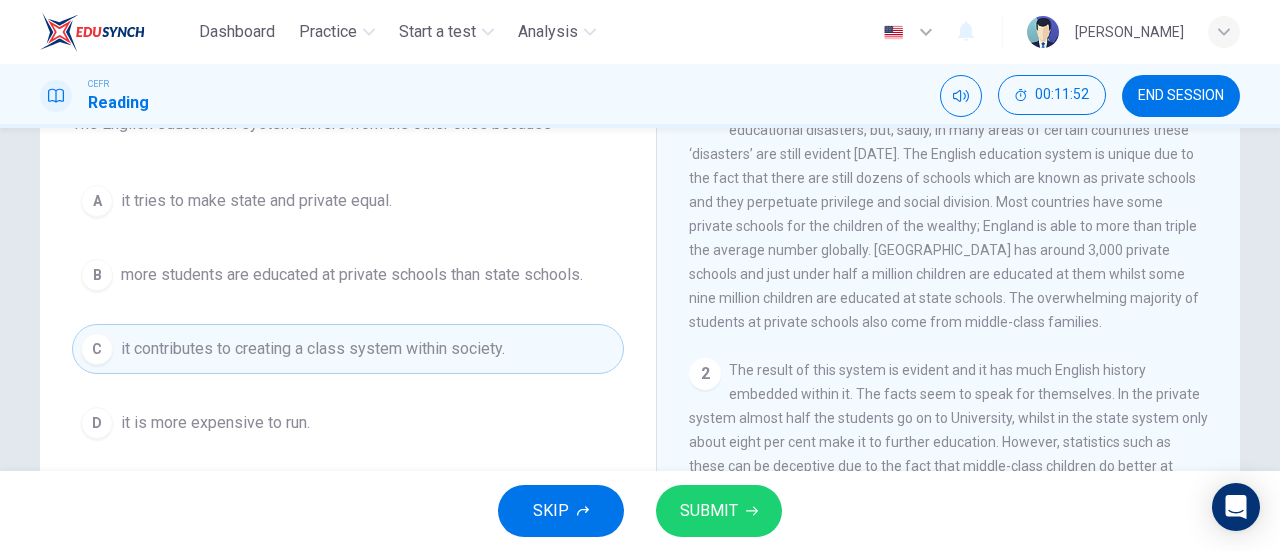 click on "SUBMIT" at bounding box center [709, 511] 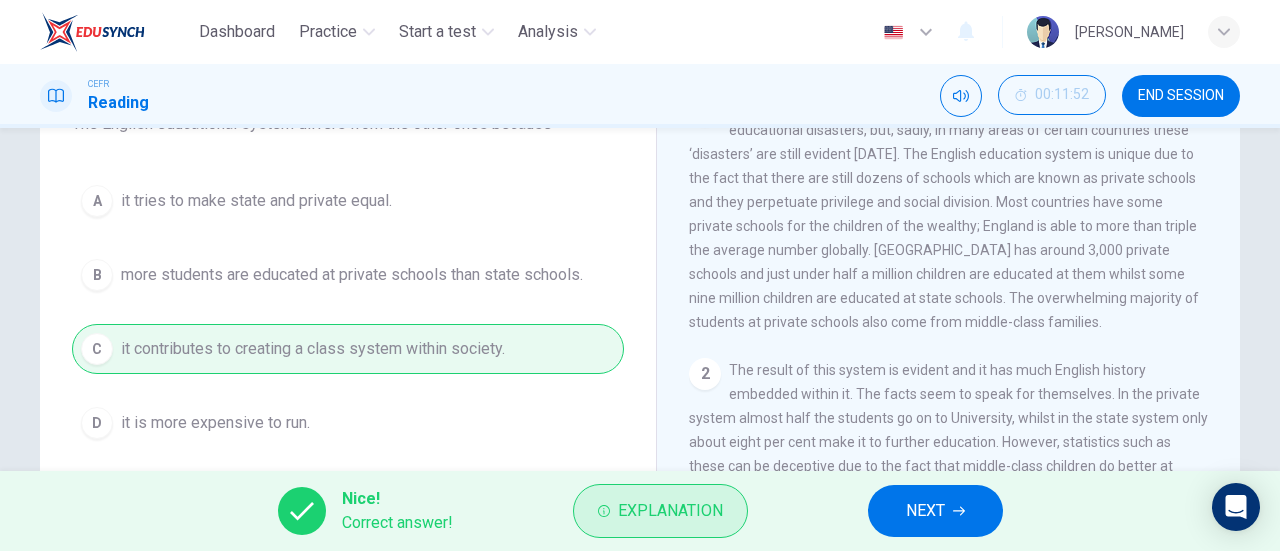 click on "Explanation" at bounding box center [660, 511] 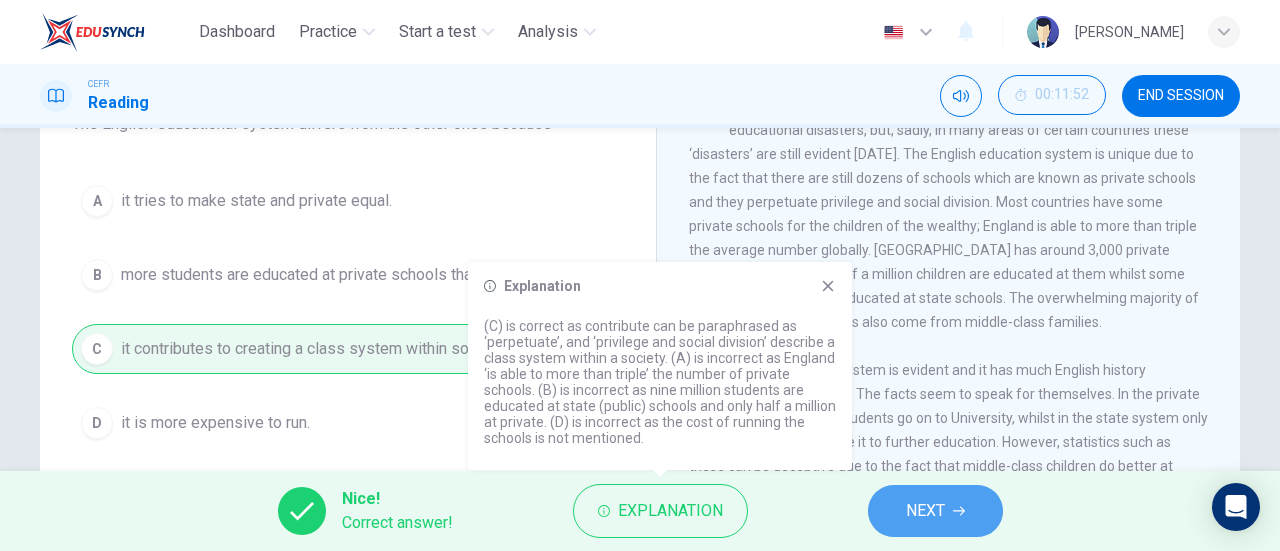 click on "NEXT" at bounding box center (935, 511) 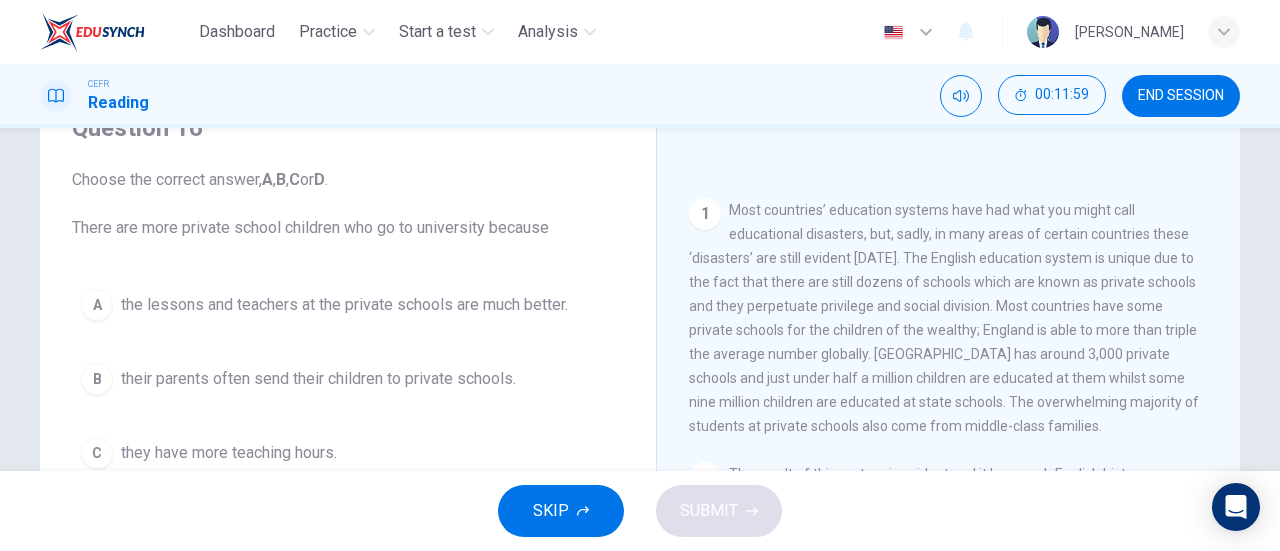 scroll, scrollTop: 100, scrollLeft: 0, axis: vertical 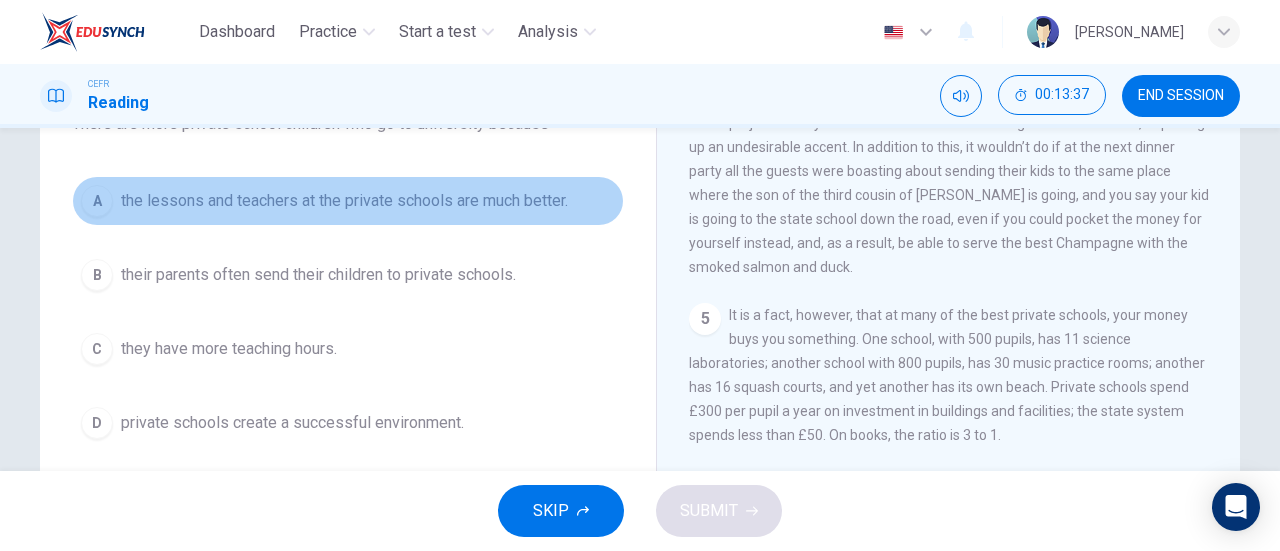 click on "A the lessons and teachers at the private schools are much better." at bounding box center [348, 201] 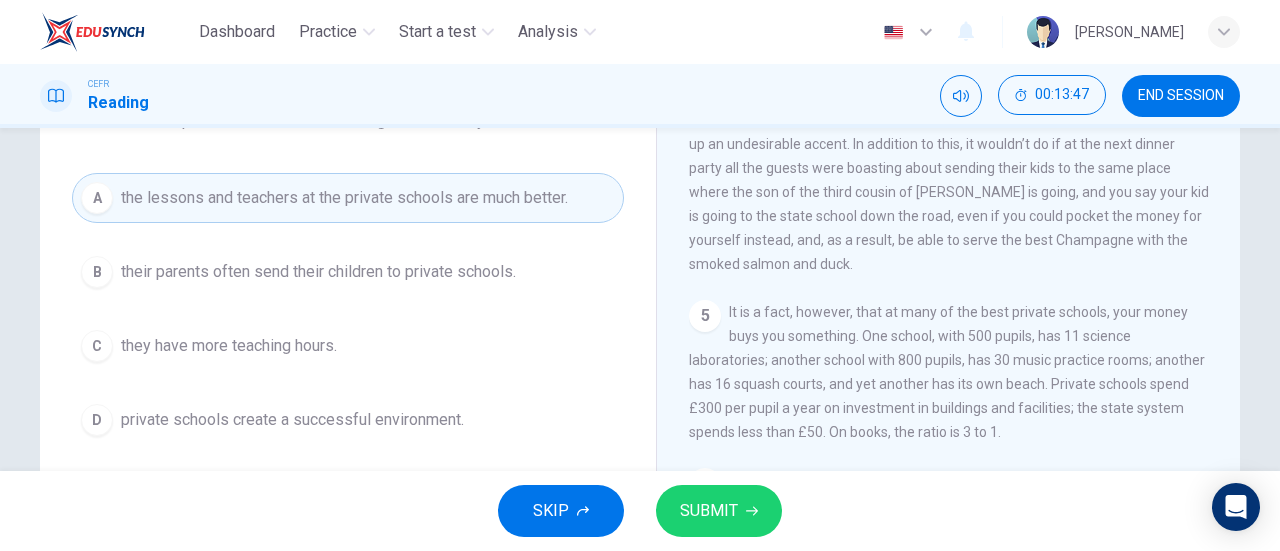 scroll, scrollTop: 200, scrollLeft: 0, axis: vertical 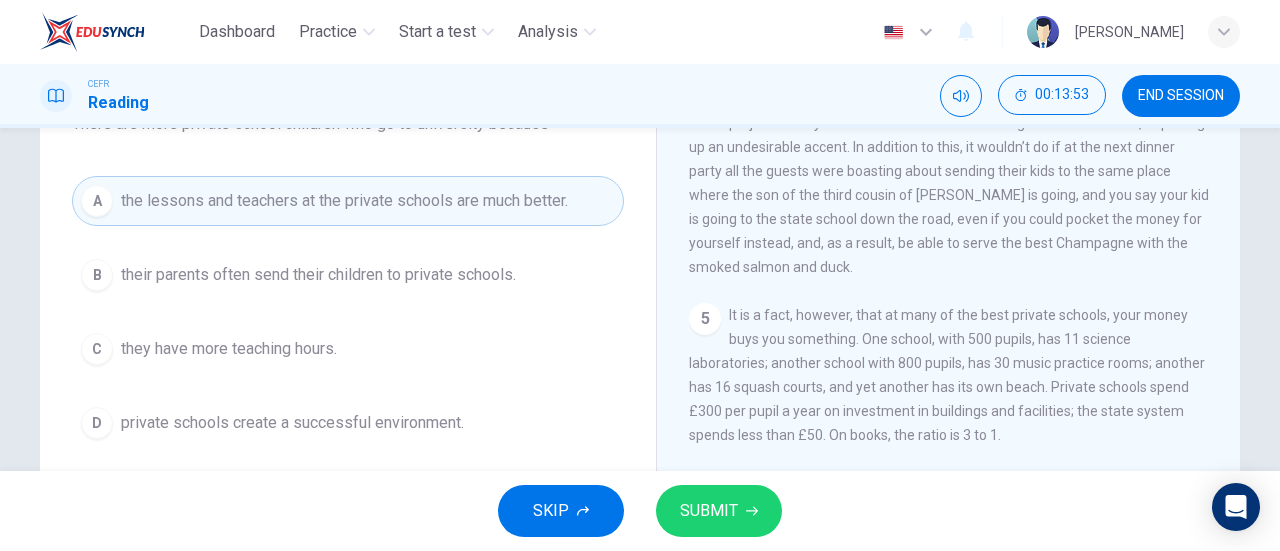 click on "private schools create a successful environment." at bounding box center (292, 423) 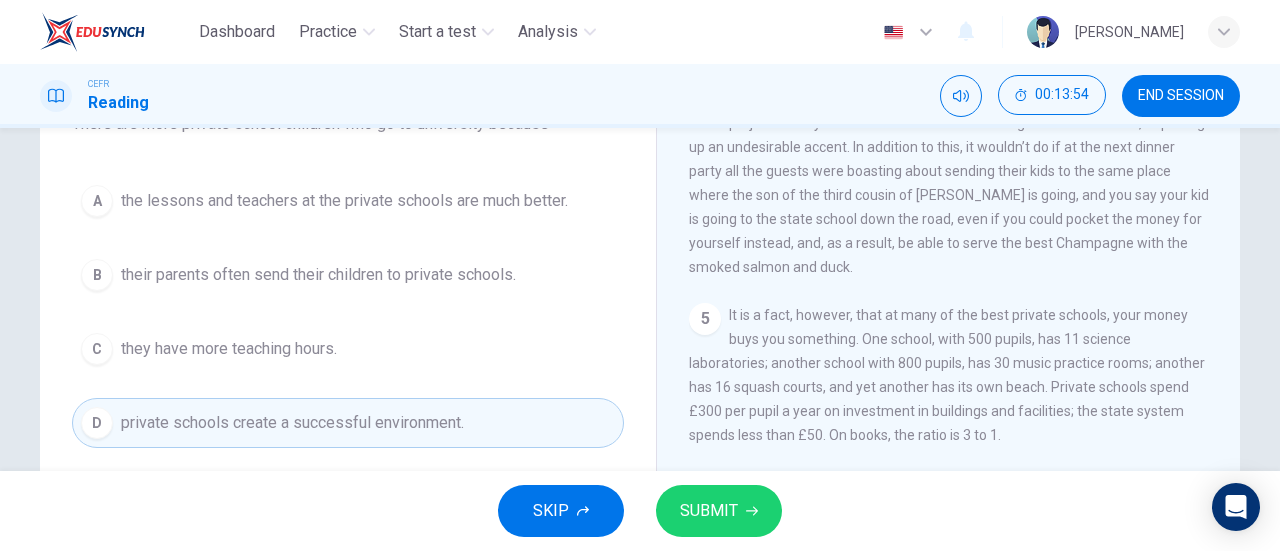 click on "SUBMIT" at bounding box center [709, 511] 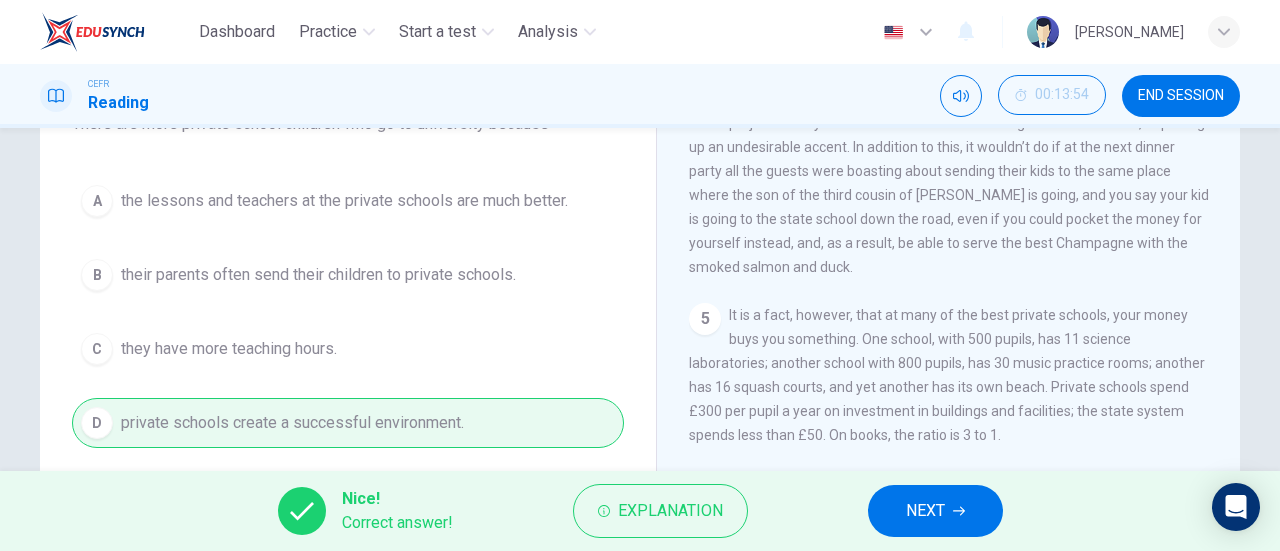 click on "Explanation" at bounding box center (660, 511) 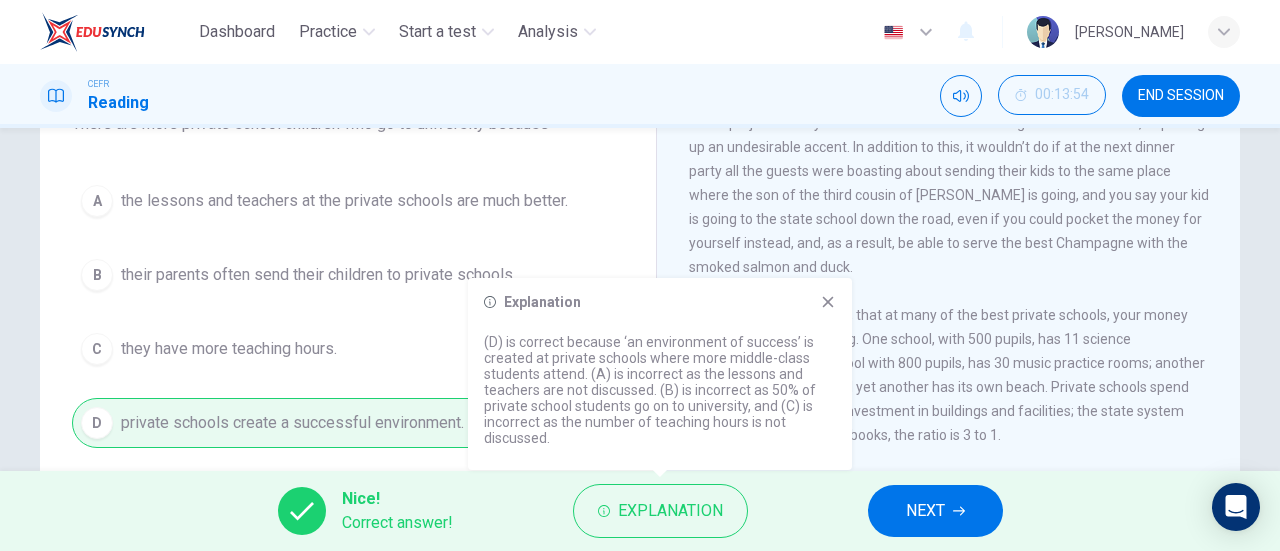 click on "NEXT" at bounding box center [925, 511] 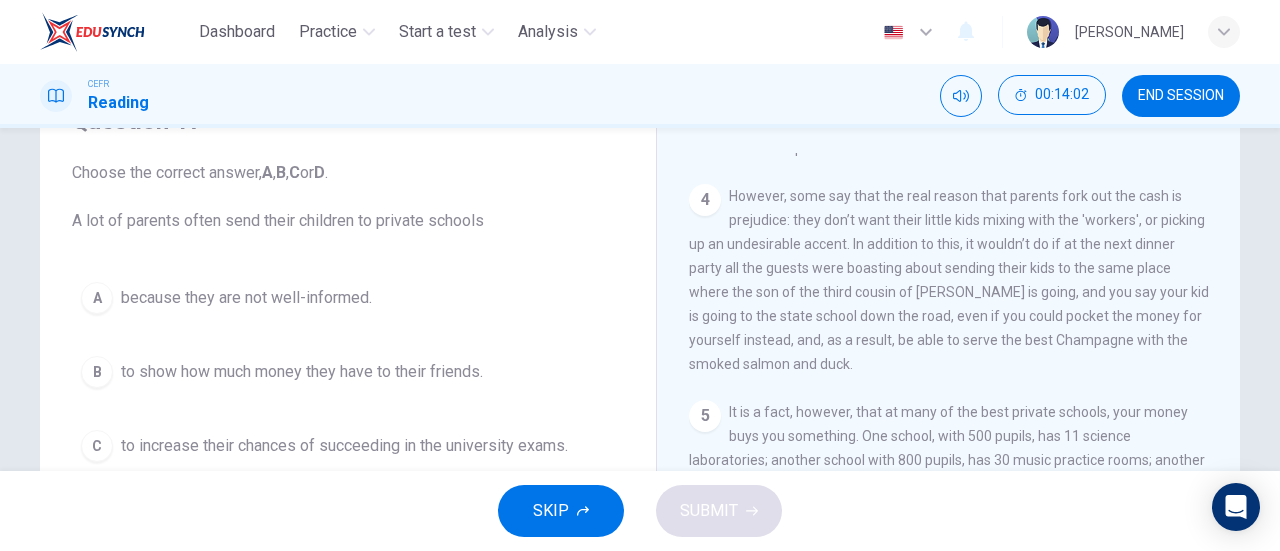scroll, scrollTop: 100, scrollLeft: 0, axis: vertical 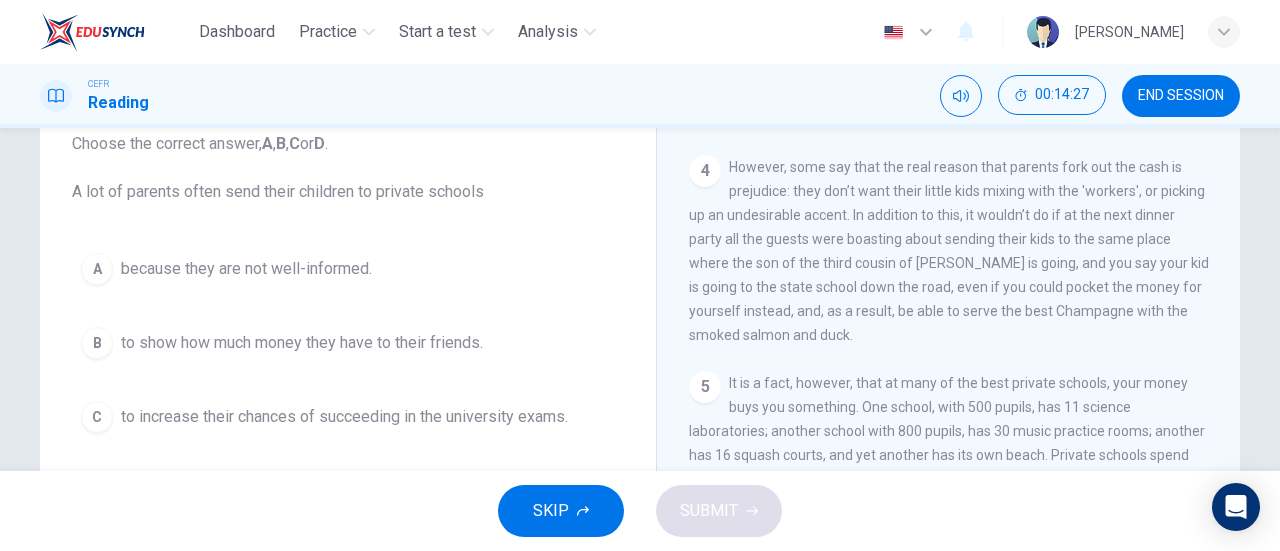 drag, startPoint x: 854, startPoint y: 223, endPoint x: 854, endPoint y: 251, distance: 28 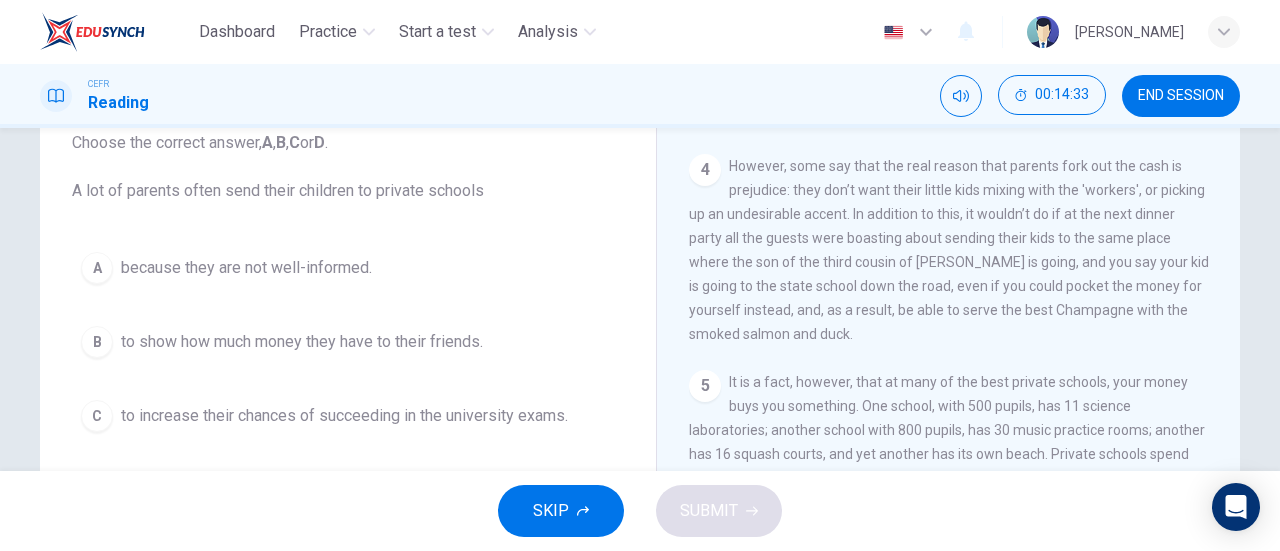 scroll, scrollTop: 132, scrollLeft: 0, axis: vertical 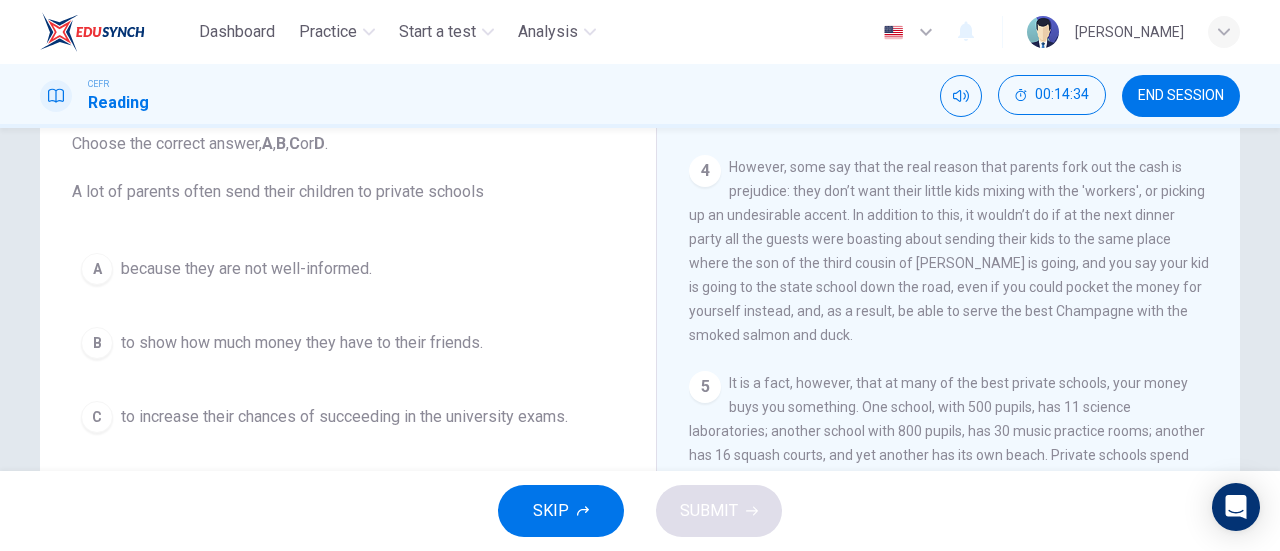 click on "to show how much money they have to their friends." at bounding box center (302, 343) 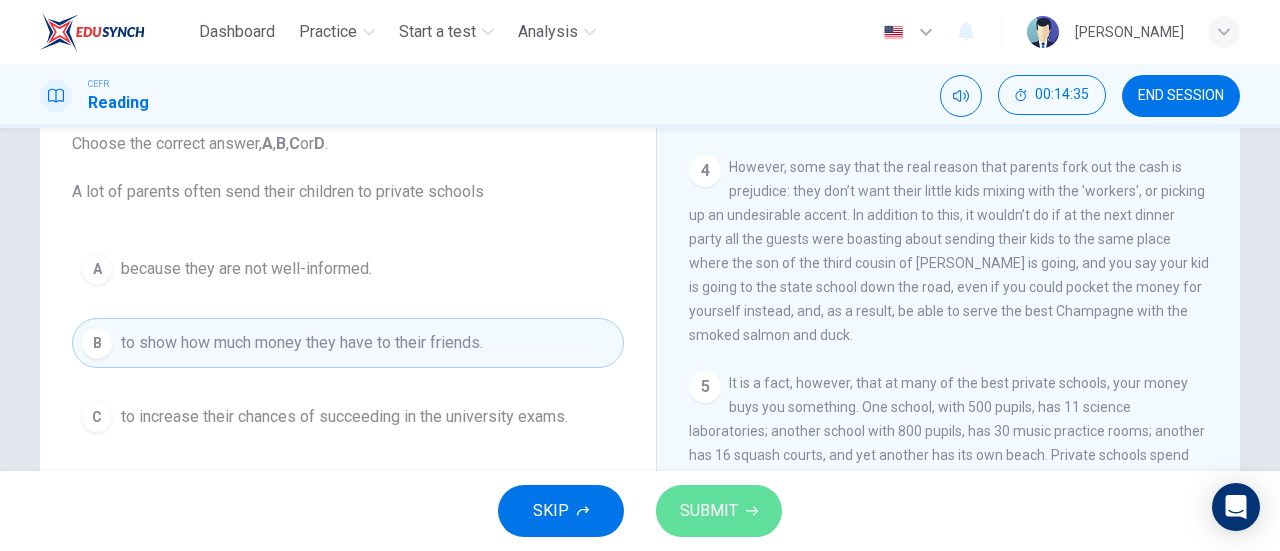 click on "SUBMIT" at bounding box center (719, 511) 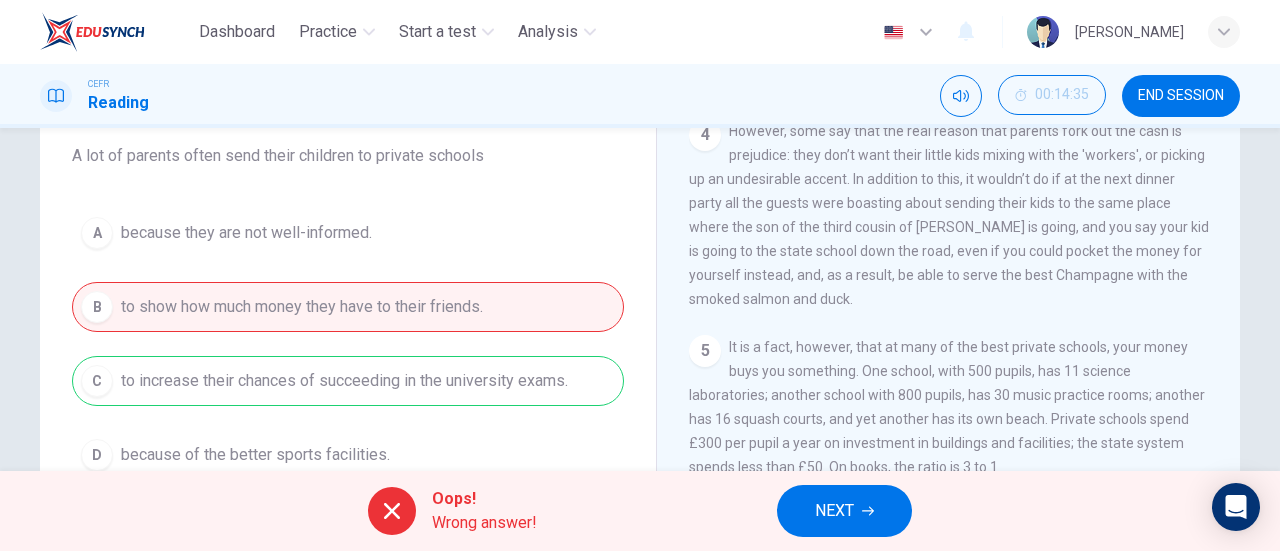 scroll, scrollTop: 232, scrollLeft: 0, axis: vertical 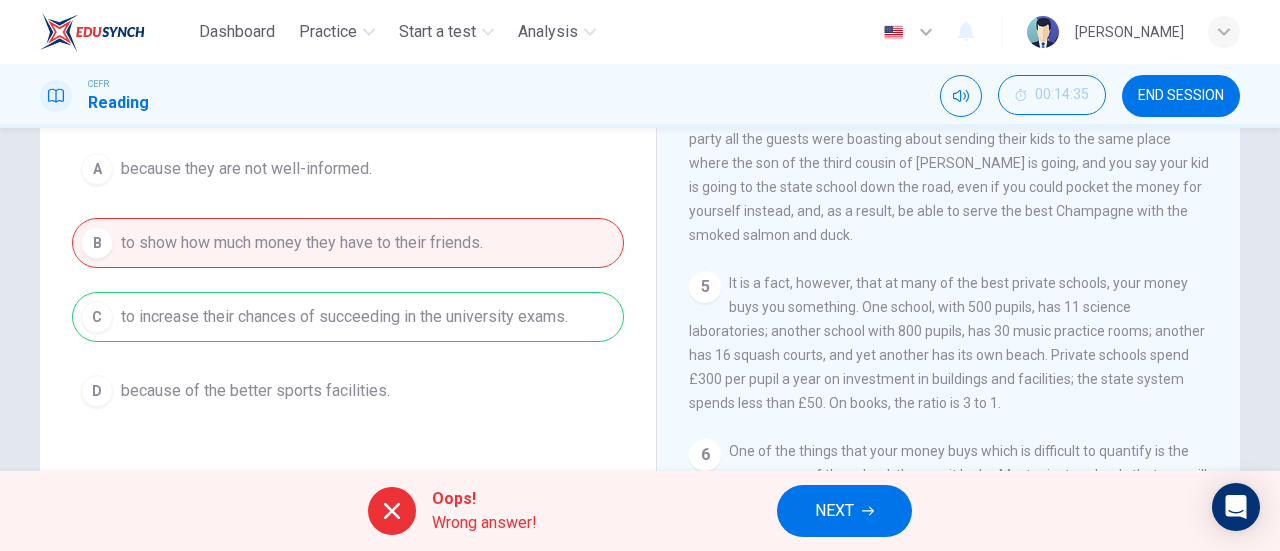 click at bounding box center (392, 511) 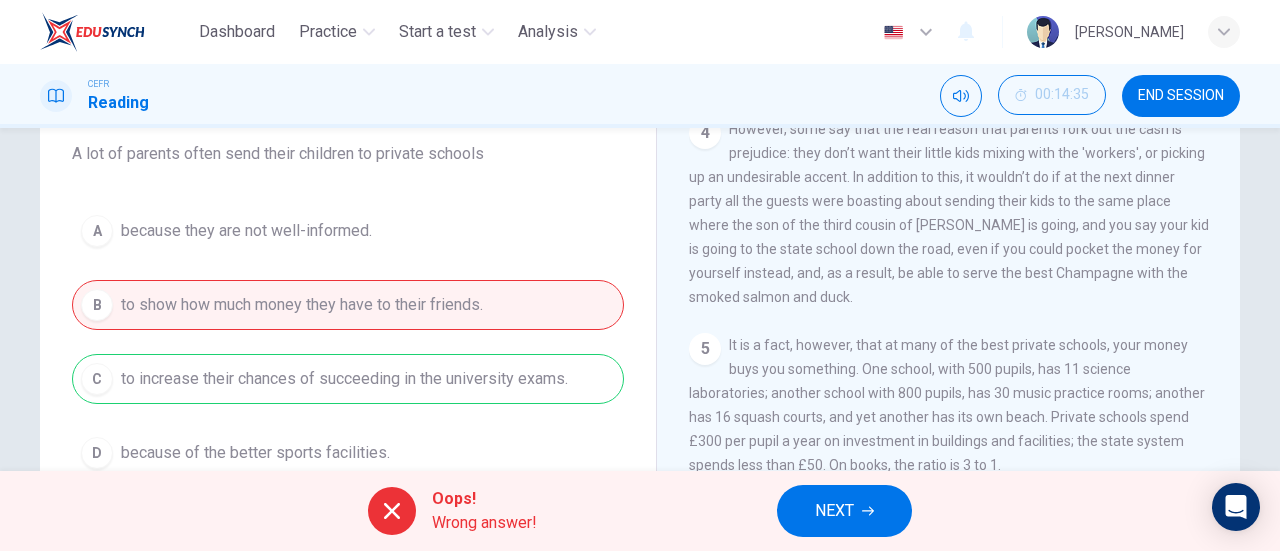 scroll, scrollTop: 200, scrollLeft: 0, axis: vertical 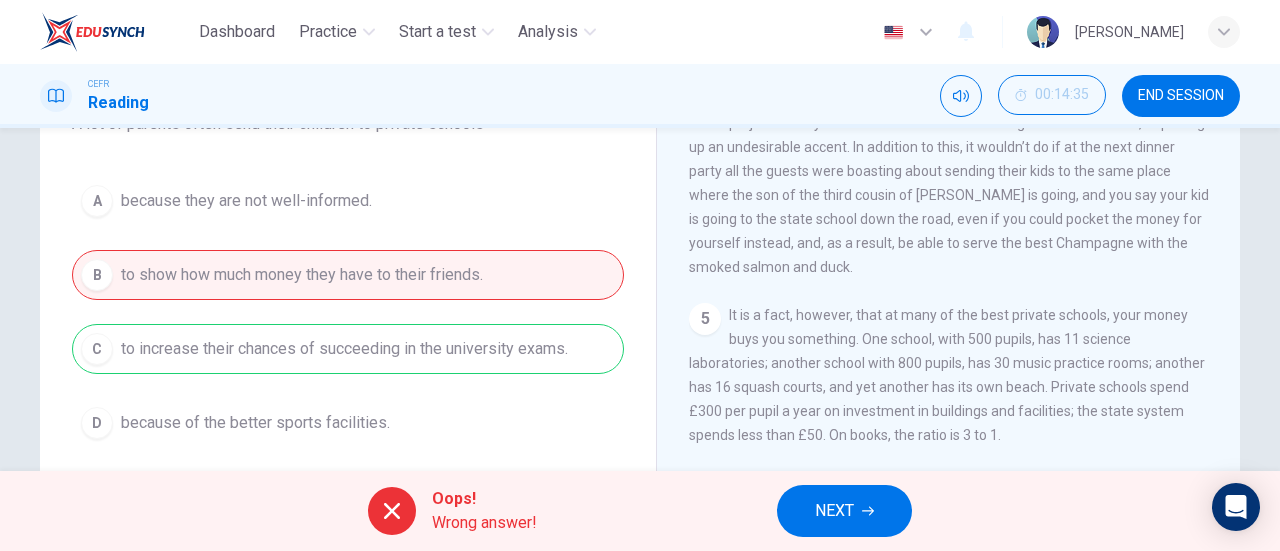 click on "NEXT" at bounding box center (844, 511) 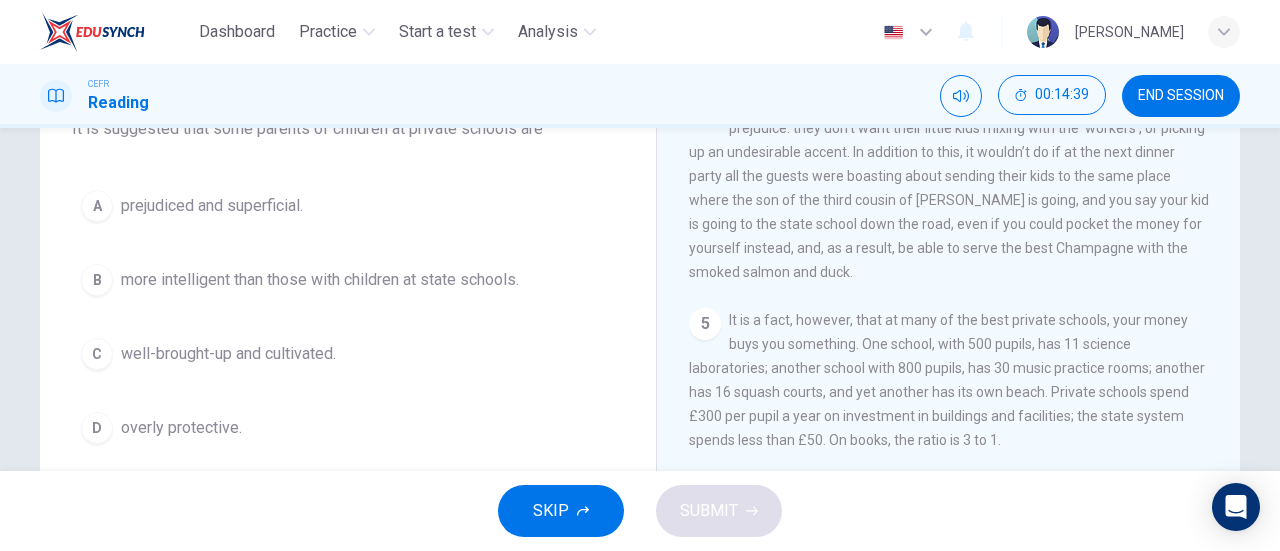 scroll, scrollTop: 200, scrollLeft: 0, axis: vertical 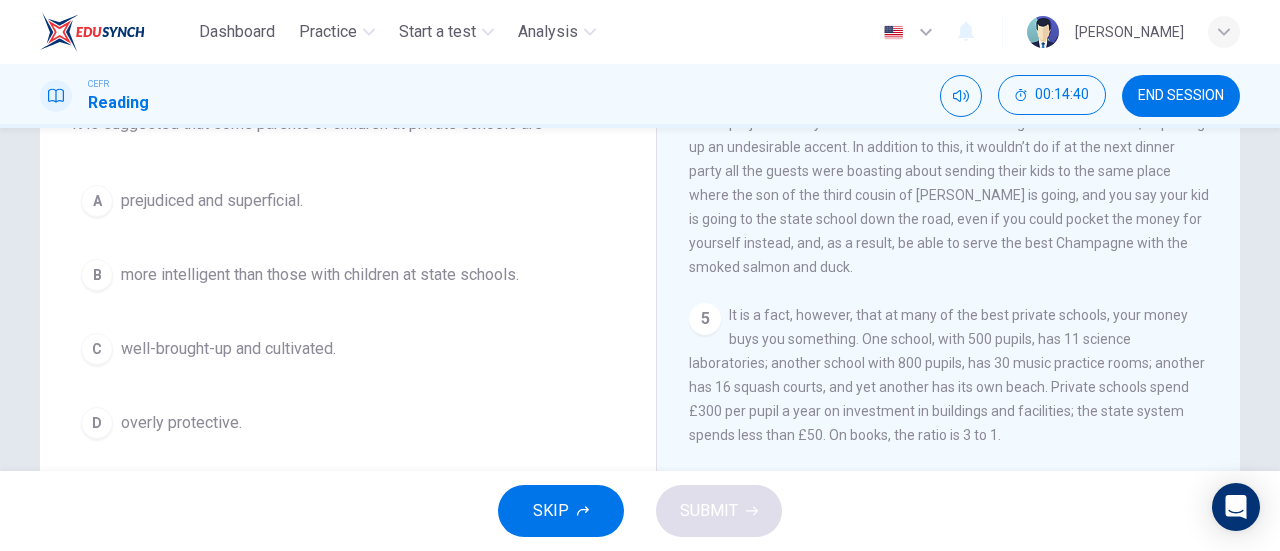click on "prejudiced and superficial." at bounding box center (212, 201) 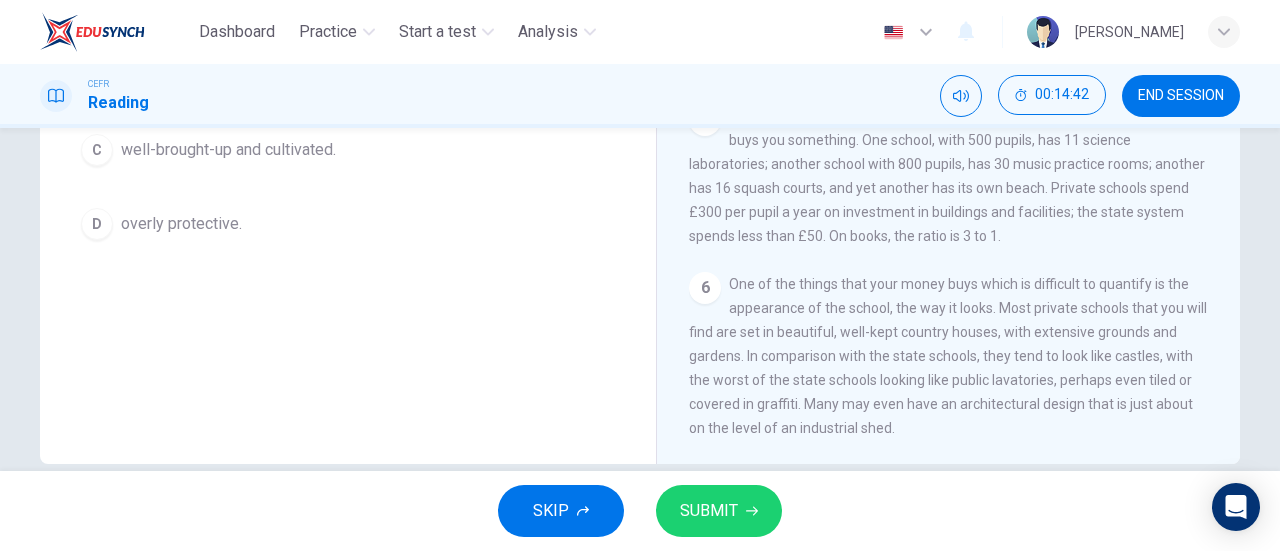 scroll, scrollTop: 400, scrollLeft: 0, axis: vertical 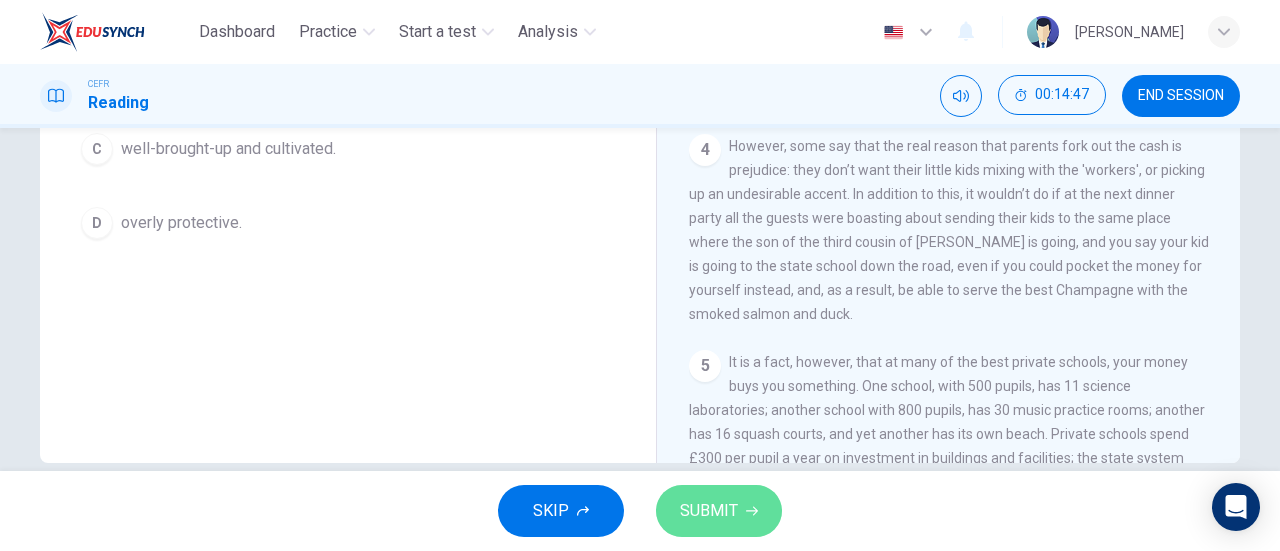 click on "SUBMIT" at bounding box center [709, 511] 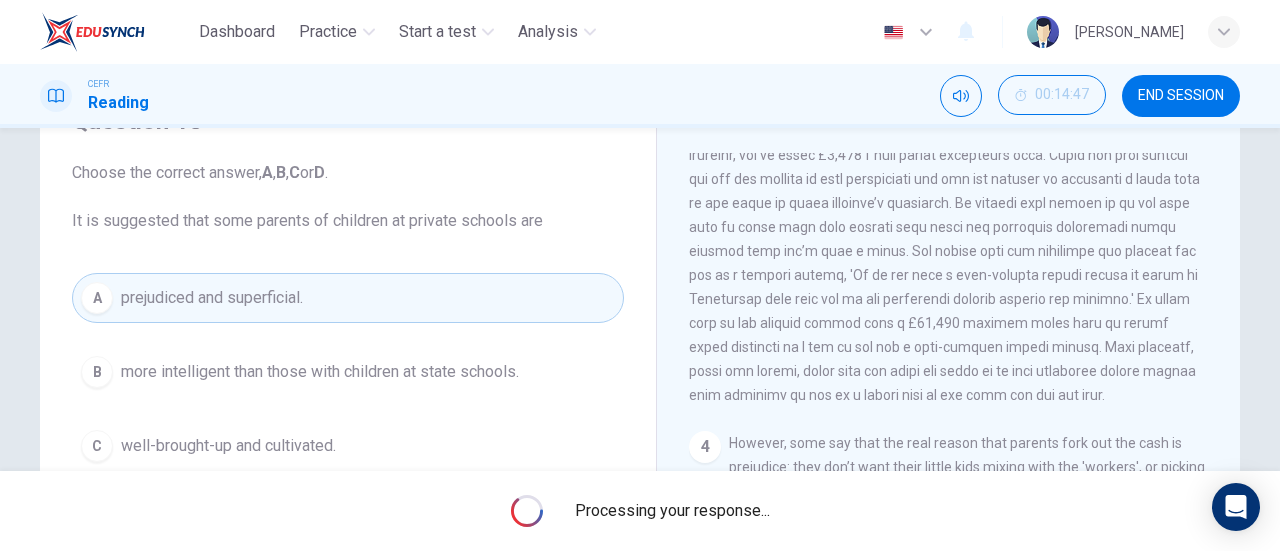 scroll, scrollTop: 100, scrollLeft: 0, axis: vertical 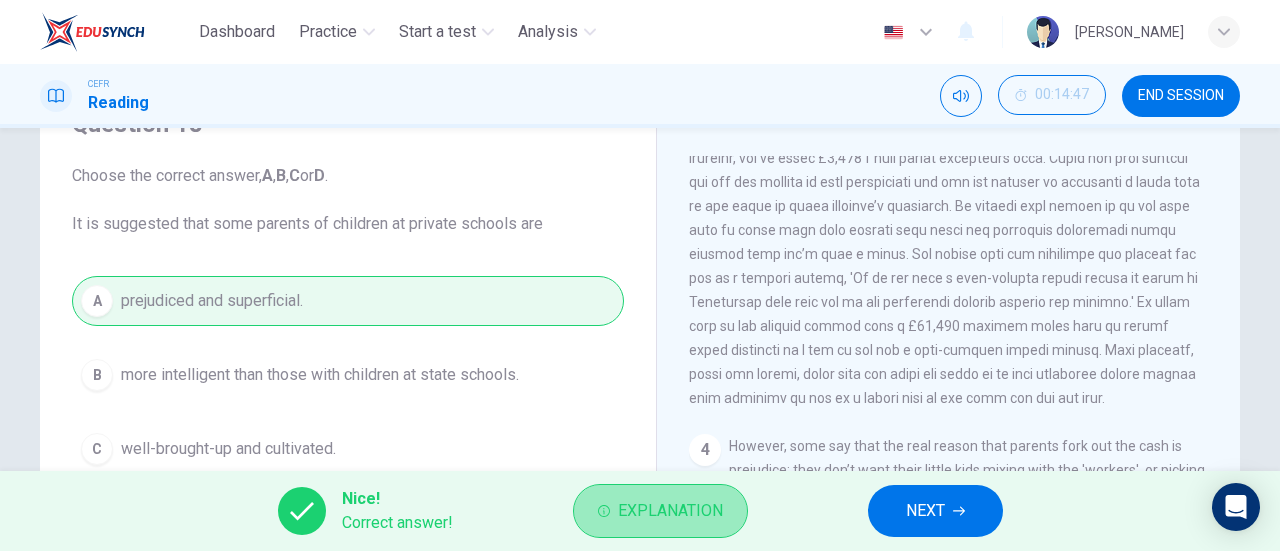 click on "Explanation" at bounding box center [670, 511] 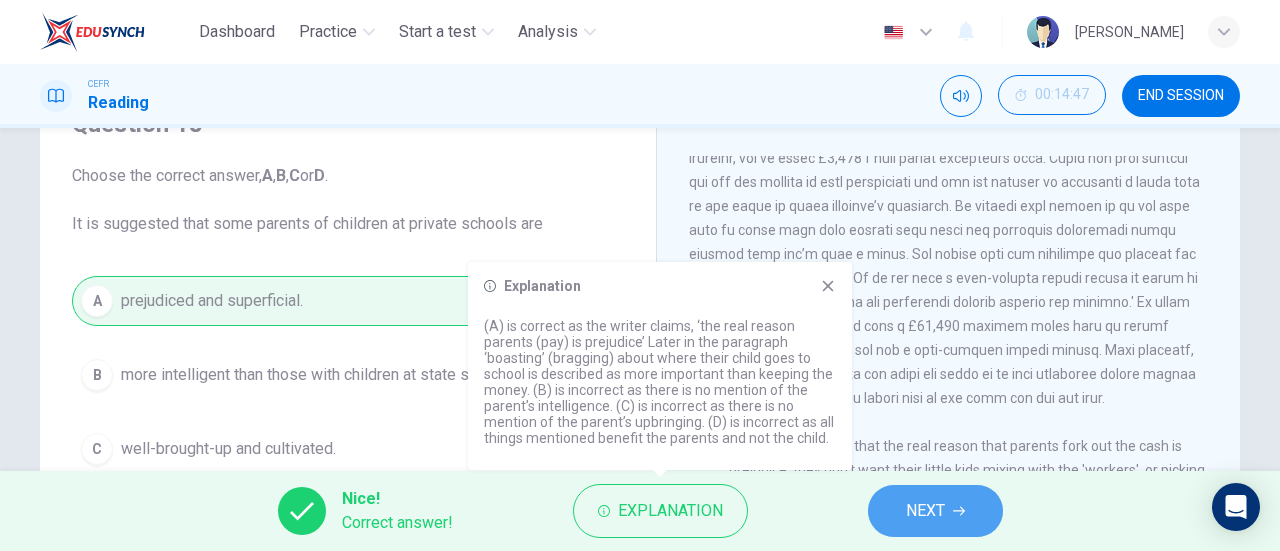 click on "NEXT" at bounding box center [935, 511] 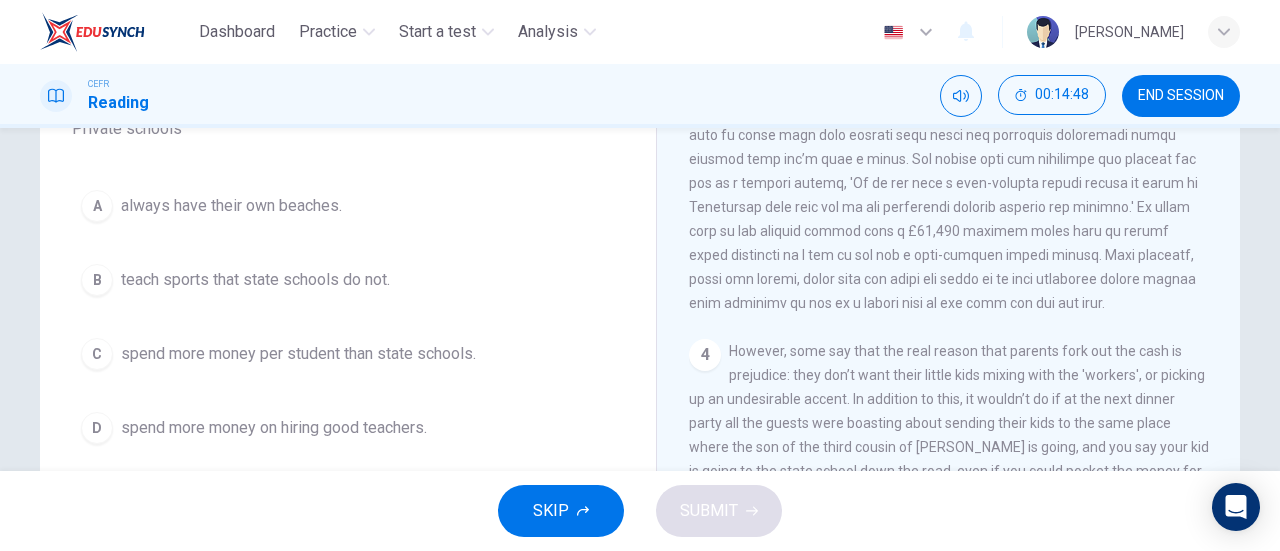 scroll, scrollTop: 200, scrollLeft: 0, axis: vertical 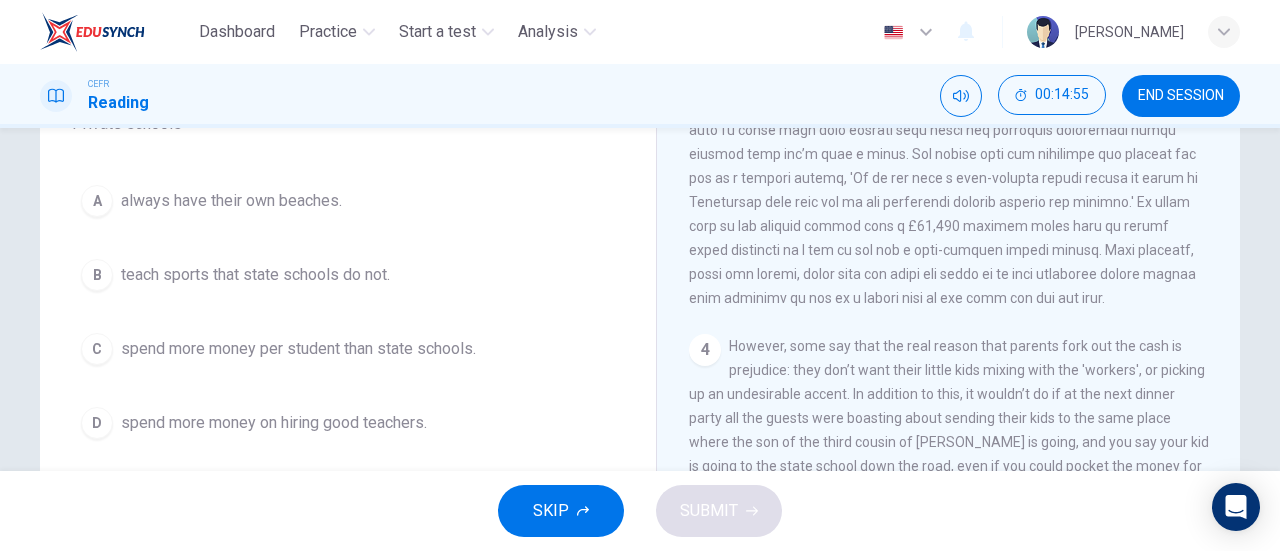 click on "spend more money per student than state schools." at bounding box center [298, 349] 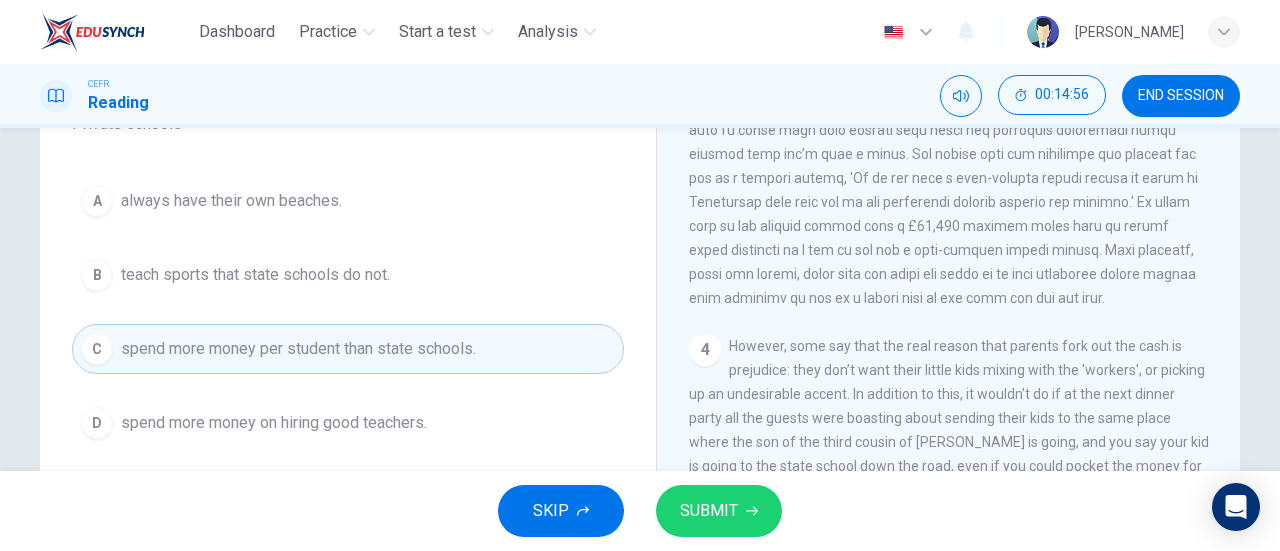 click 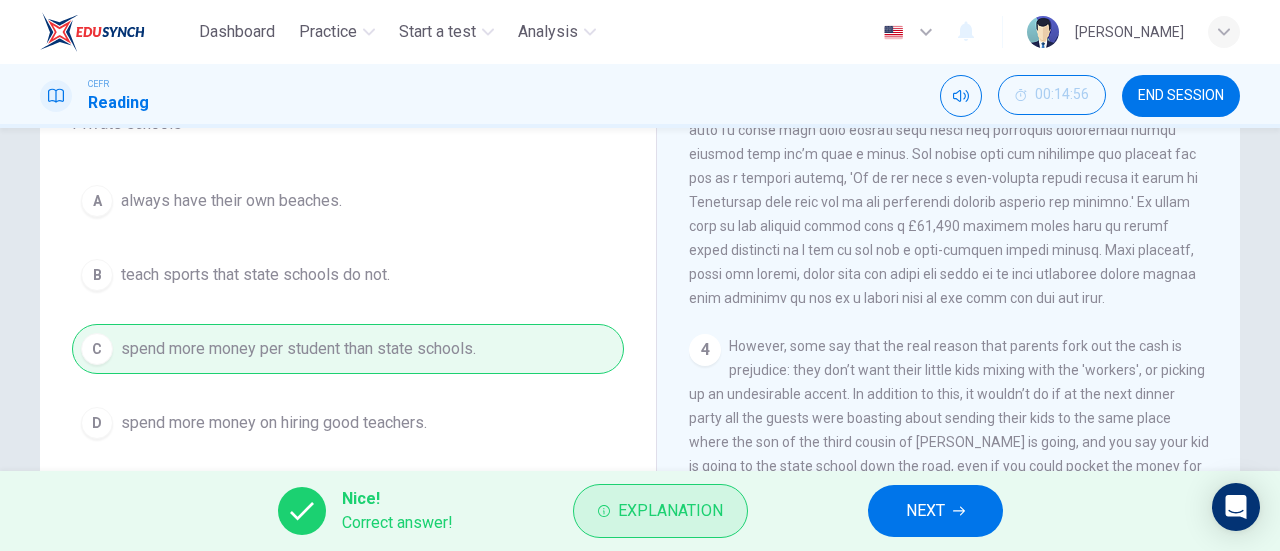 click on "Explanation" at bounding box center [670, 511] 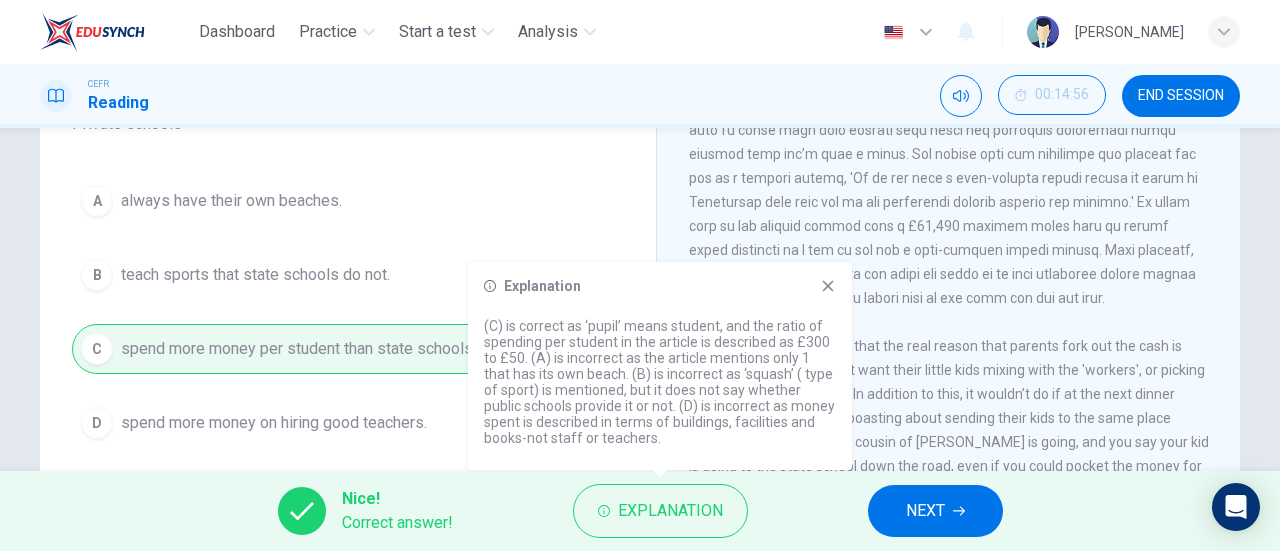 click on "NEXT" at bounding box center [935, 511] 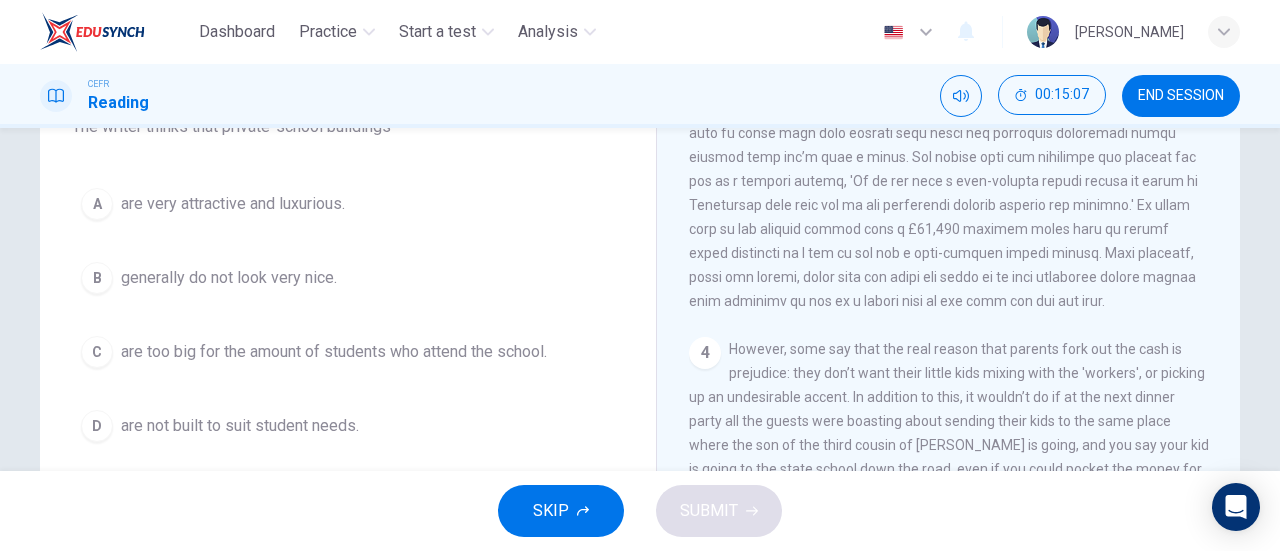 scroll, scrollTop: 200, scrollLeft: 0, axis: vertical 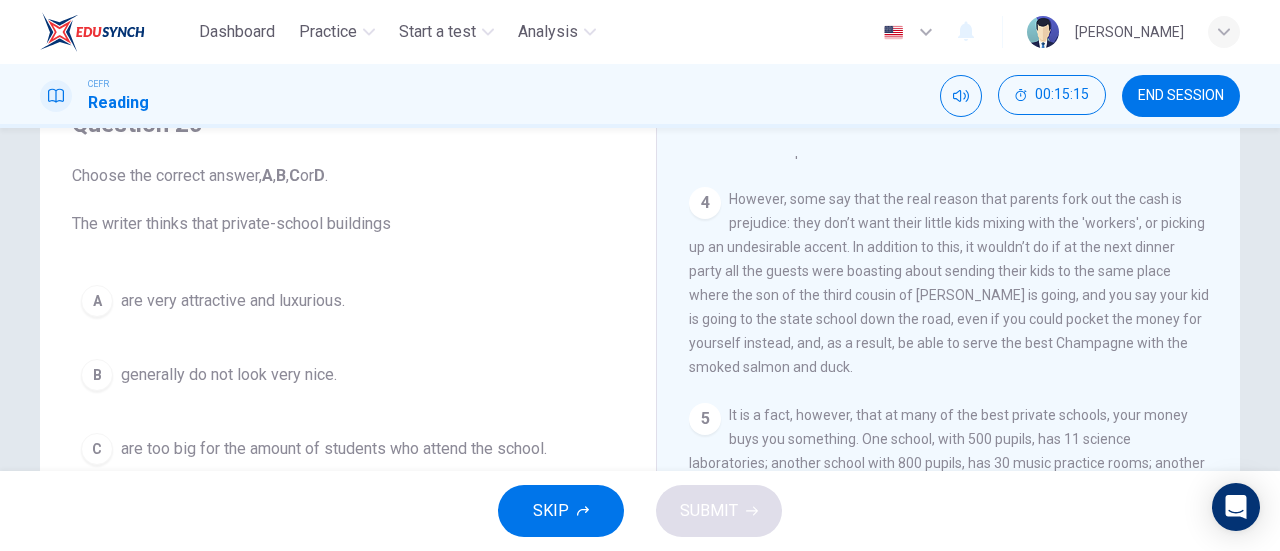click on "A are very attractive and luxurious." at bounding box center (348, 301) 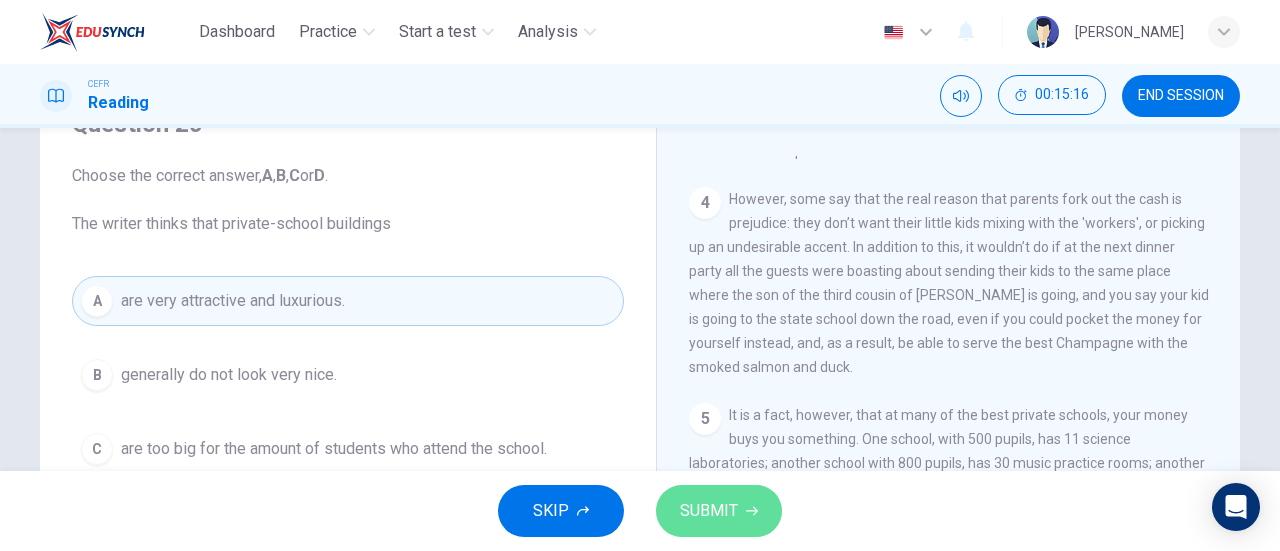 click on "SUBMIT" at bounding box center [709, 511] 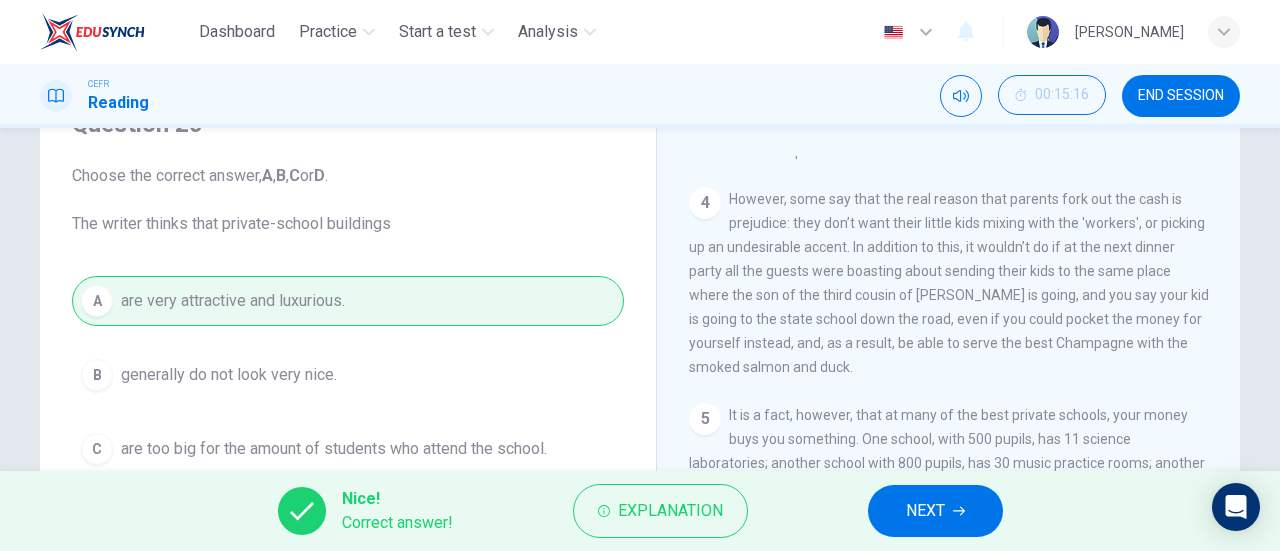 click on "NEXT" at bounding box center (935, 511) 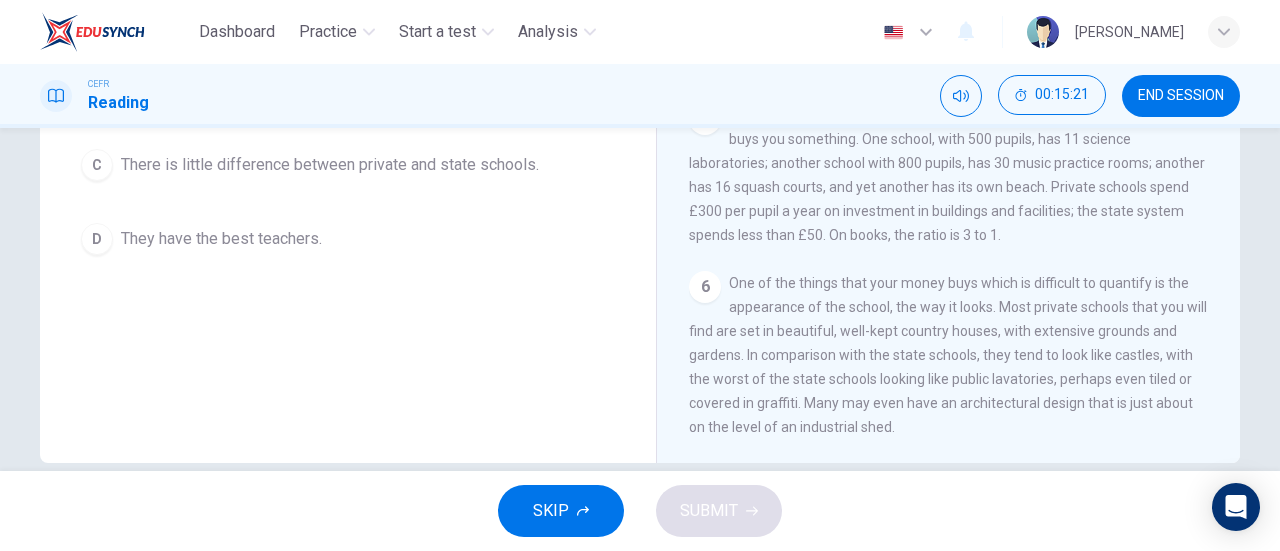 scroll, scrollTop: 432, scrollLeft: 0, axis: vertical 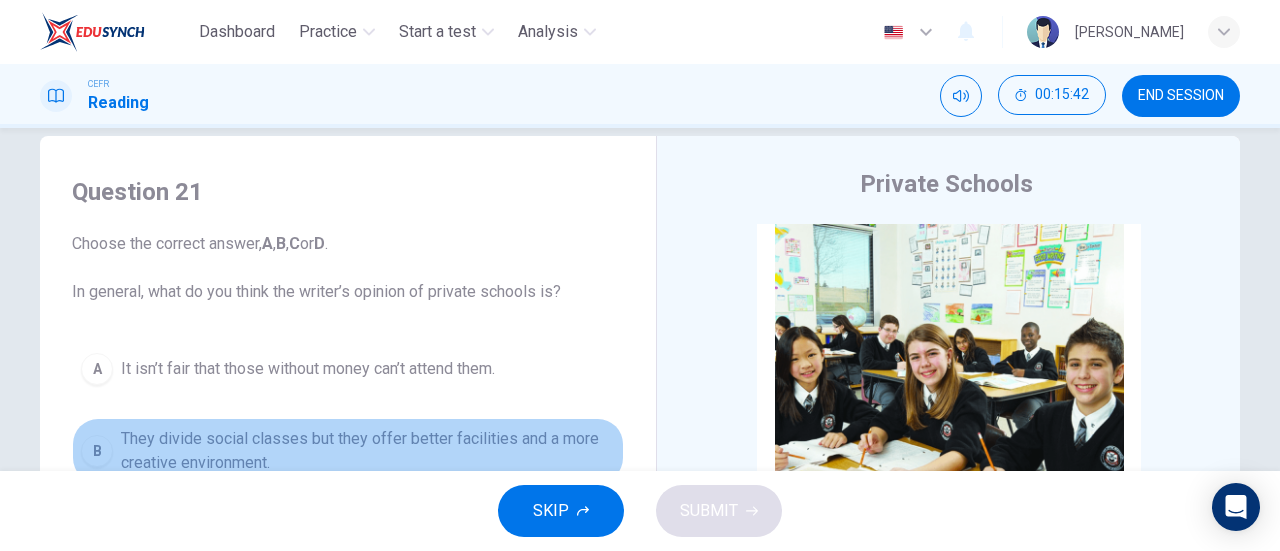click on "They divide social classes but they offer better facilities and a more
creative environment." at bounding box center [368, 451] 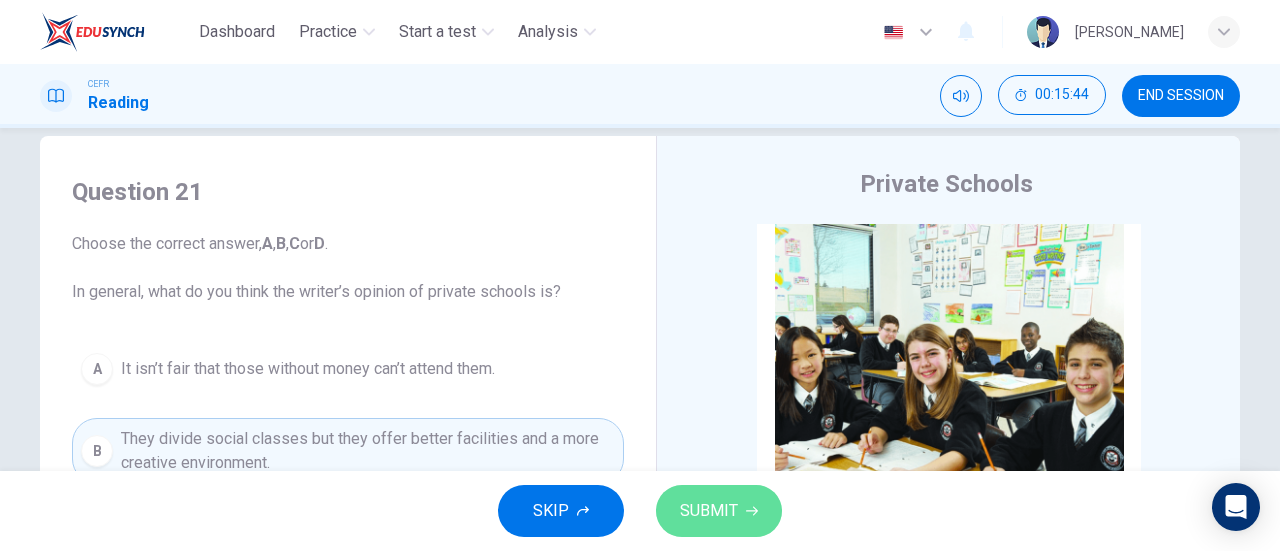 click on "SUBMIT" at bounding box center (719, 511) 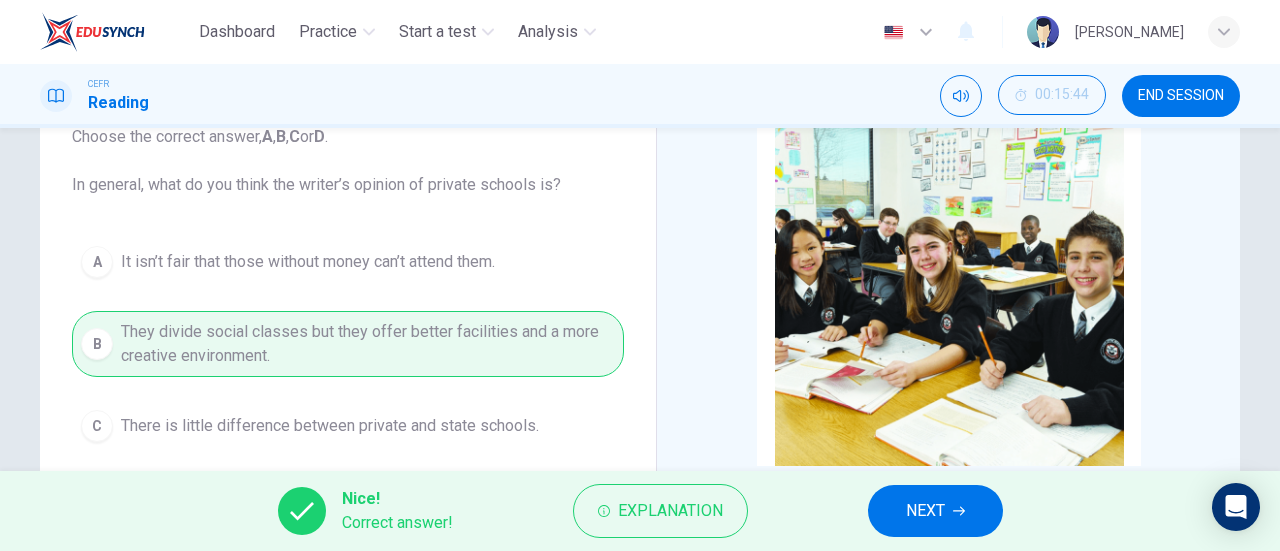 scroll, scrollTop: 132, scrollLeft: 0, axis: vertical 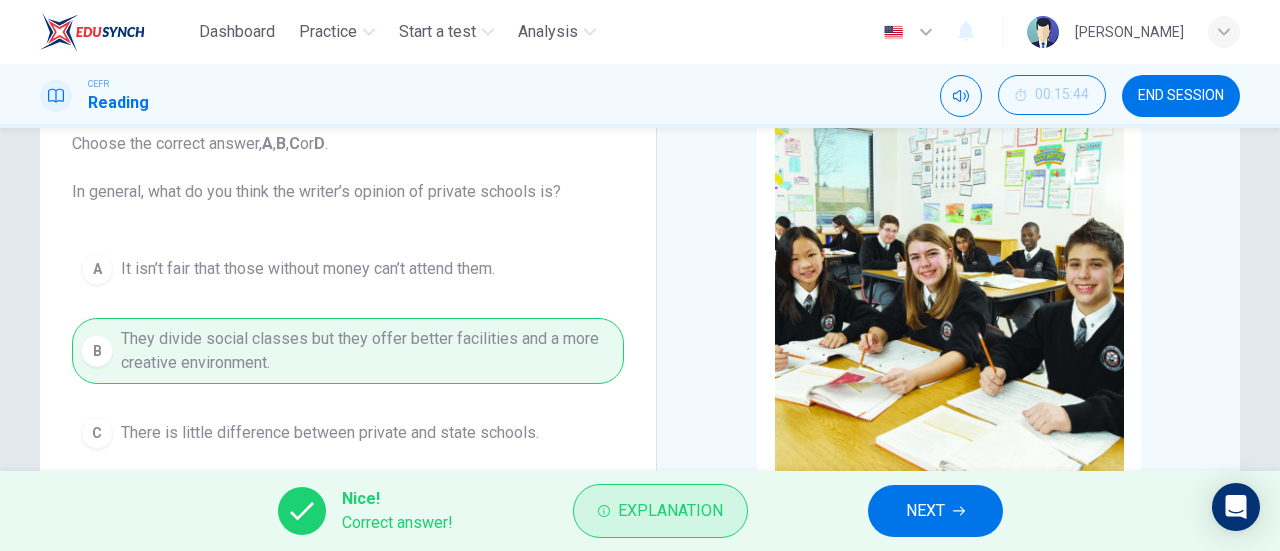 click on "Explanation" at bounding box center [670, 511] 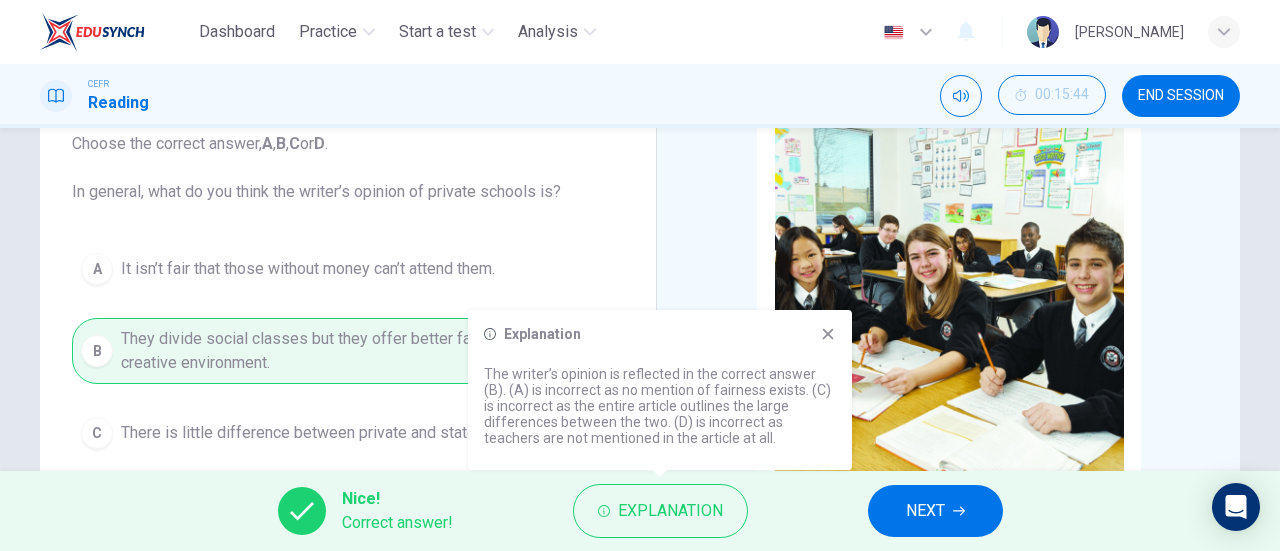 click on "NEXT" at bounding box center [935, 511] 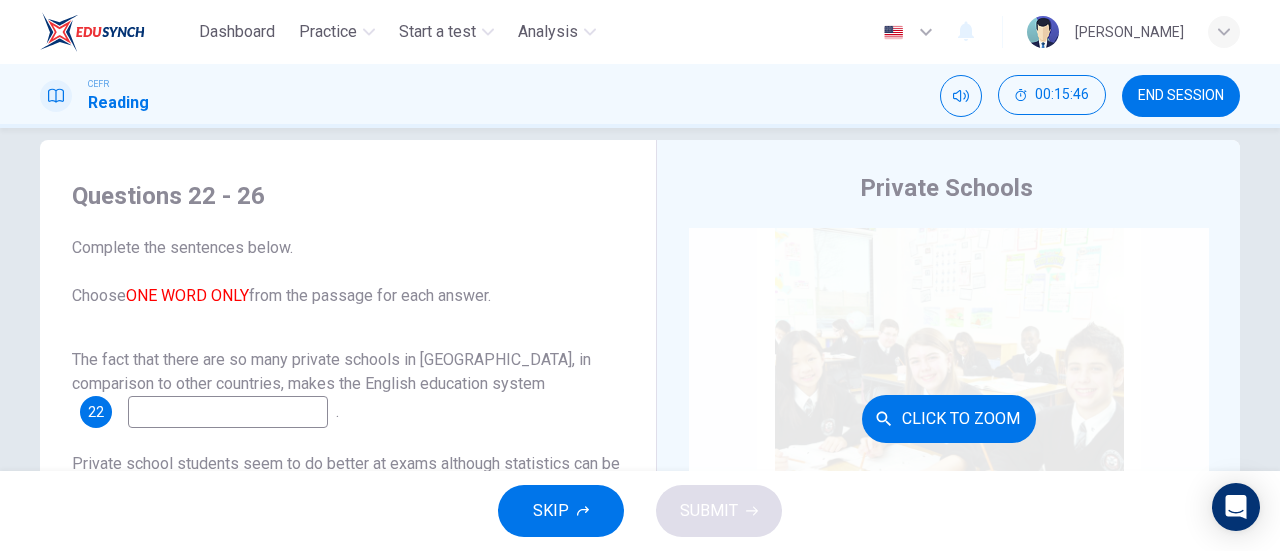 scroll, scrollTop: 0, scrollLeft: 0, axis: both 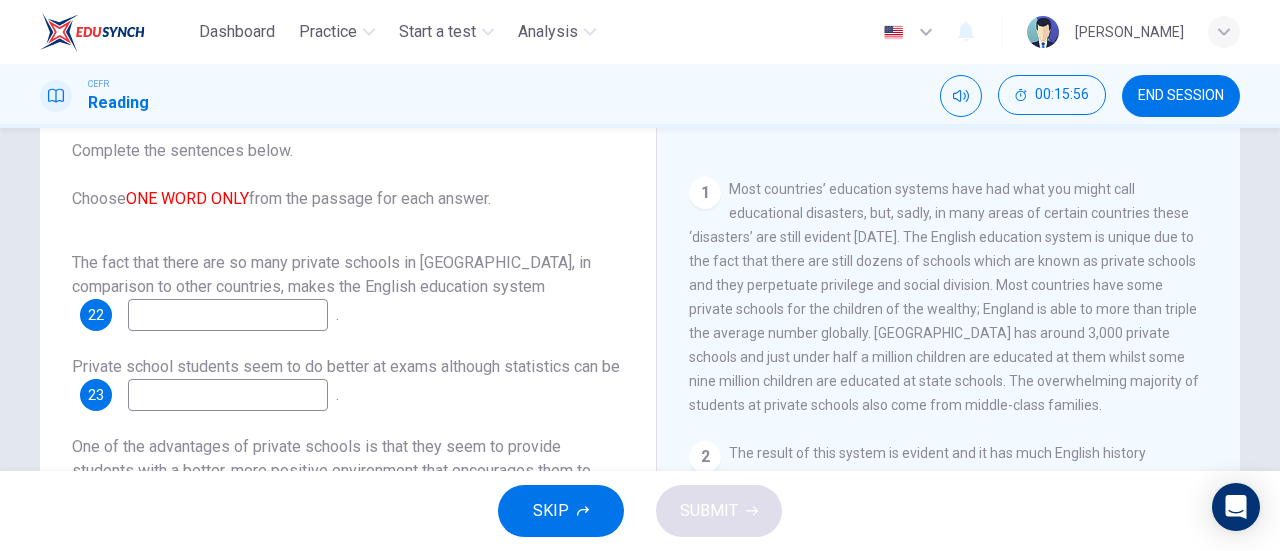 click on "Most countries’ education systems have had what you might call educational disasters, but, sadly, in many areas of certain countries these ‘disasters’ are still evident today. The English education system is unique due to the fact that there are still dozens of schools which are known as private schools and they perpetuate privilege and social division. Most countries have some private schools for the children of the wealthy; England is able to more than triple the average number globally. England has around 3,000 private schools and just under half a million children are educated at them whilst some nine million children are educated at state schools. The overwhelming majority of students at private schools also come from middle-class families." at bounding box center [944, 297] 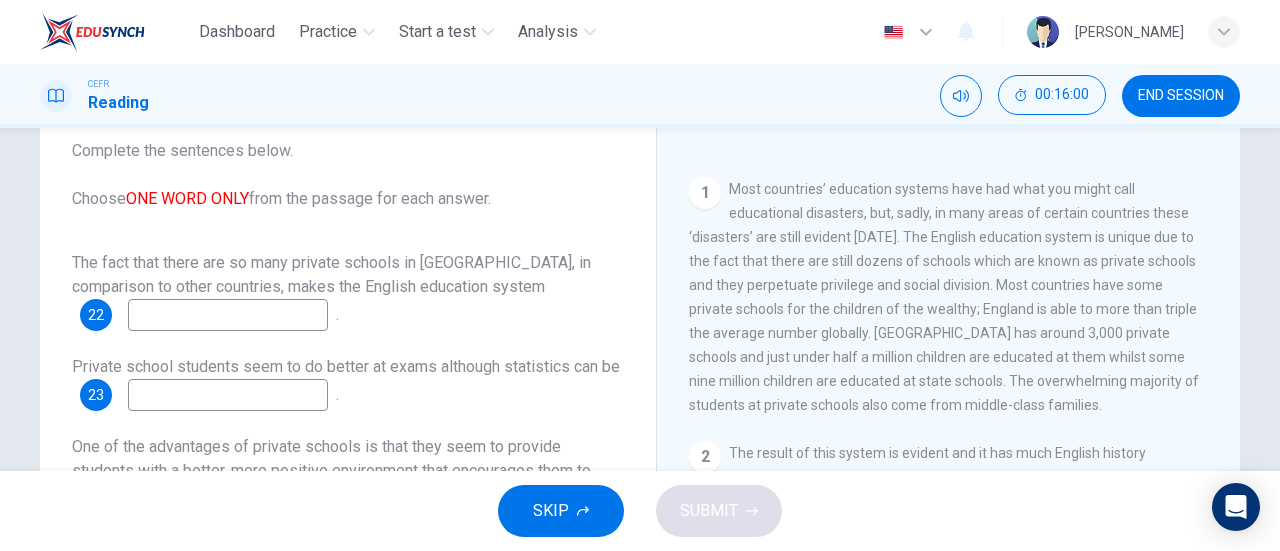 click on "Most countries’ education systems have had what you might call educational disasters, but, sadly, in many areas of certain countries these ‘disasters’ are still evident today. The English education system is unique due to the fact that there are still dozens of schools which are known as private schools and they perpetuate privilege and social division. Most countries have some private schools for the children of the wealthy; England is able to more than triple the average number globally. England has around 3,000 private schools and just under half a million children are educated at them whilst some nine million children are educated at state schools. The overwhelming majority of students at private schools also come from middle-class families." at bounding box center [944, 297] 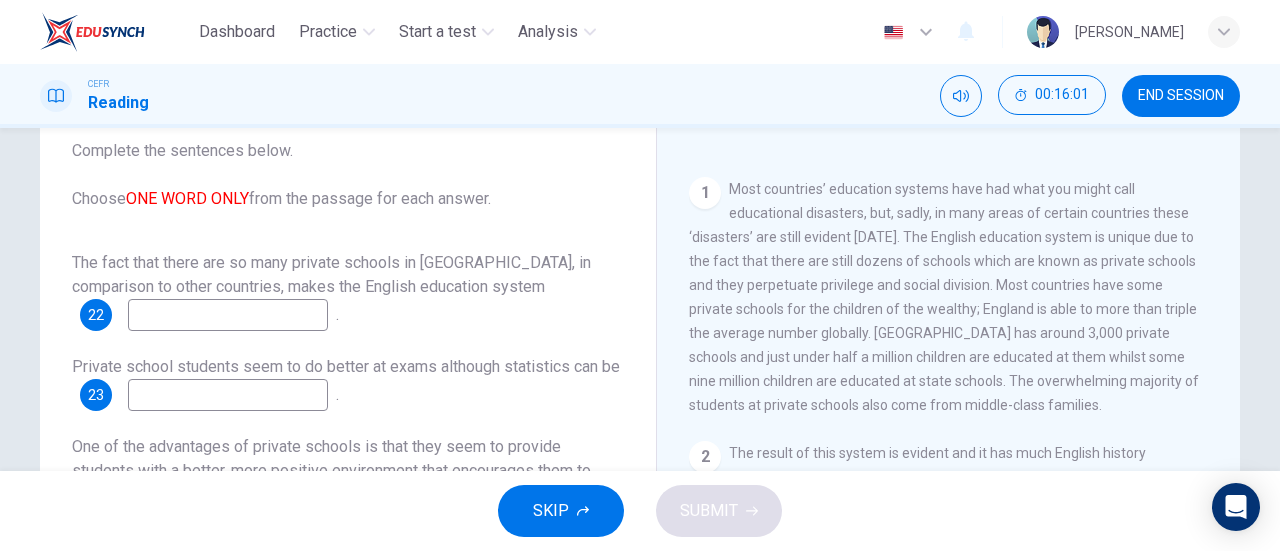 click on "Most countries’ education systems have had what you might call educational disasters, but, sadly, in many areas of certain countries these ‘disasters’ are still evident today. The English education system is unique due to the fact that there are still dozens of schools which are known as private schools and they perpetuate privilege and social division. Most countries have some private schools for the children of the wealthy; England is able to more than triple the average number globally. England has around 3,000 private schools and just under half a million children are educated at them whilst some nine million children are educated at state schools. The overwhelming majority of students at private schools also come from middle-class families." at bounding box center [944, 297] 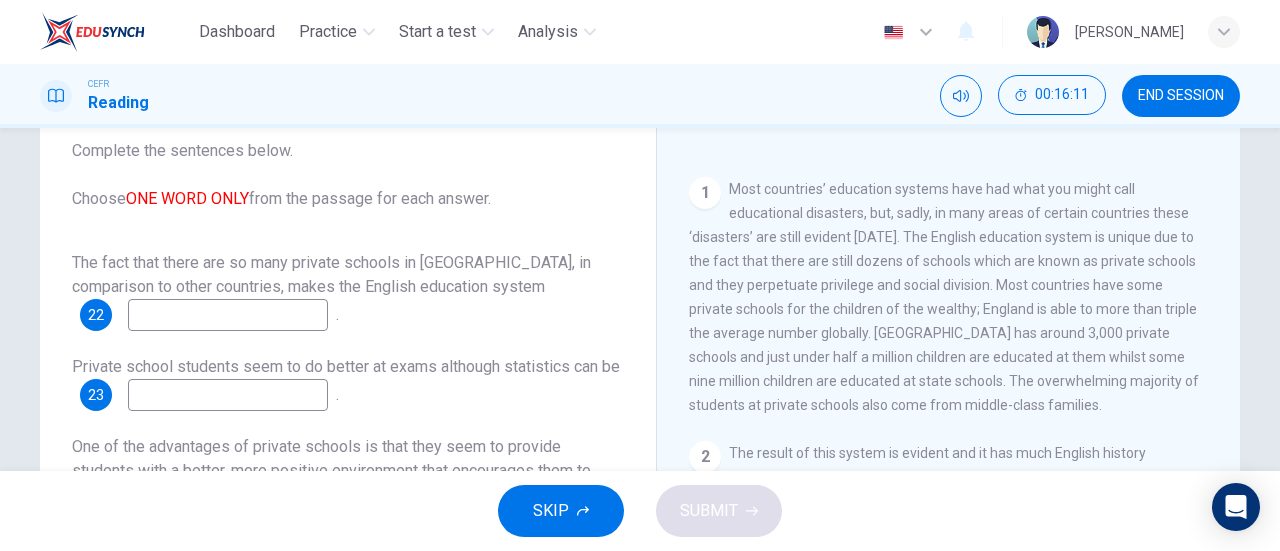 click at bounding box center [228, 315] 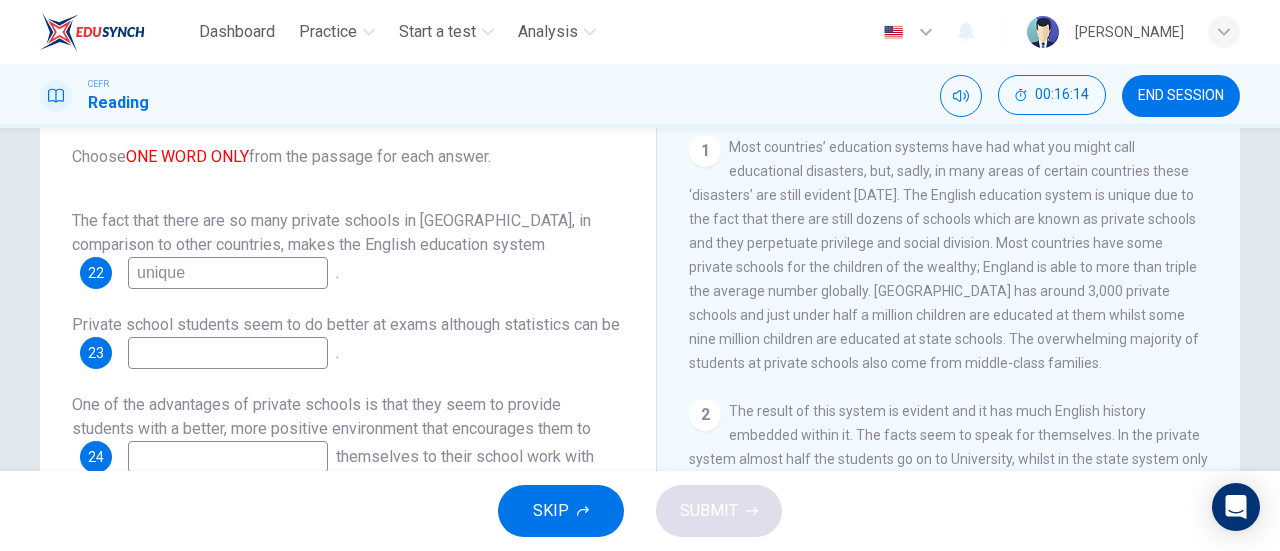 scroll, scrollTop: 200, scrollLeft: 0, axis: vertical 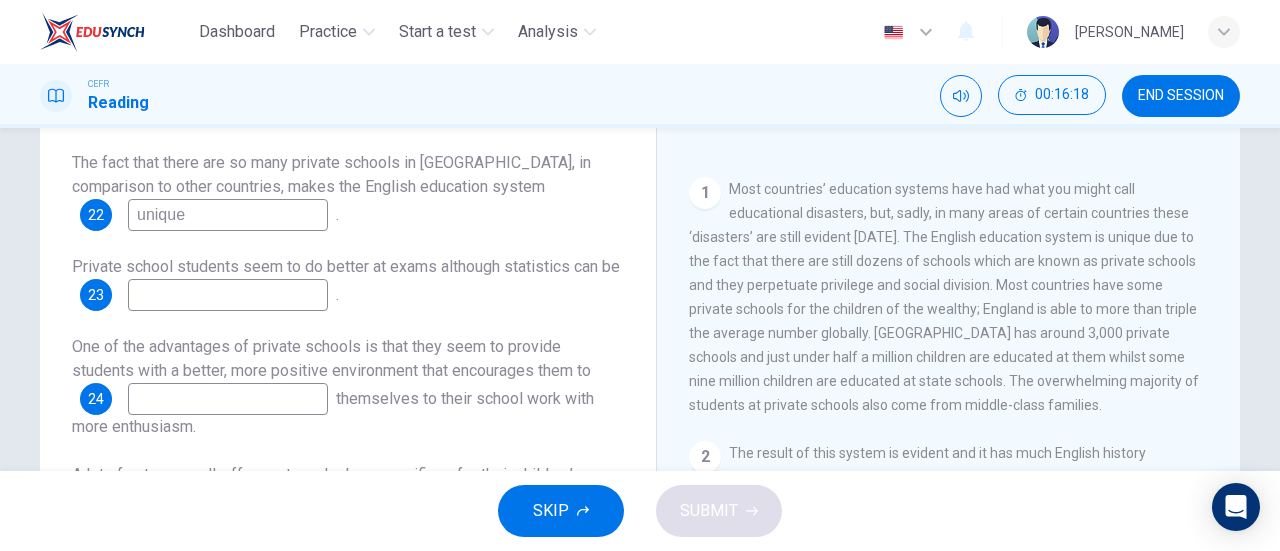 type on "unique" 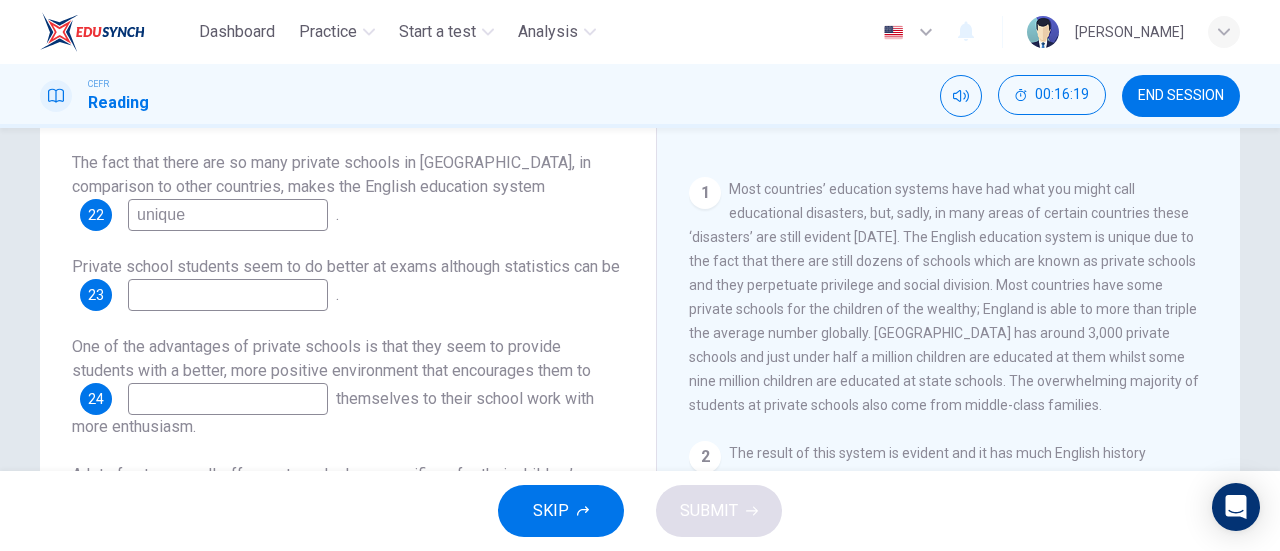 click on "1 Most countries’ education systems have had what you might call educational disasters, but, sadly, in many areas of certain countries these ‘disasters’ are still evident today. The English education system is unique due to the fact that there are still dozens of schools which are known as private schools and they perpetuate privilege and social division. Most countries have some private schools for the children of the wealthy; England is able to more than triple the average number globally. England has around 3,000 private schools and just under half a million children are educated at them whilst some nine million children are educated at state schools. The overwhelming majority of students at private schools also come from middle-class families." at bounding box center [949, 297] 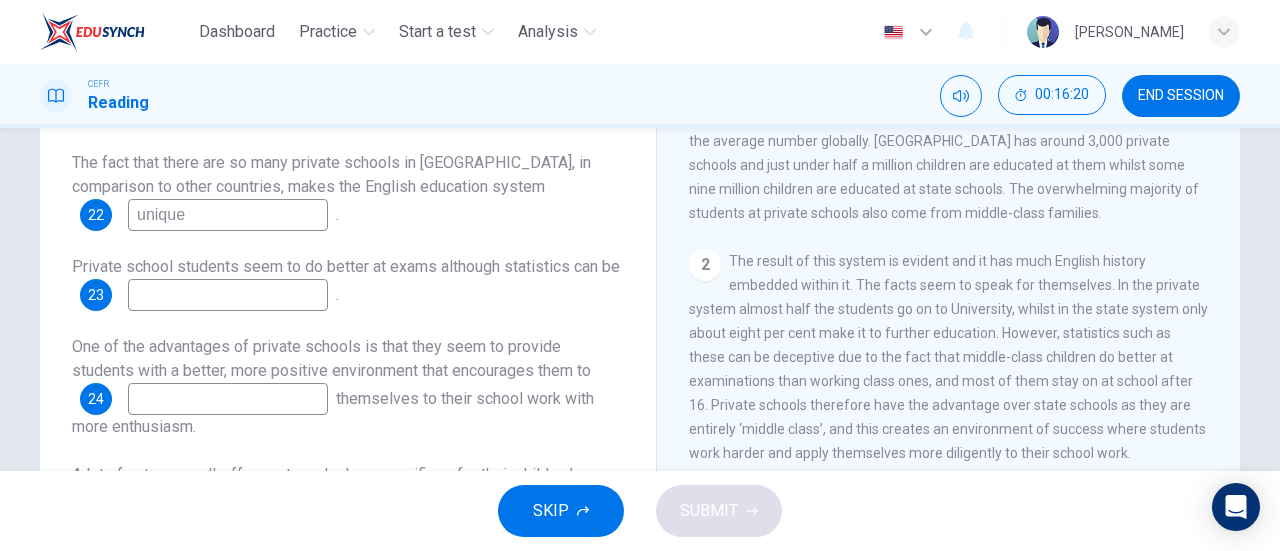 scroll, scrollTop: 500, scrollLeft: 0, axis: vertical 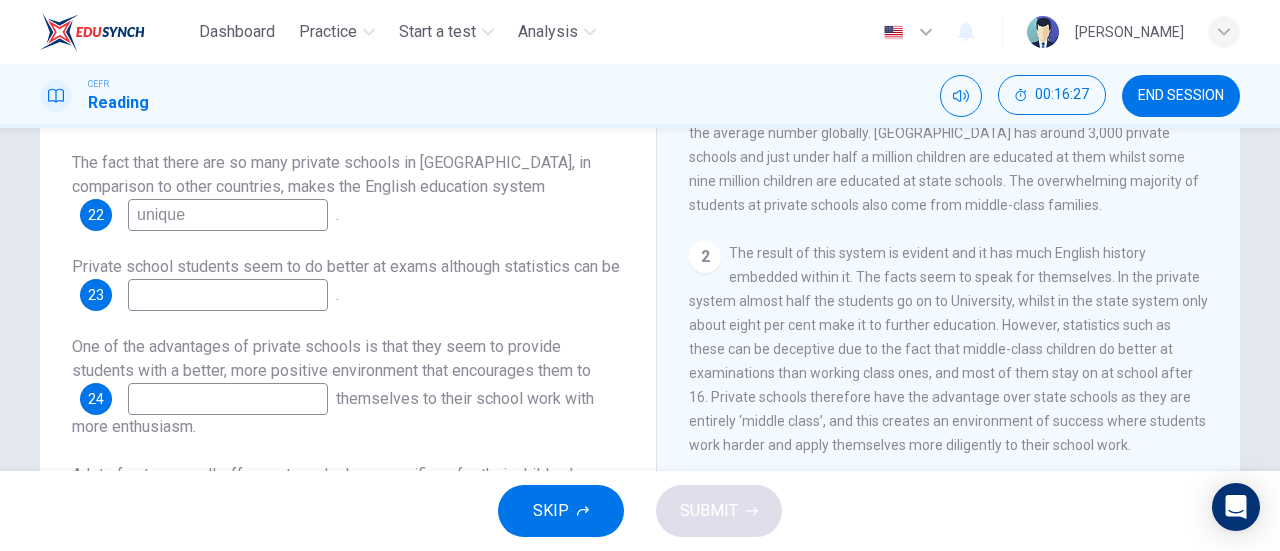 click at bounding box center (228, 295) 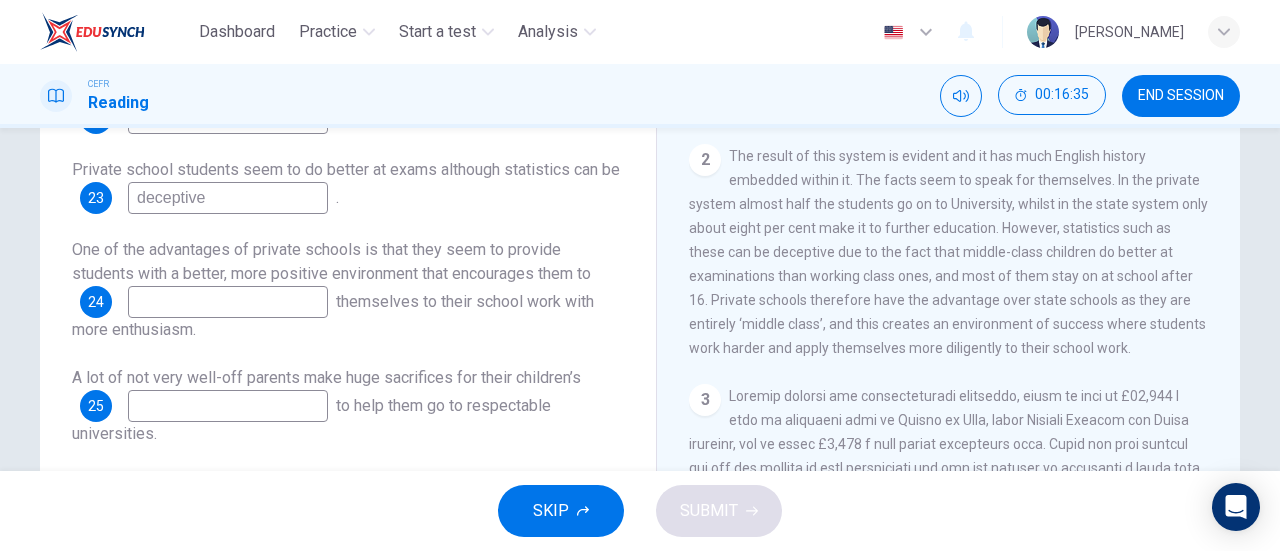 scroll, scrollTop: 300, scrollLeft: 0, axis: vertical 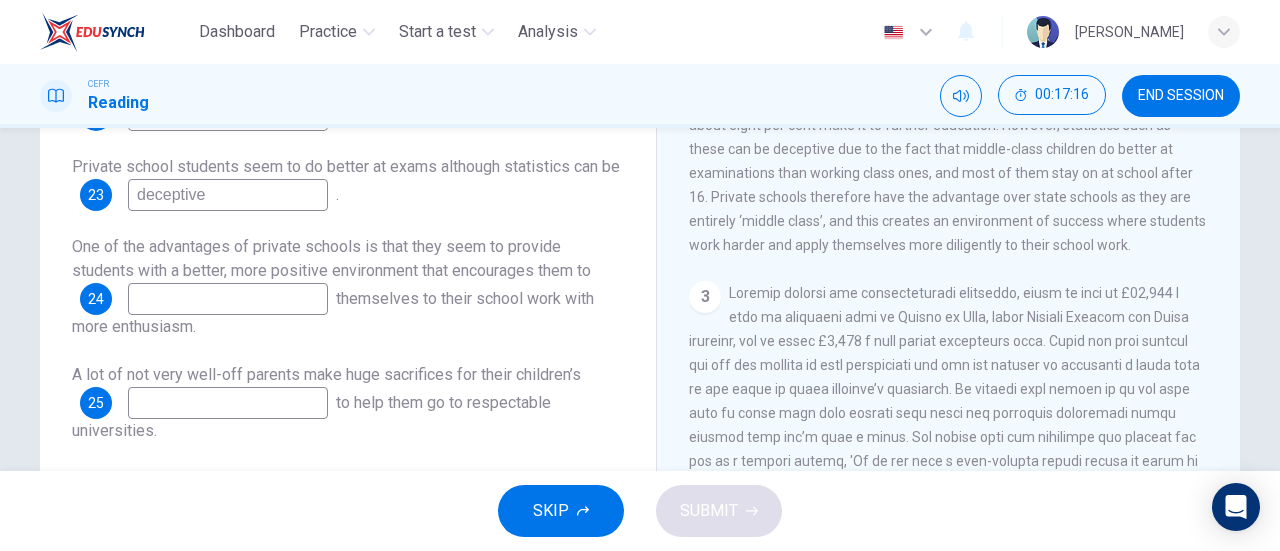 type on "deceptive" 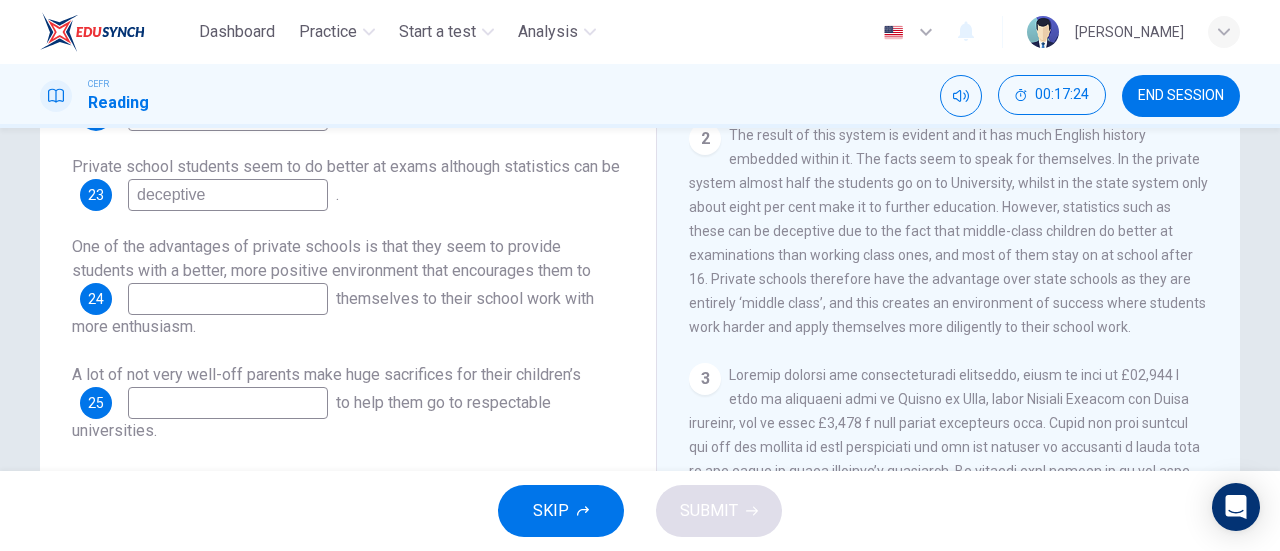 scroll, scrollTop: 500, scrollLeft: 0, axis: vertical 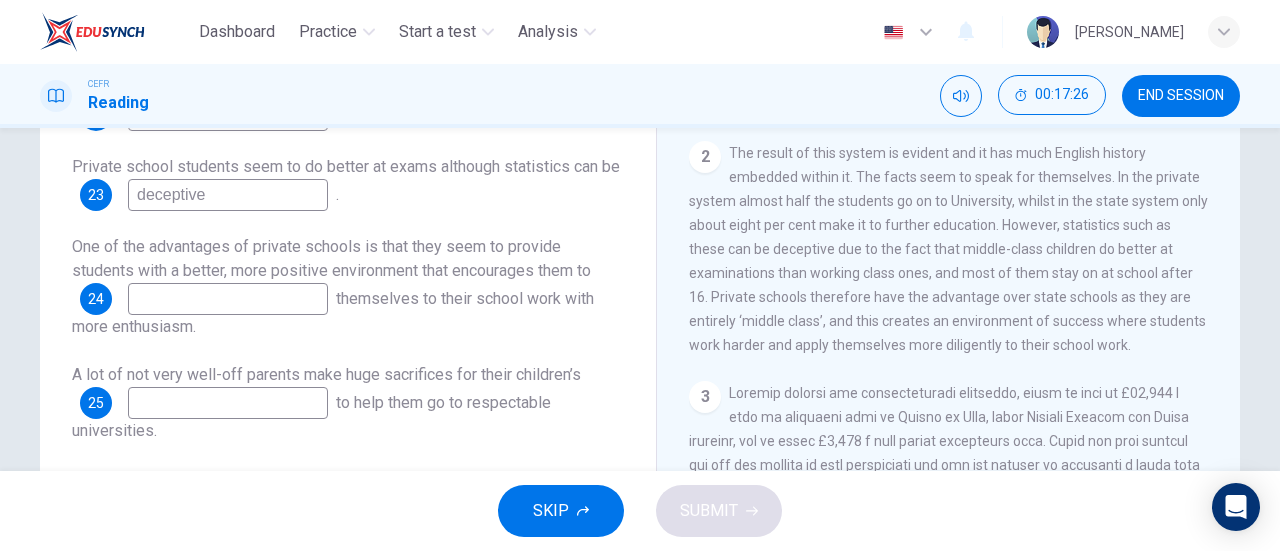 click at bounding box center [228, 299] 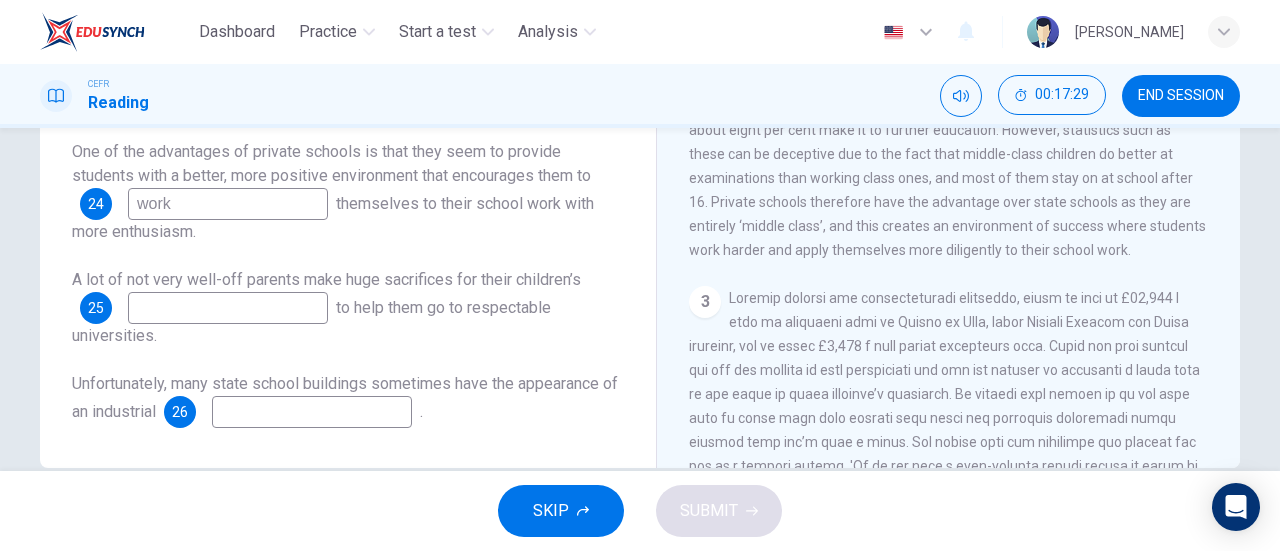 scroll, scrollTop: 400, scrollLeft: 0, axis: vertical 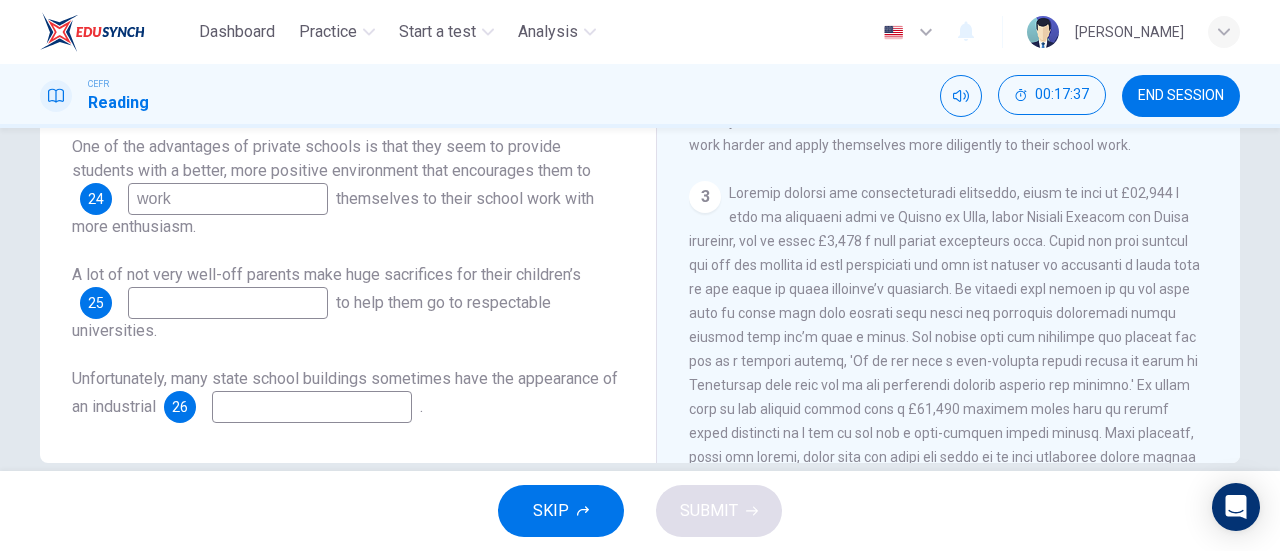 type on "work" 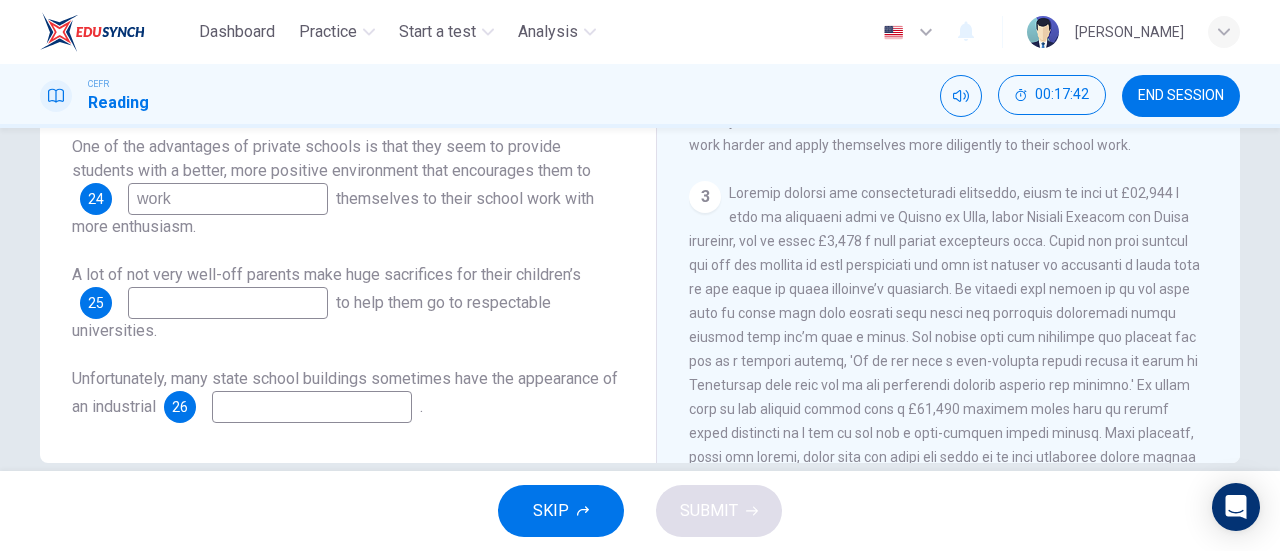 click at bounding box center [228, 303] 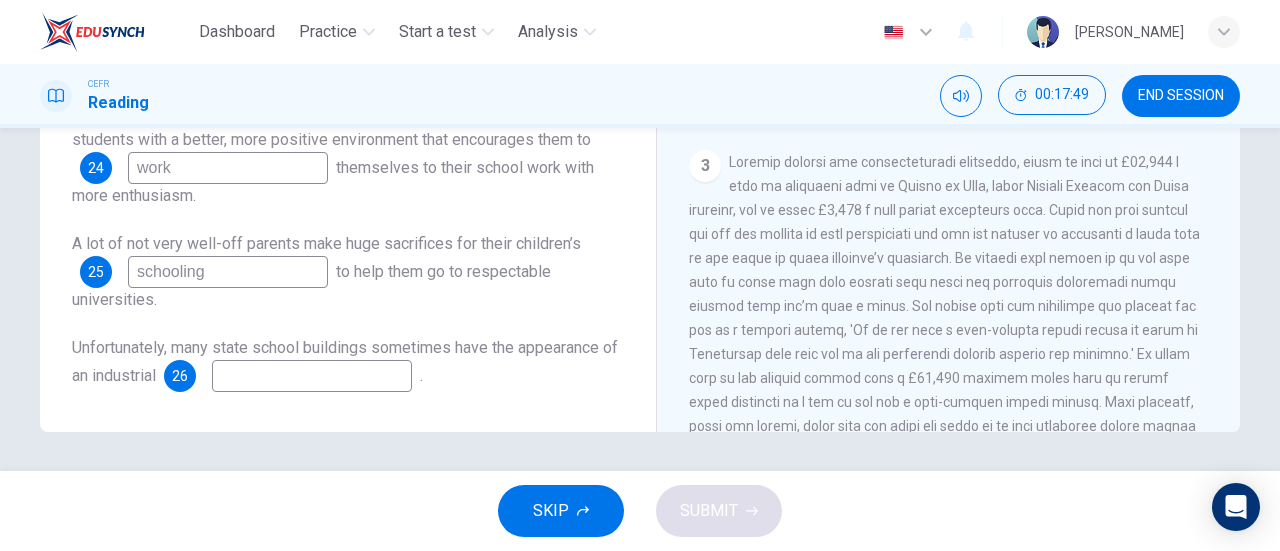scroll, scrollTop: 432, scrollLeft: 0, axis: vertical 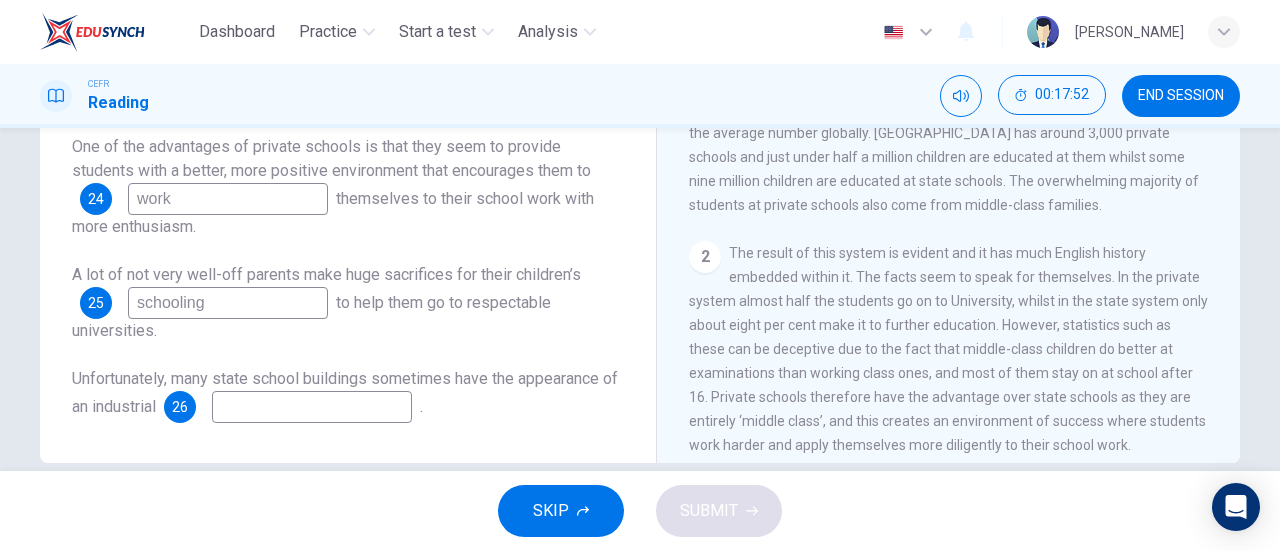 type on "schooling" 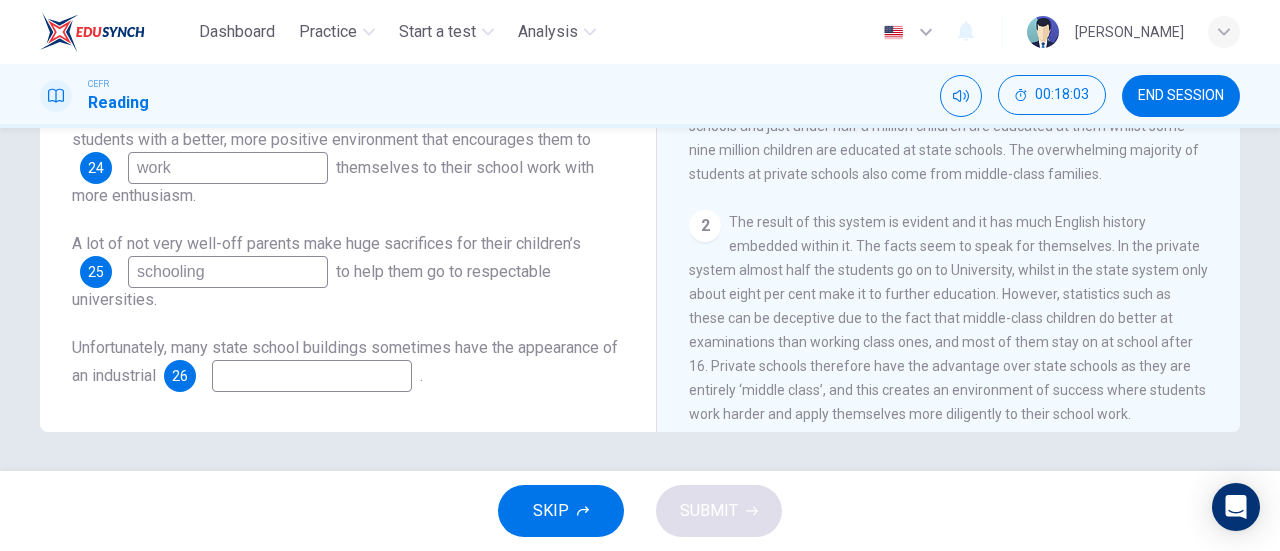 scroll, scrollTop: 432, scrollLeft: 0, axis: vertical 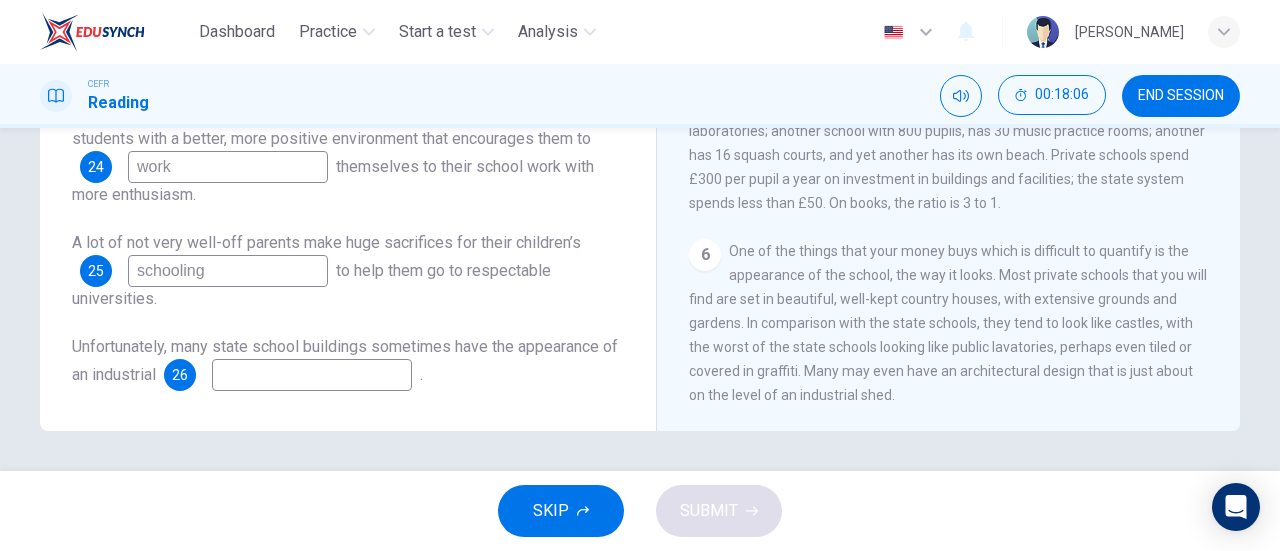 click on "6 One of the things that your money buys which is difficult to quantify is the appearance of the school, the way it looks. Most private schools that you will find are set in beautiful, well-kept country houses, with extensive grounds and gardens. In comparison with the state schools, they tend to look like castles, with the worst of the state schools looking like public lavatories, perhaps even tiled or covered in graffiti. Many may even have an architectural design that is just about on the level of an industrial shed." at bounding box center (949, 323) 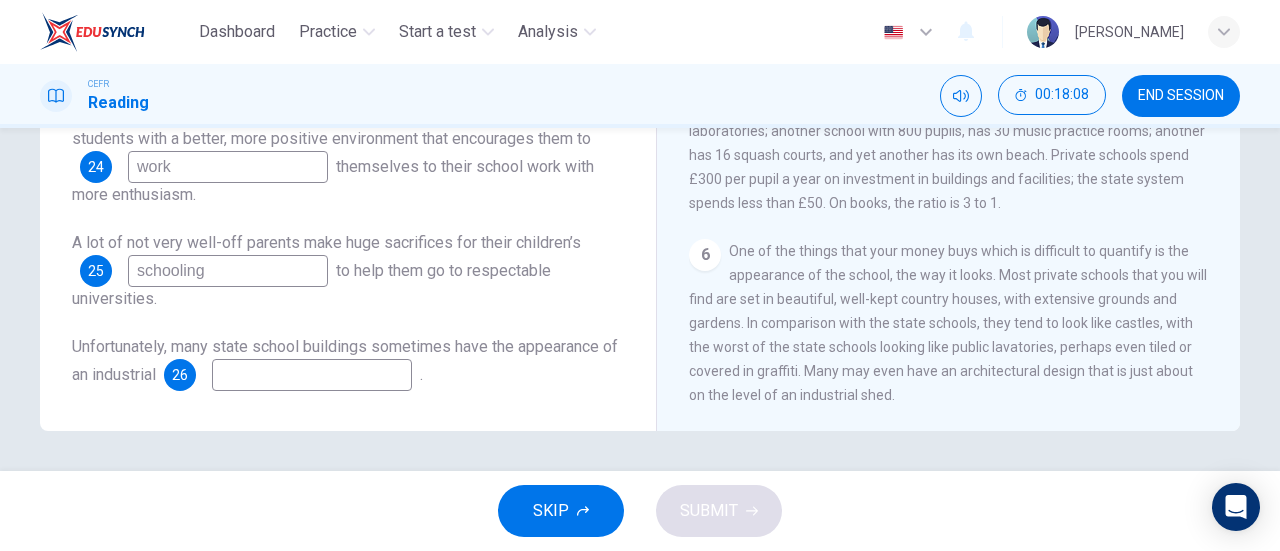 click on "One of the things that your money buys which is difficult to quantify is the appearance of the school, the way it looks. Most private schools that you will find are set in beautiful, well-kept country houses, with extensive grounds and gardens. In comparison with the state schools, they tend to look like castles, with the worst of the state schools looking like public lavatories, perhaps even tiled or covered in graffiti. Many may even have an architectural design that is just about on the level of an industrial shed." at bounding box center (948, 323) 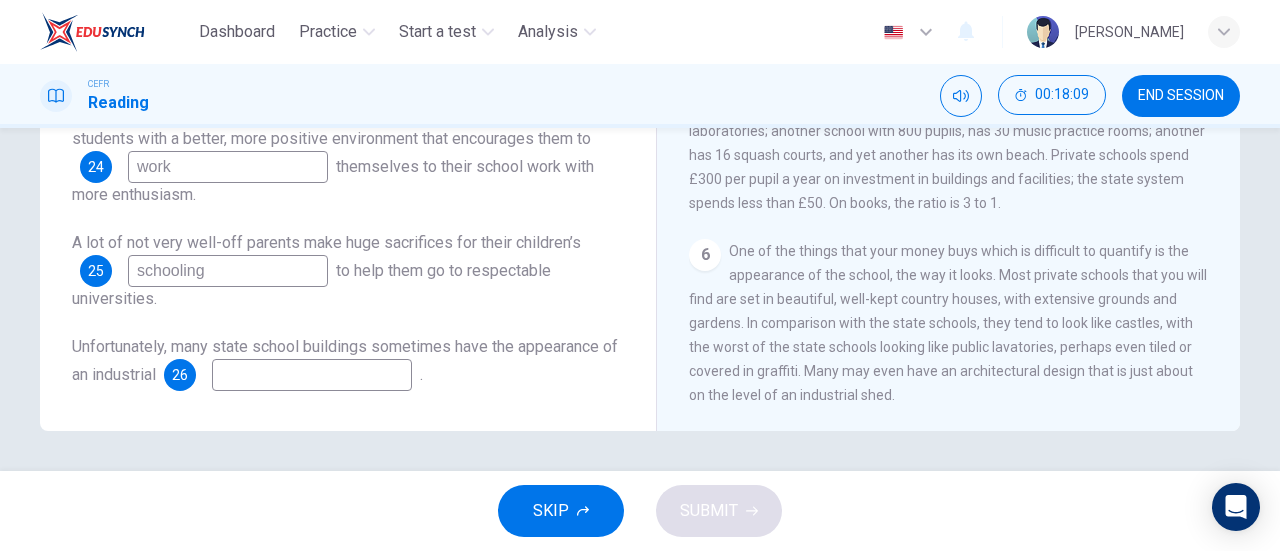 click on "One of the things that your money buys which is difficult to quantify is the appearance of the school, the way it looks. Most private schools that you will find are set in beautiful, well-kept country houses, with extensive grounds and gardens. In comparison with the state schools, they tend to look like castles, with the worst of the state schools looking like public lavatories, perhaps even tiled or covered in graffiti. Many may even have an architectural design that is just about on the level of an industrial shed." at bounding box center (948, 323) 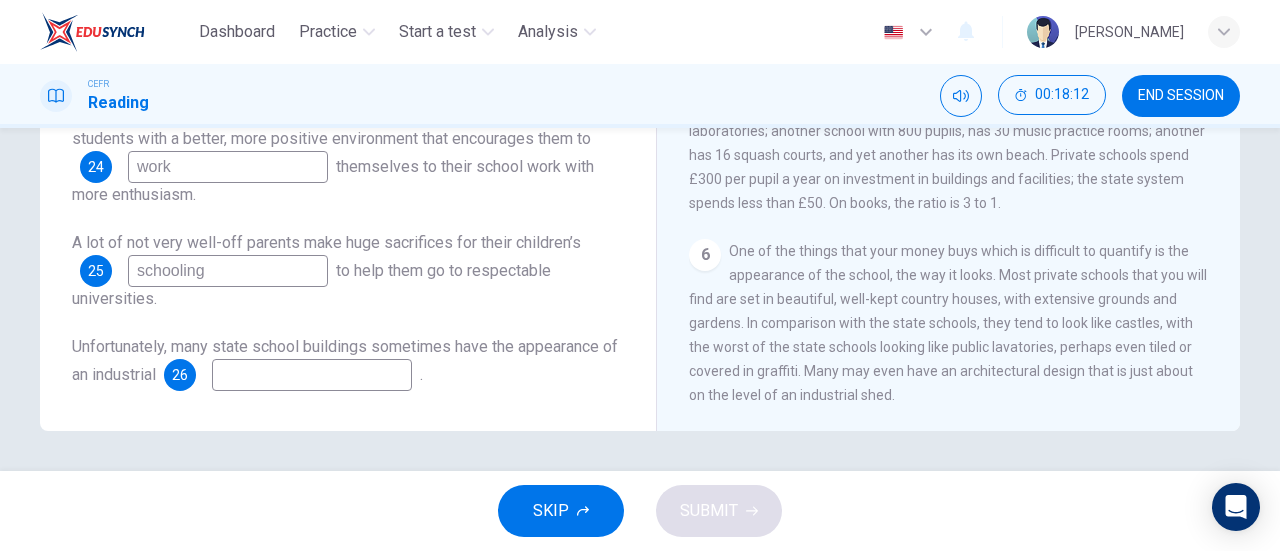 click on "One of the things that your money buys which is difficult to quantify is the appearance of the school, the way it looks. Most private schools that you will find are set in beautiful, well-kept country houses, with extensive grounds and gardens. In comparison with the state schools, they tend to look like castles, with the worst of the state schools looking like public lavatories, perhaps even tiled or covered in graffiti. Many may even have an architectural design that is just about on the level of an industrial shed." at bounding box center (948, 323) 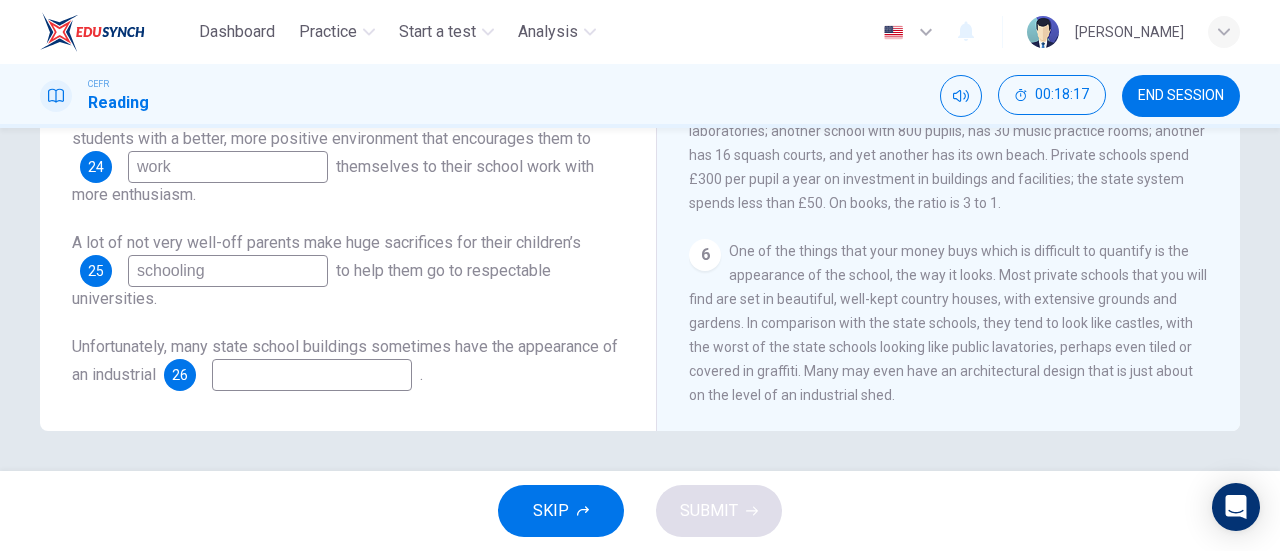 click at bounding box center (312, 375) 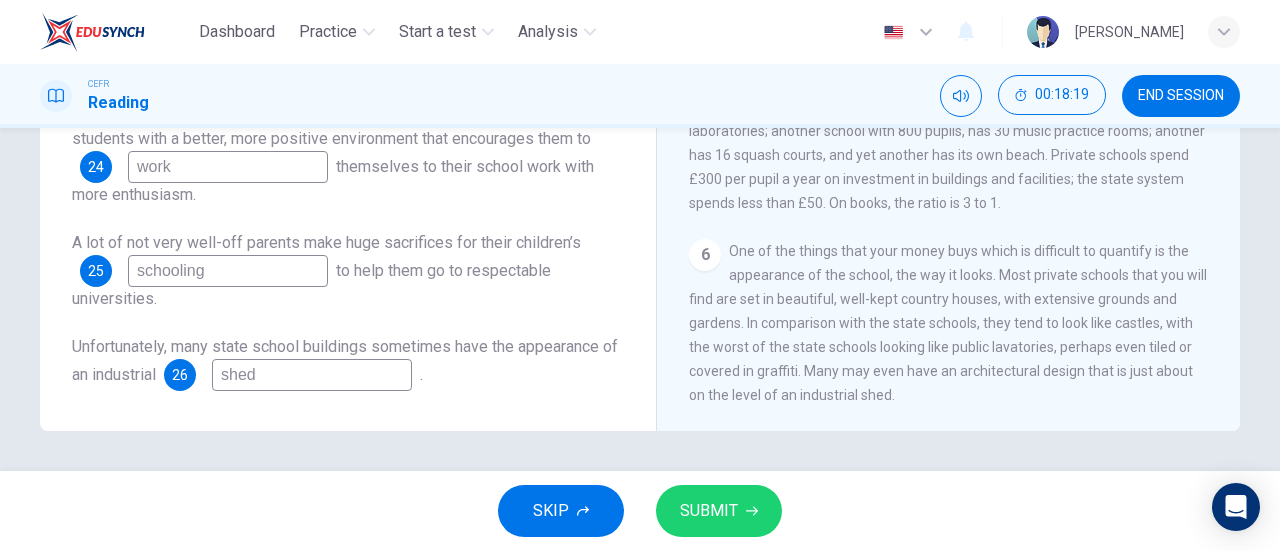 type on "shed" 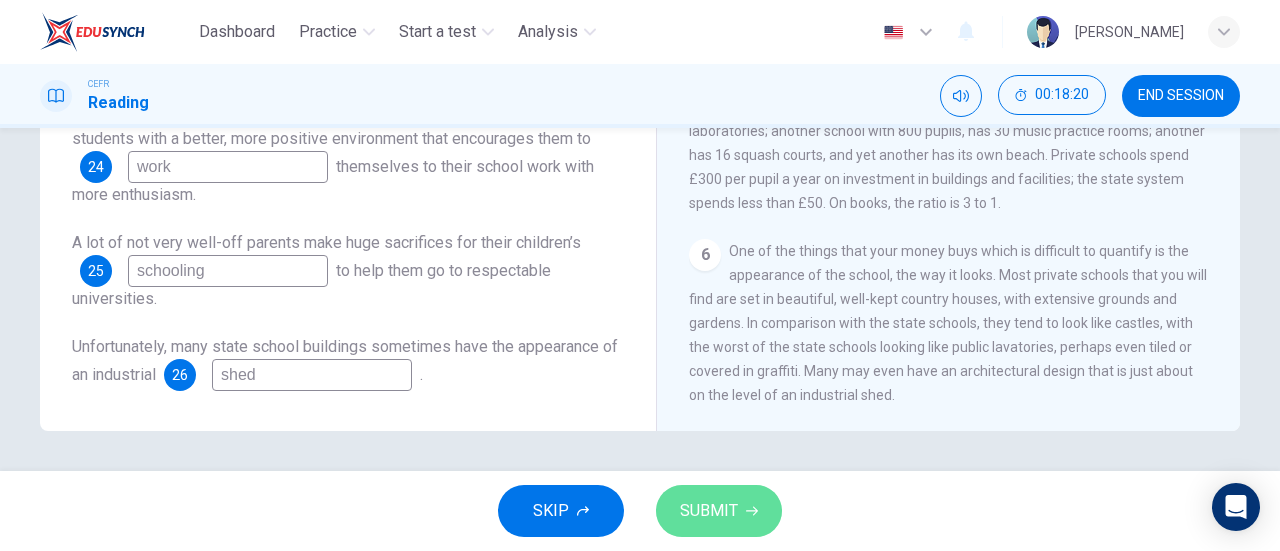 click on "SUBMIT" at bounding box center (709, 511) 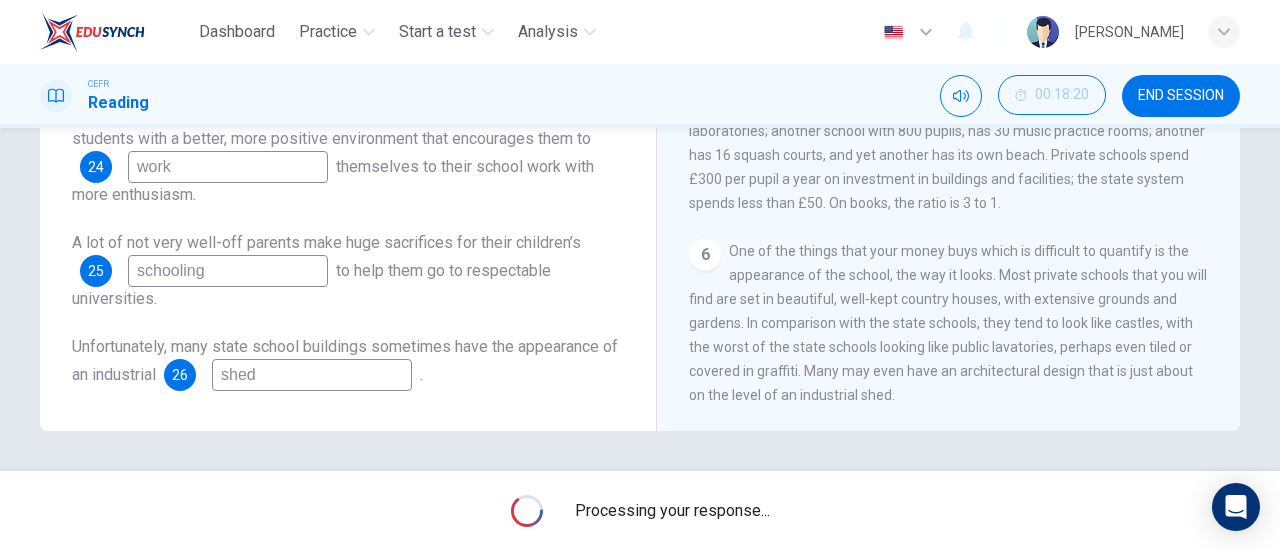 scroll, scrollTop: 0, scrollLeft: 0, axis: both 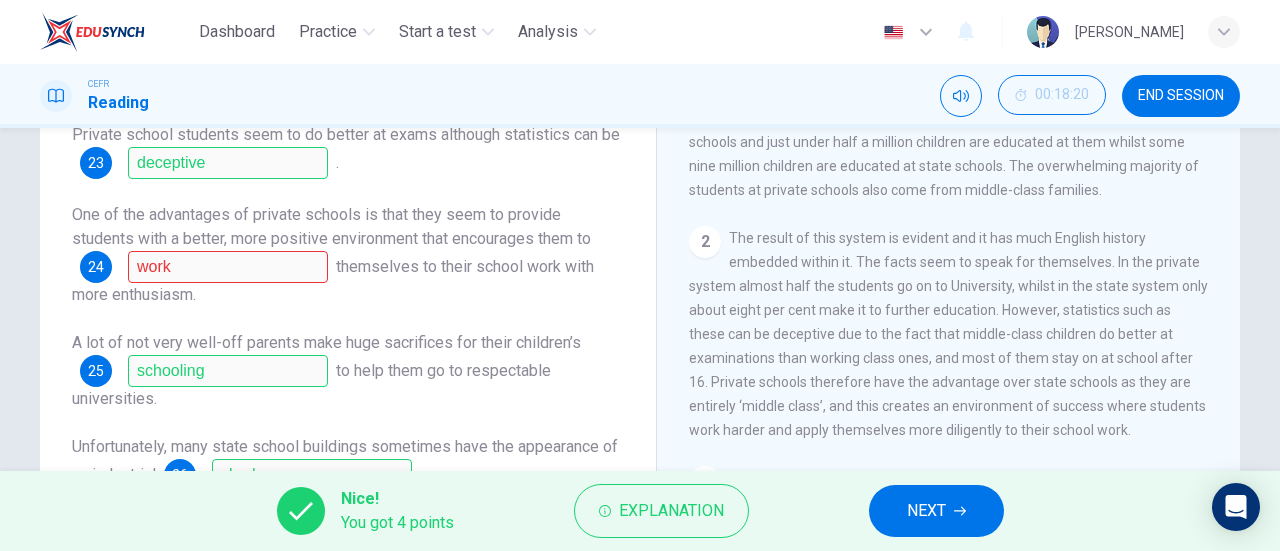 click on "The result of this system is evident and it has much English history embedded within it. The facts seem to speak for themselves. In the private system almost half the students go on to University, whilst in the state system only about eight per cent make it to further education. However, statistics such as these can be deceptive due to the fact that middle-class children do better at examinations than working class ones, and most of them stay on at school after 16. Private schools therefore have the advantage over state schools as they are entirely ‘middle class’, and this creates an environment of success where students work harder and apply themselves more diligently to their school work." at bounding box center [948, 334] 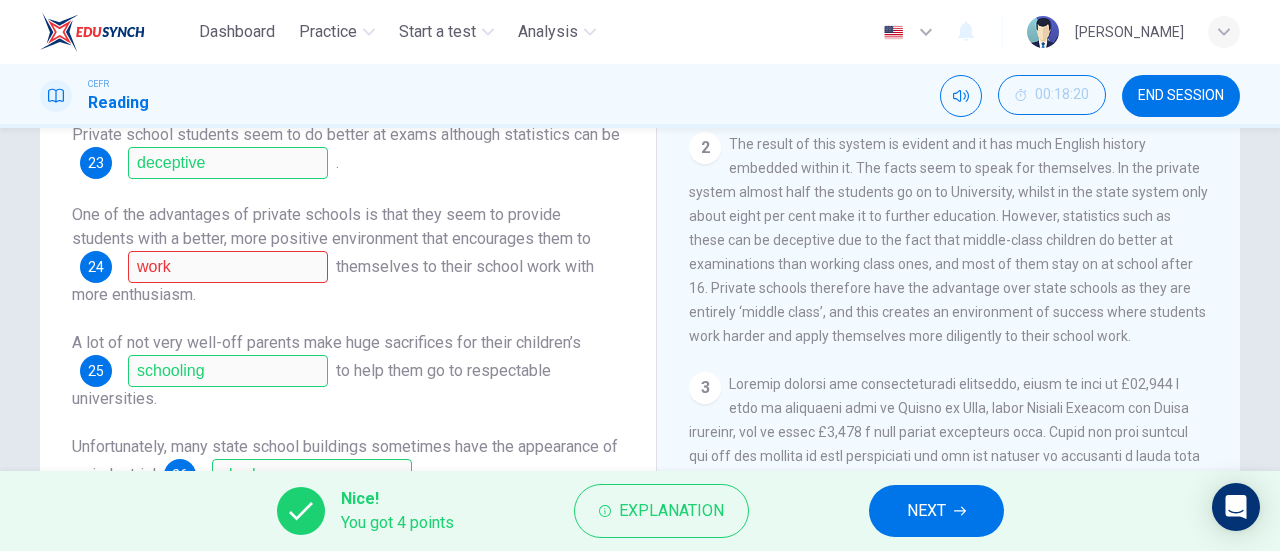 scroll, scrollTop: 483, scrollLeft: 0, axis: vertical 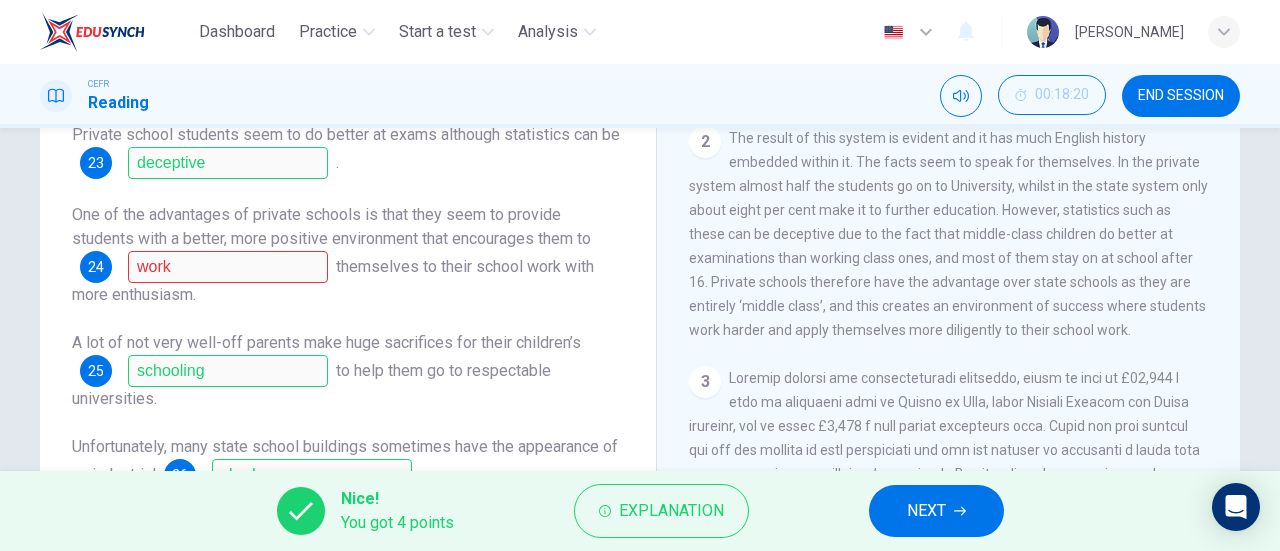 click on "The result of this system is evident and it has much English history embedded within it. The facts seem to speak for themselves. In the private system almost half the students go on to University, whilst in the state system only about eight per cent make it to further education. However, statistics such as these can be deceptive due to the fact that middle-class children do better at examinations than working class ones, and most of them stay on at school after 16. Private schools therefore have the advantage over state schools as they are entirely ‘middle class’, and this creates an environment of success where students work harder and apply themselves more diligently to their school work." at bounding box center (948, 234) 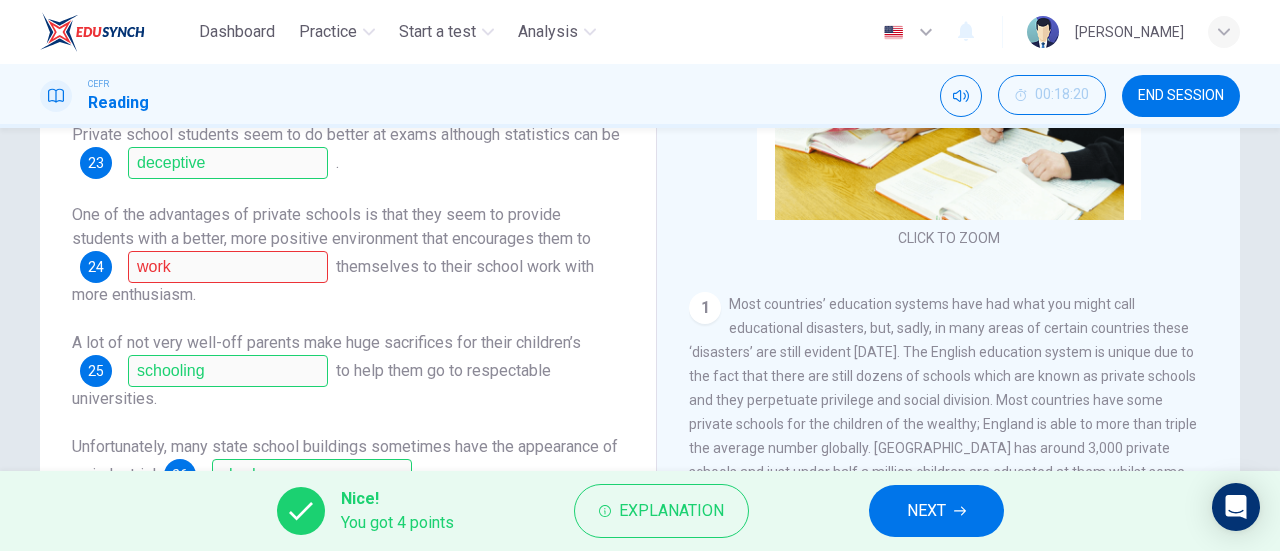 scroll, scrollTop: 0, scrollLeft: 0, axis: both 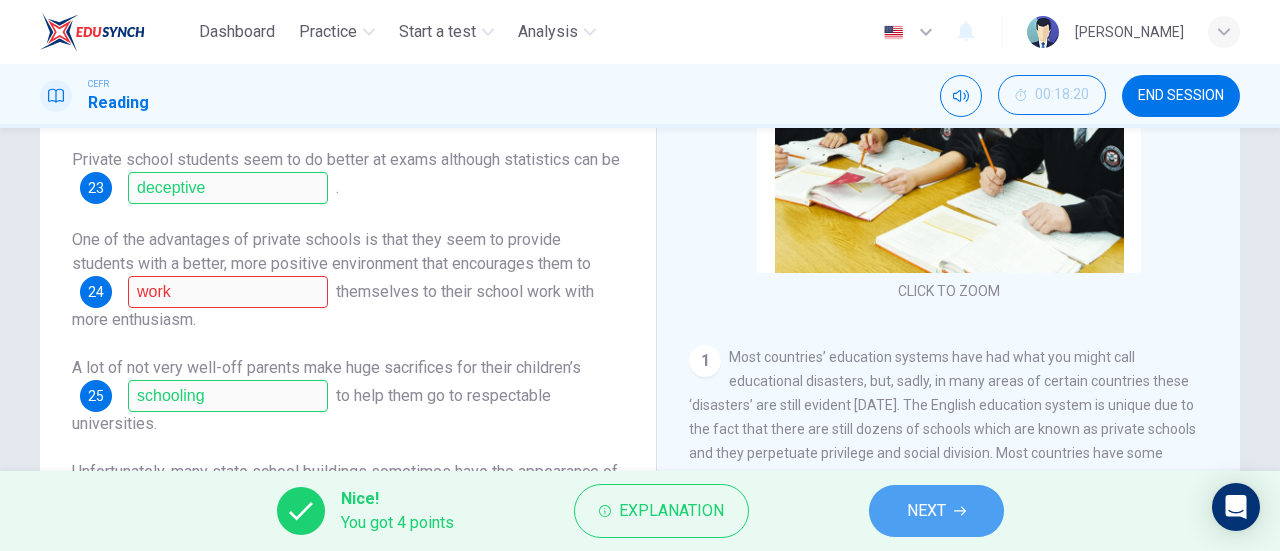 click on "NEXT" at bounding box center (926, 511) 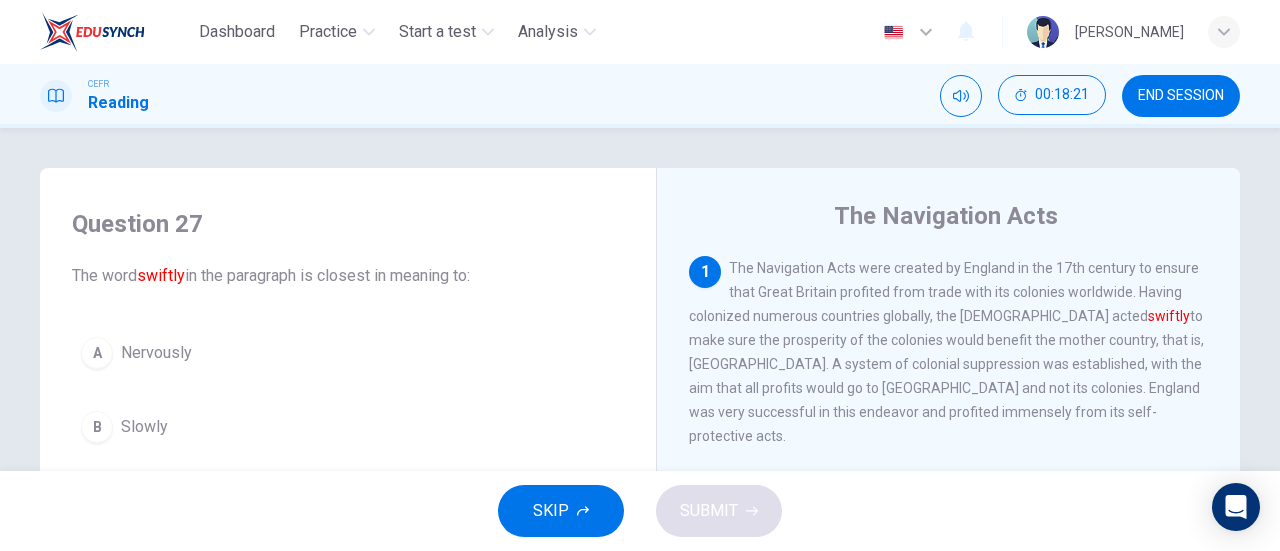 click on "END SESSION" at bounding box center (1181, 96) 